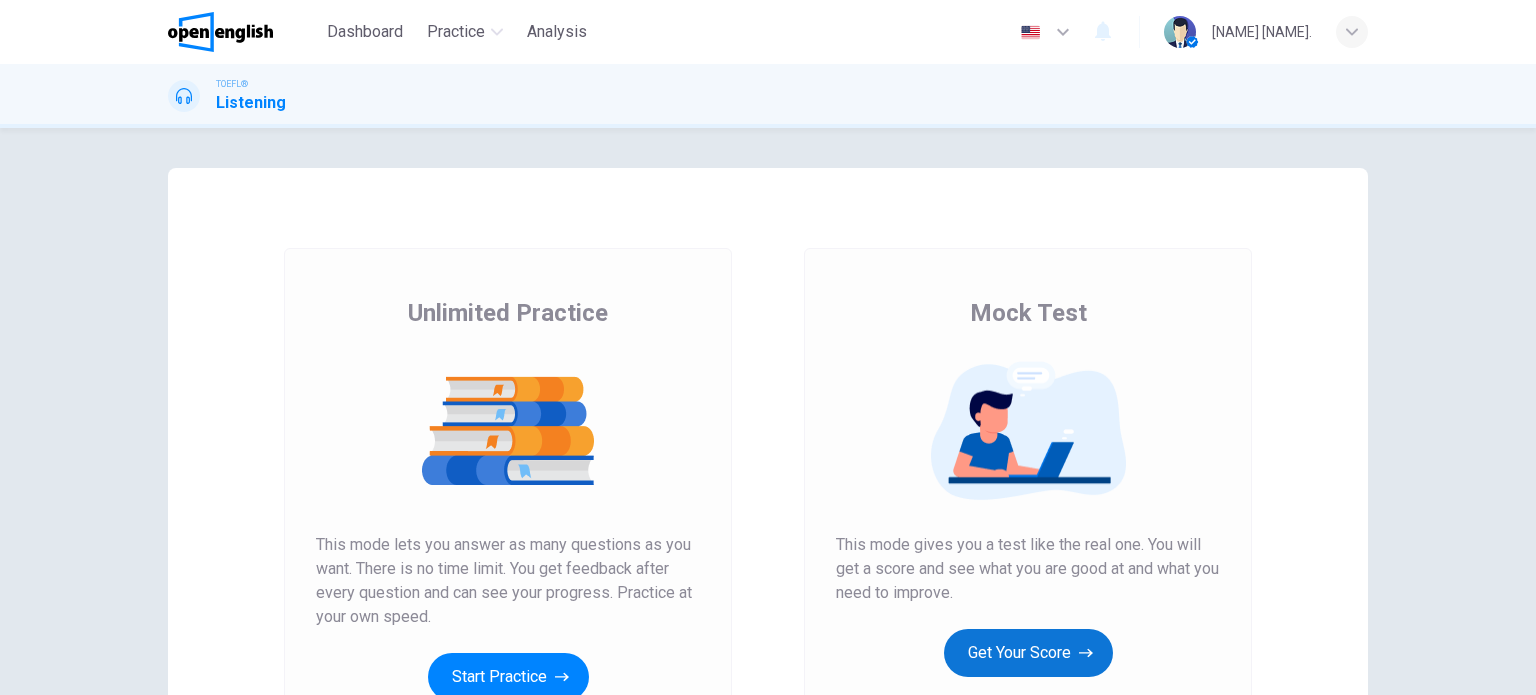 scroll, scrollTop: 0, scrollLeft: 0, axis: both 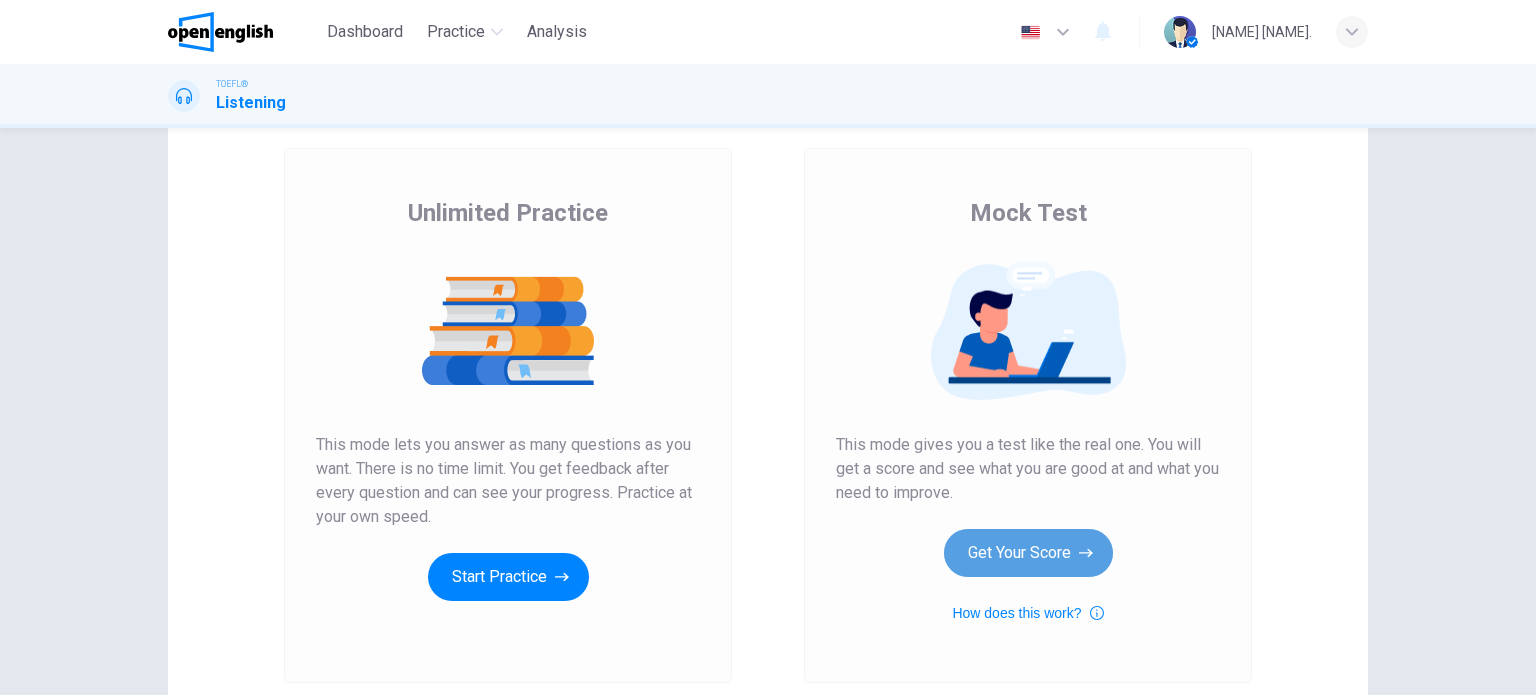 click on "Get Your Score" at bounding box center [1028, 553] 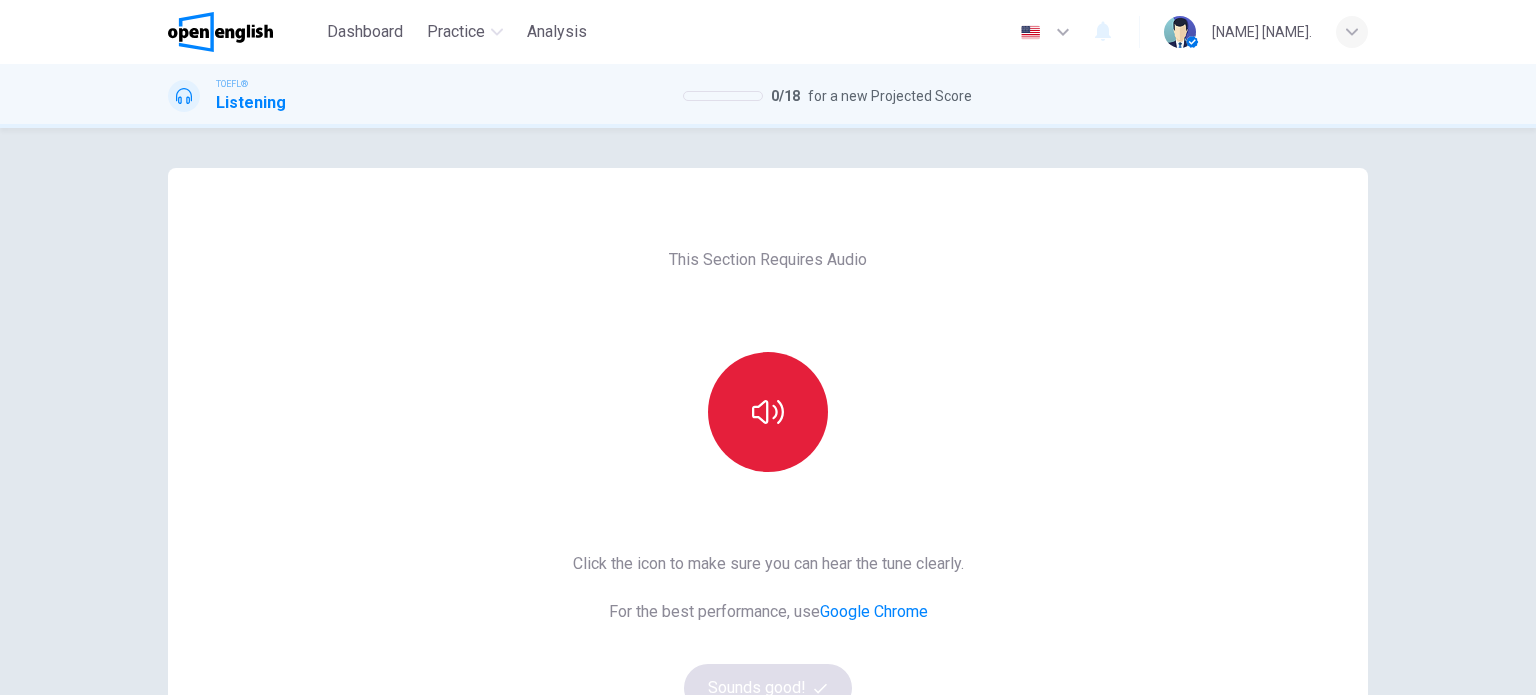 click at bounding box center [768, 412] 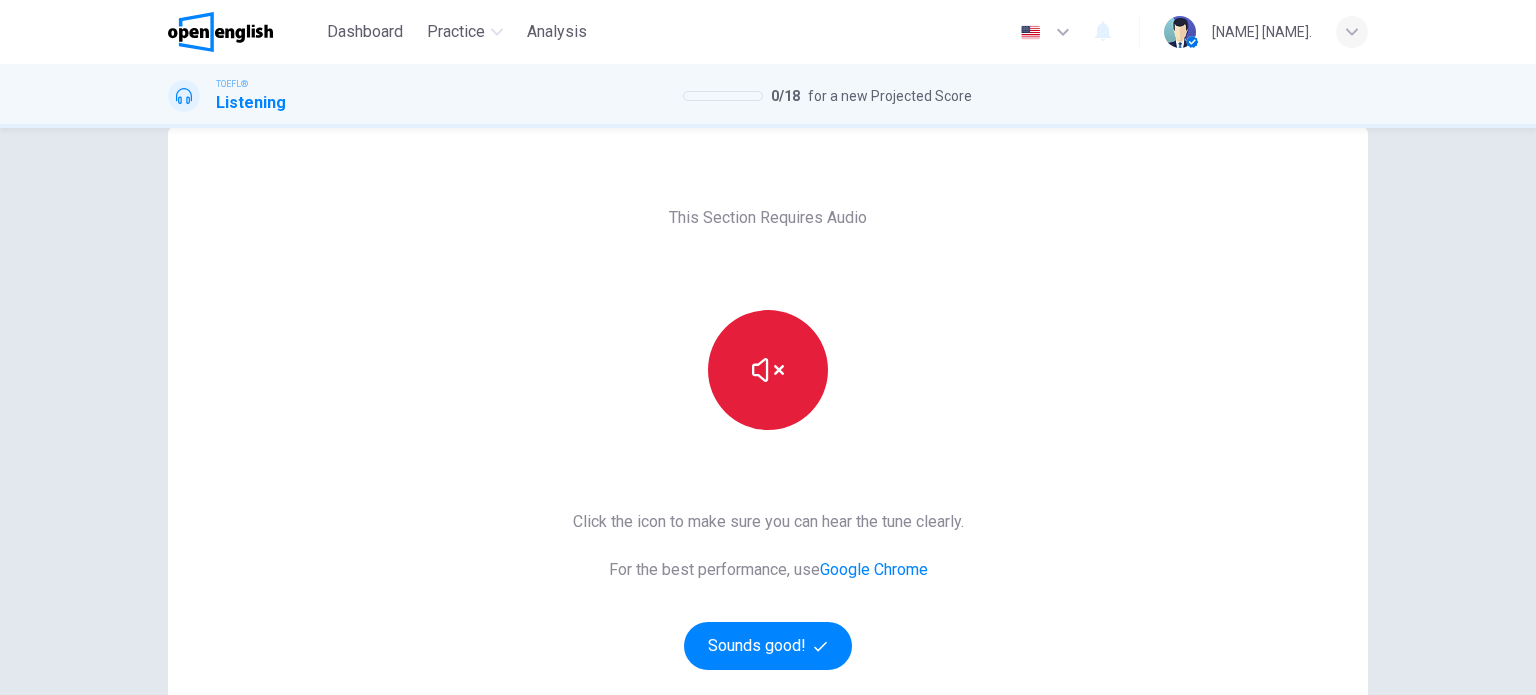 scroll, scrollTop: 200, scrollLeft: 0, axis: vertical 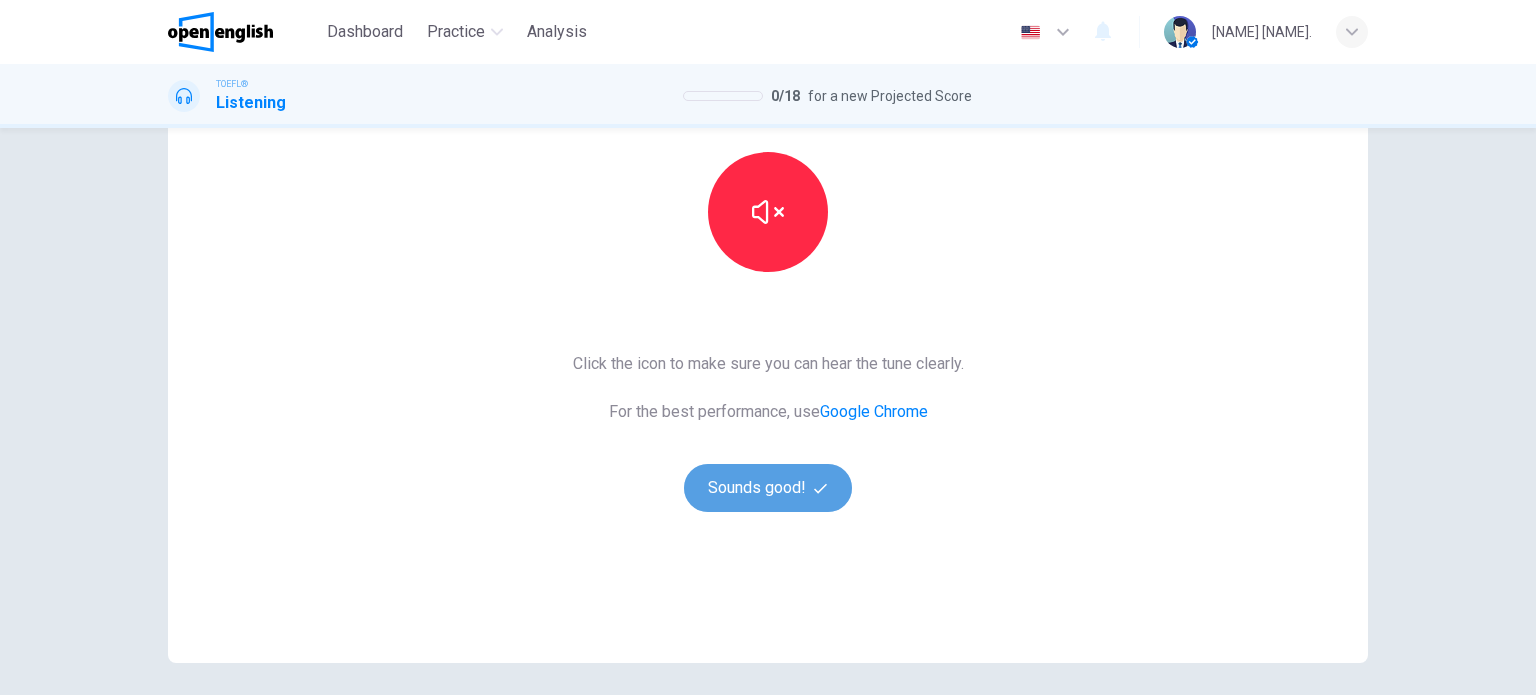 click on "Sounds good!" at bounding box center (768, 488) 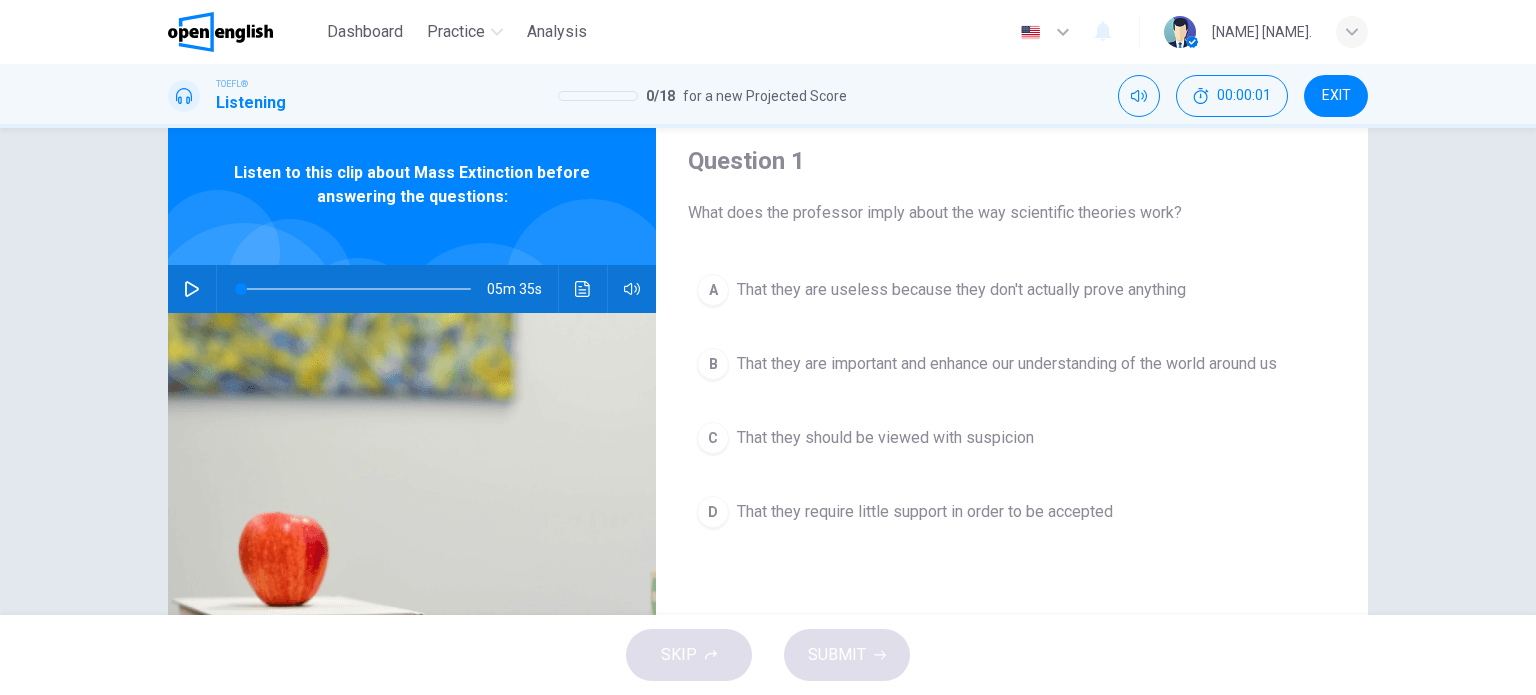 scroll, scrollTop: 0, scrollLeft: 0, axis: both 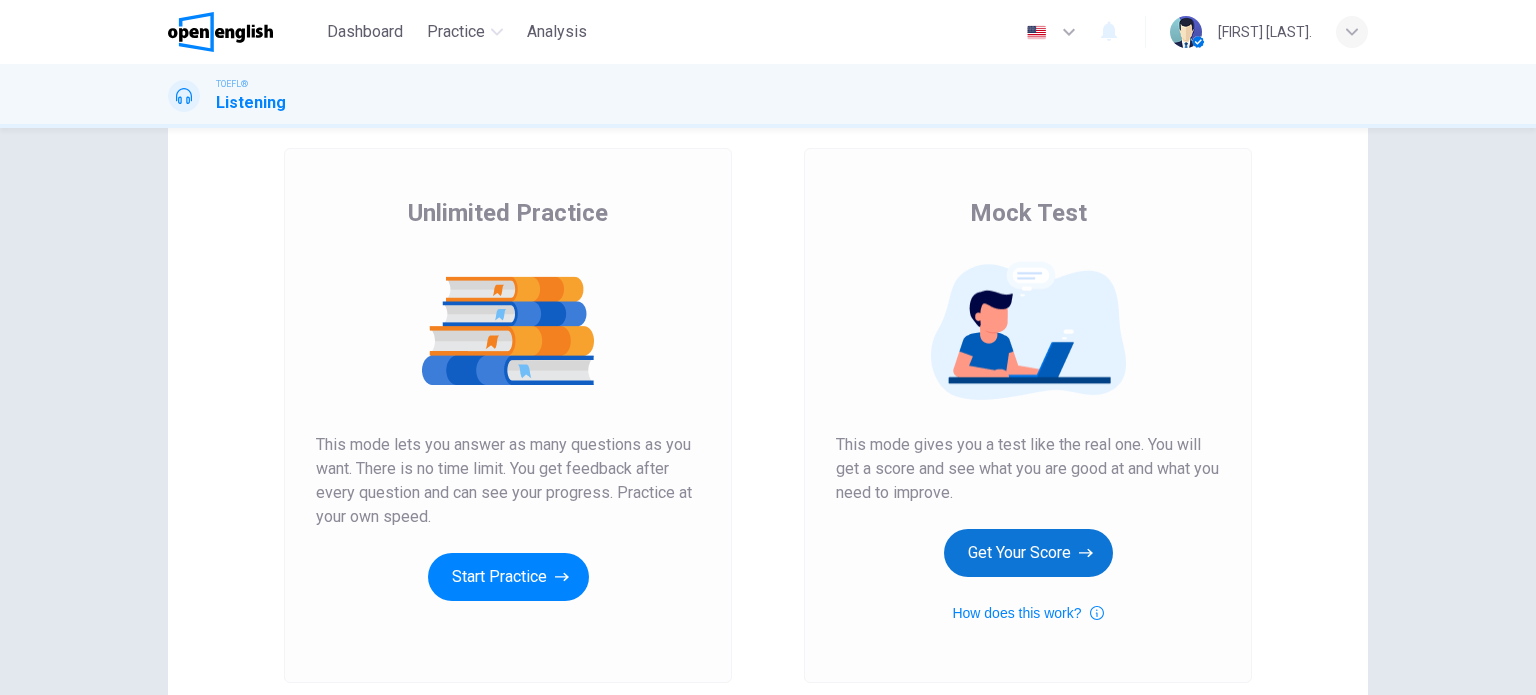 click on "Get Your Score" at bounding box center [1028, 553] 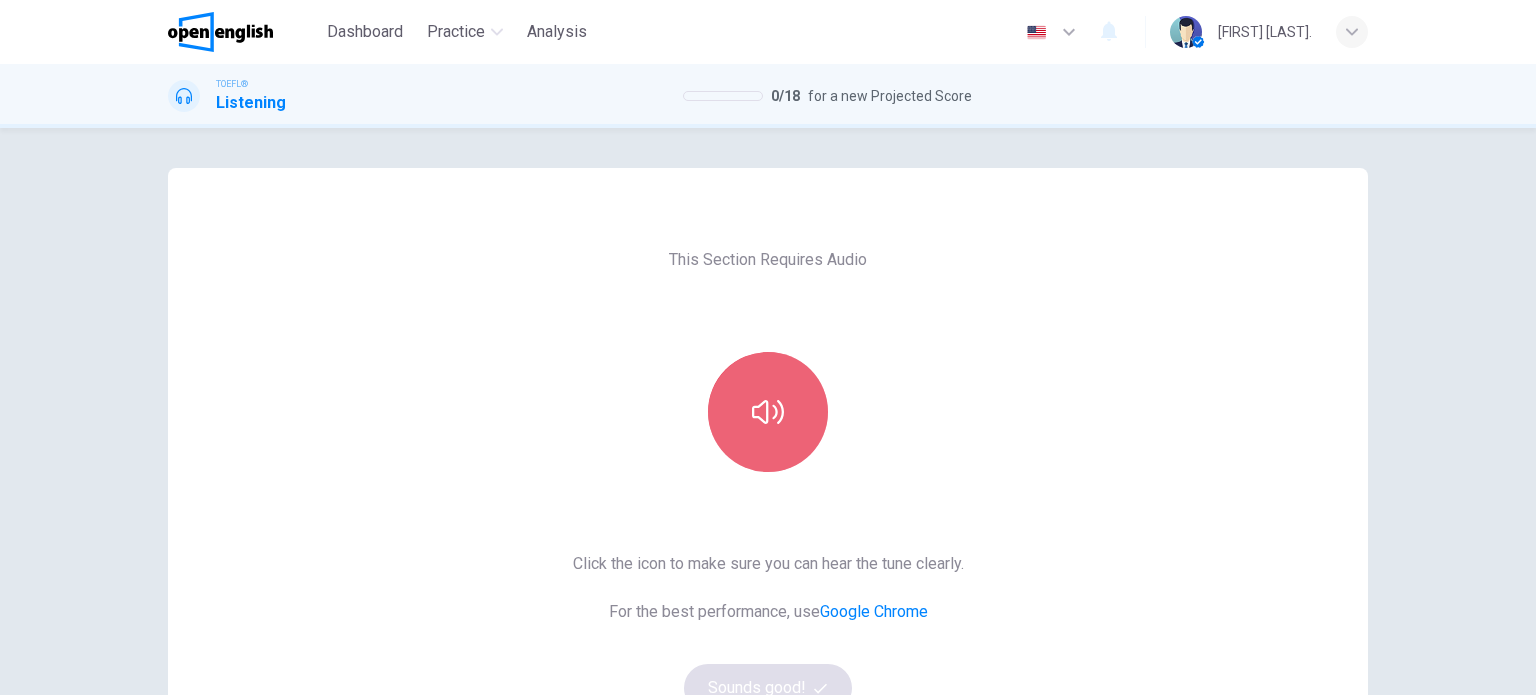 click at bounding box center (768, 412) 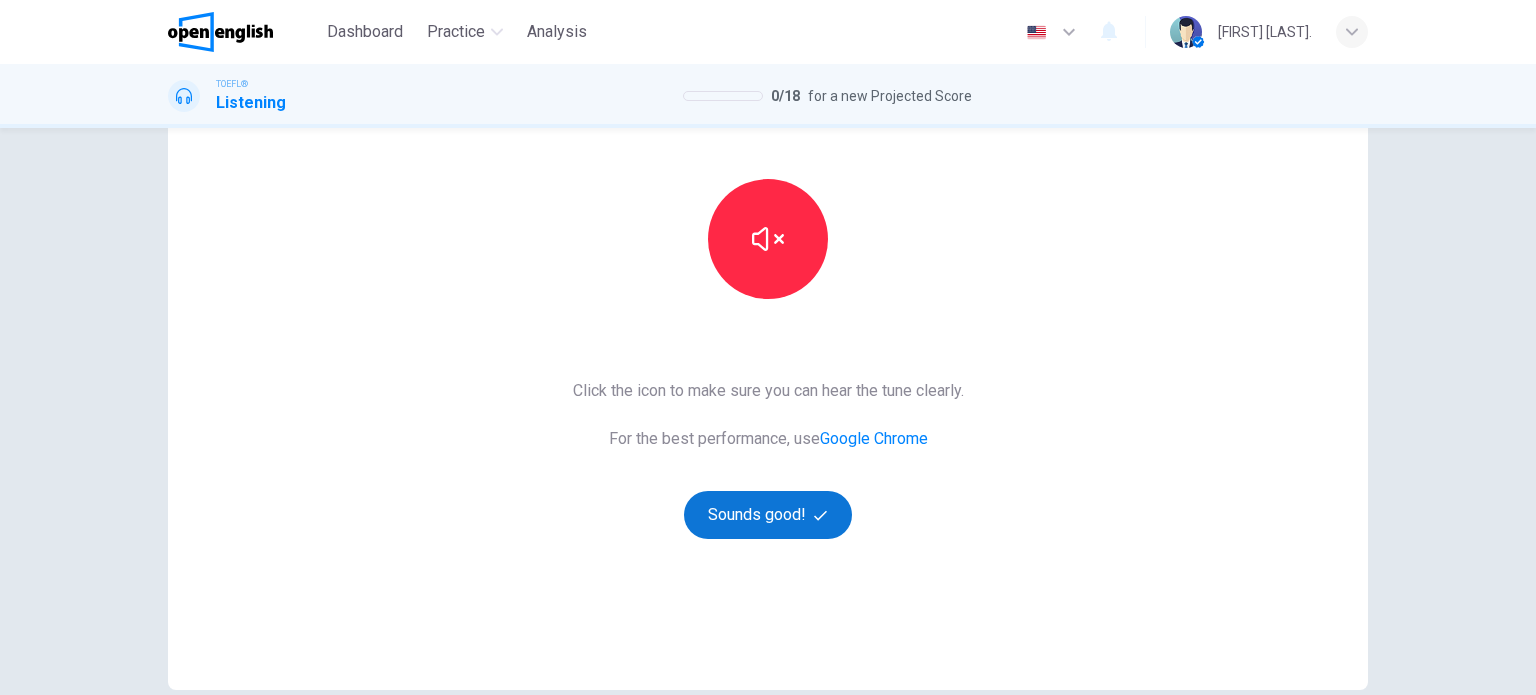 scroll, scrollTop: 200, scrollLeft: 0, axis: vertical 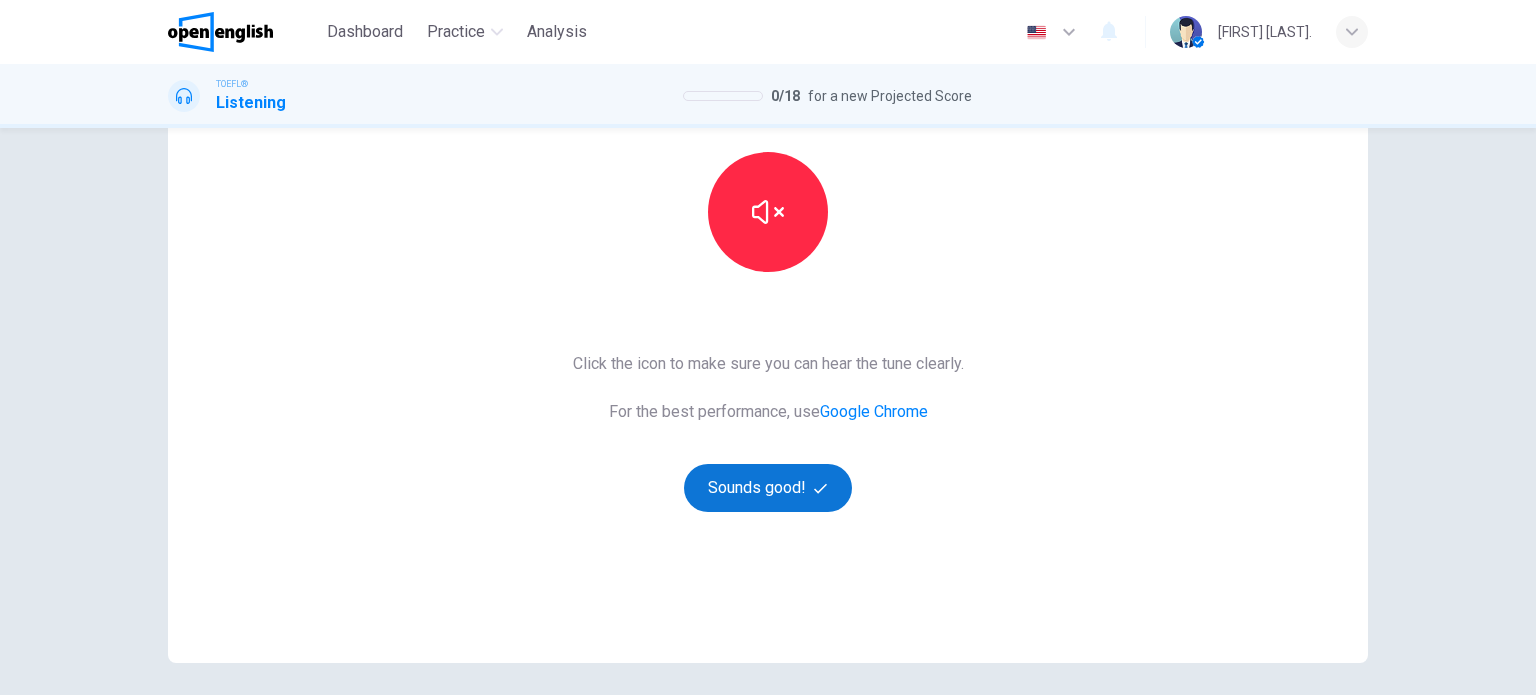 click on "Sounds good!" at bounding box center [768, 488] 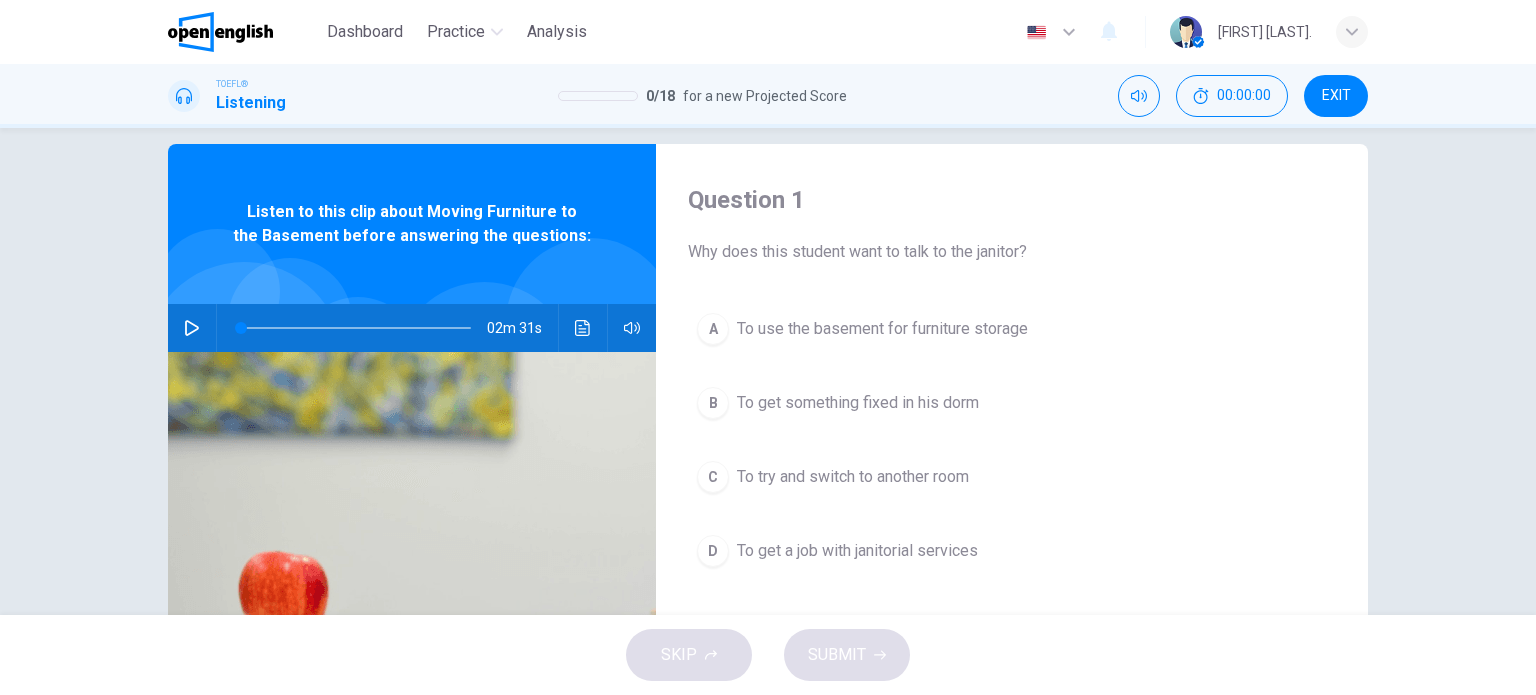scroll, scrollTop: 0, scrollLeft: 0, axis: both 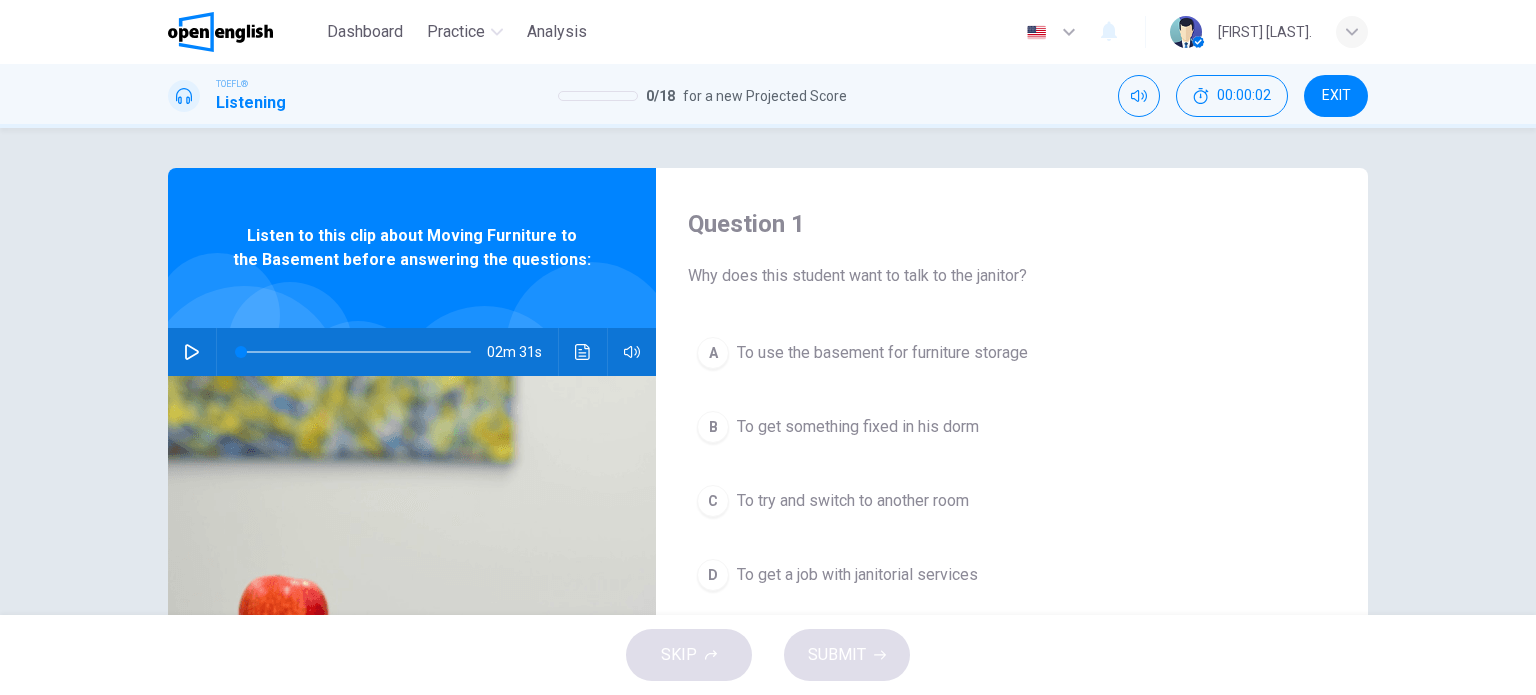 click 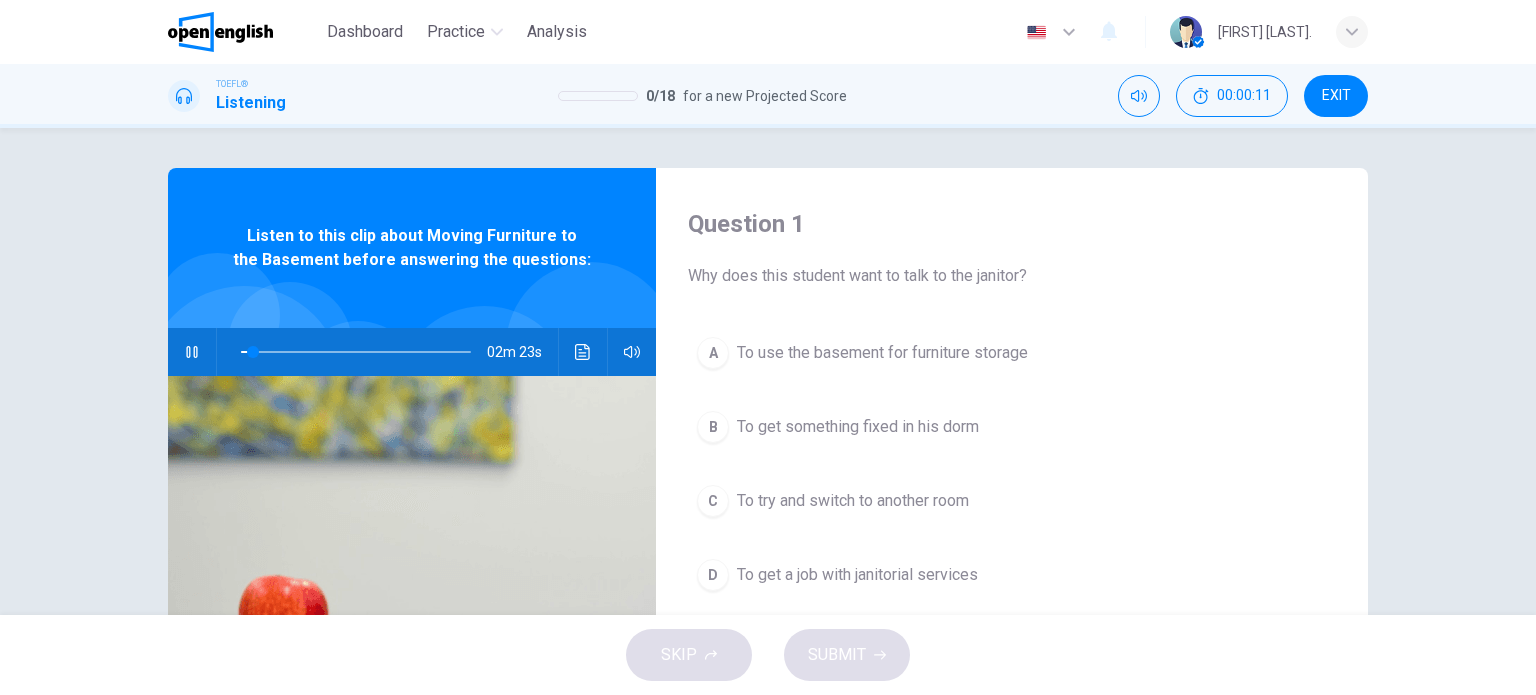 click on "Question 1 Why does this student want to talk to the janitor? A To use the basement for furniture storage B To get something fixed in his dorm C To try and switch to another room D To get a job with janitorial services Listen to this clip about Moving Furniture to the Basement before answering the questions:   02m 23s" at bounding box center (768, 371) 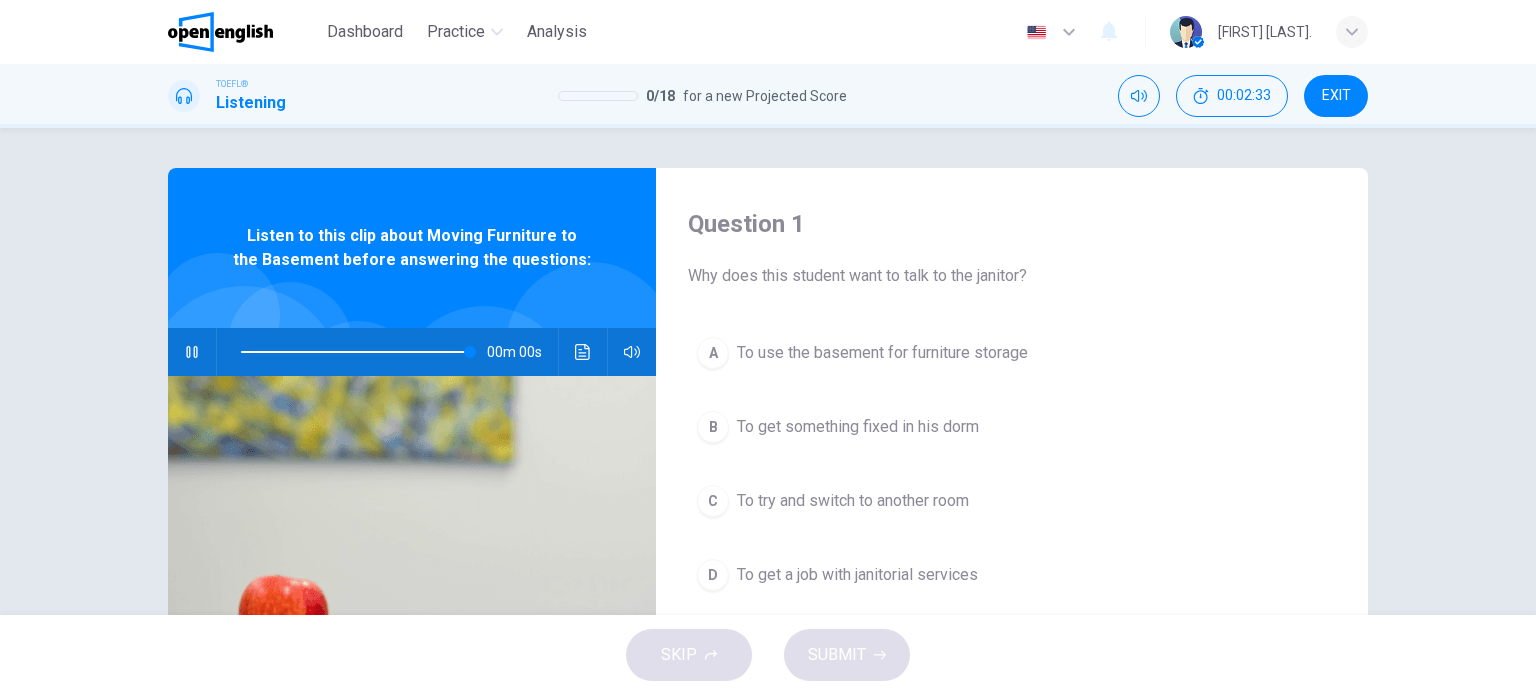 type on "*" 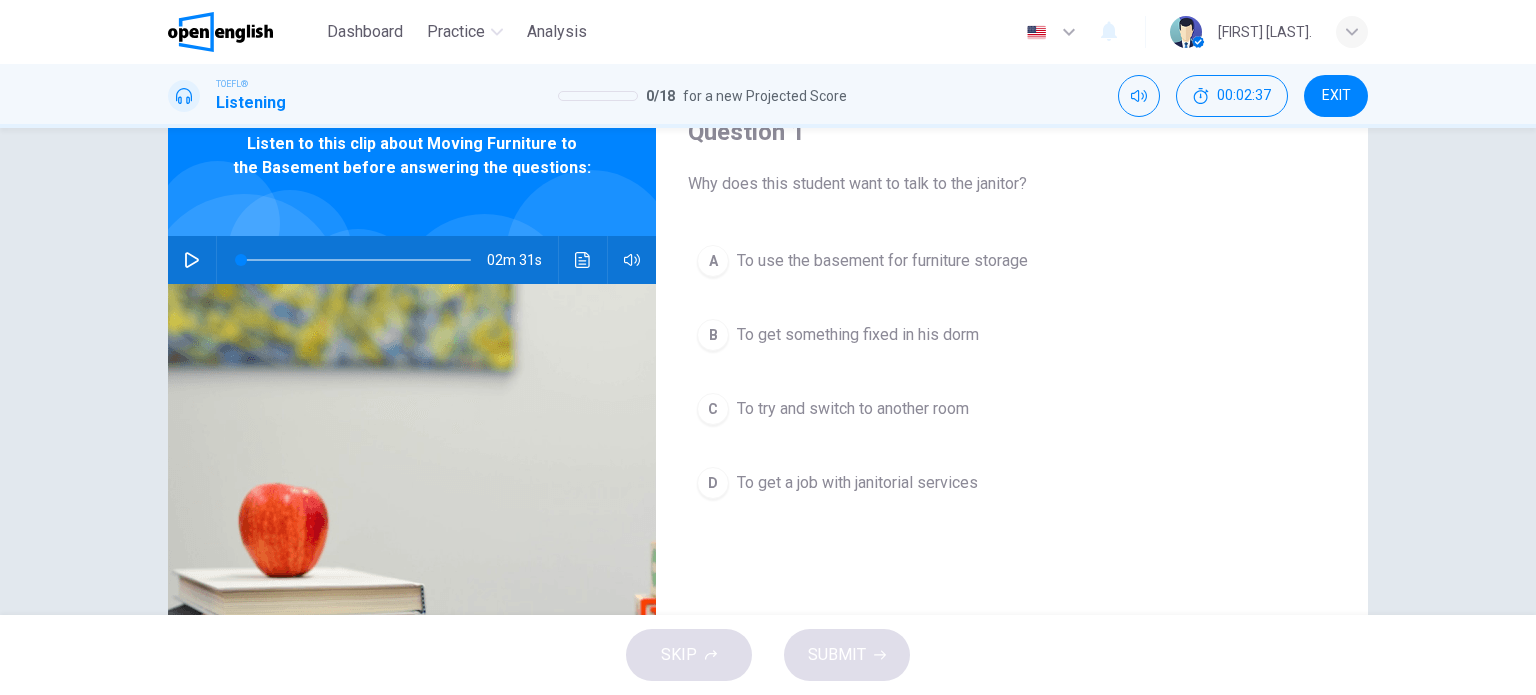 scroll, scrollTop: 100, scrollLeft: 0, axis: vertical 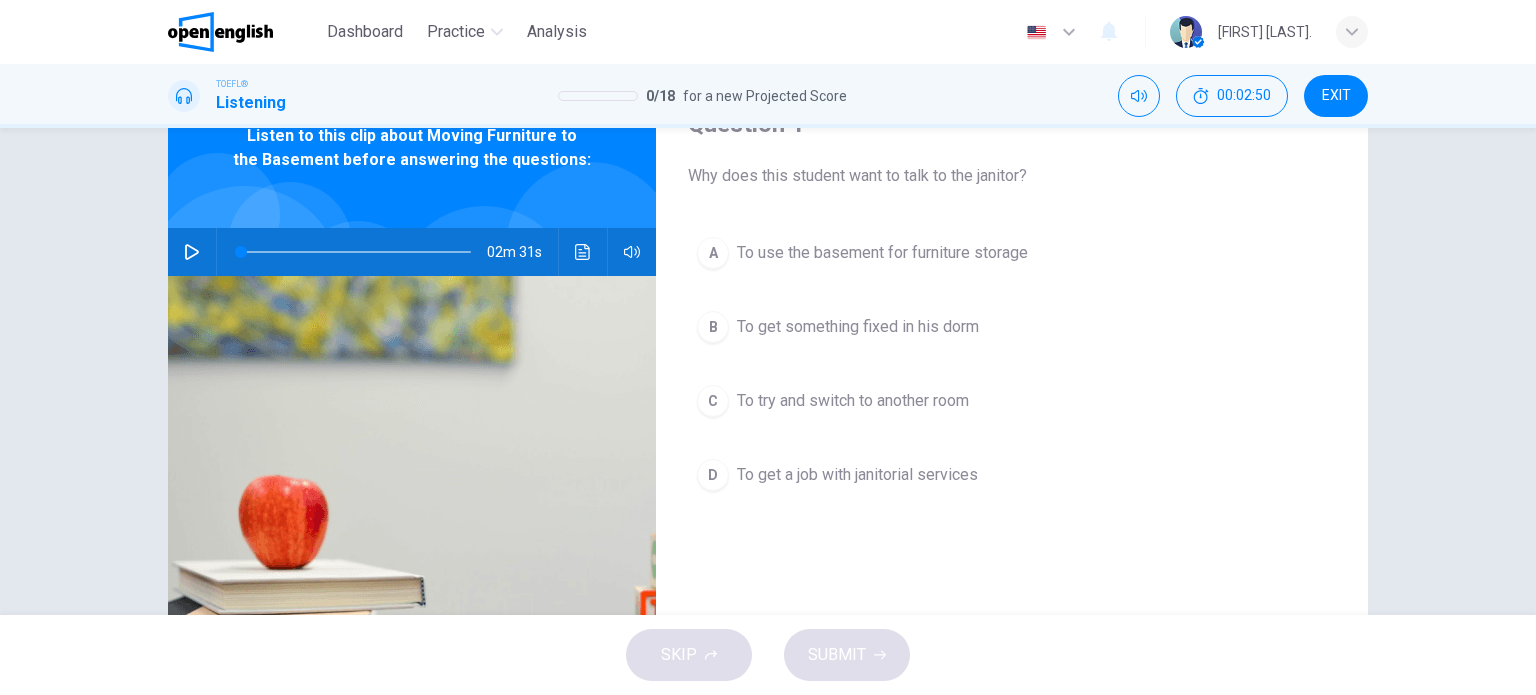 click on "To use the basement for furniture storage" at bounding box center (882, 253) 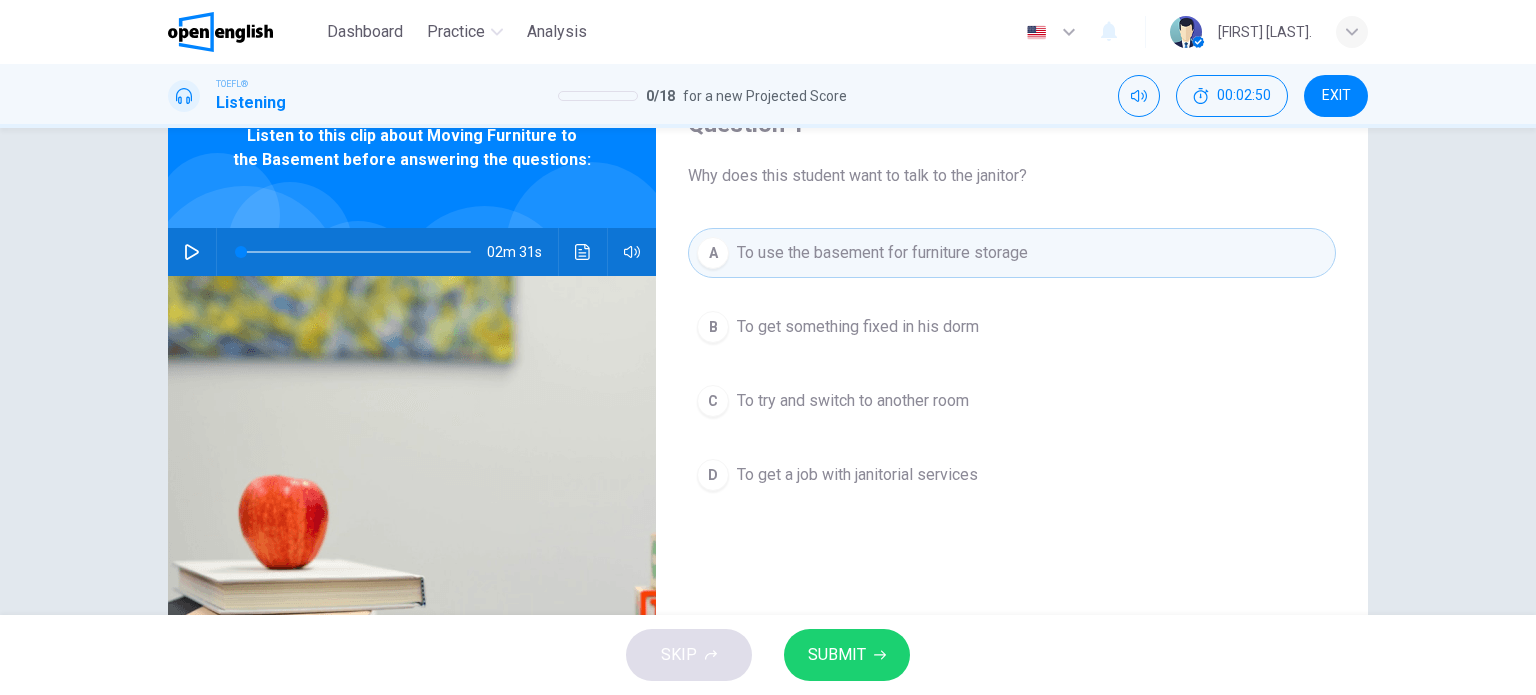 click on "SUBMIT" at bounding box center (847, 655) 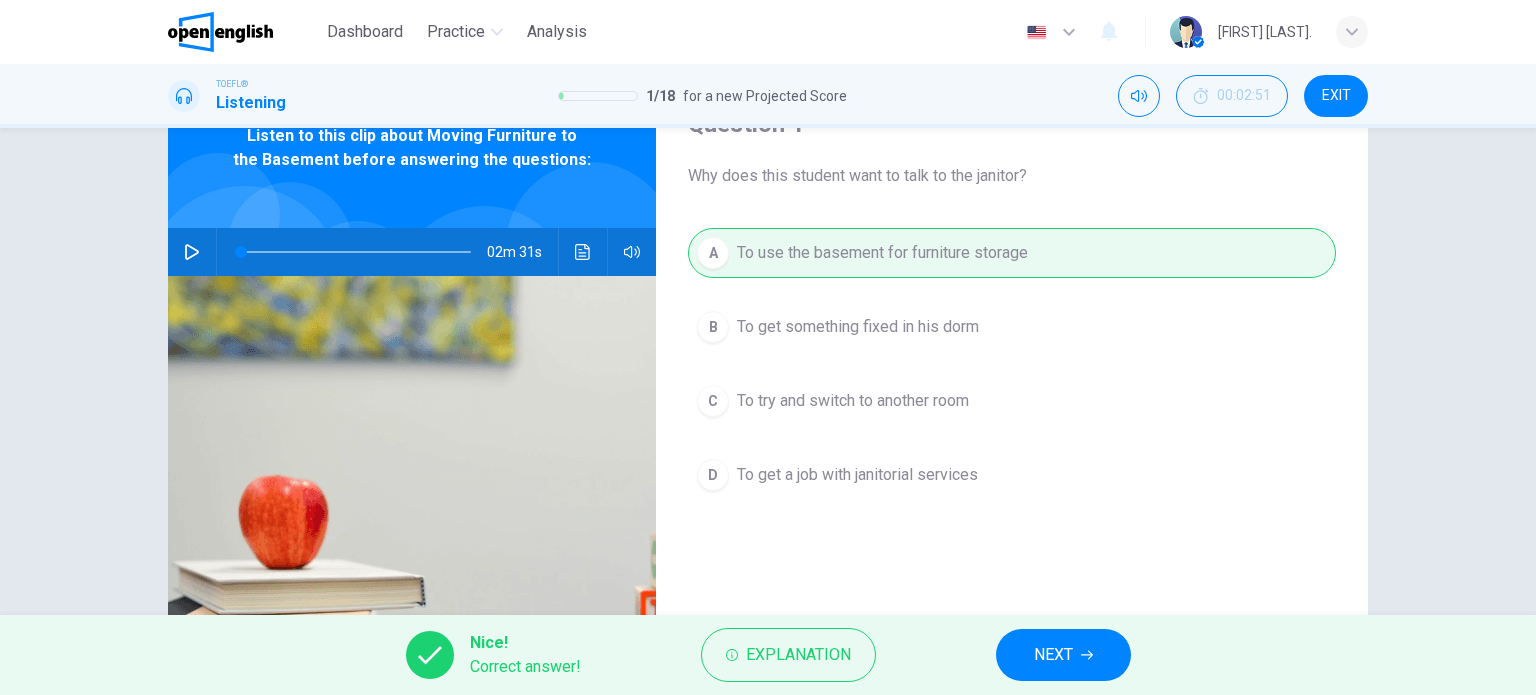 click on "NEXT" at bounding box center [1063, 655] 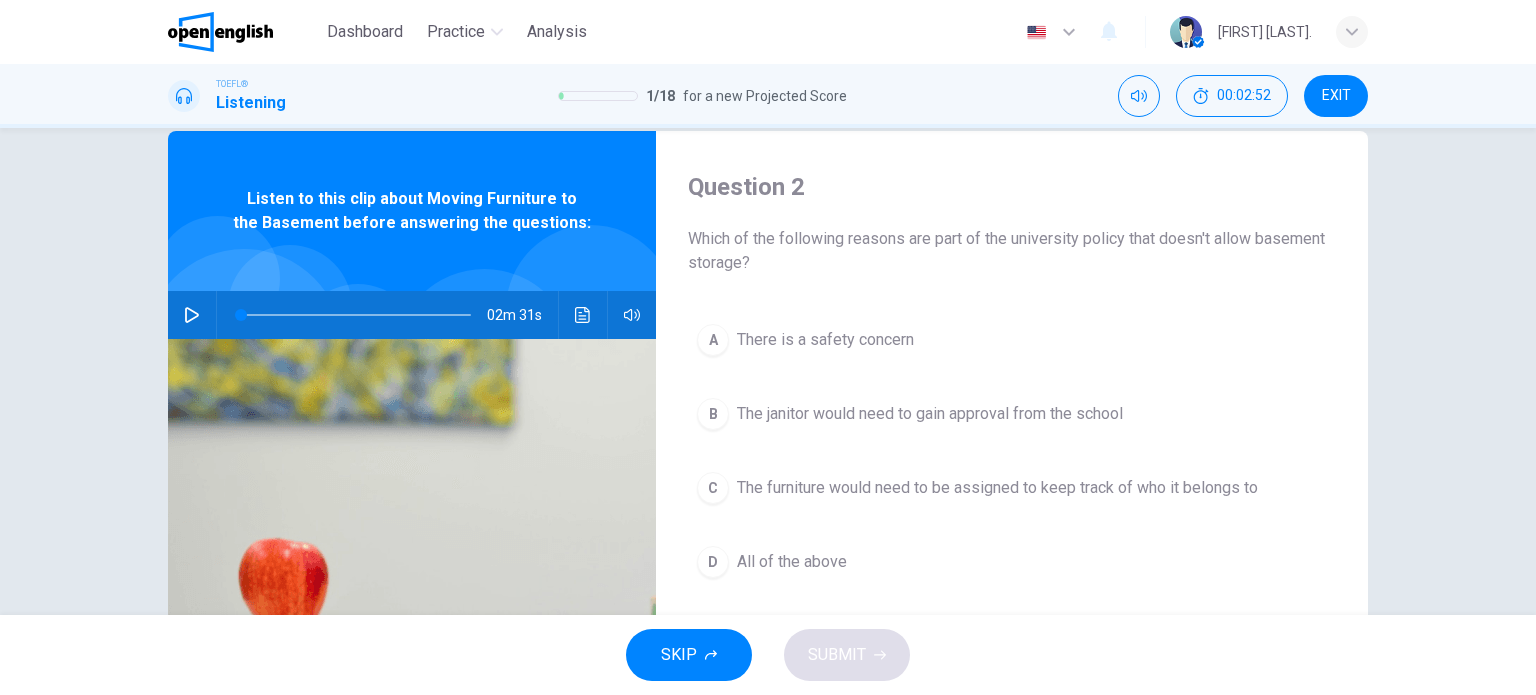 scroll, scrollTop: 100, scrollLeft: 0, axis: vertical 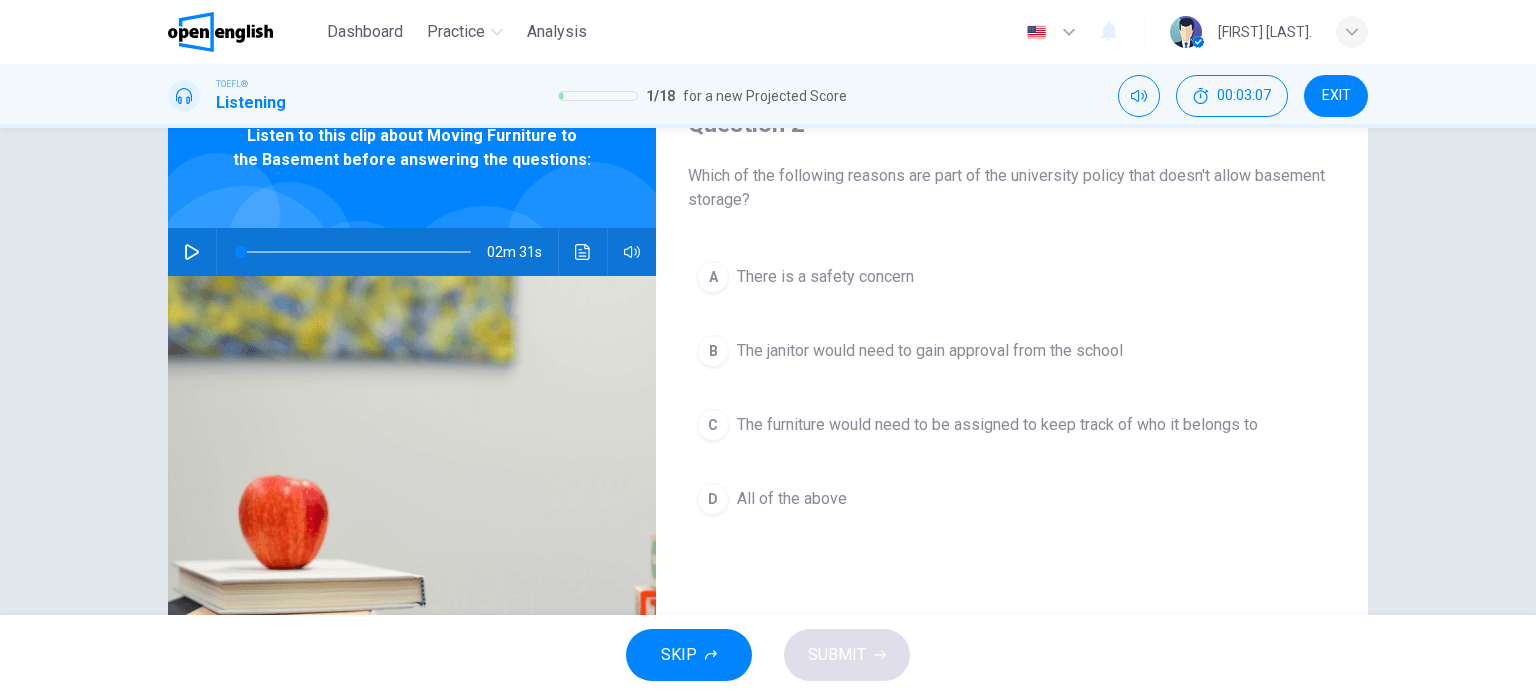 click on "All of the above" at bounding box center [792, 499] 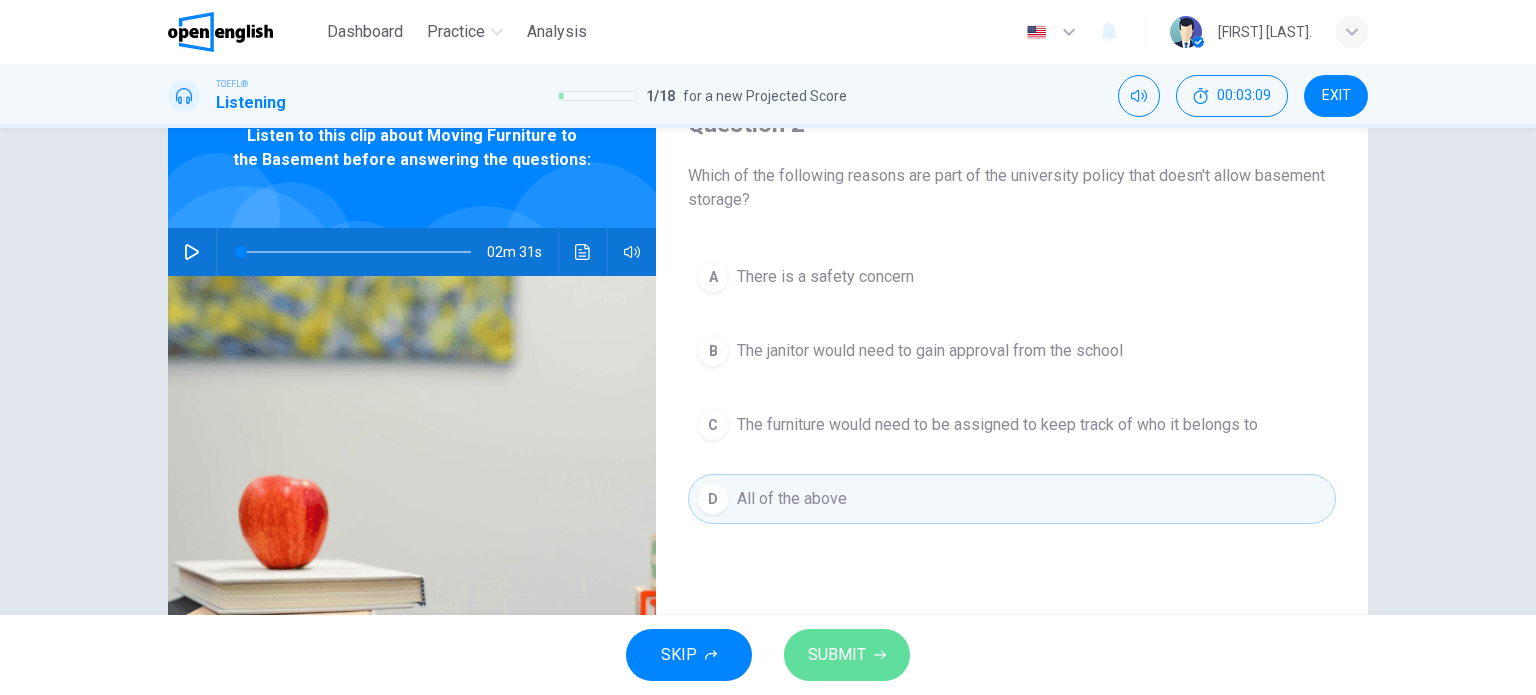 click on "SUBMIT" at bounding box center [847, 655] 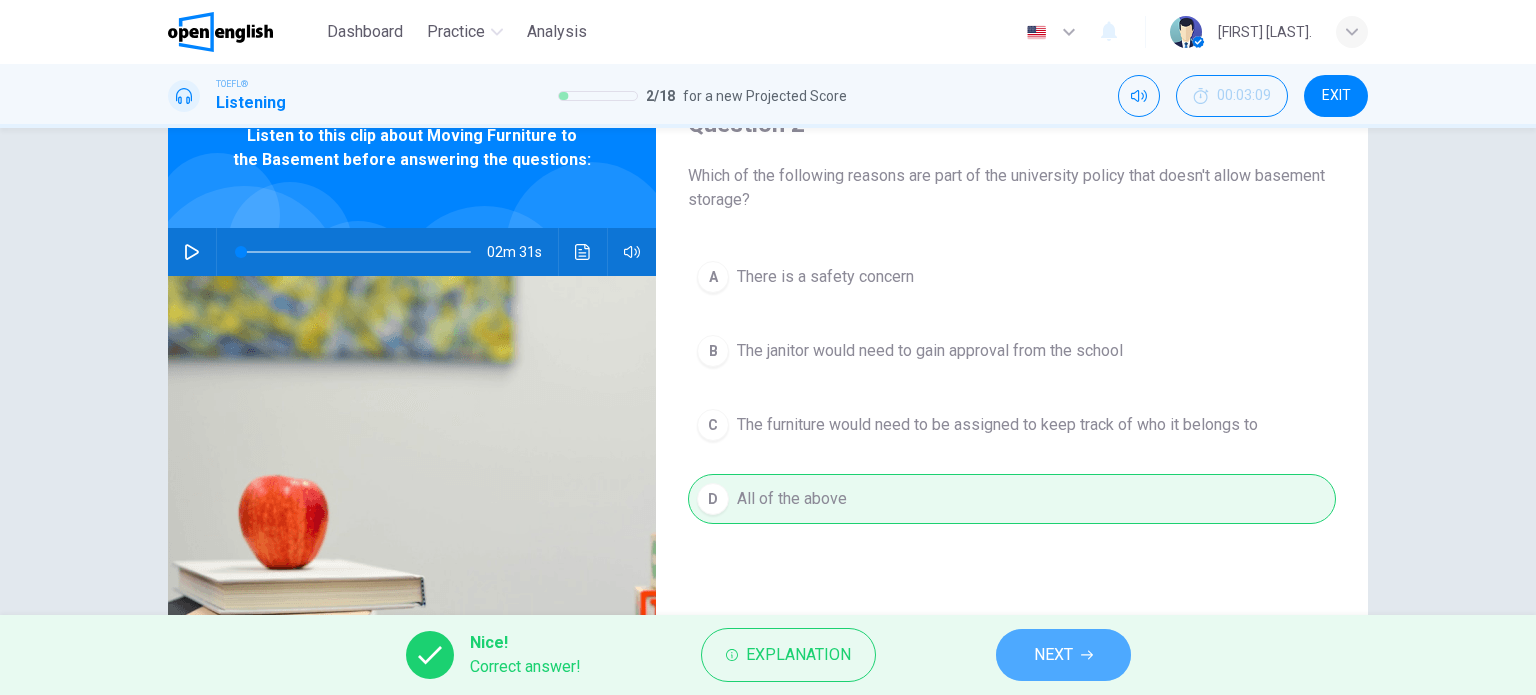 click on "NEXT" at bounding box center (1063, 655) 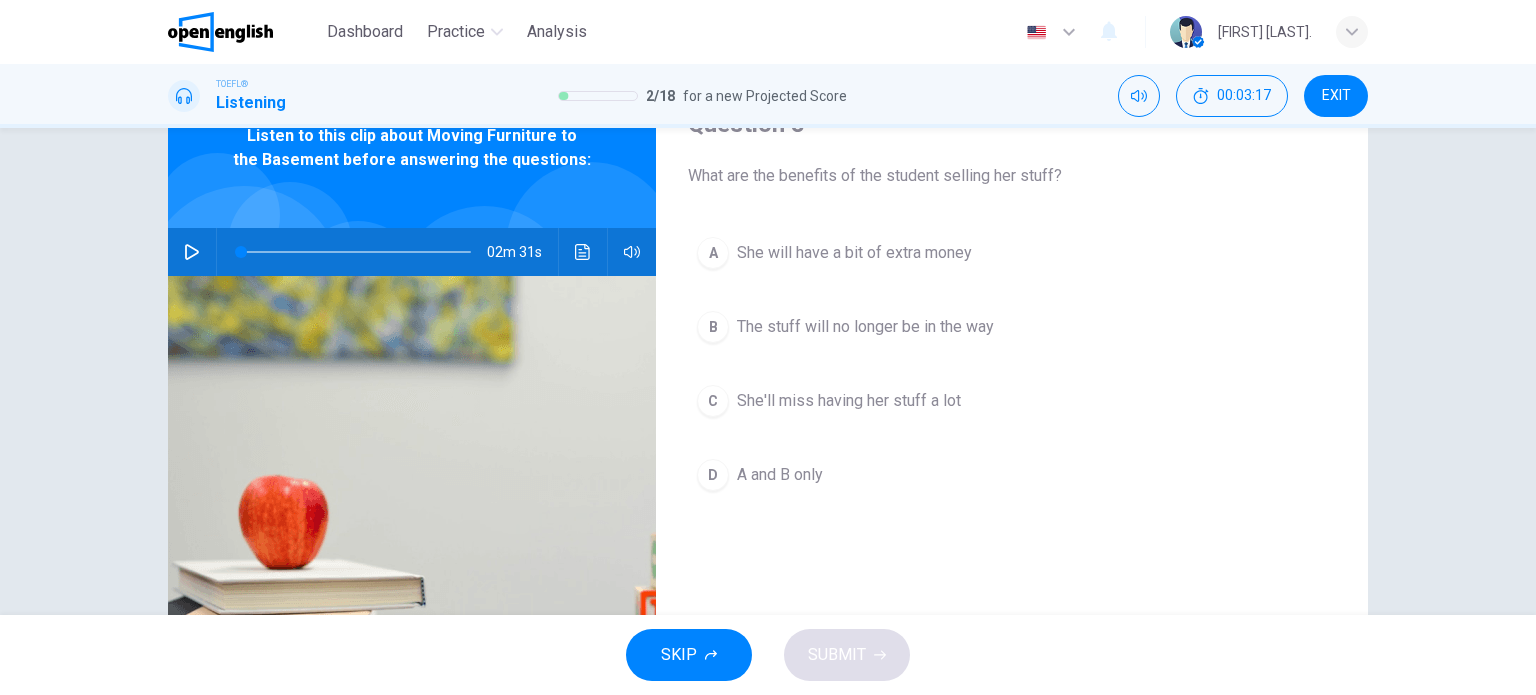 click on "A She will have a bit of extra money" at bounding box center (1012, 253) 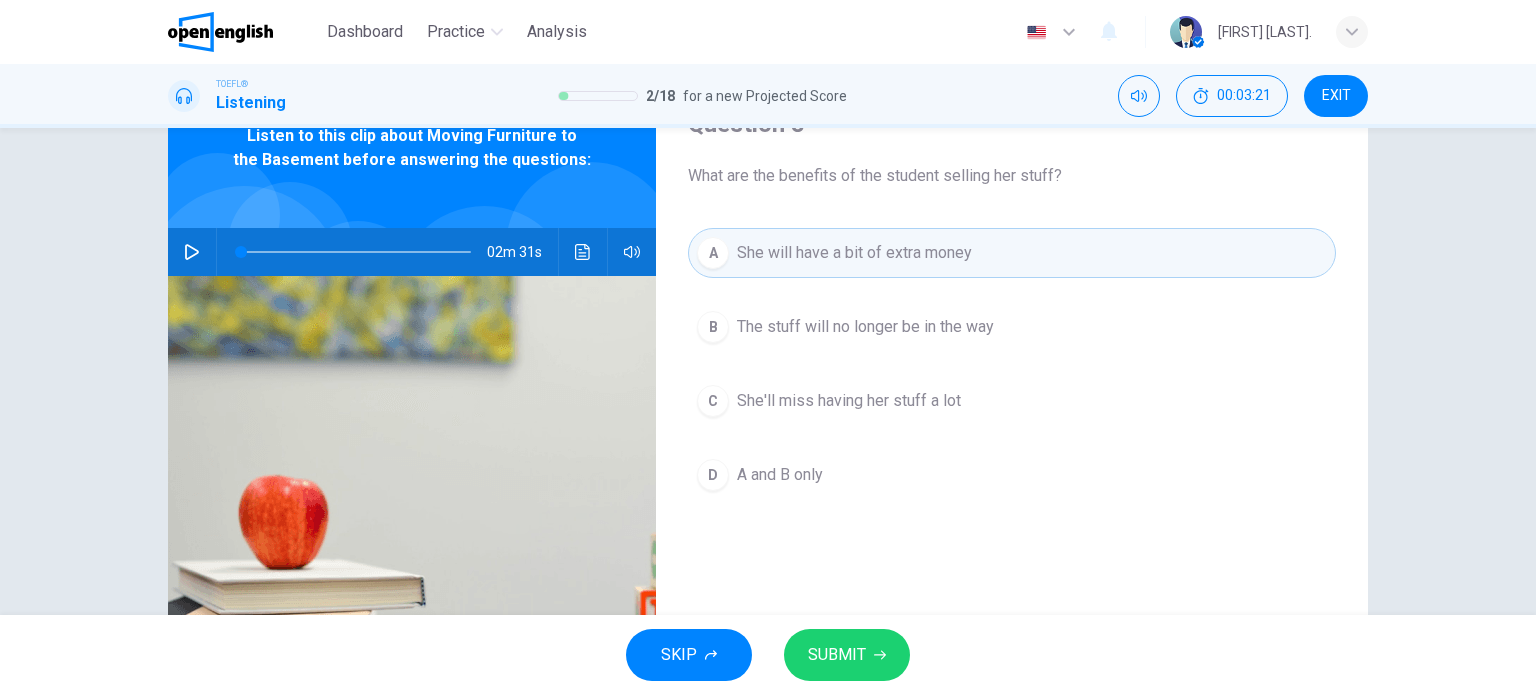 click on "B The stuff will no longer be in the way" at bounding box center (1012, 327) 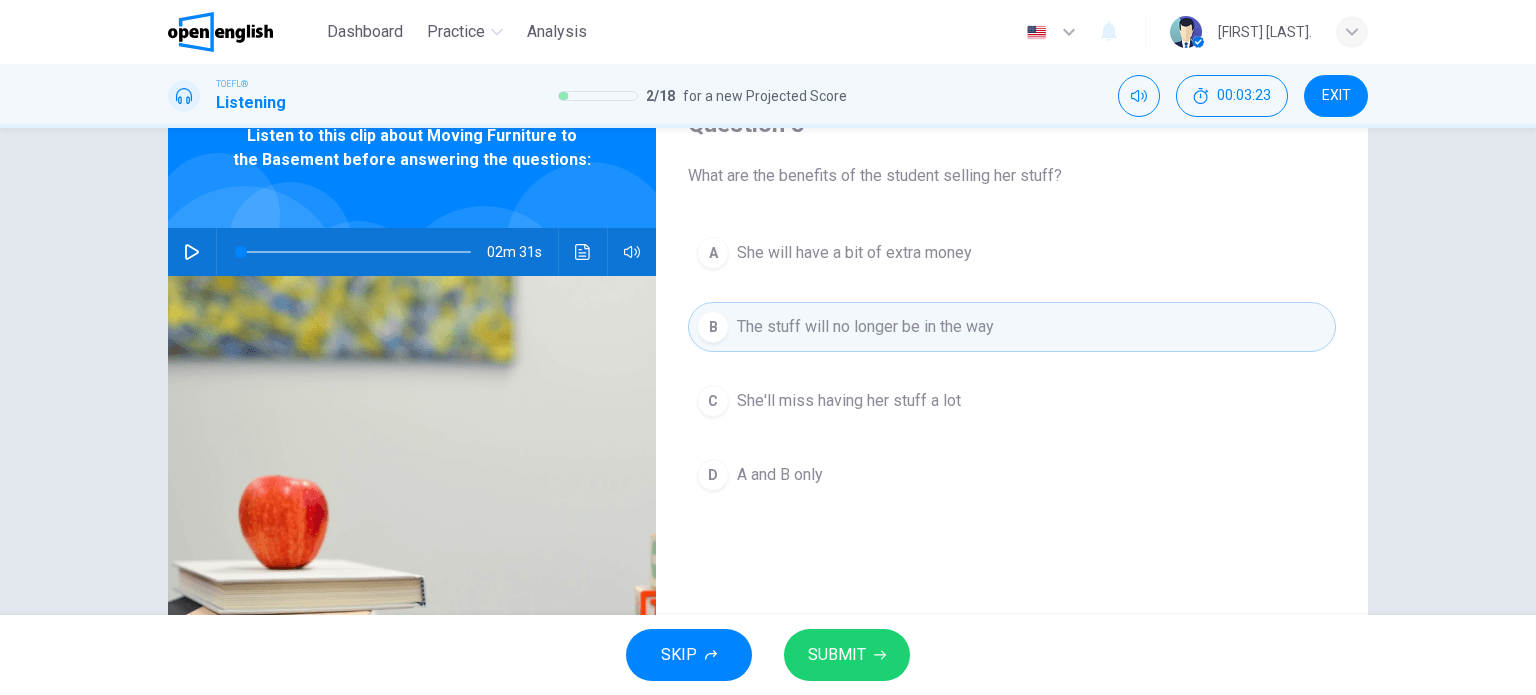 click on "D A and B only" at bounding box center (1012, 475) 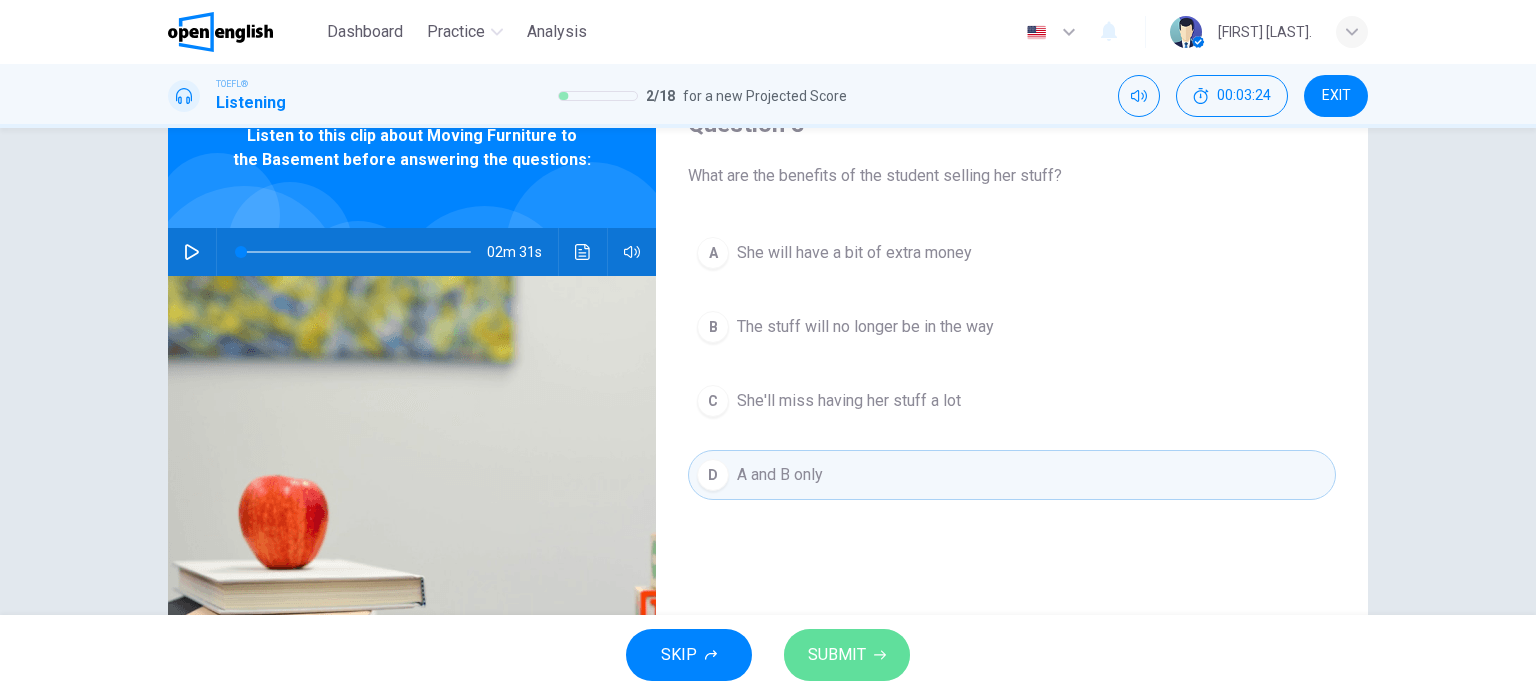 click on "SUBMIT" at bounding box center [847, 655] 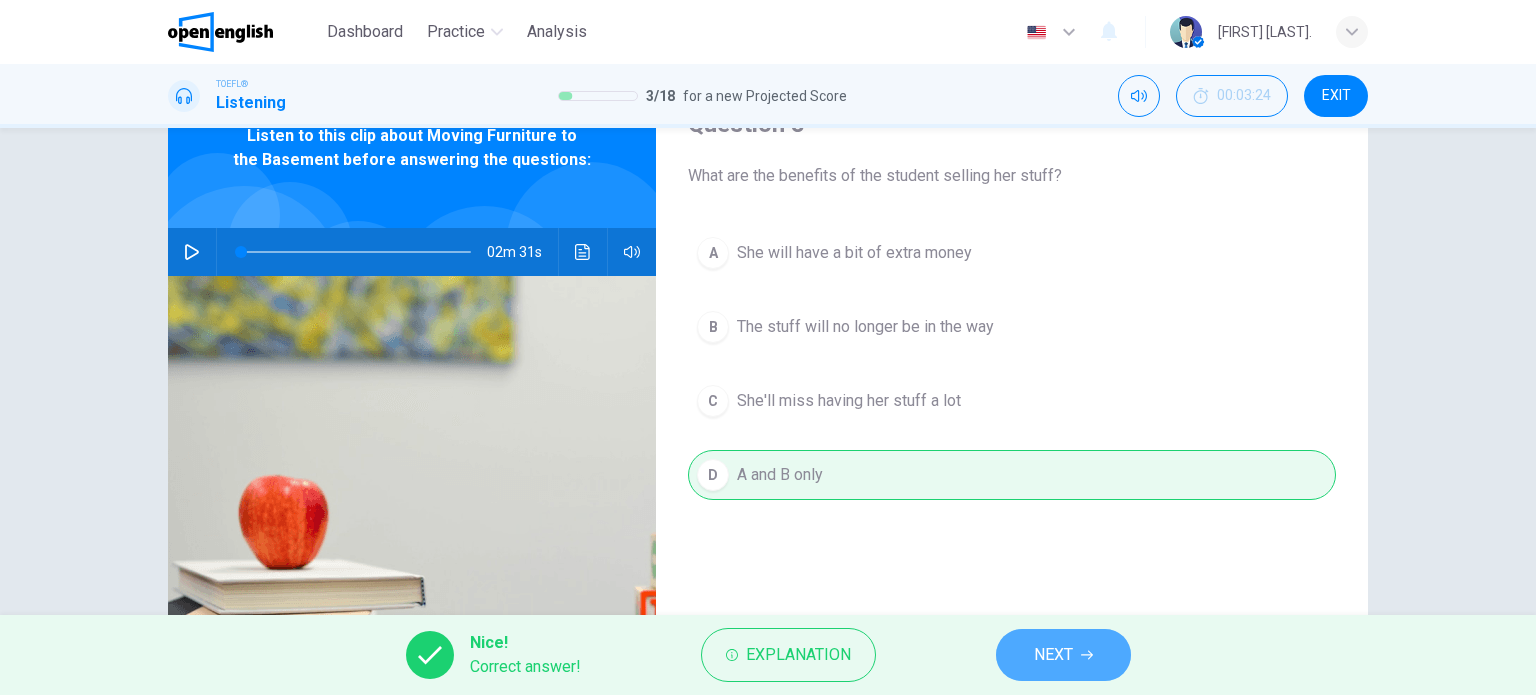 click on "NEXT" at bounding box center (1063, 655) 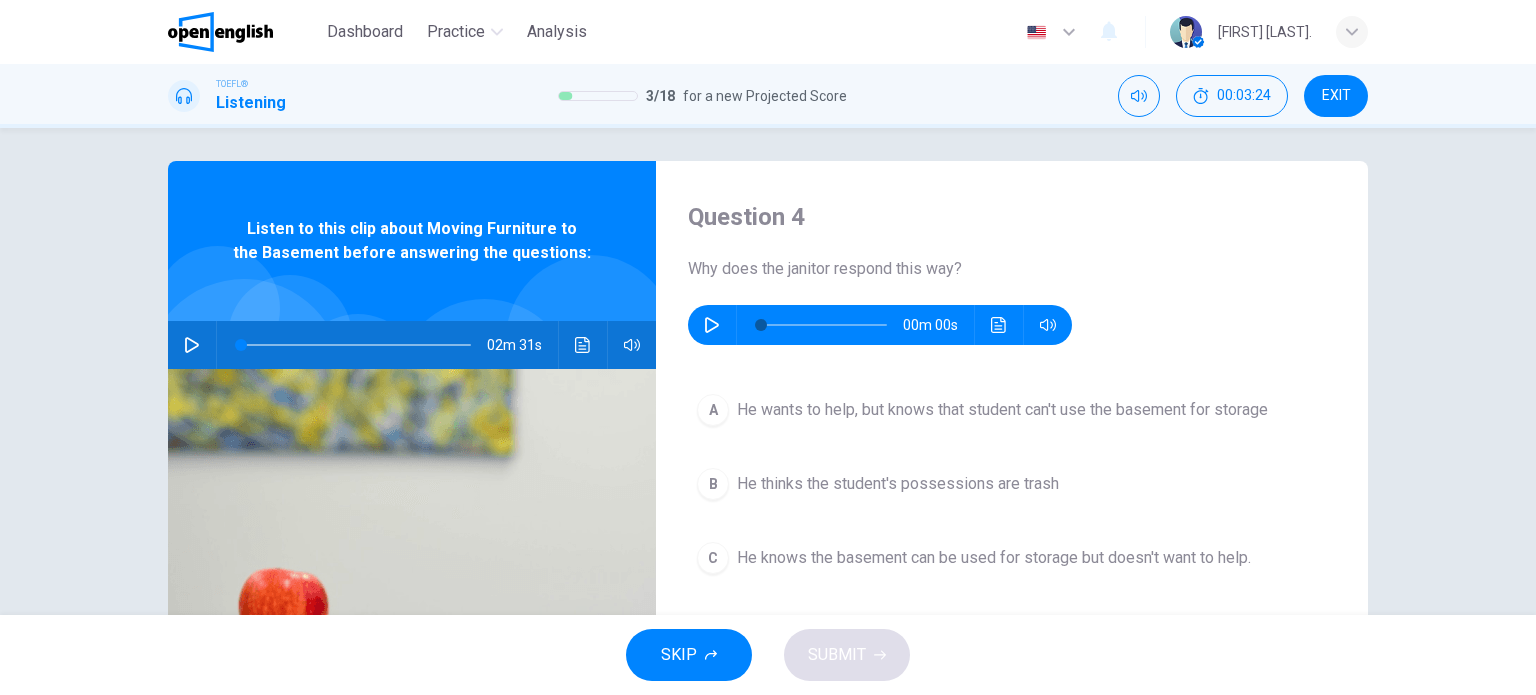 scroll, scrollTop: 0, scrollLeft: 0, axis: both 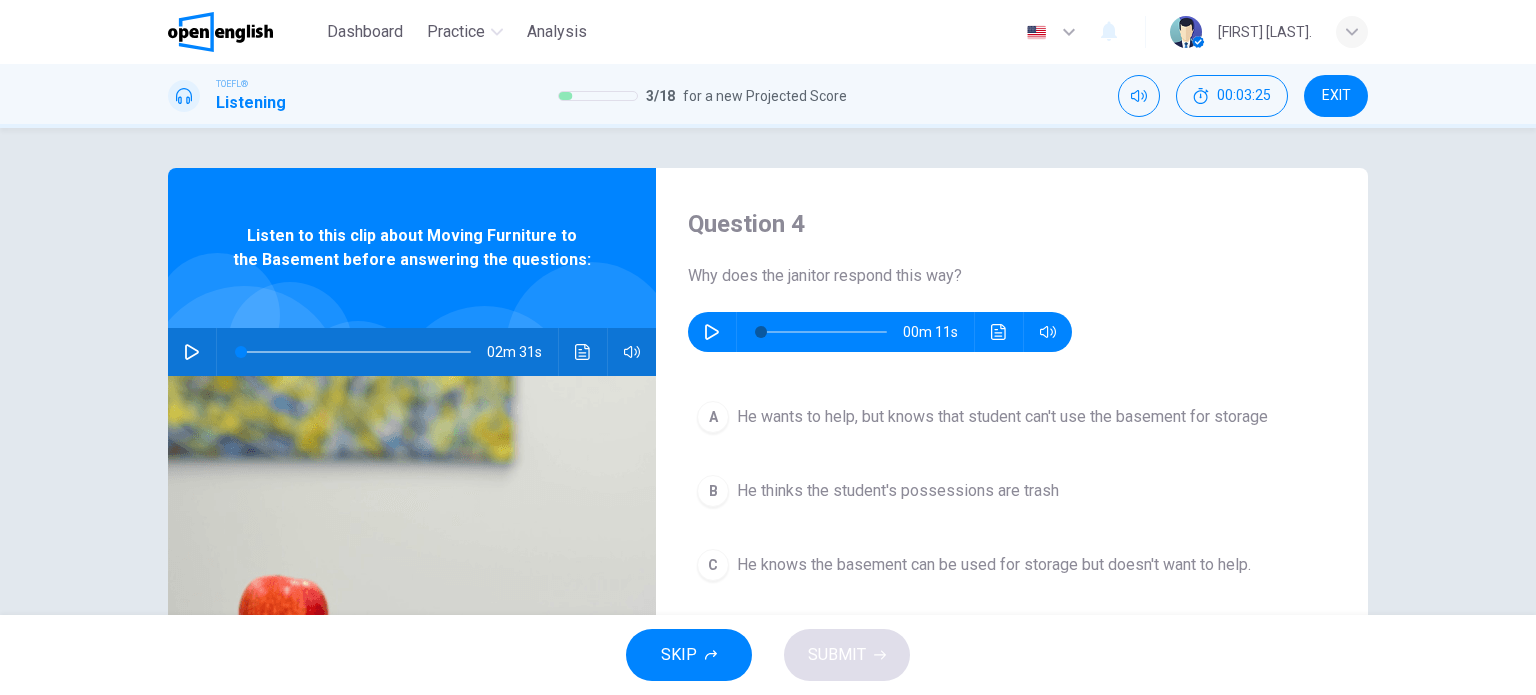 click at bounding box center [712, 332] 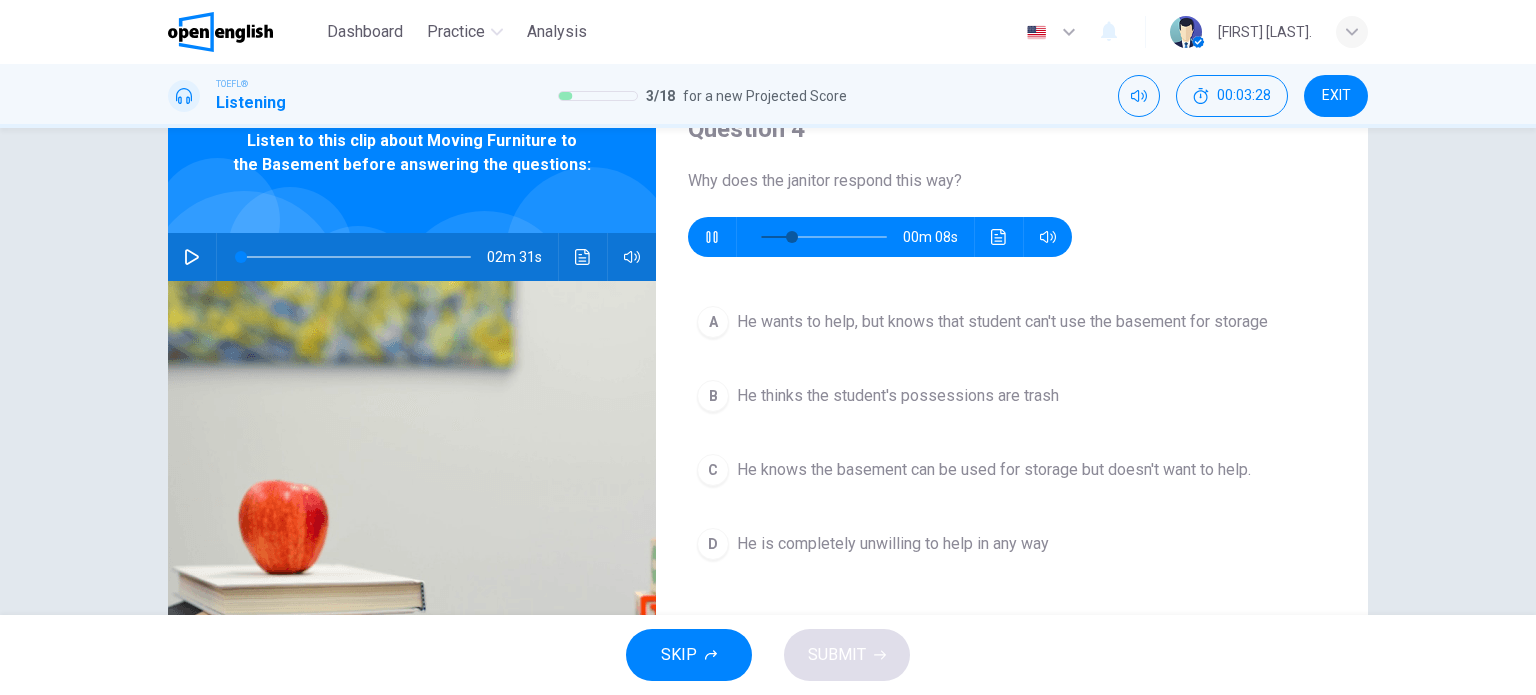 scroll, scrollTop: 100, scrollLeft: 0, axis: vertical 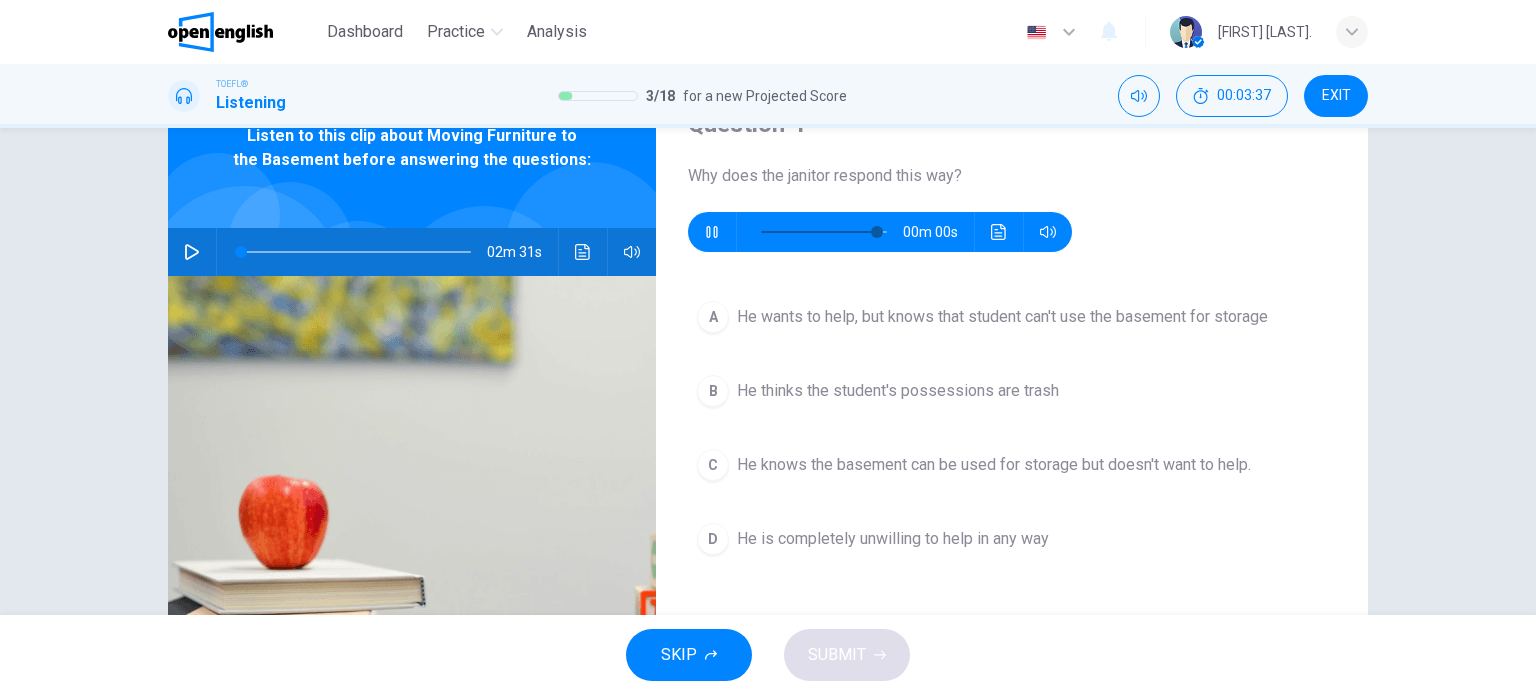 type on "*" 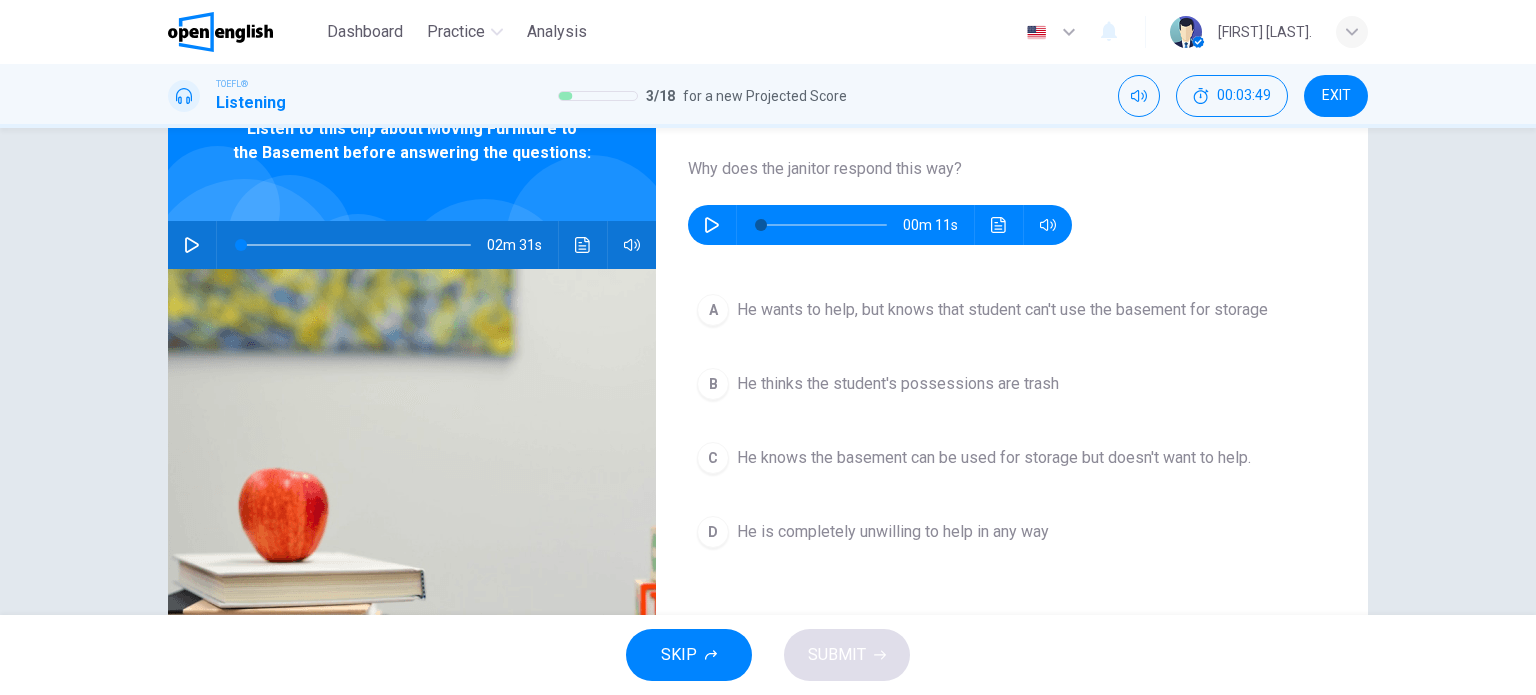 scroll, scrollTop: 100, scrollLeft: 0, axis: vertical 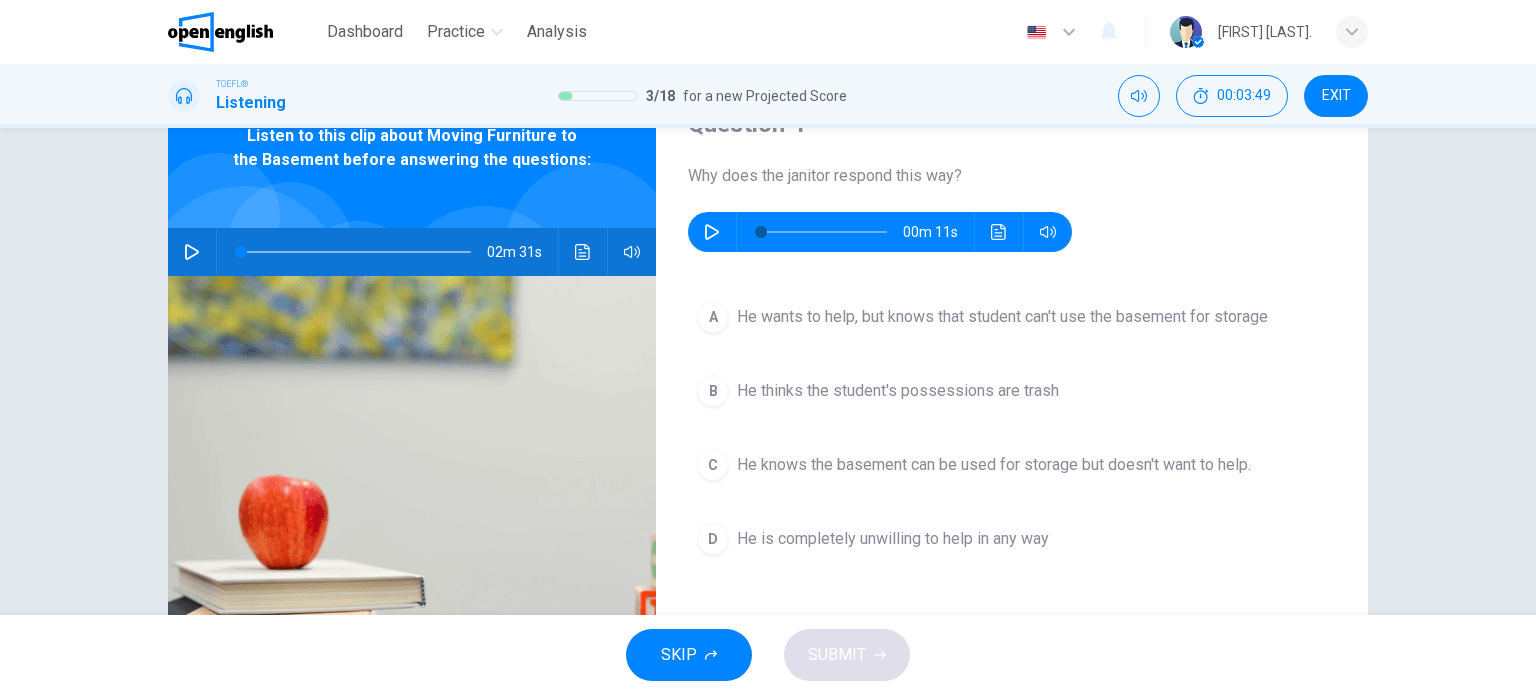 click on "A He wants to help, but knows that student can't use the basement for storage B He thinks the student's possessions are trash C He knows the basement can be used for storage but doesn't want to help. D He is completely unwilling to help in any way" at bounding box center [1012, 448] 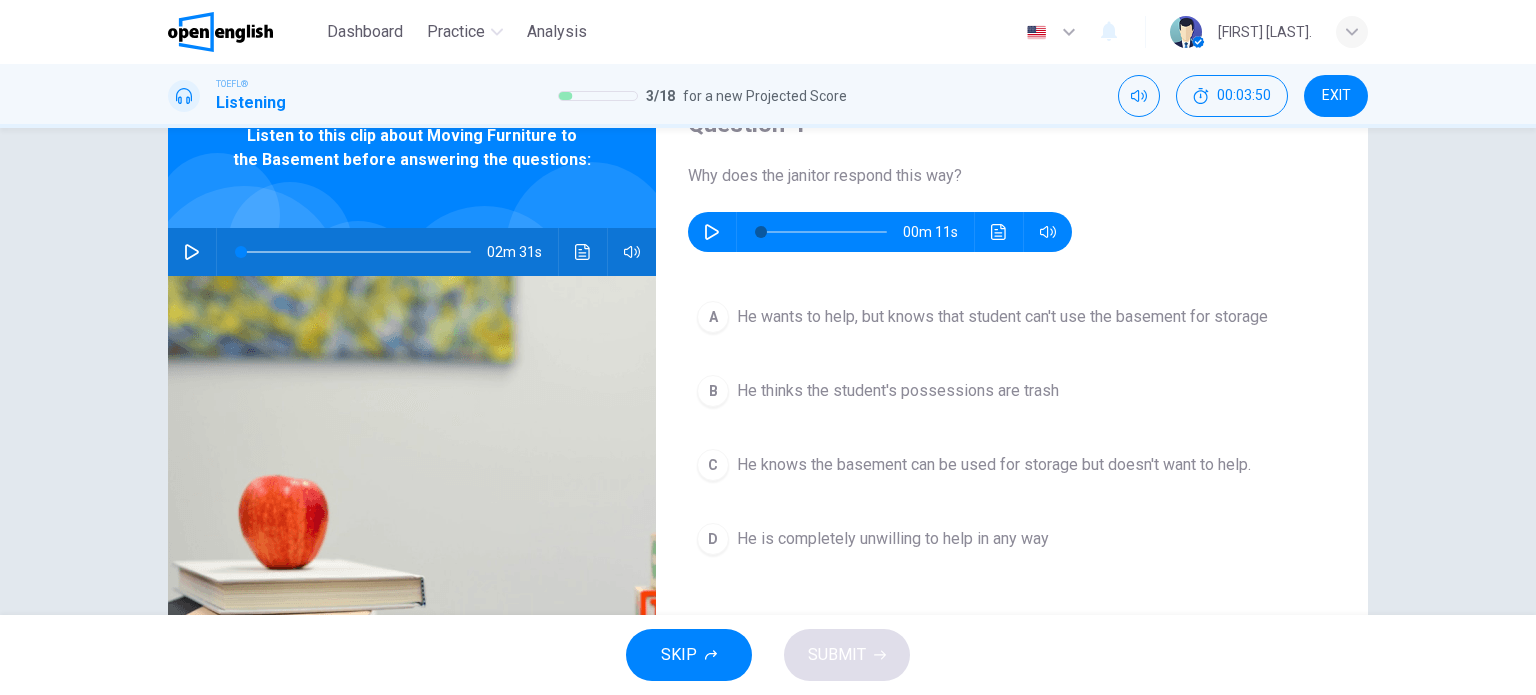 click on "A He wants to help, but knows that student can't use the basement for storage" at bounding box center [1012, 317] 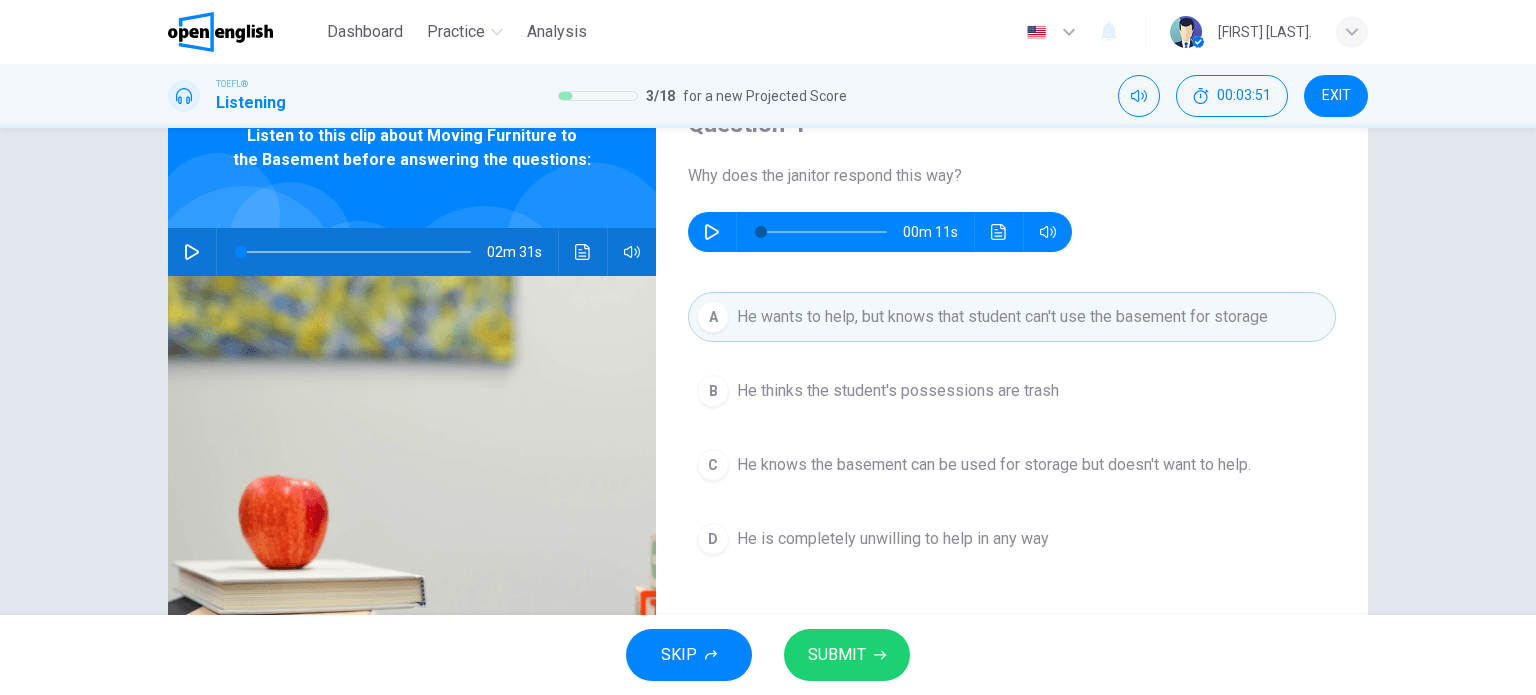 click on "SUBMIT" at bounding box center (837, 655) 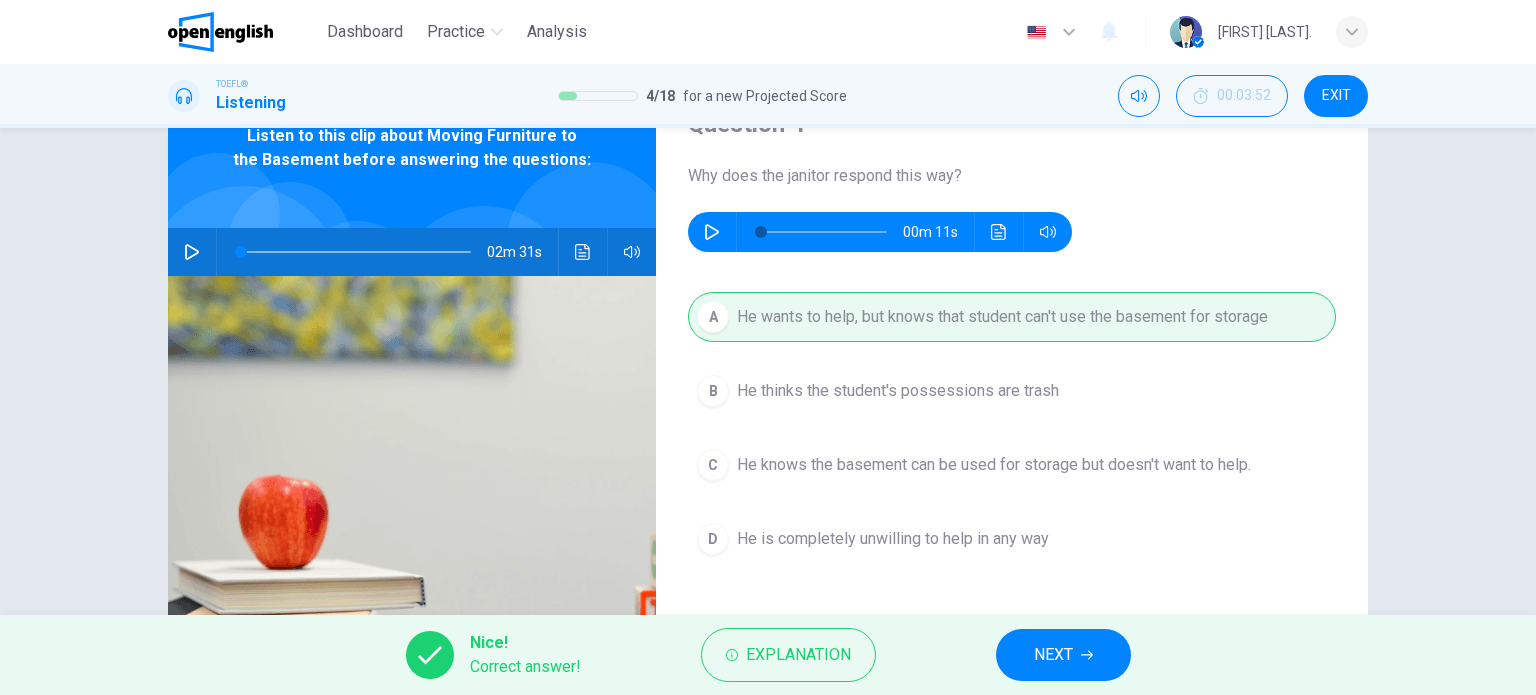 click on "NEXT" at bounding box center (1053, 655) 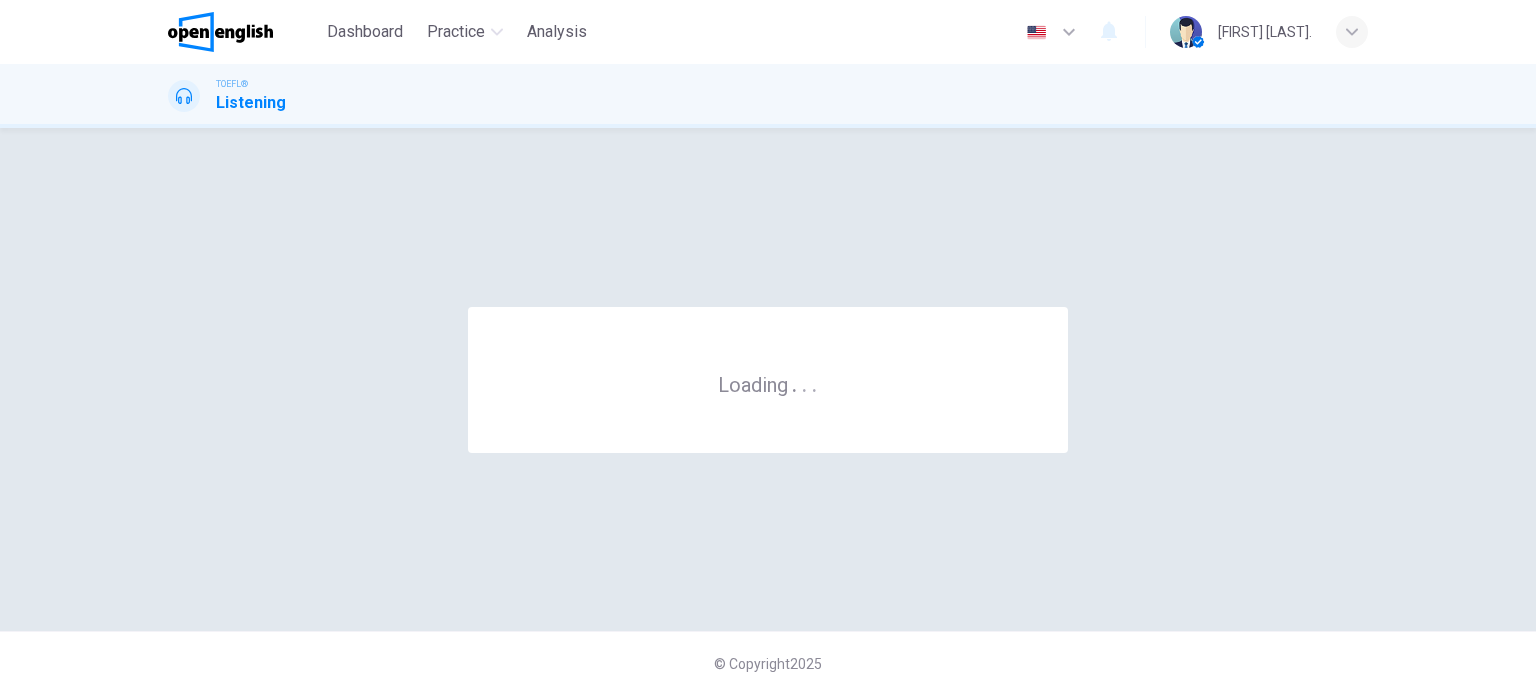 scroll, scrollTop: 0, scrollLeft: 0, axis: both 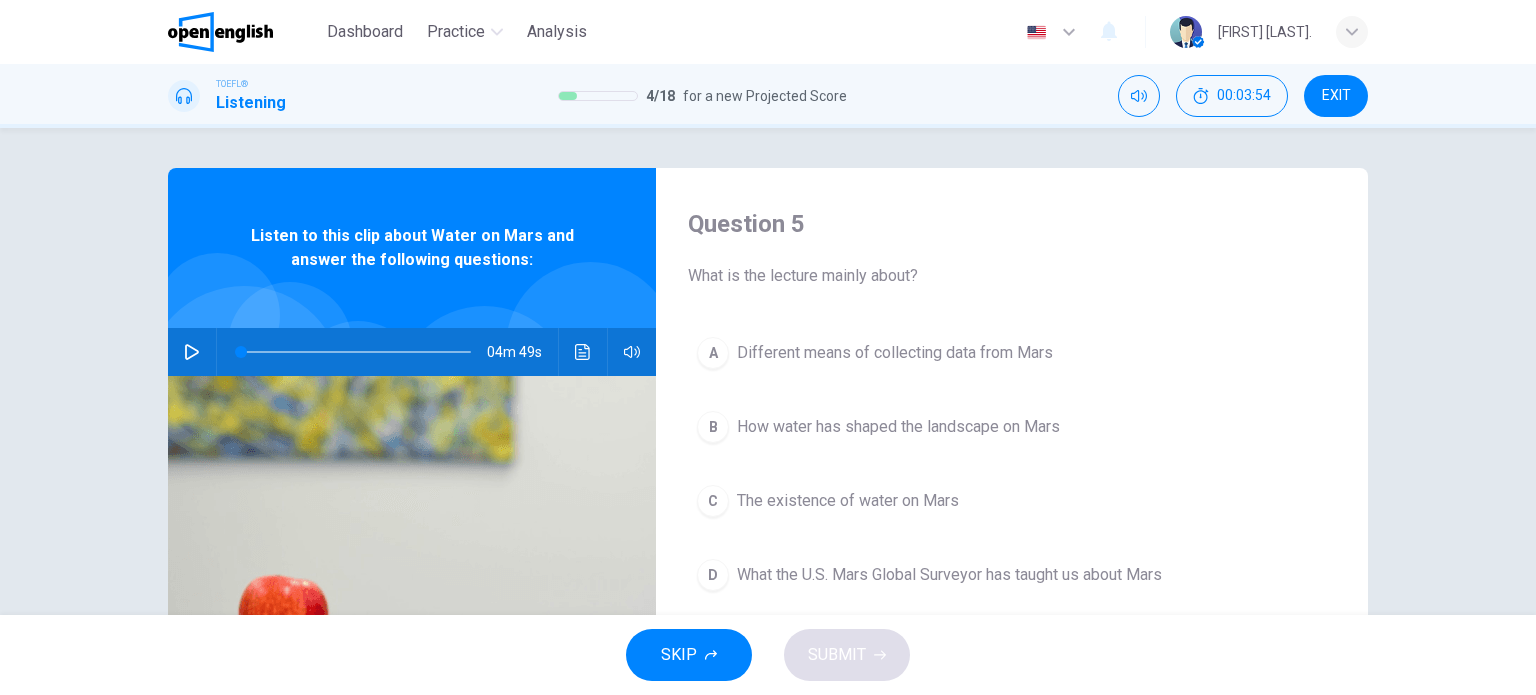 click at bounding box center (192, 352) 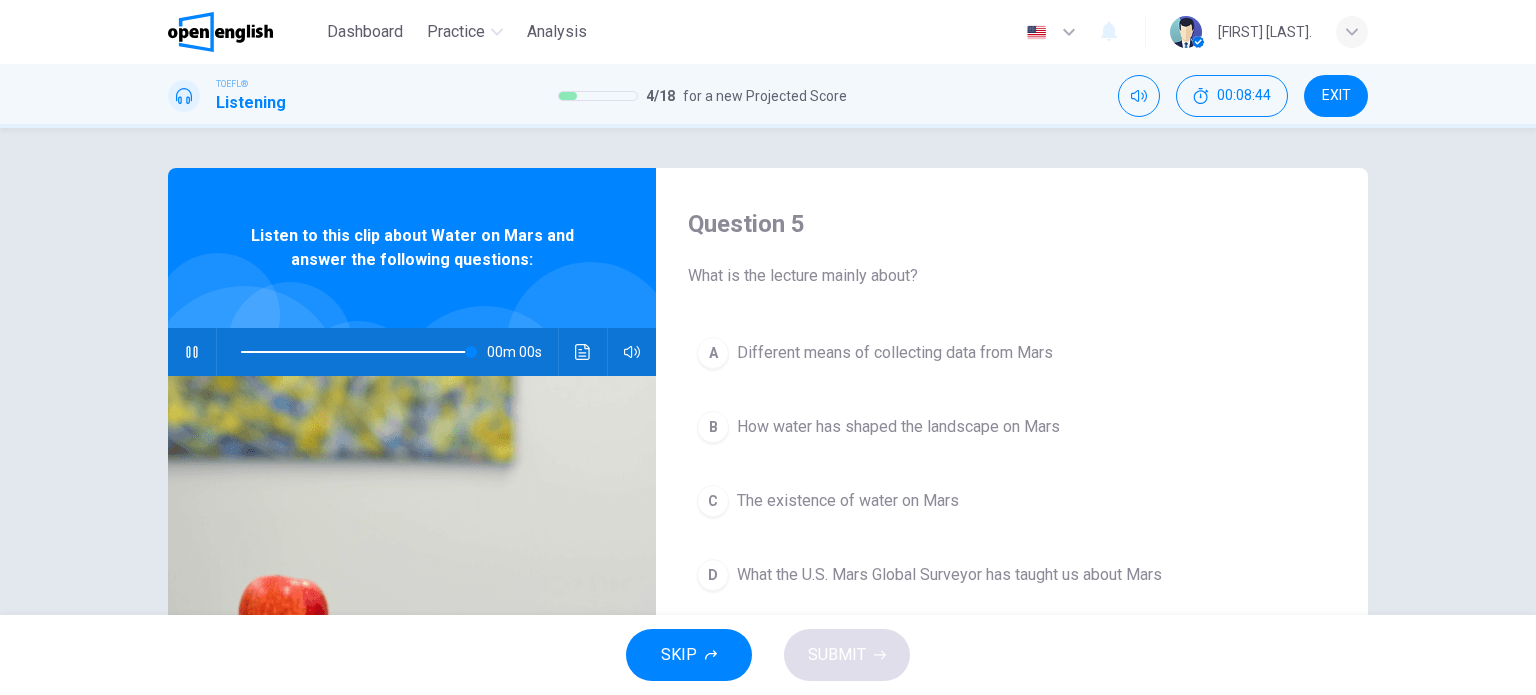 type on "*" 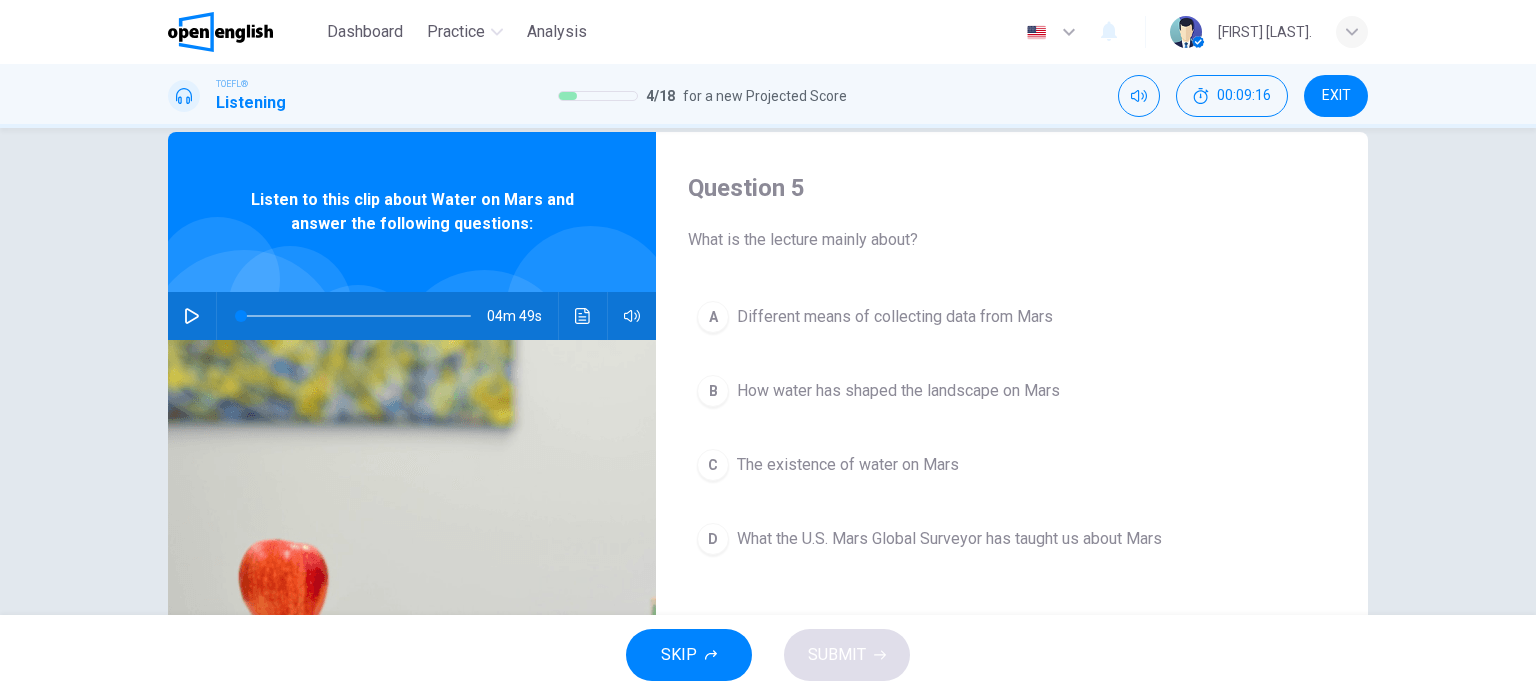 scroll, scrollTop: 100, scrollLeft: 0, axis: vertical 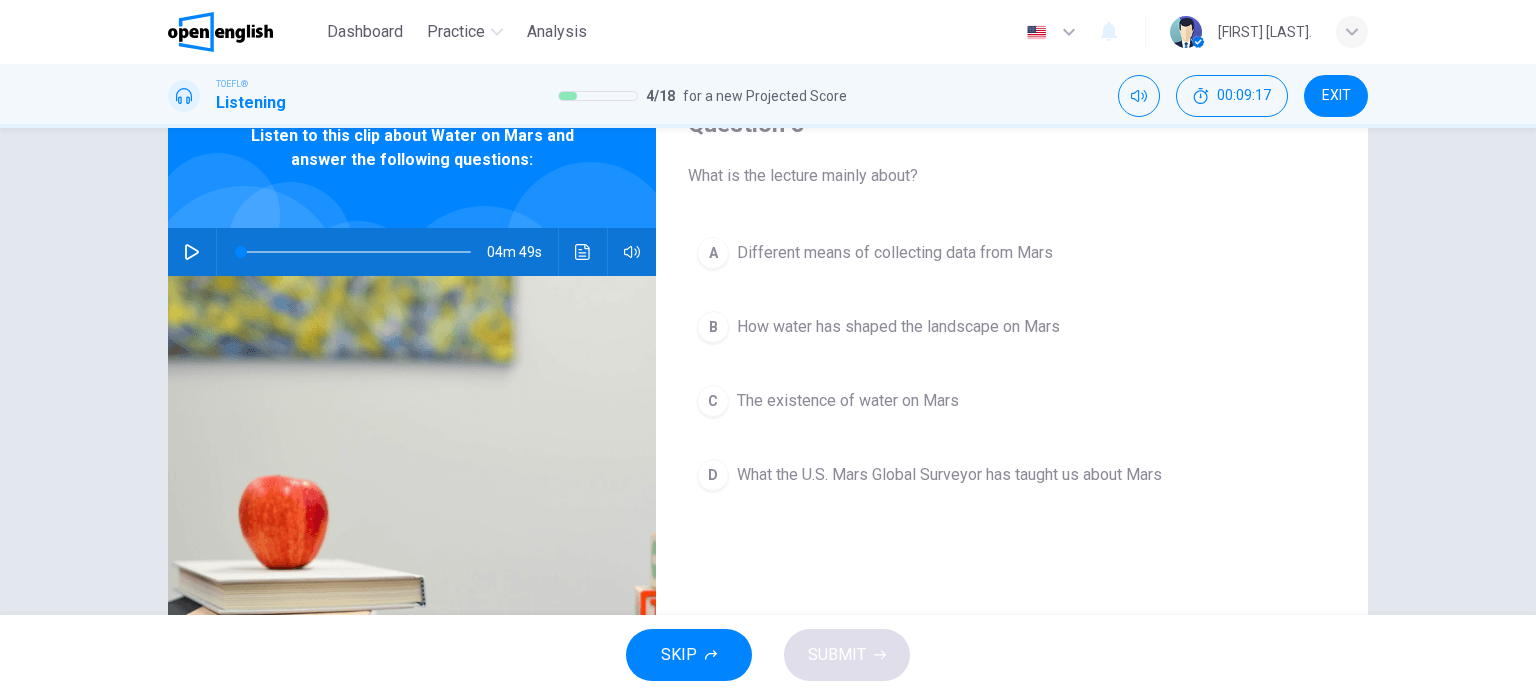 click on "A Different means of collecting data from Mars" at bounding box center (1012, 253) 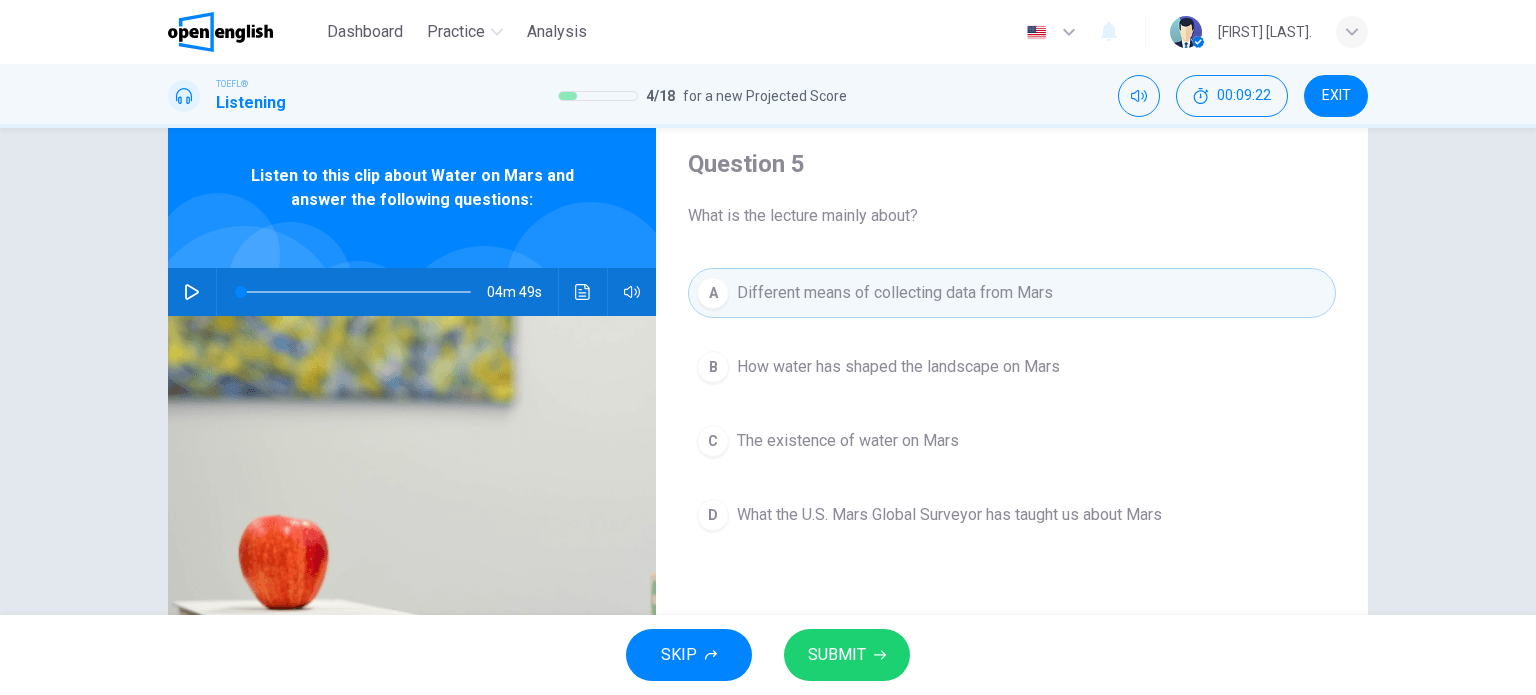 scroll, scrollTop: 0, scrollLeft: 0, axis: both 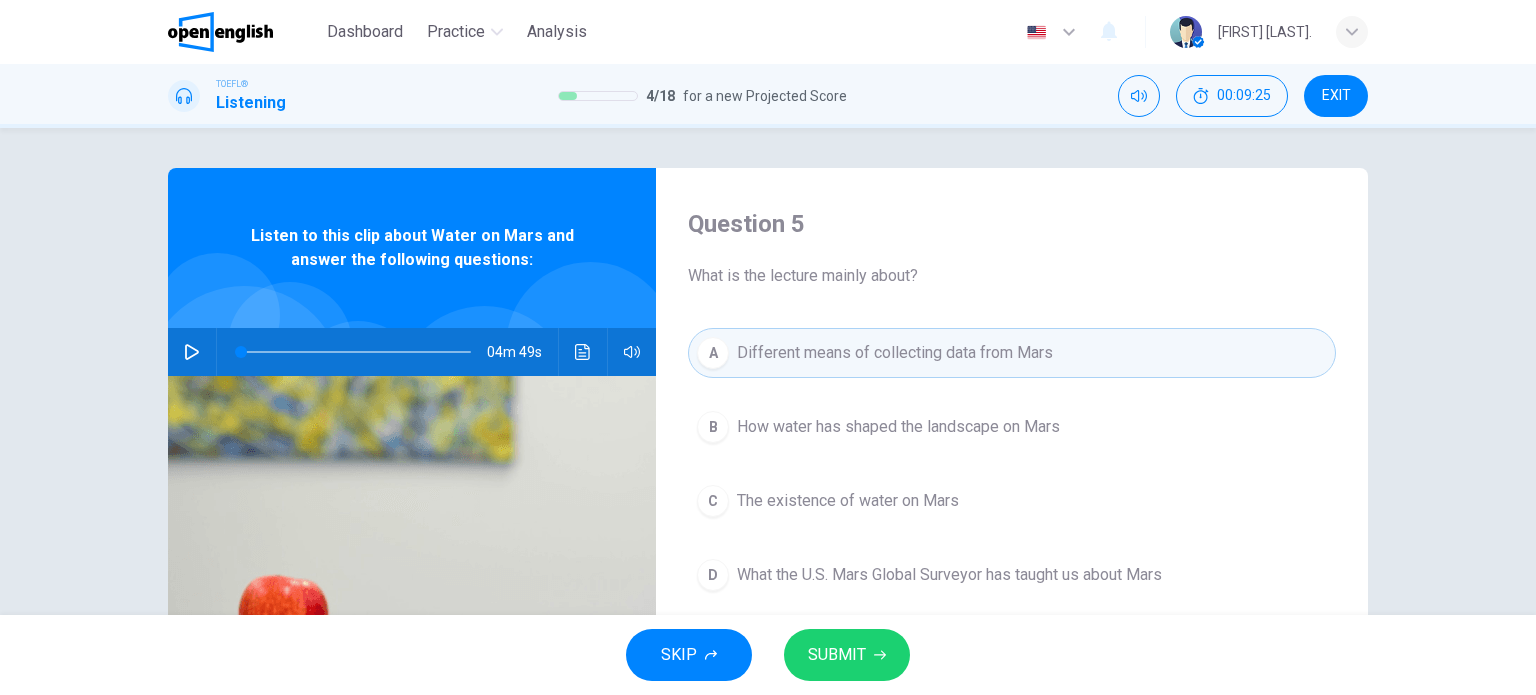 click on "SUBMIT" at bounding box center (837, 655) 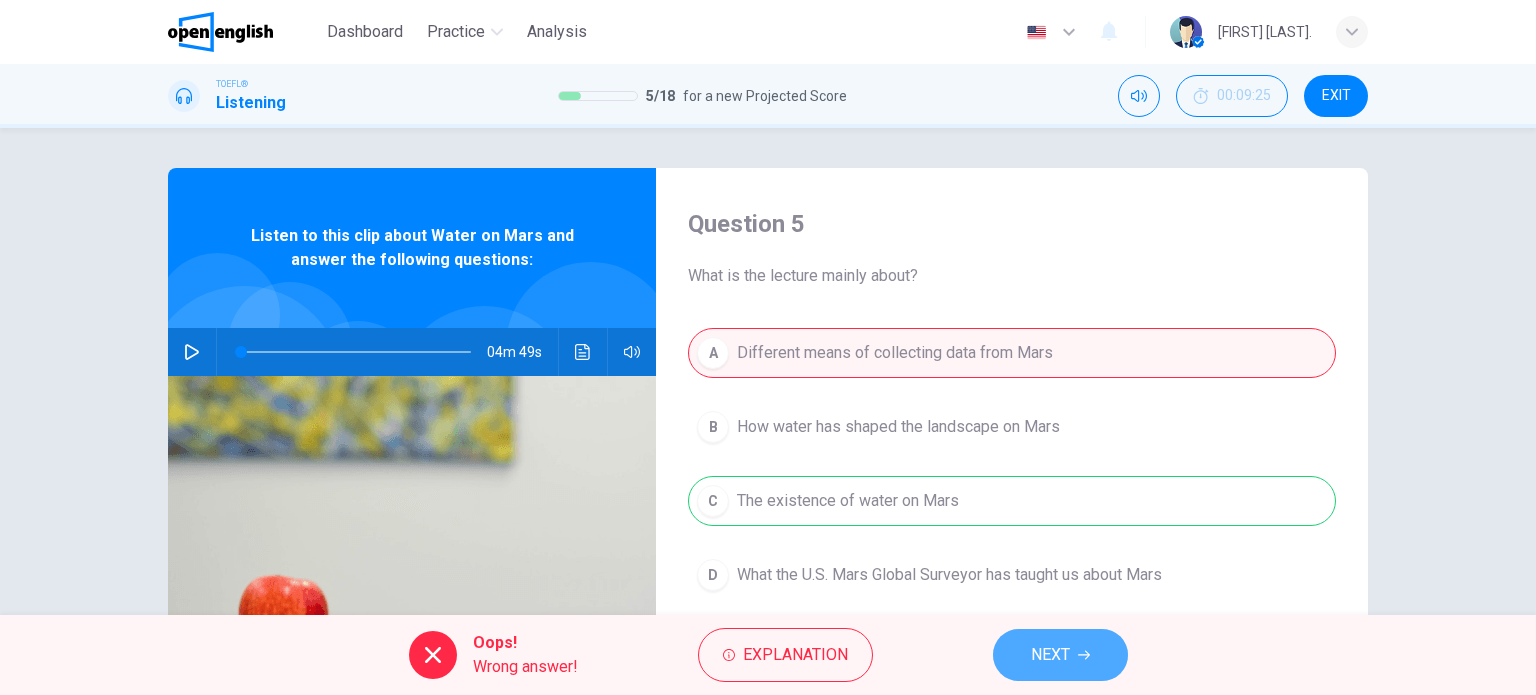 click on "NEXT" at bounding box center [1060, 655] 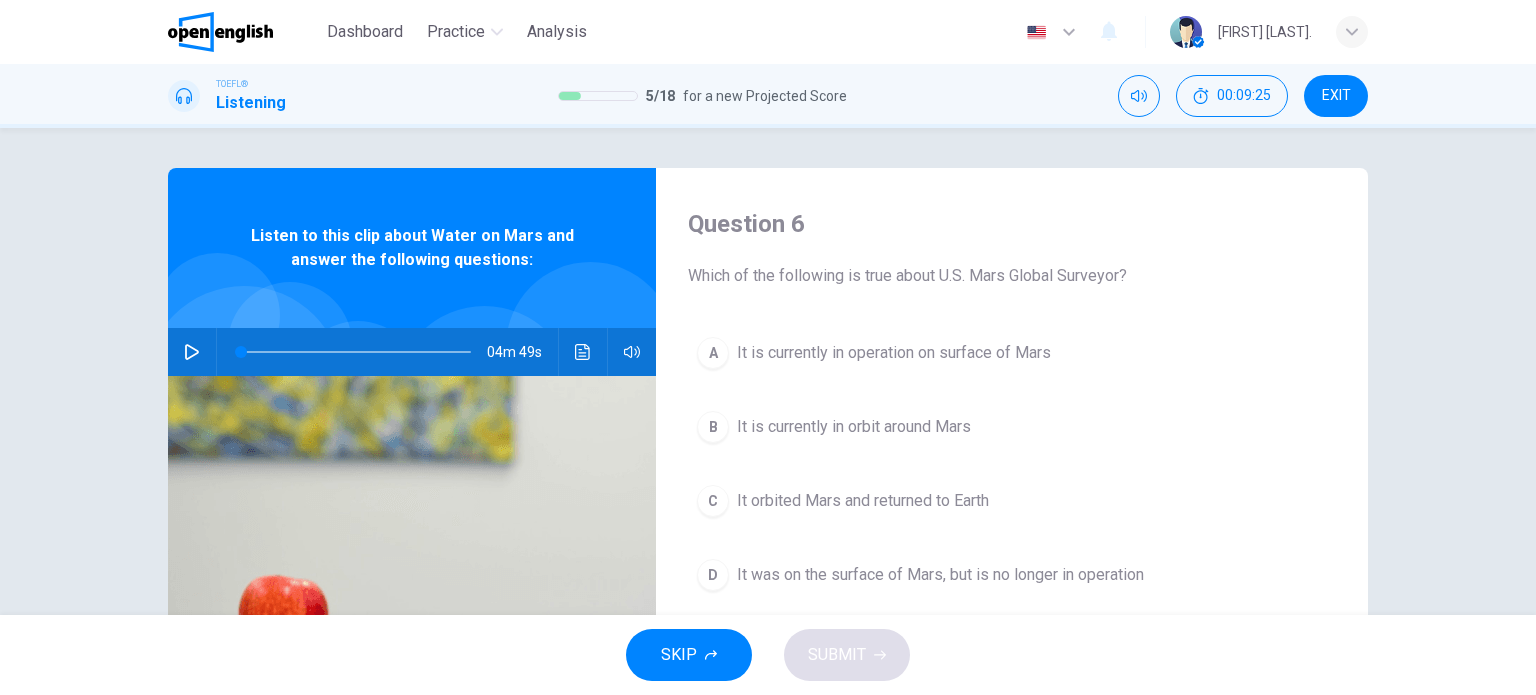 click on "SKIP SUBMIT" at bounding box center (768, 655) 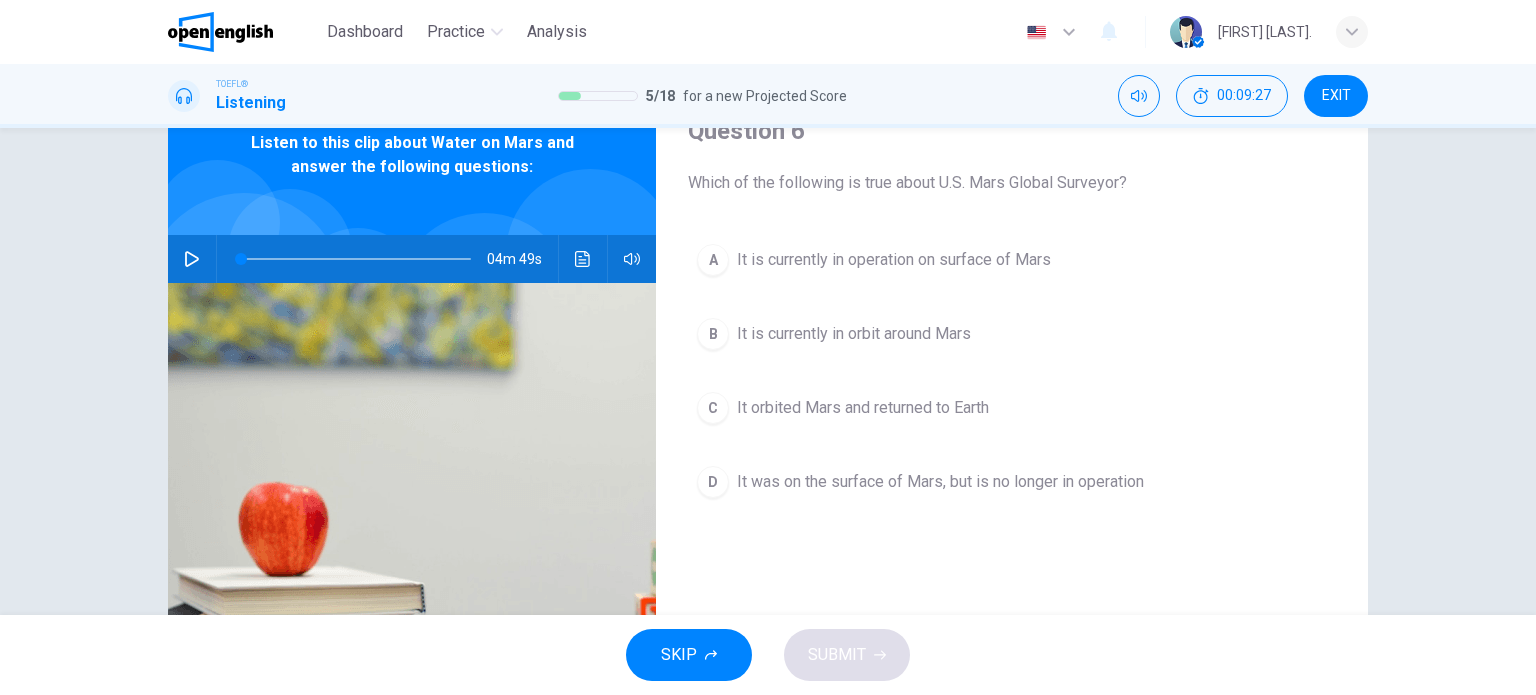 scroll, scrollTop: 100, scrollLeft: 0, axis: vertical 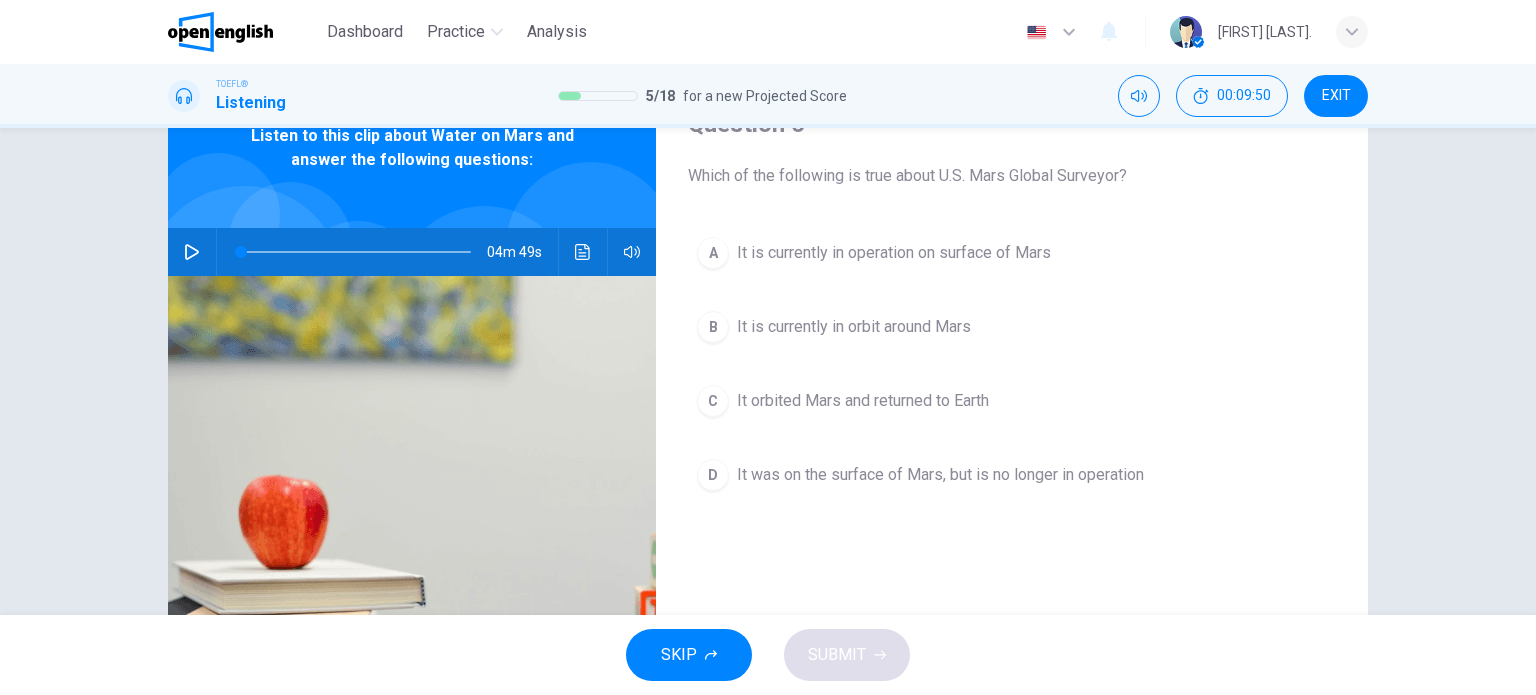click on "A It is currently in operation on surface of Mars" at bounding box center (1012, 253) 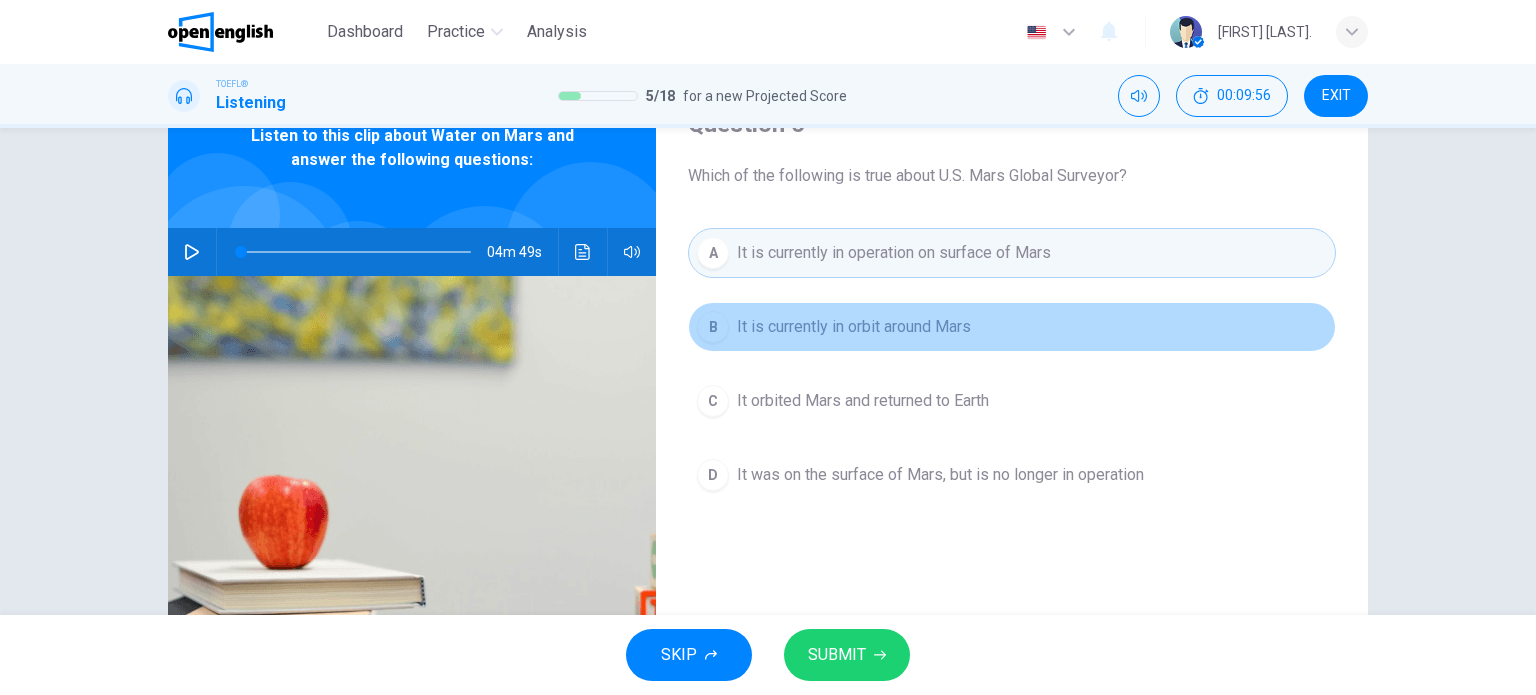 click on "B It is currently in orbit around Mars" at bounding box center [1012, 327] 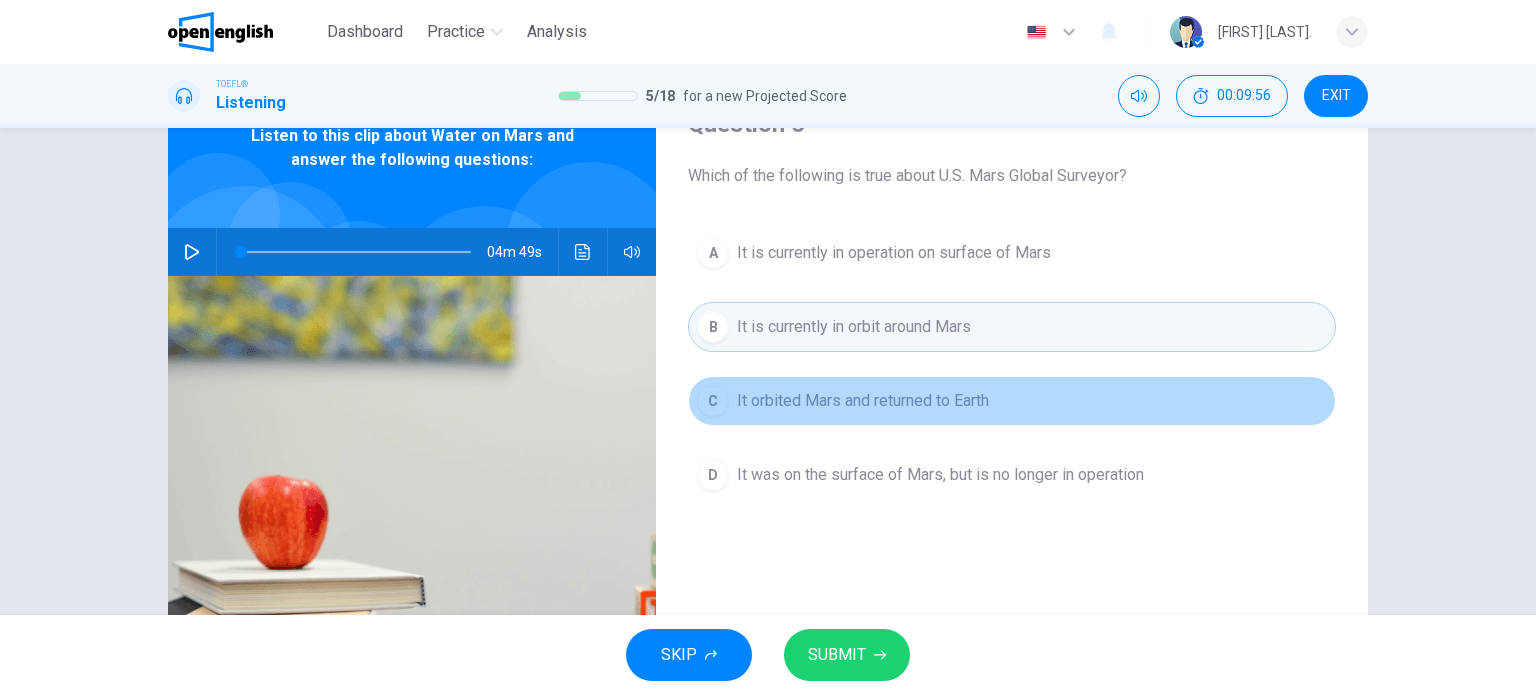 click on "It orbited Mars and returned to Earth" at bounding box center [863, 401] 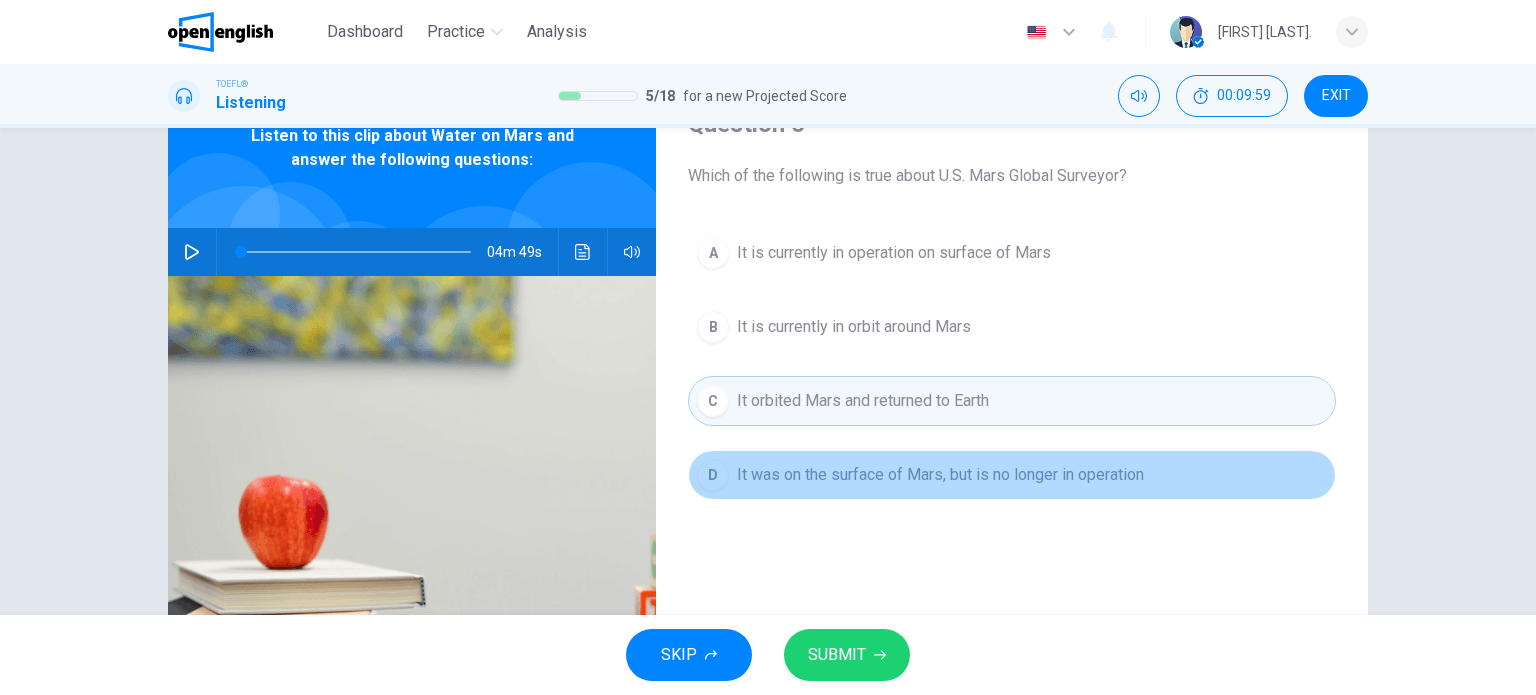 click on "D It was on the surface of Mars, but is no longer in operation" at bounding box center (1012, 475) 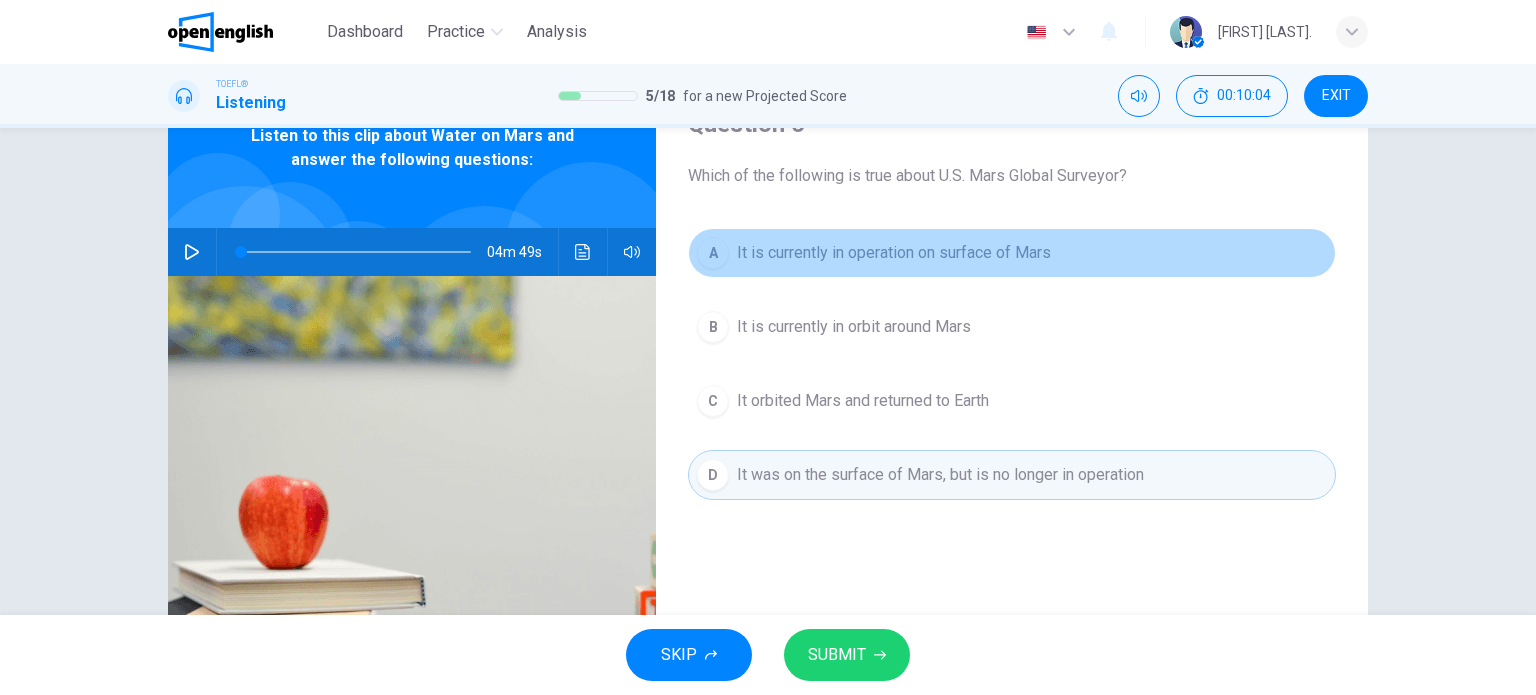 click on "It is currently in operation on surface of Mars" at bounding box center [894, 253] 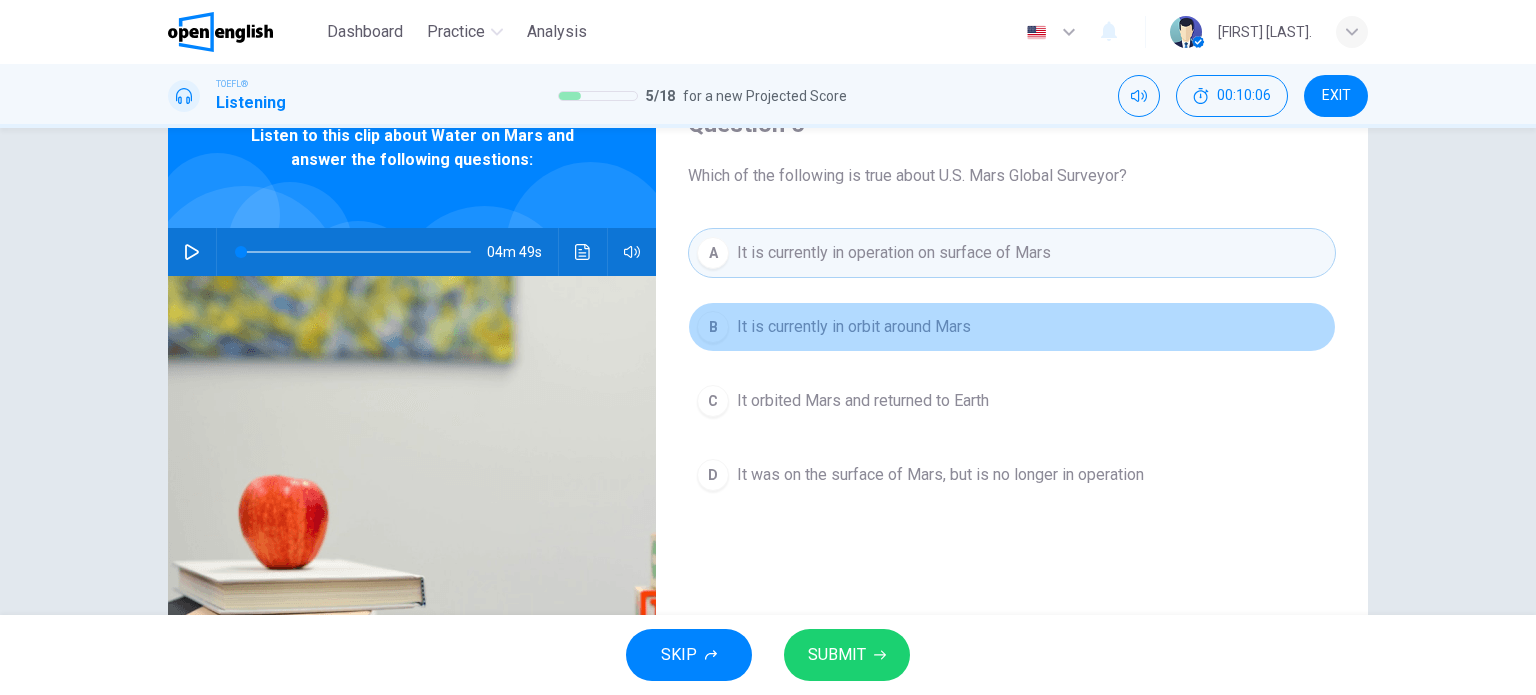 click on "B It is currently in orbit around Mars" at bounding box center (1012, 327) 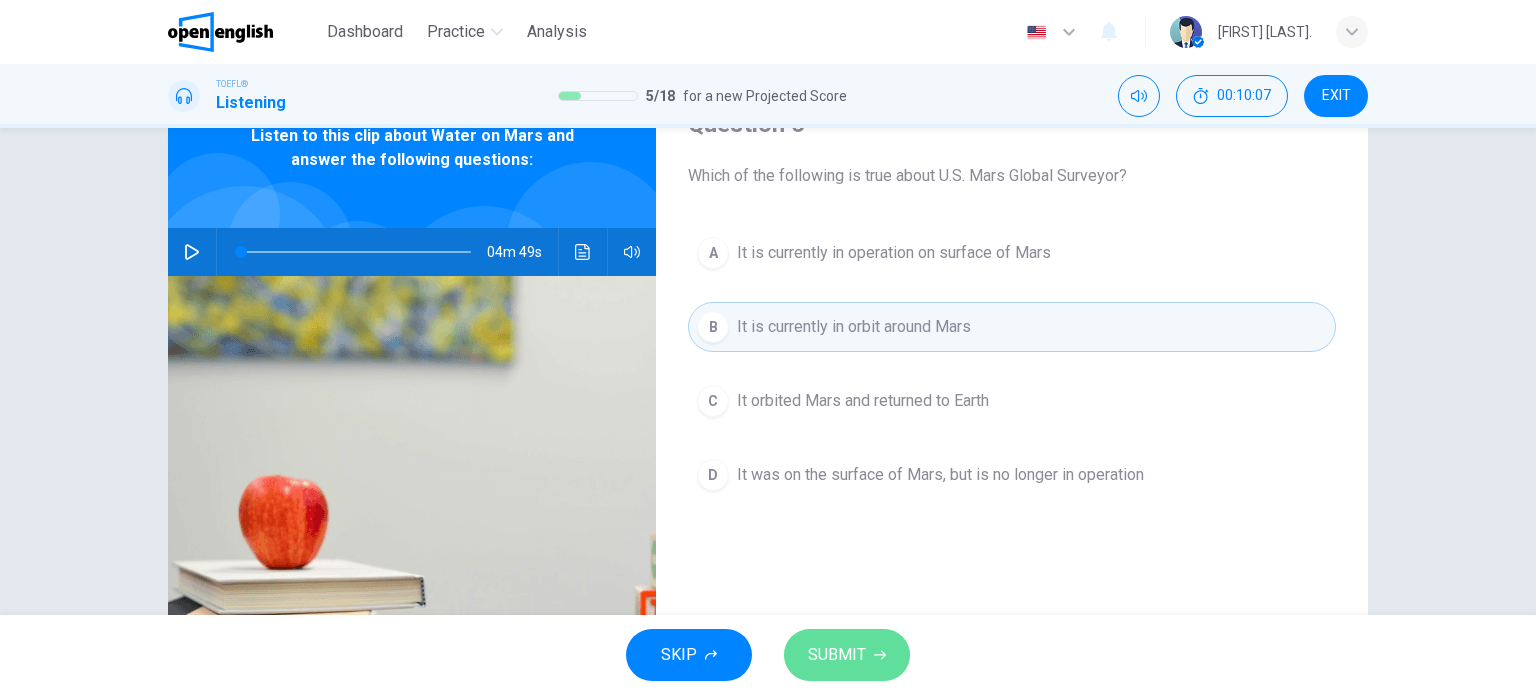 click on "SUBMIT" at bounding box center [847, 655] 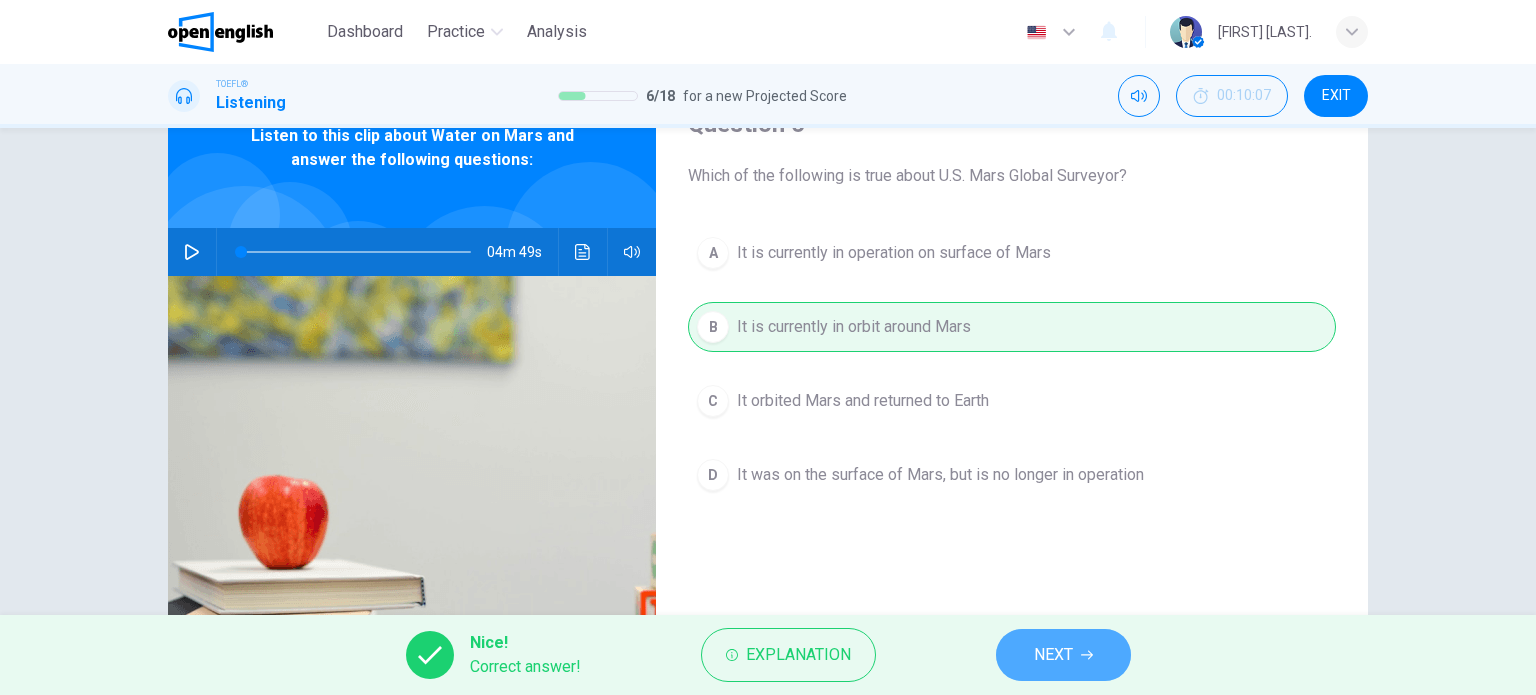 click on "NEXT" at bounding box center (1063, 655) 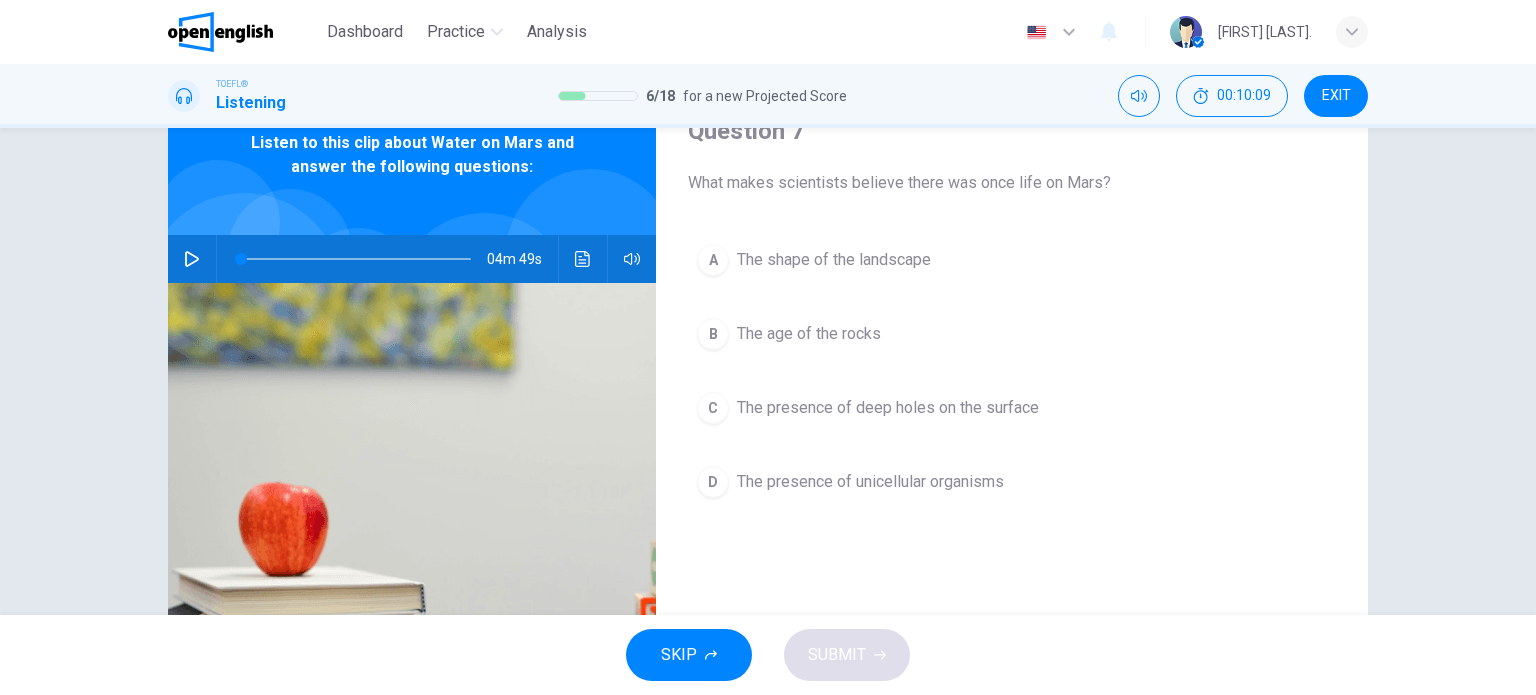 scroll, scrollTop: 100, scrollLeft: 0, axis: vertical 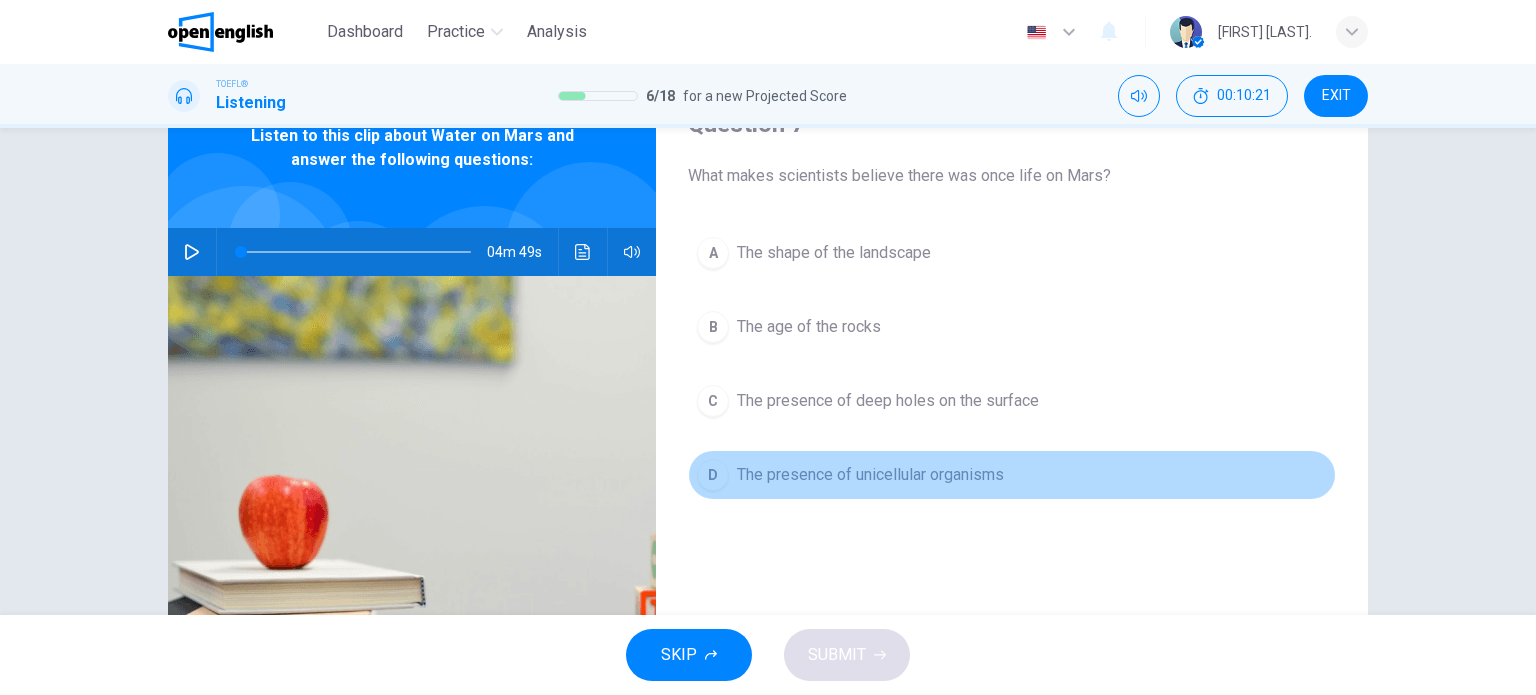 click on "The presence of unicellular organisms" at bounding box center (870, 475) 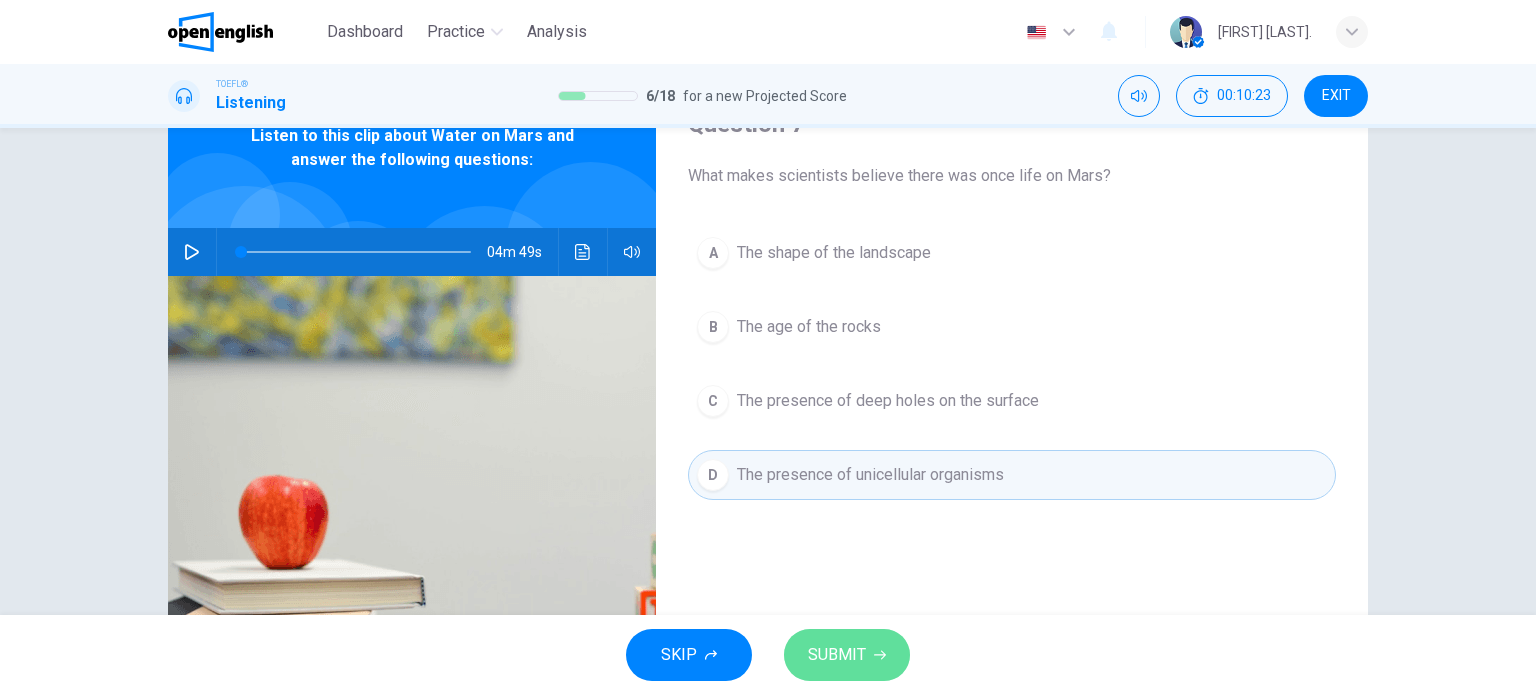 click on "SUBMIT" at bounding box center (847, 655) 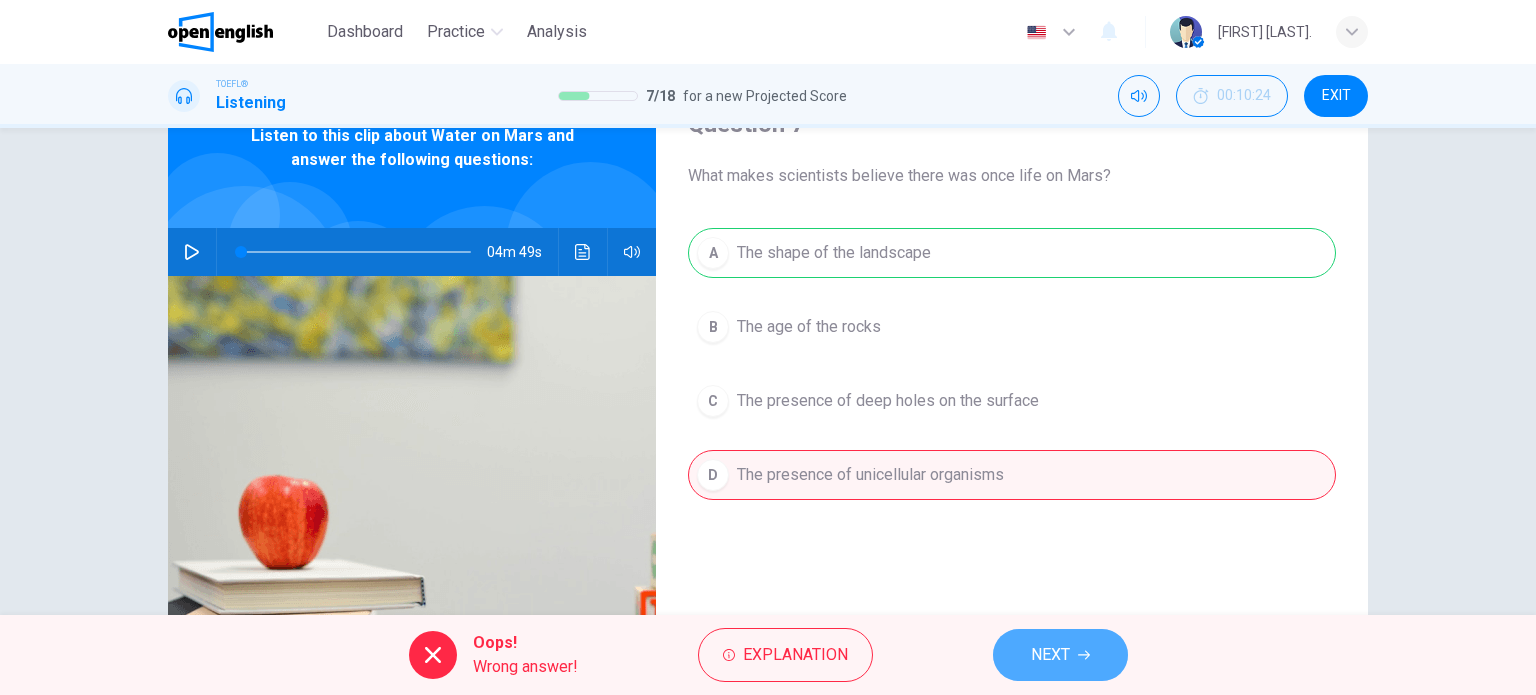 click on "NEXT" at bounding box center (1060, 655) 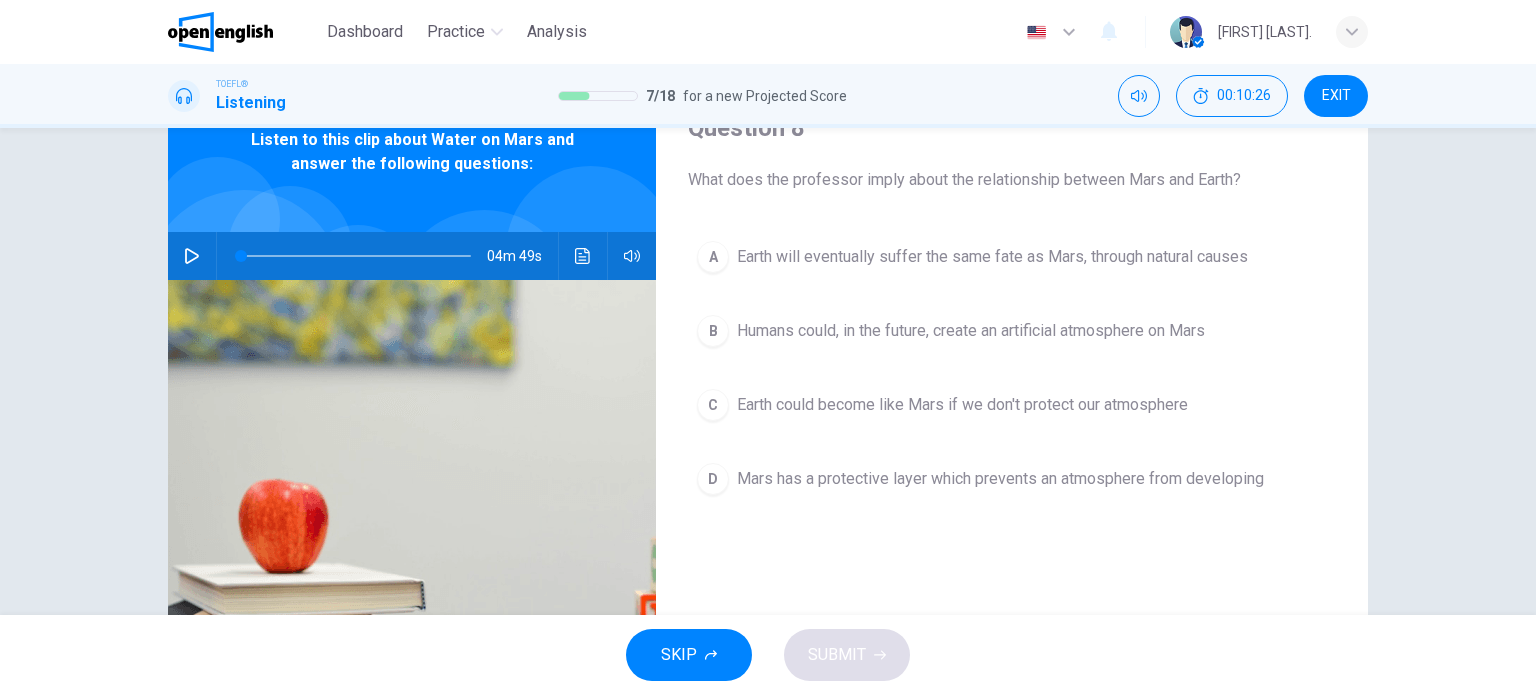 scroll, scrollTop: 100, scrollLeft: 0, axis: vertical 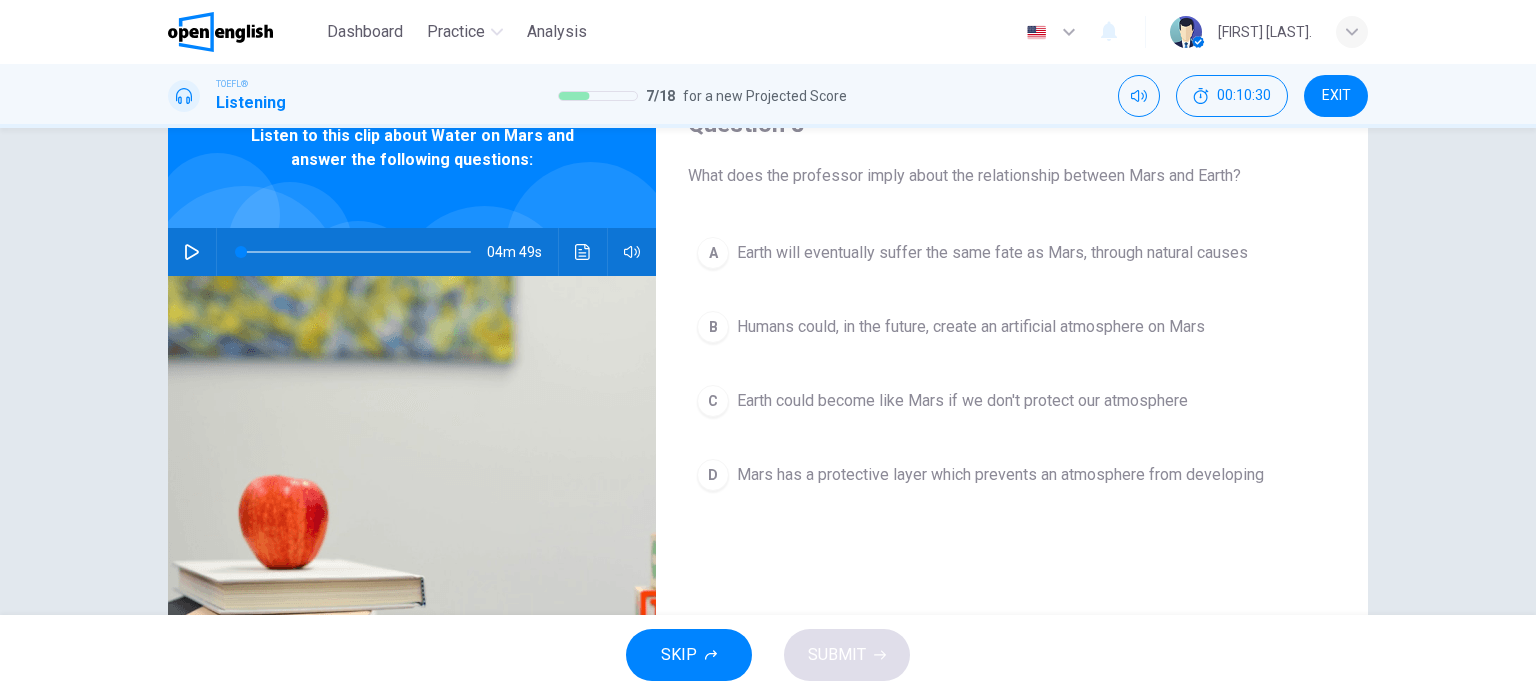 click on "Earth will eventually suffer the same fate as Mars, through natural causes" at bounding box center [992, 253] 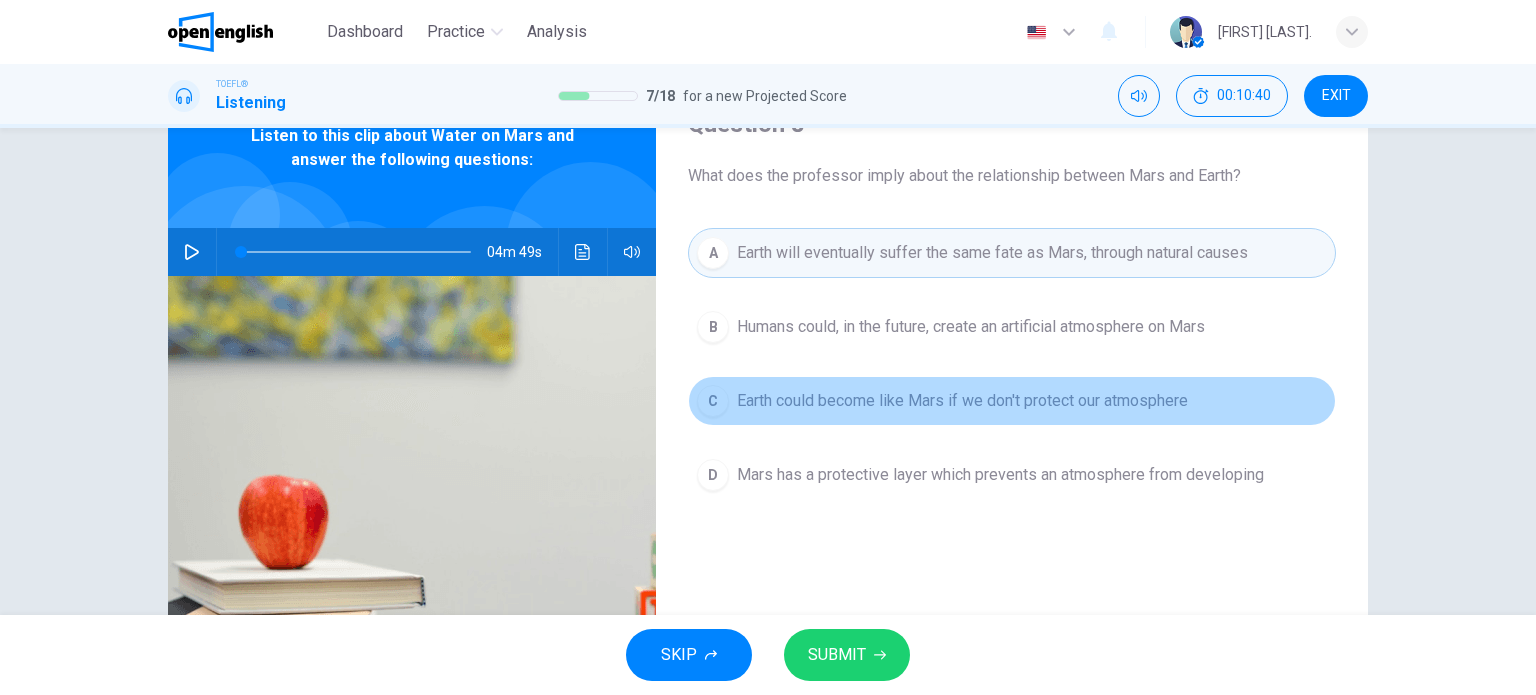 click on "C Earth could become like Mars if we don't protect our atmosphere" at bounding box center (1012, 401) 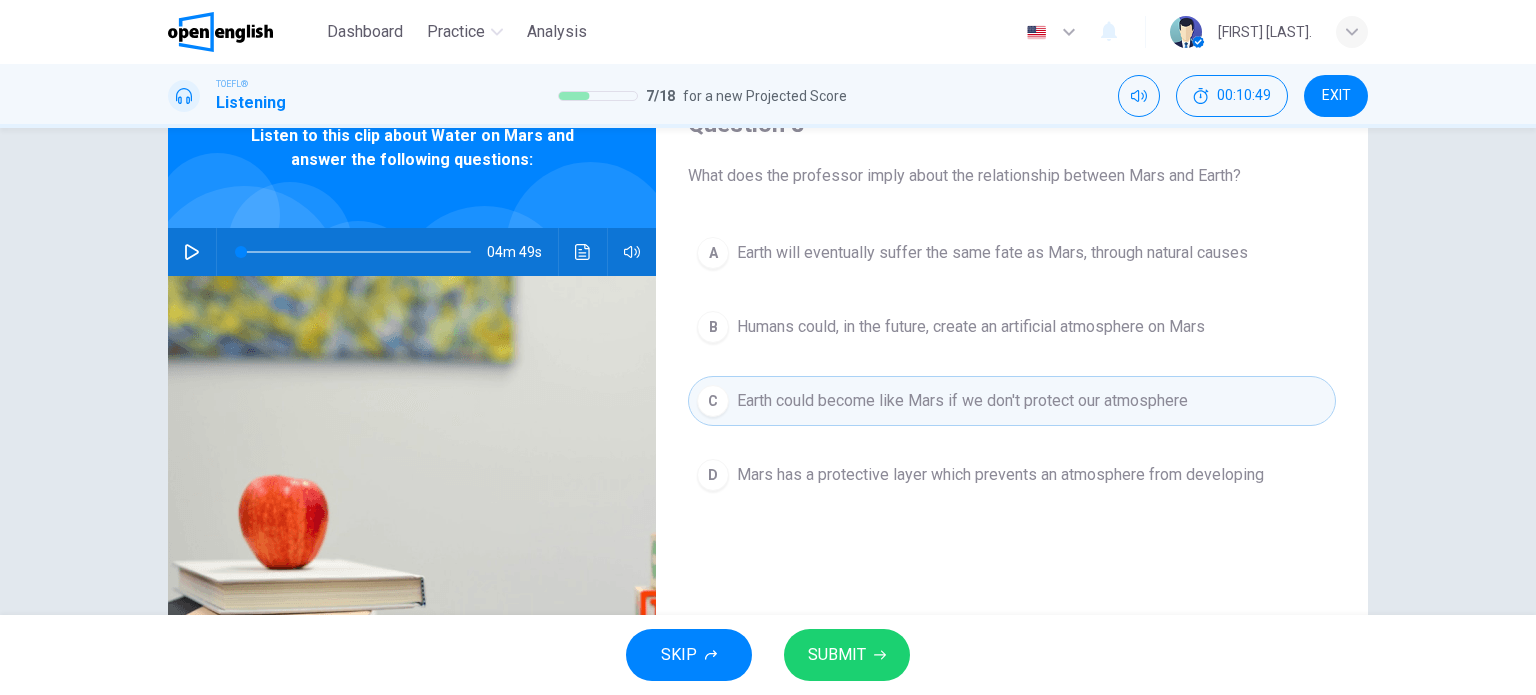 click on "SUBMIT" at bounding box center [847, 655] 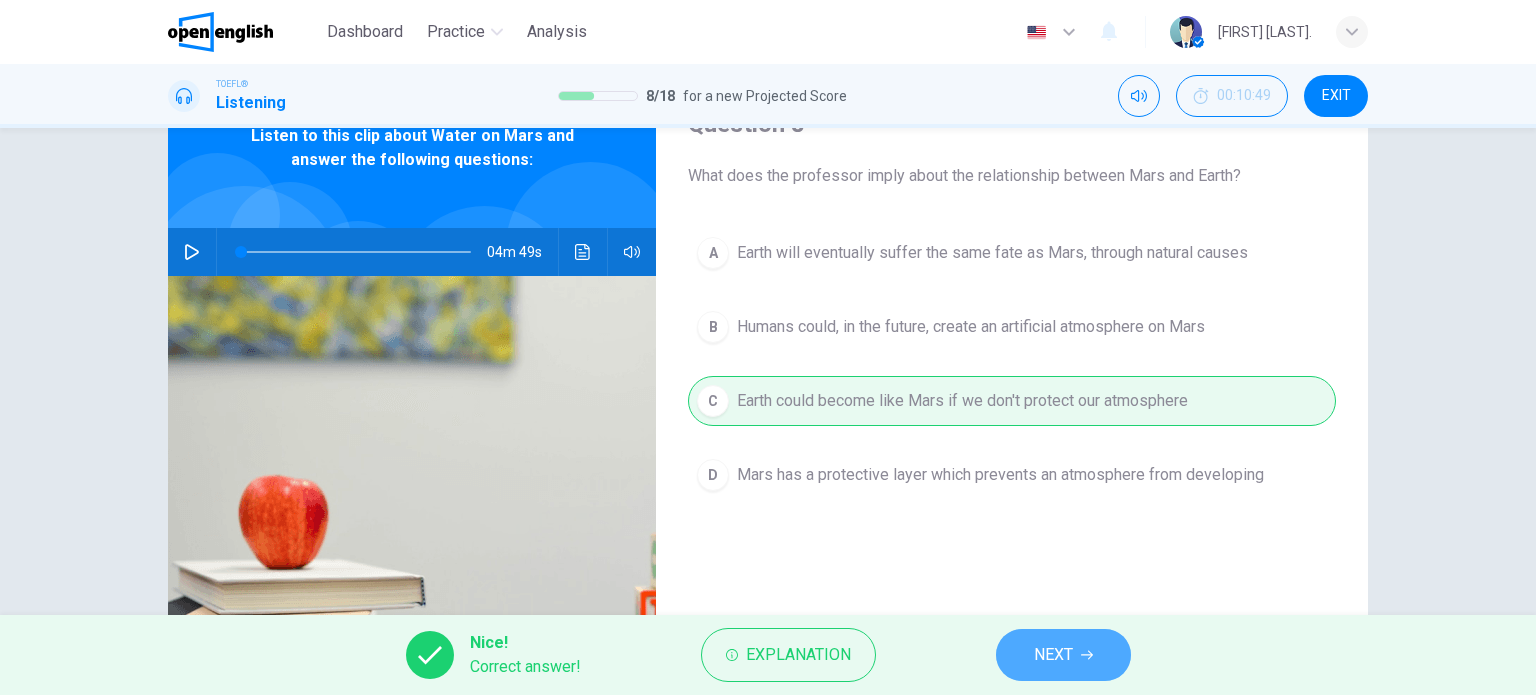 click on "NEXT" at bounding box center [1053, 655] 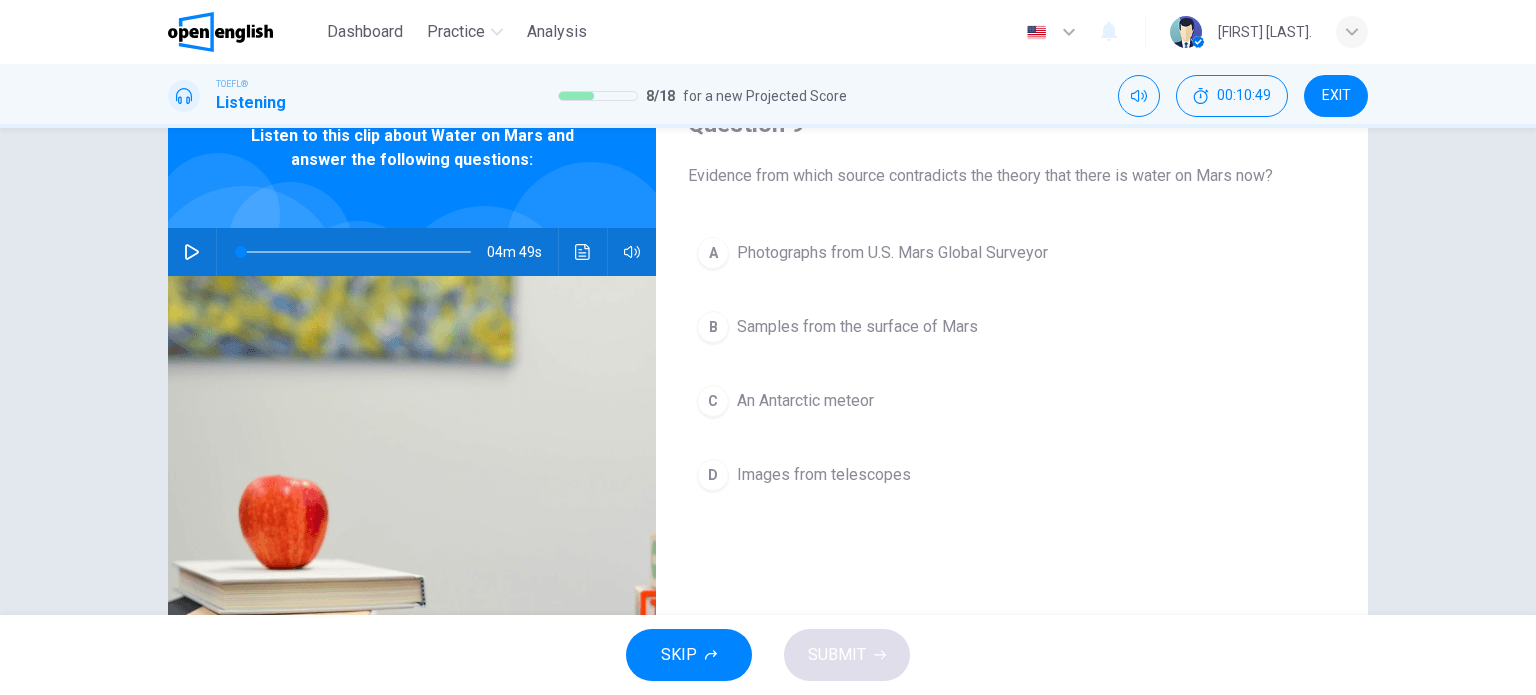 click on "SKIP SUBMIT" at bounding box center (768, 655) 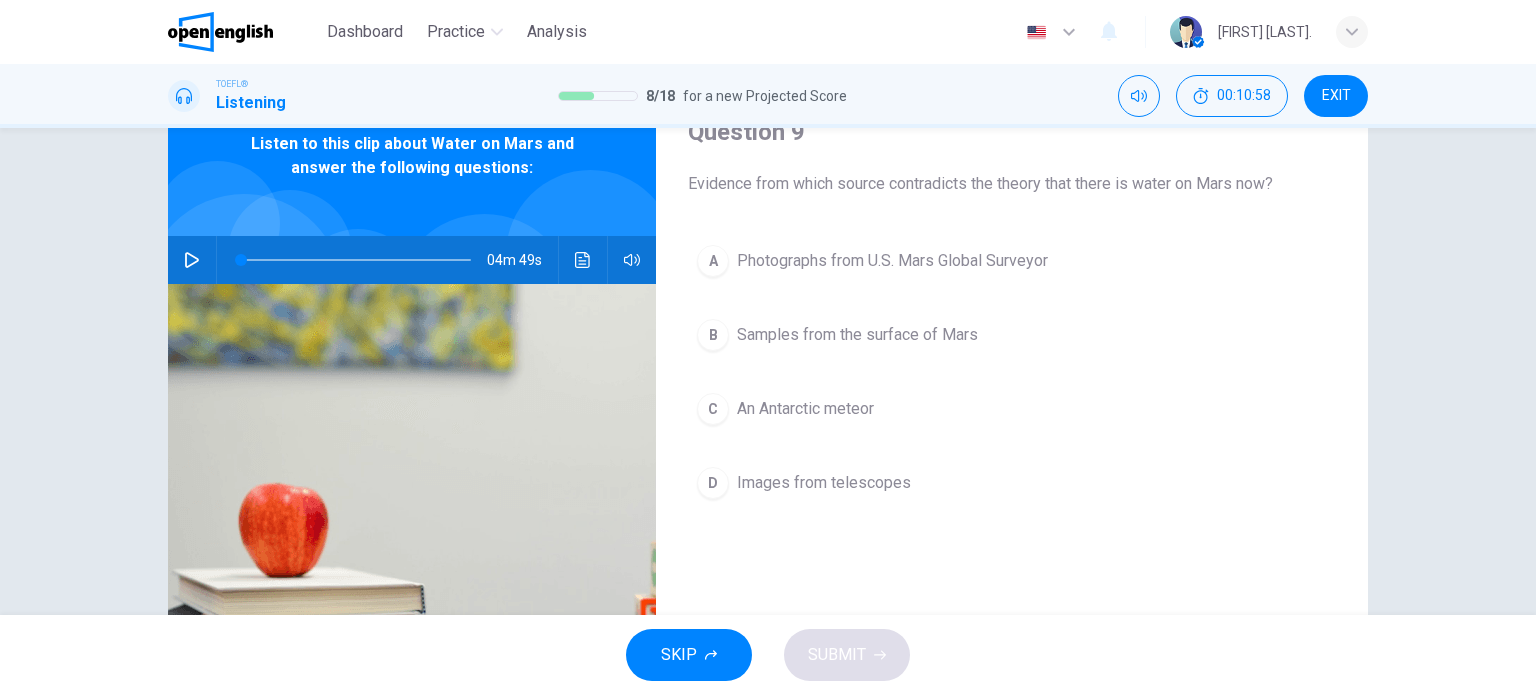 scroll, scrollTop: 100, scrollLeft: 0, axis: vertical 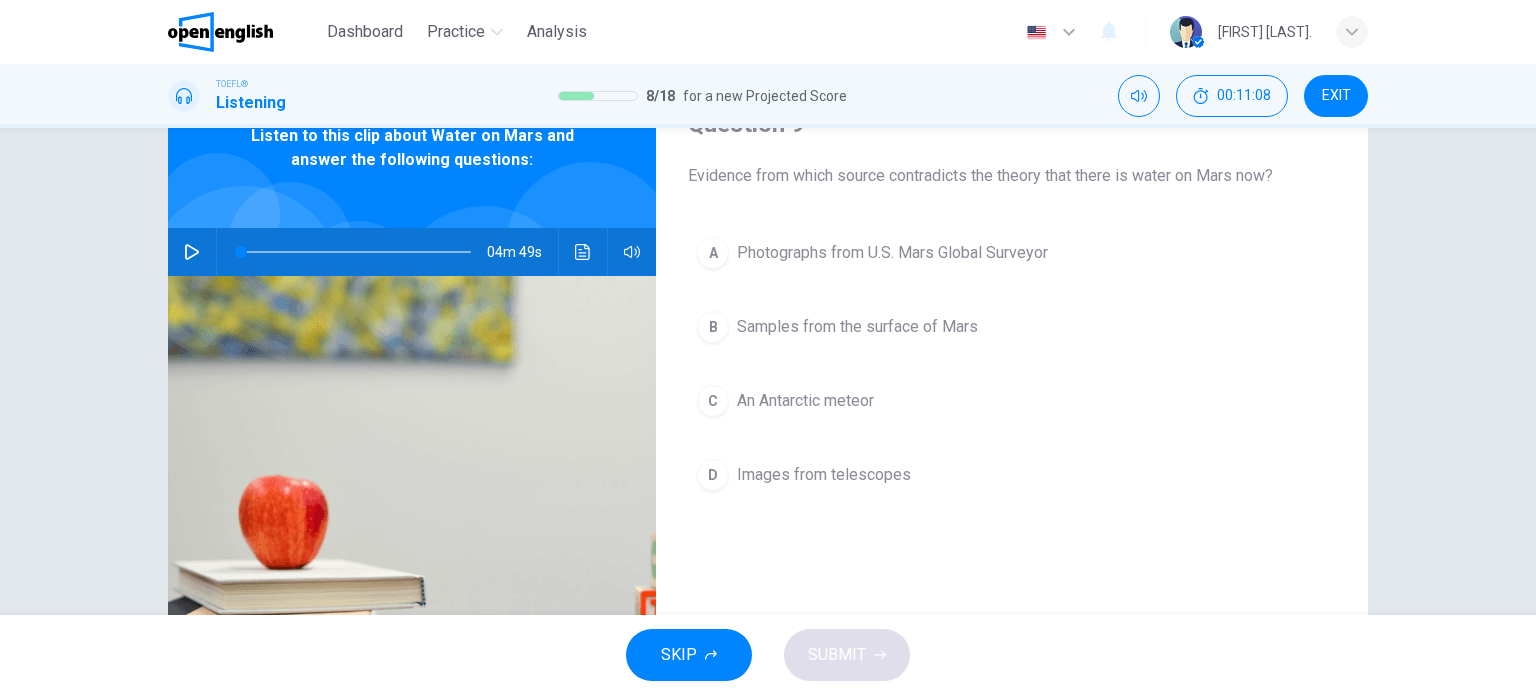 click on "Images from telescopes" at bounding box center (824, 475) 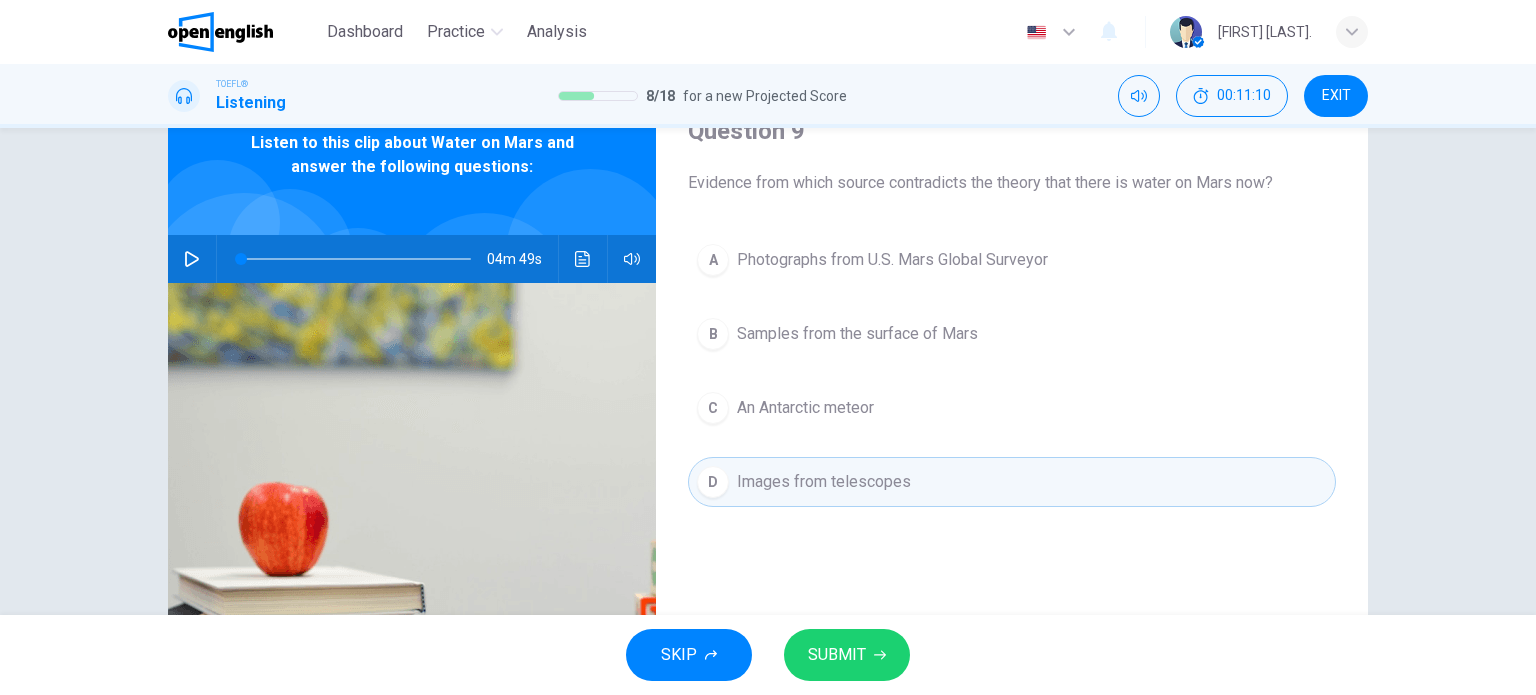 scroll, scrollTop: 100, scrollLeft: 0, axis: vertical 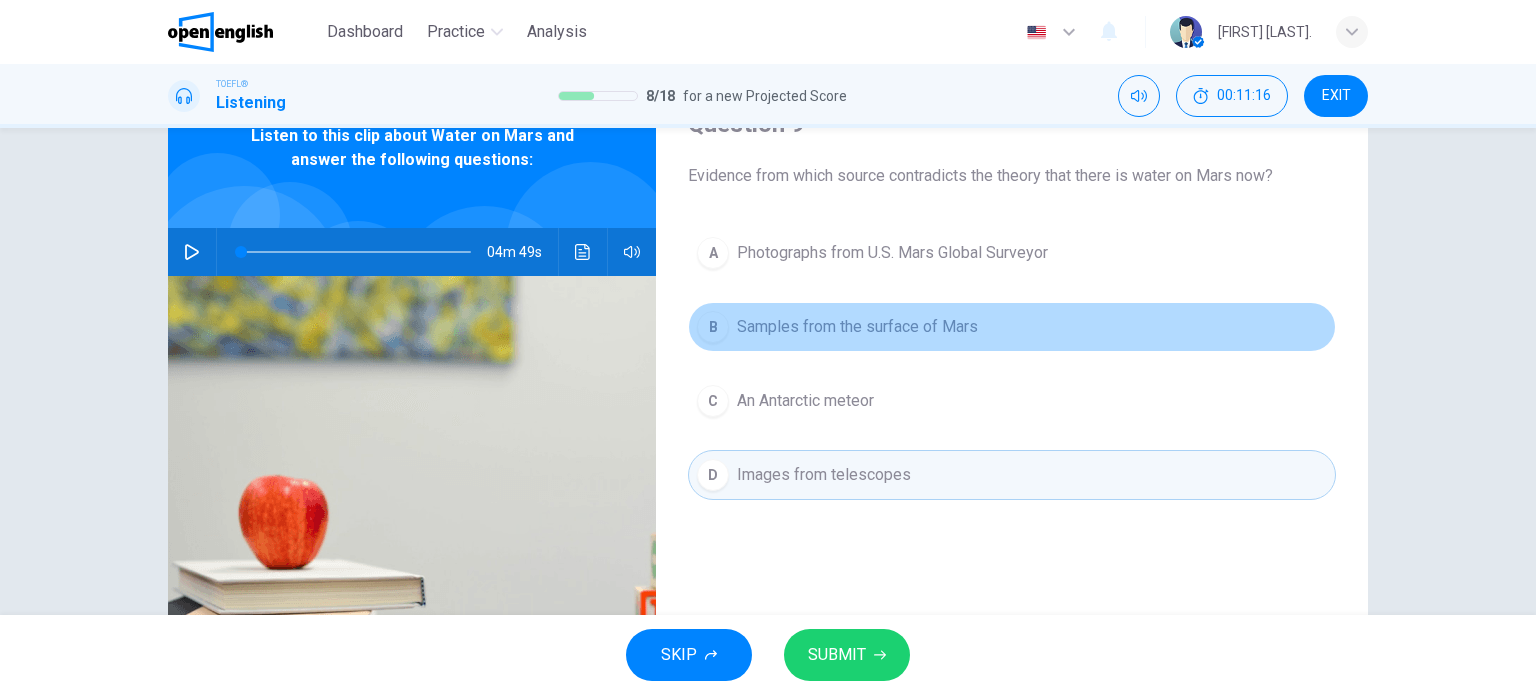 click on "Samples from the surface of Mars" at bounding box center (857, 327) 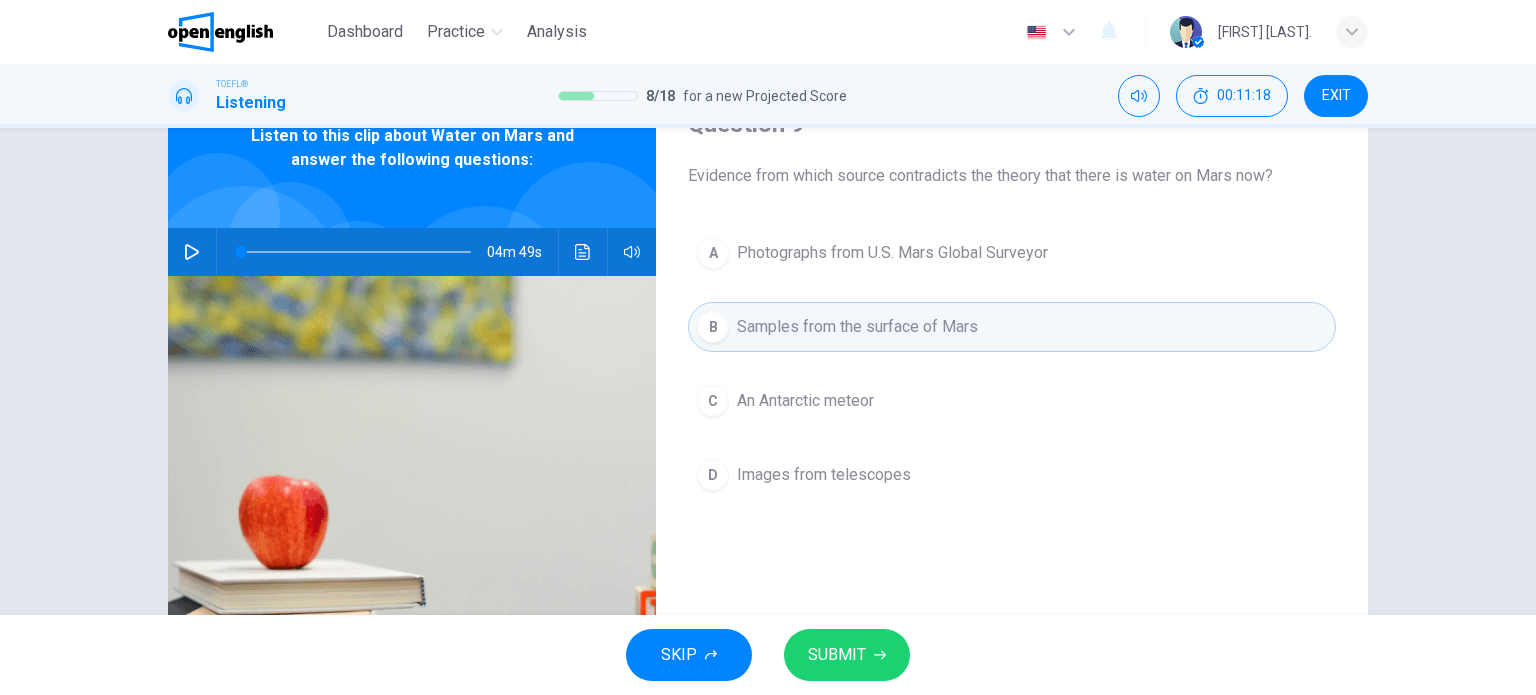 click on "Images from telescopes" at bounding box center [824, 475] 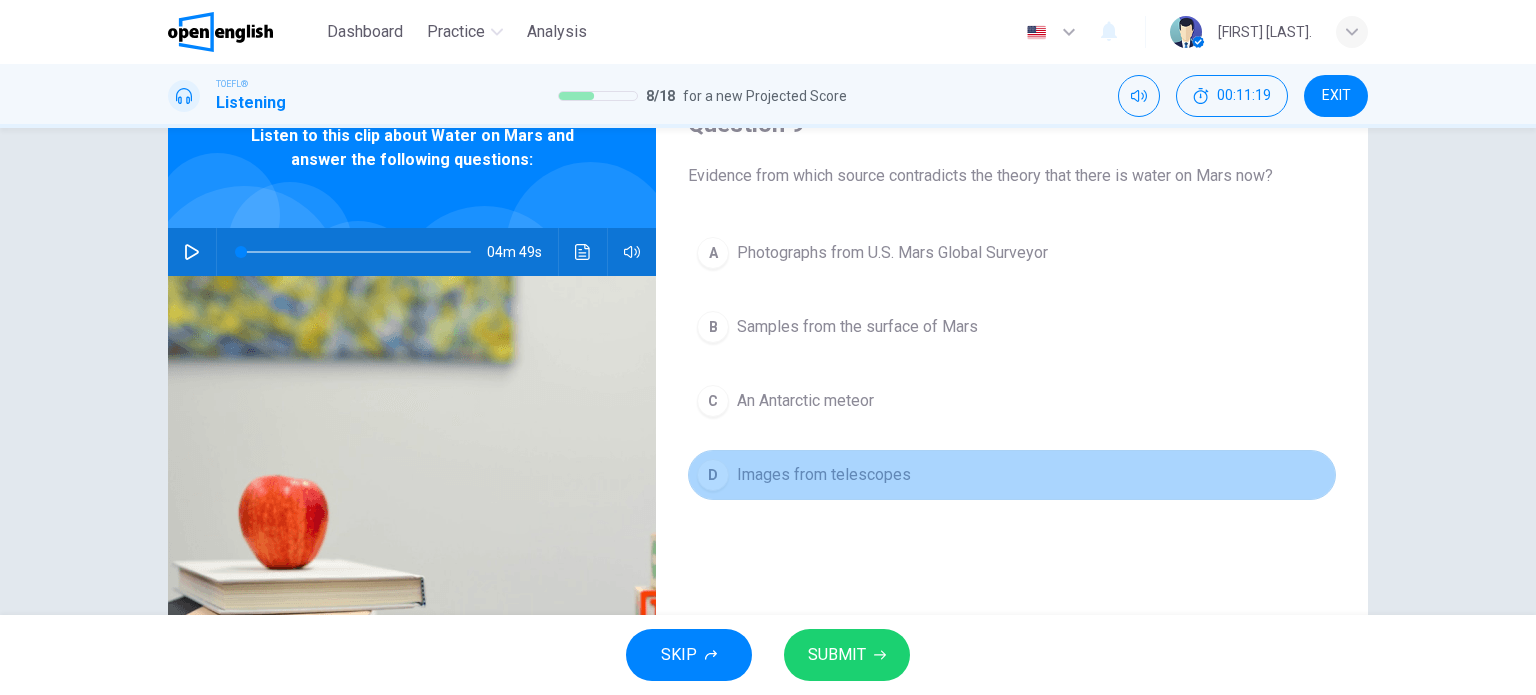 click on "Images from telescopes" at bounding box center (824, 475) 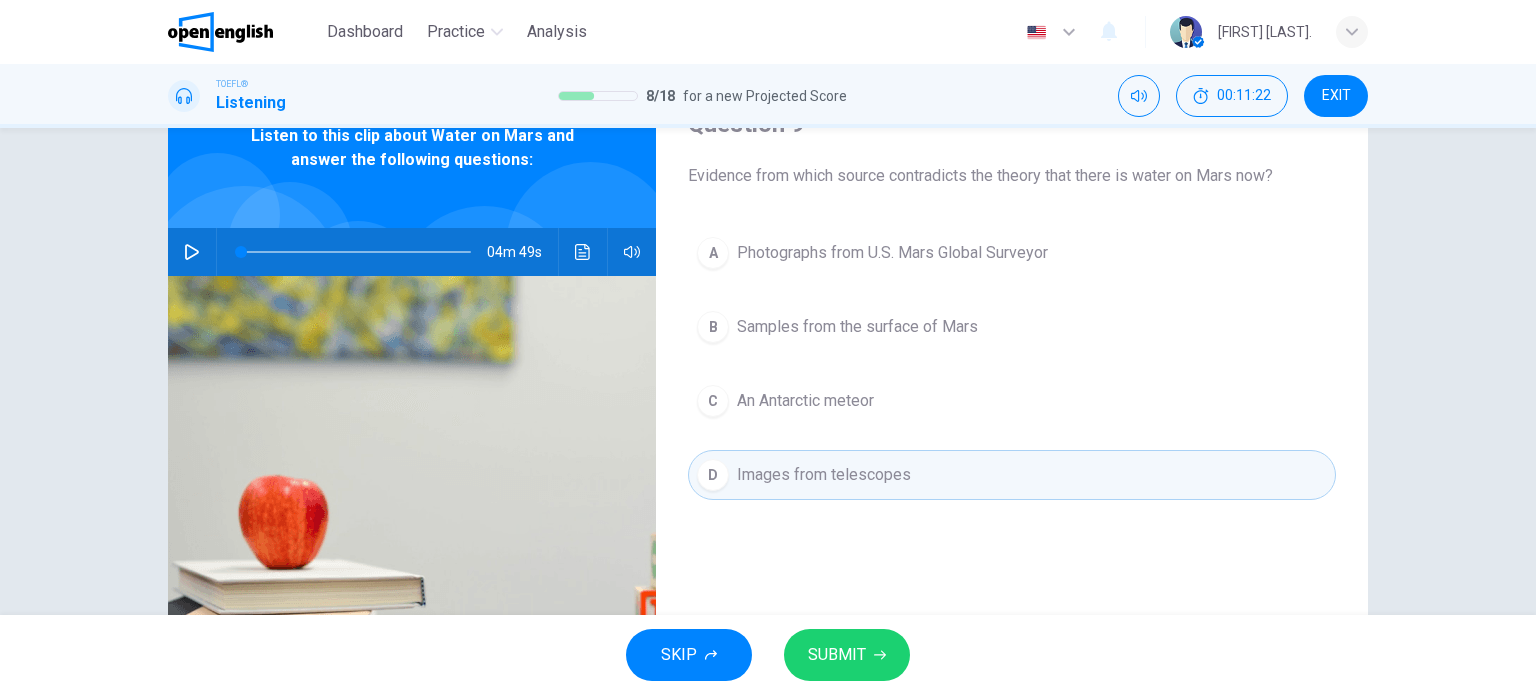 click on "An Antarctic meteor" at bounding box center (805, 401) 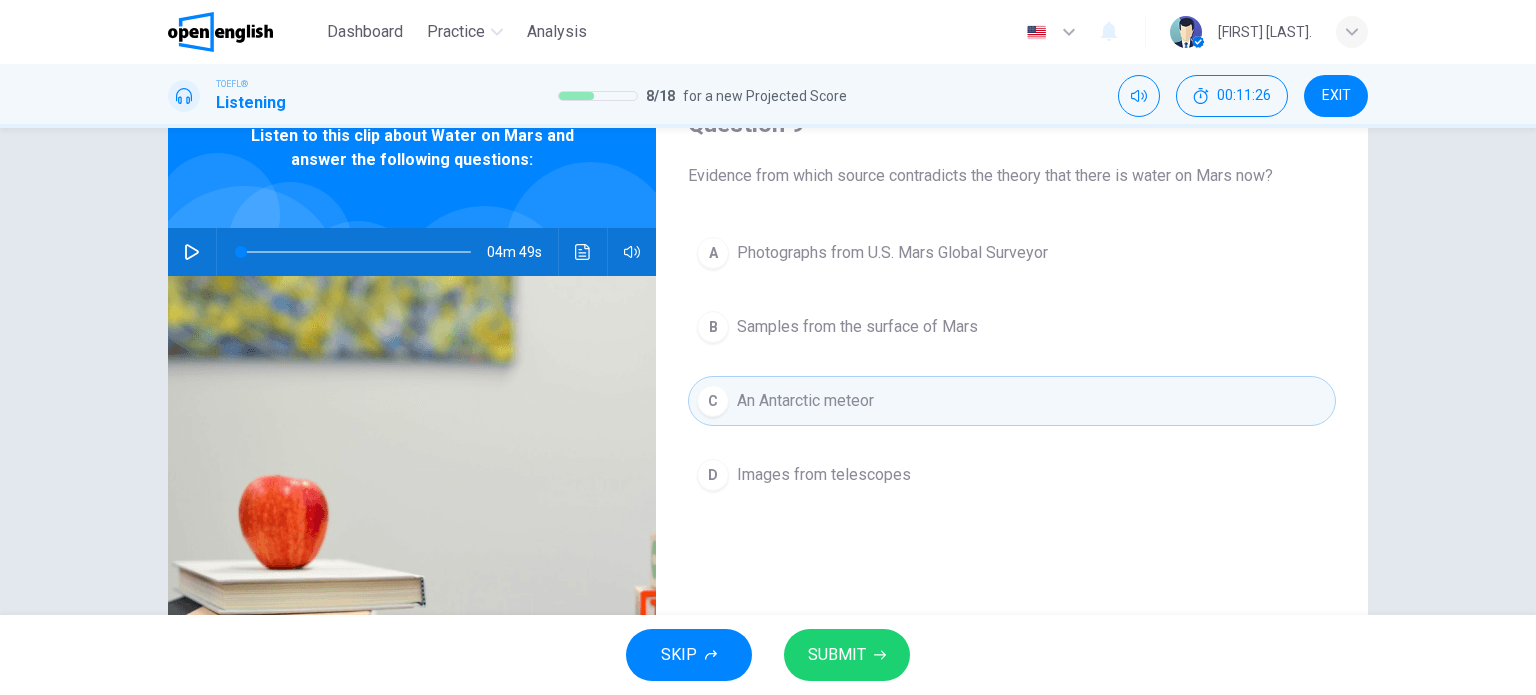 click on "SUBMIT" at bounding box center [847, 655] 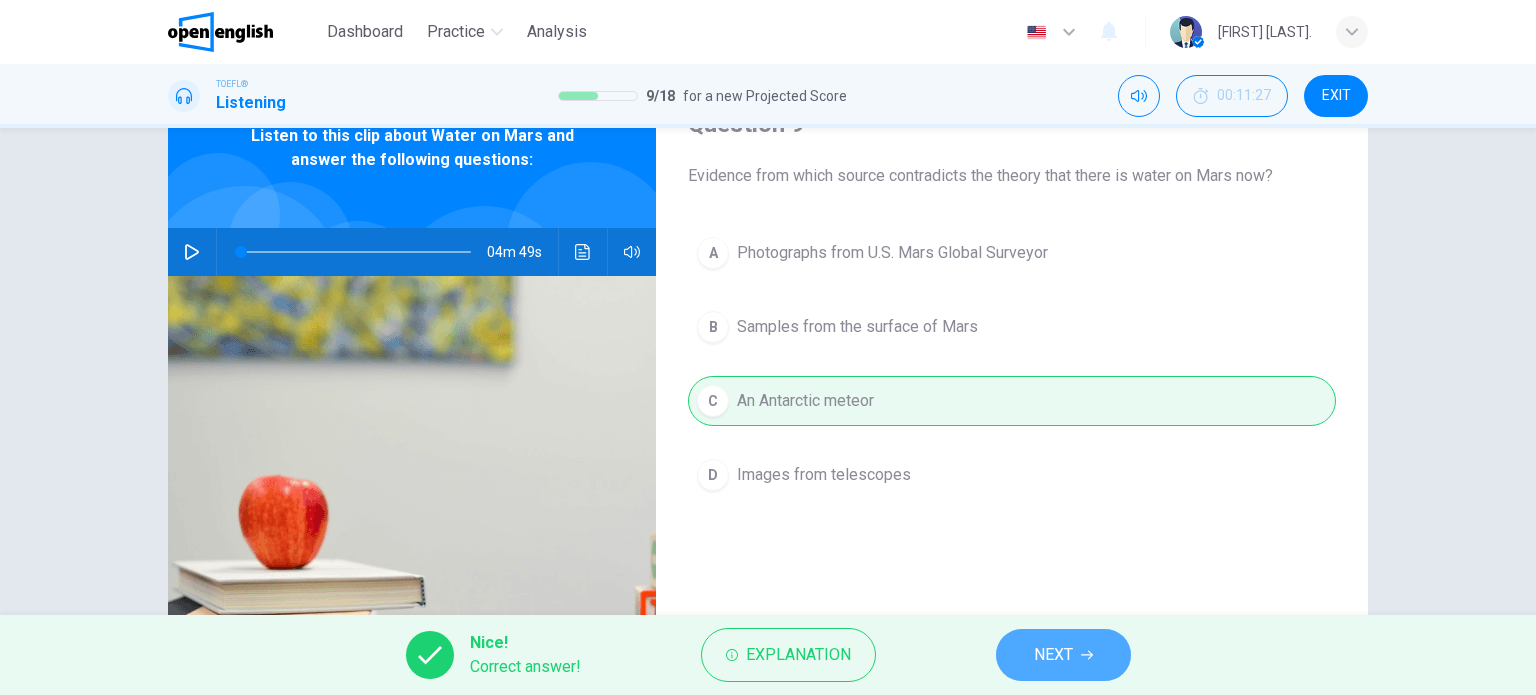 click on "NEXT" at bounding box center [1053, 655] 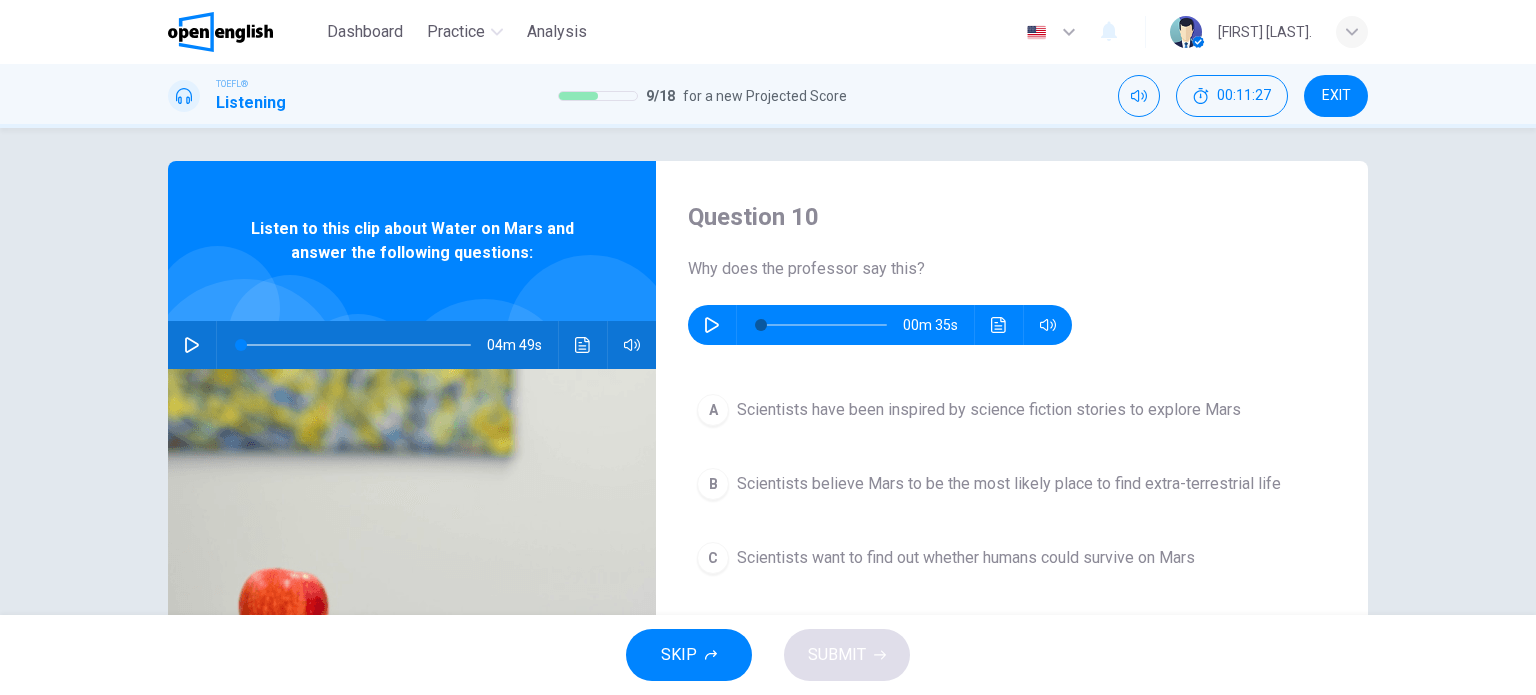 scroll, scrollTop: 0, scrollLeft: 0, axis: both 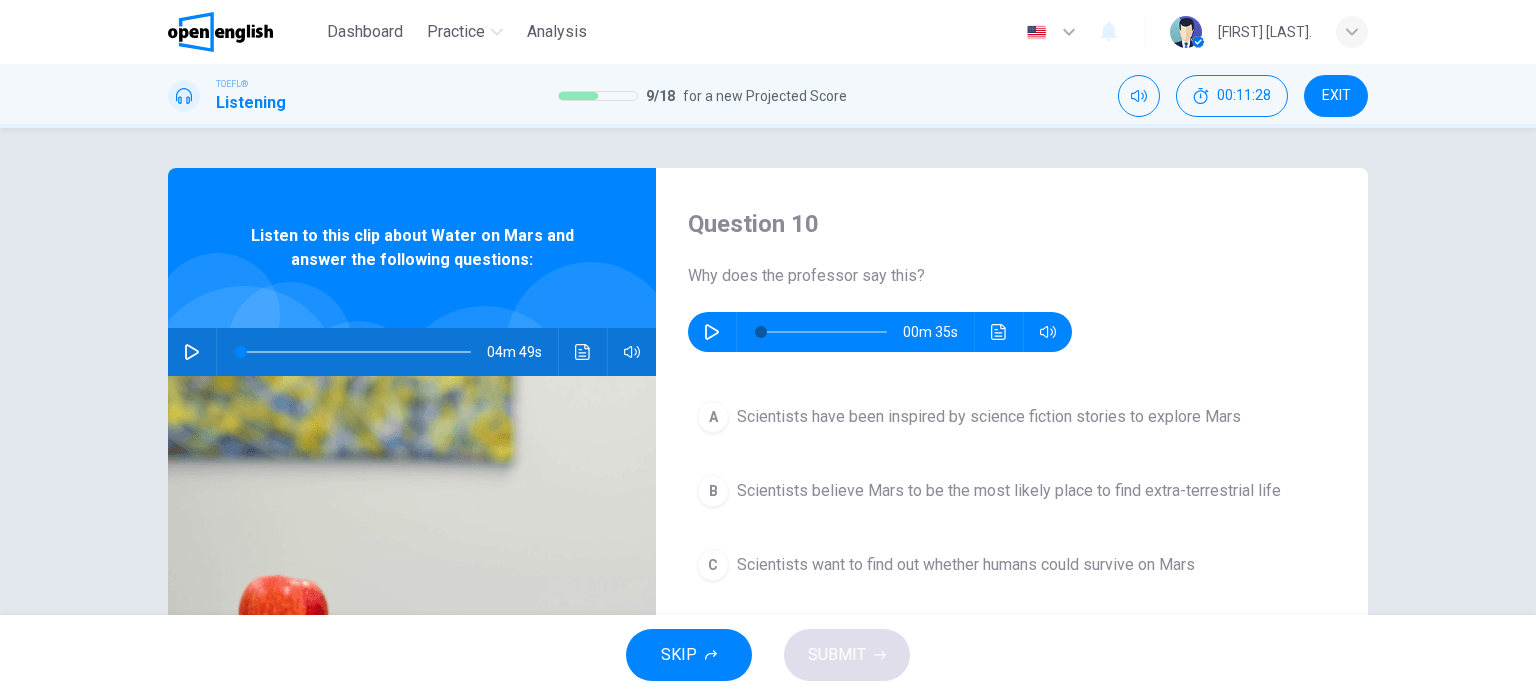 click on "00m 35s" at bounding box center (880, 332) 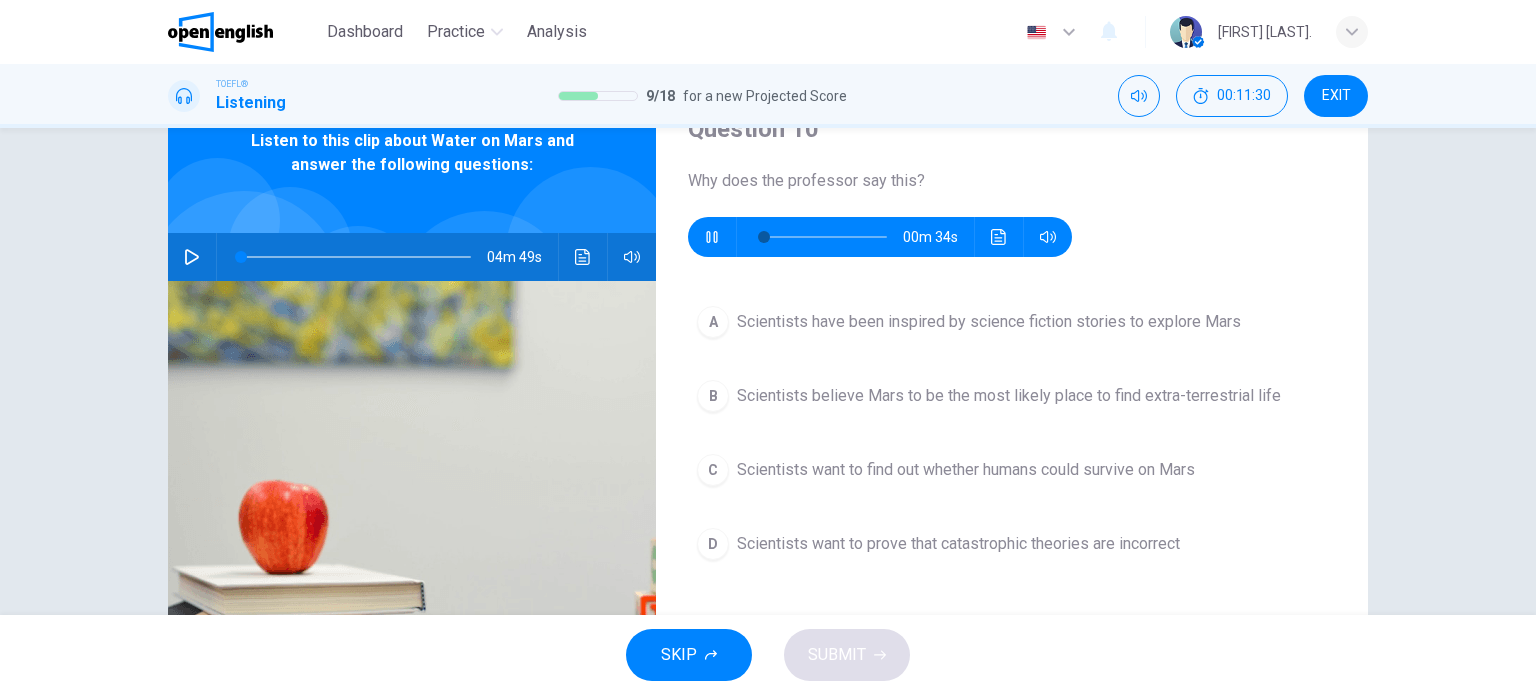 scroll, scrollTop: 100, scrollLeft: 0, axis: vertical 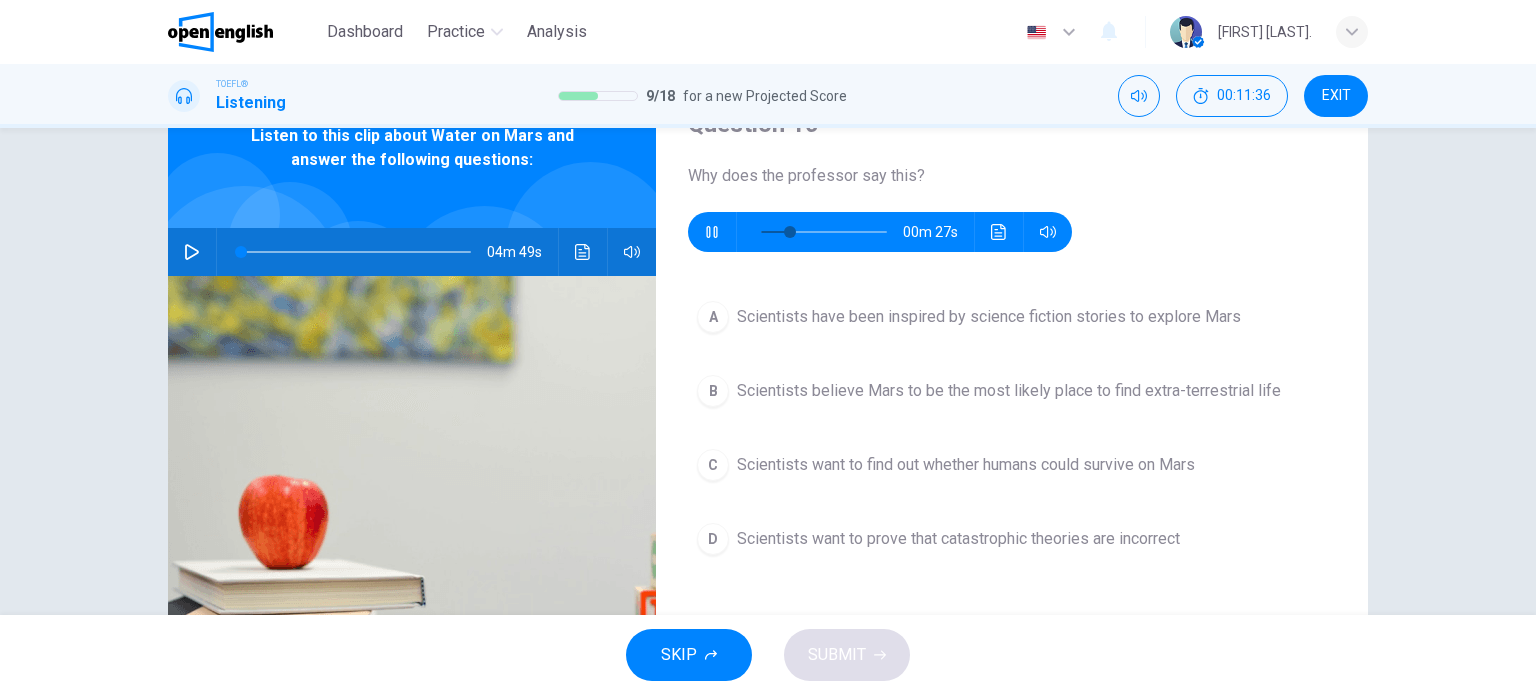 click at bounding box center (712, 232) 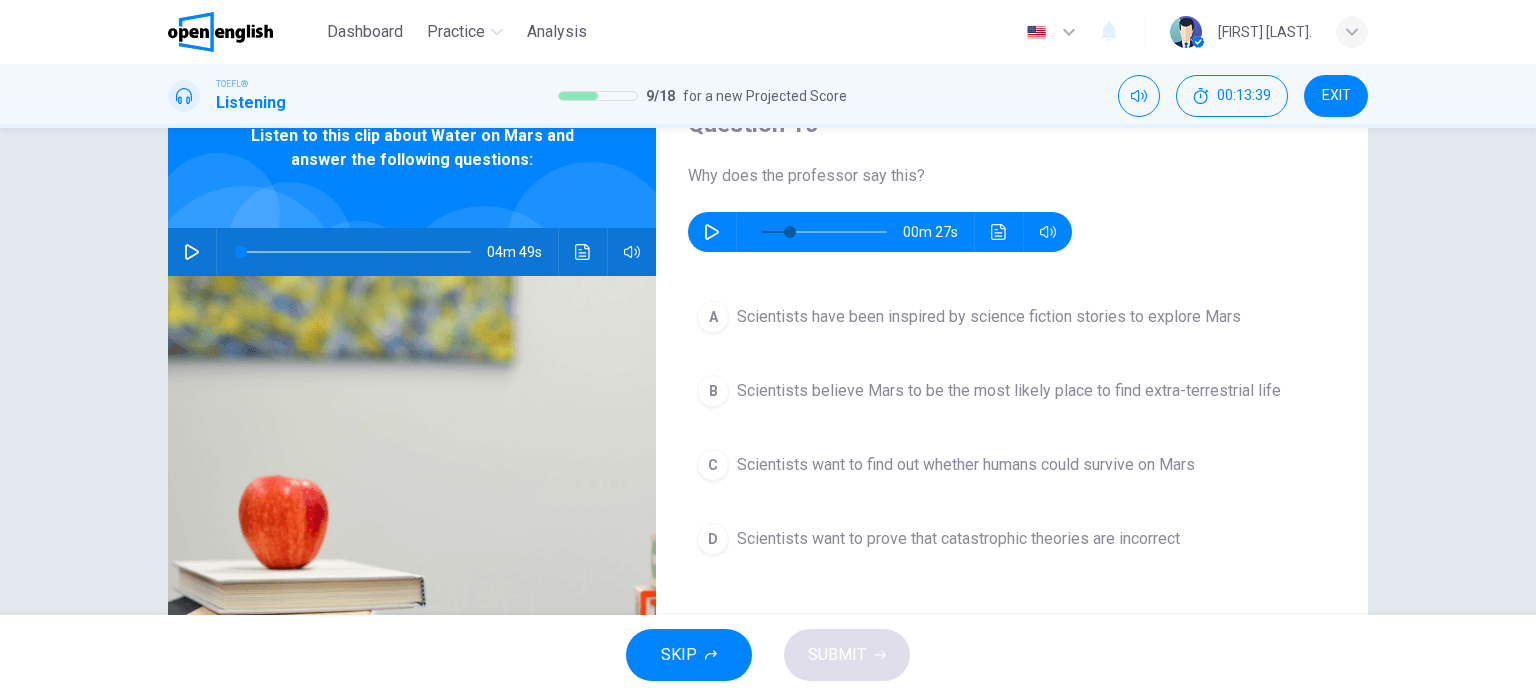 click 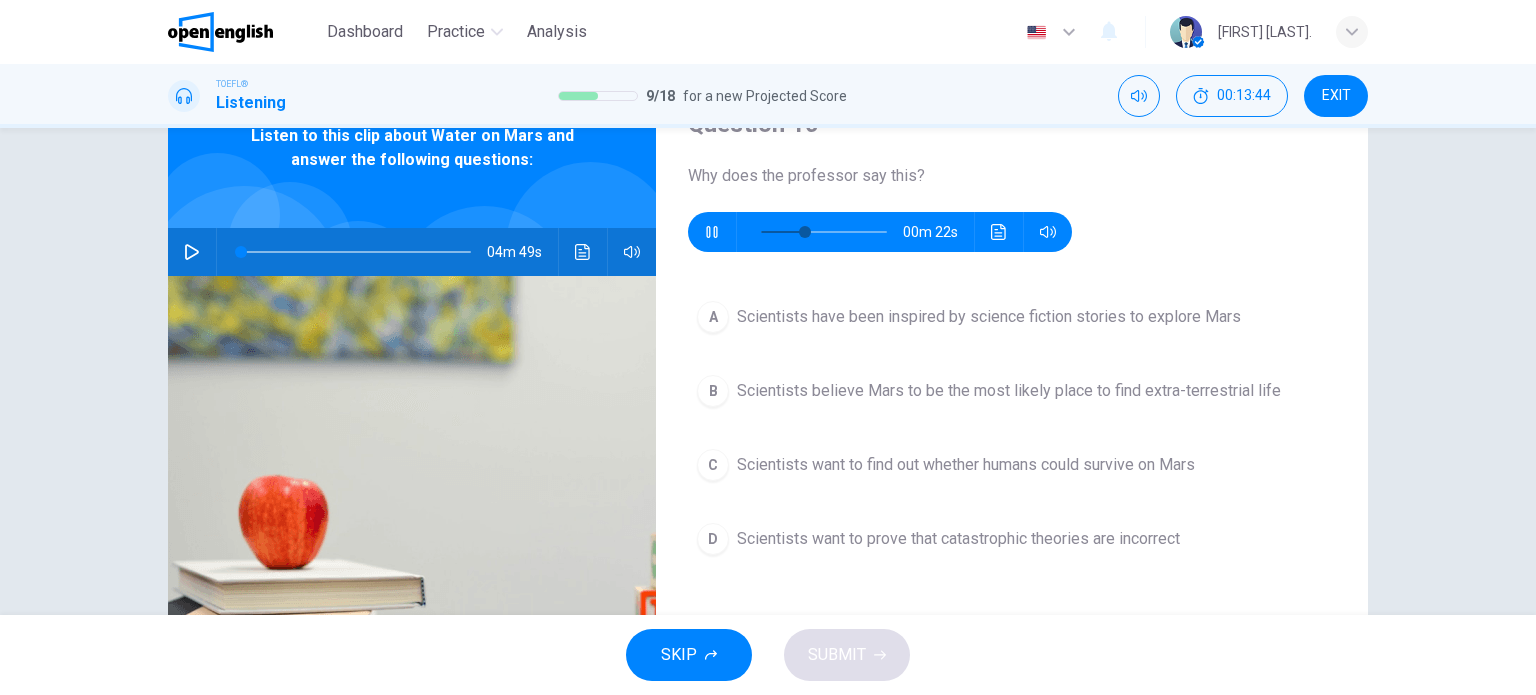 drag, startPoint x: 792, startPoint y: 228, endPoint x: 688, endPoint y: 251, distance: 106.51291 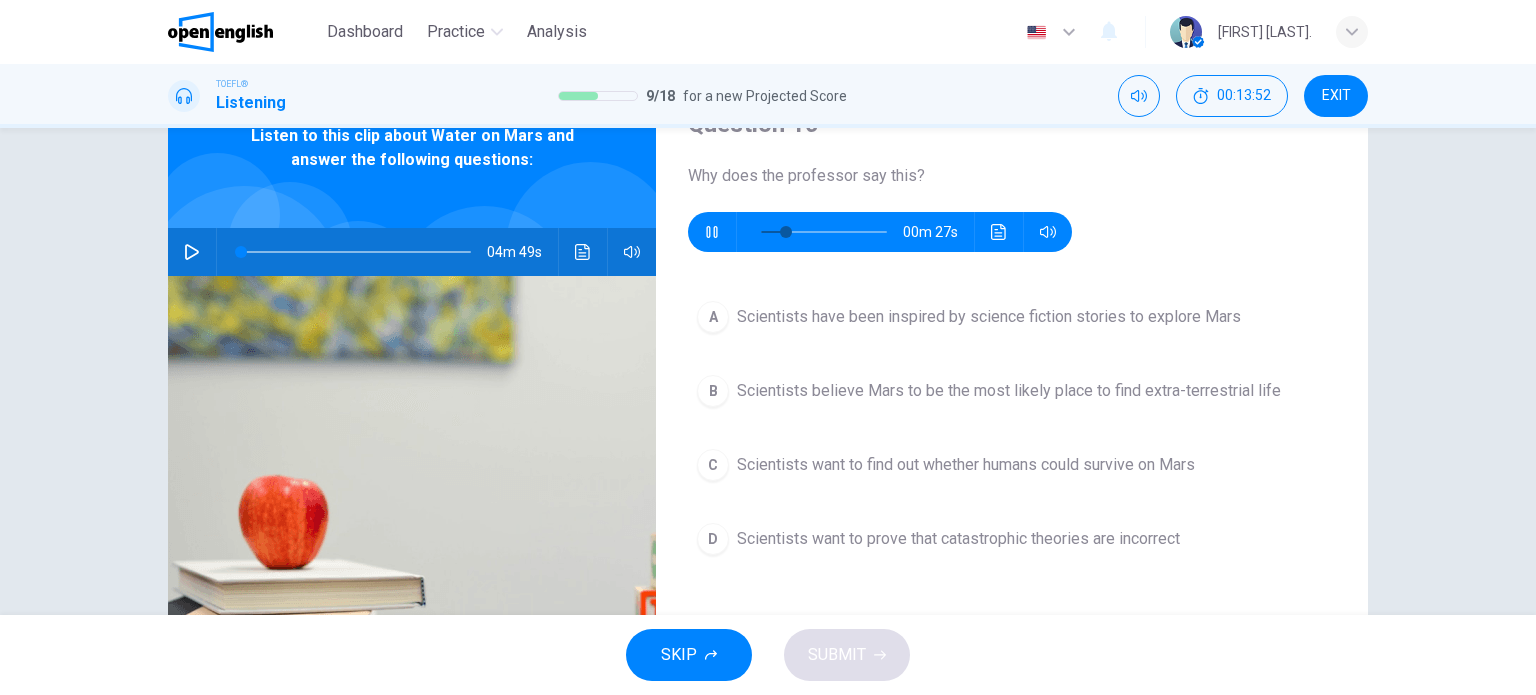 click at bounding box center [712, 232] 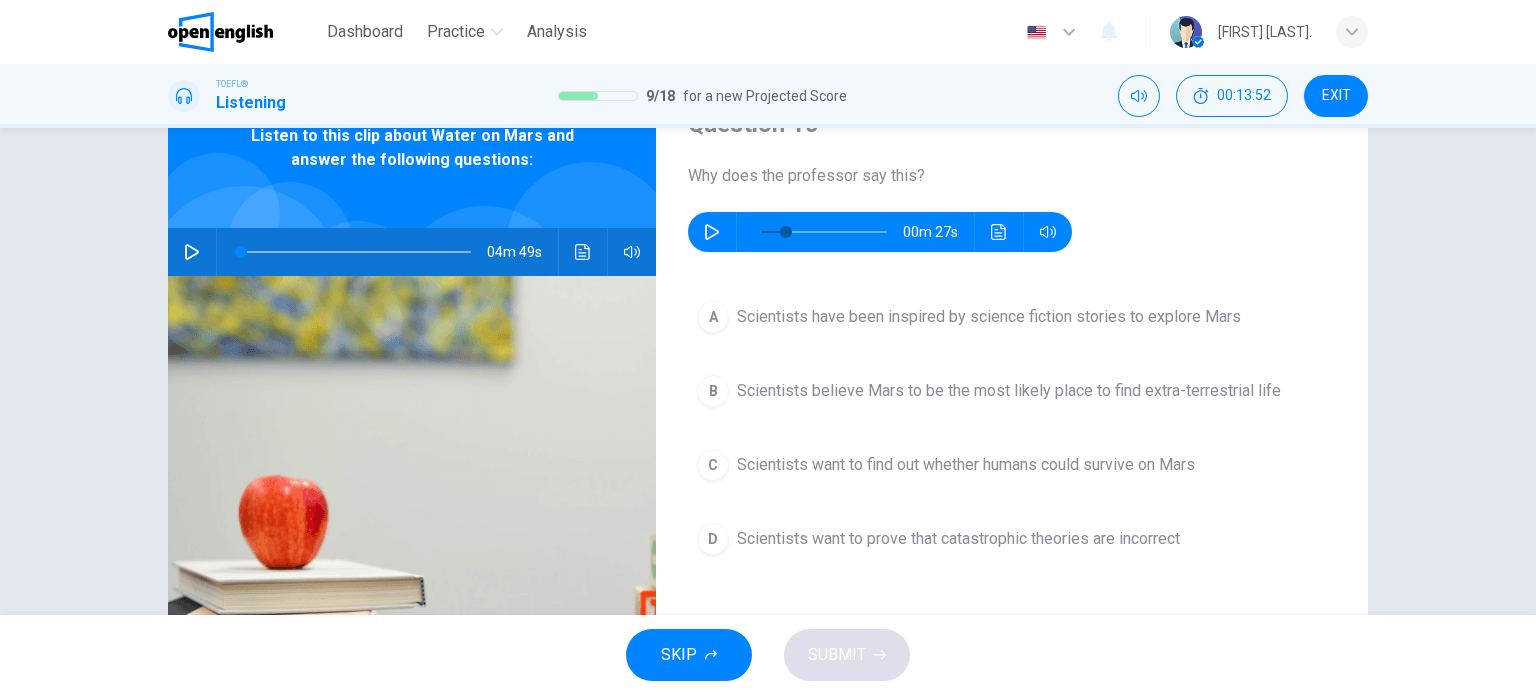 click at bounding box center (999, 232) 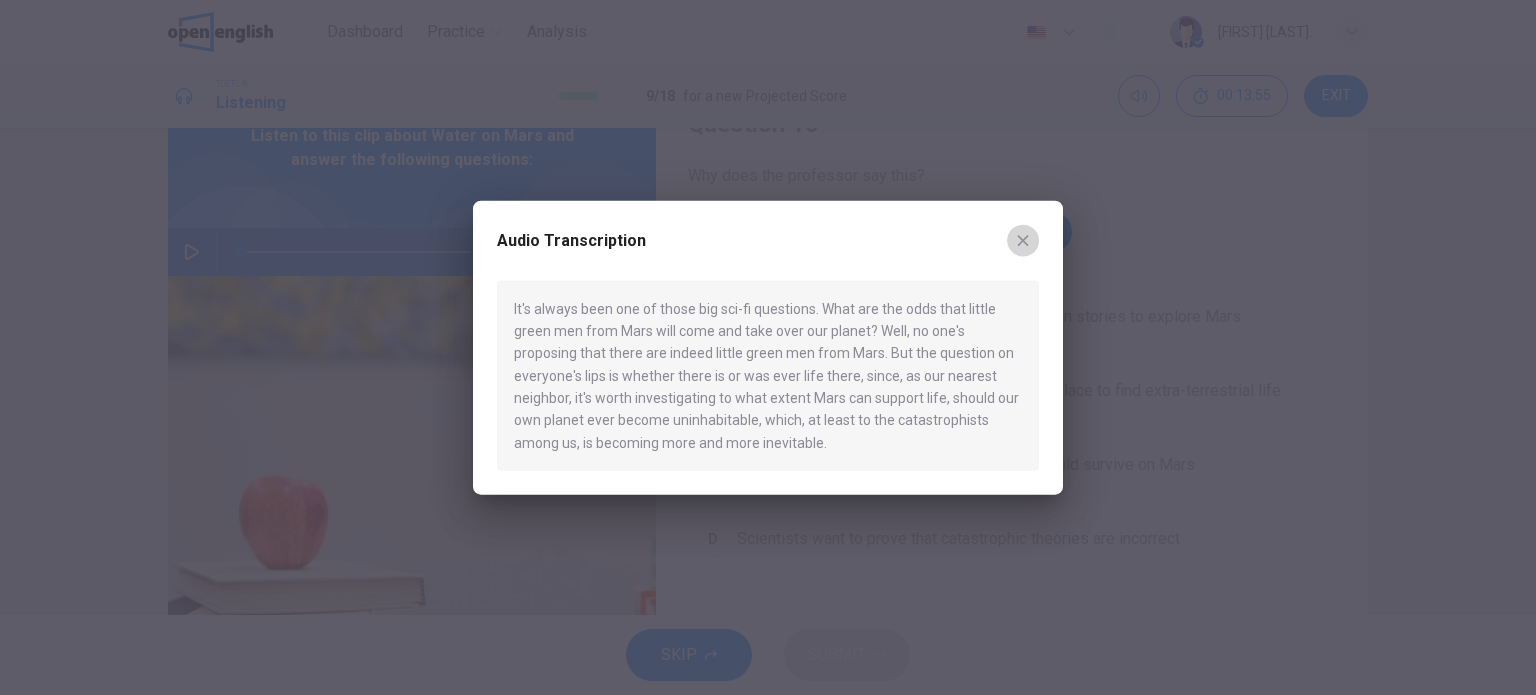 click 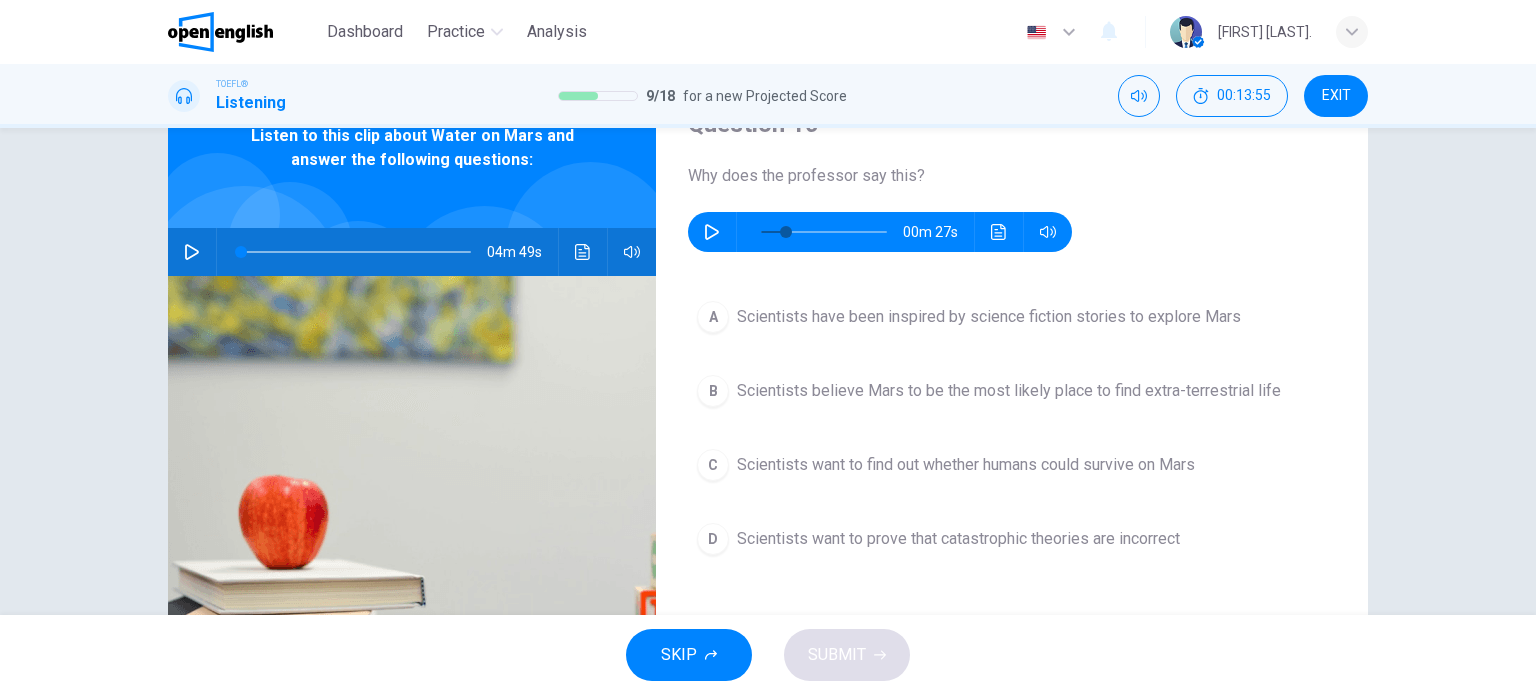 click at bounding box center [712, 232] 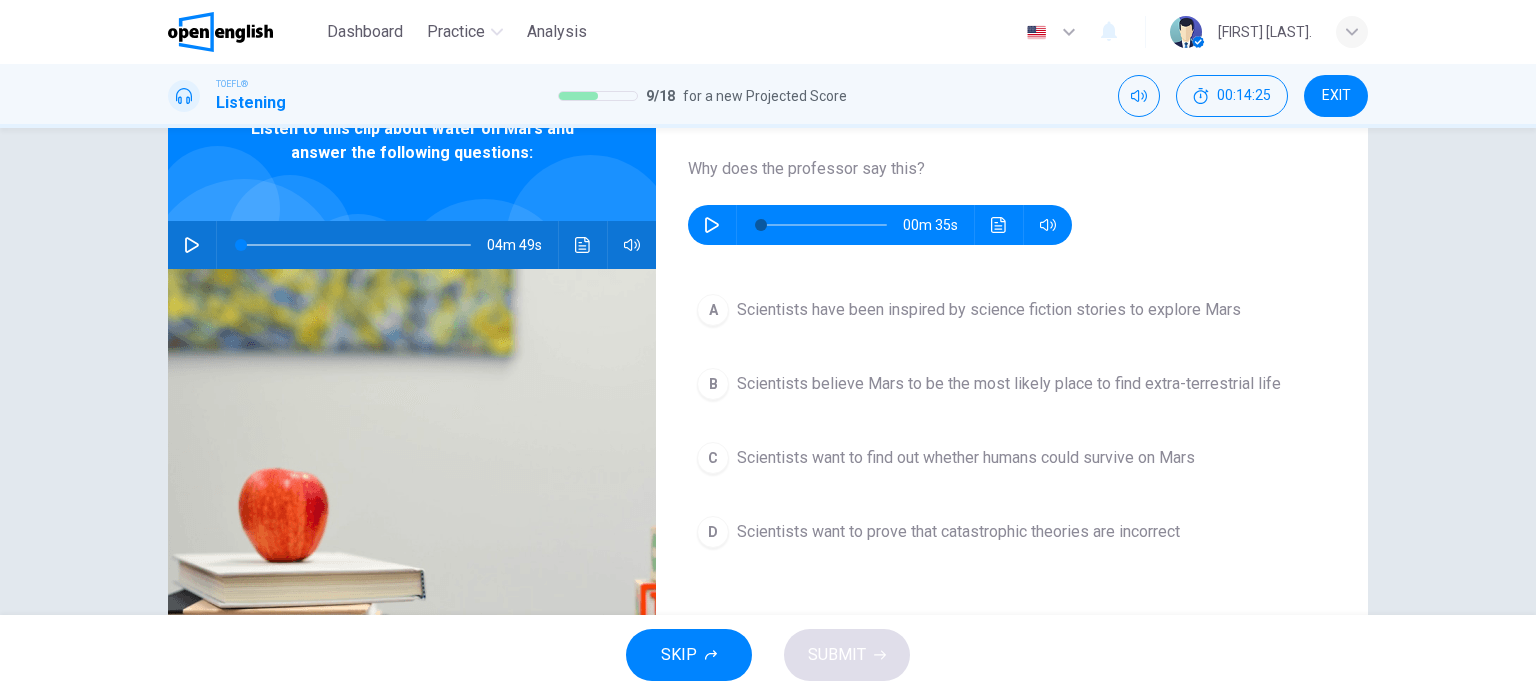 scroll, scrollTop: 100, scrollLeft: 0, axis: vertical 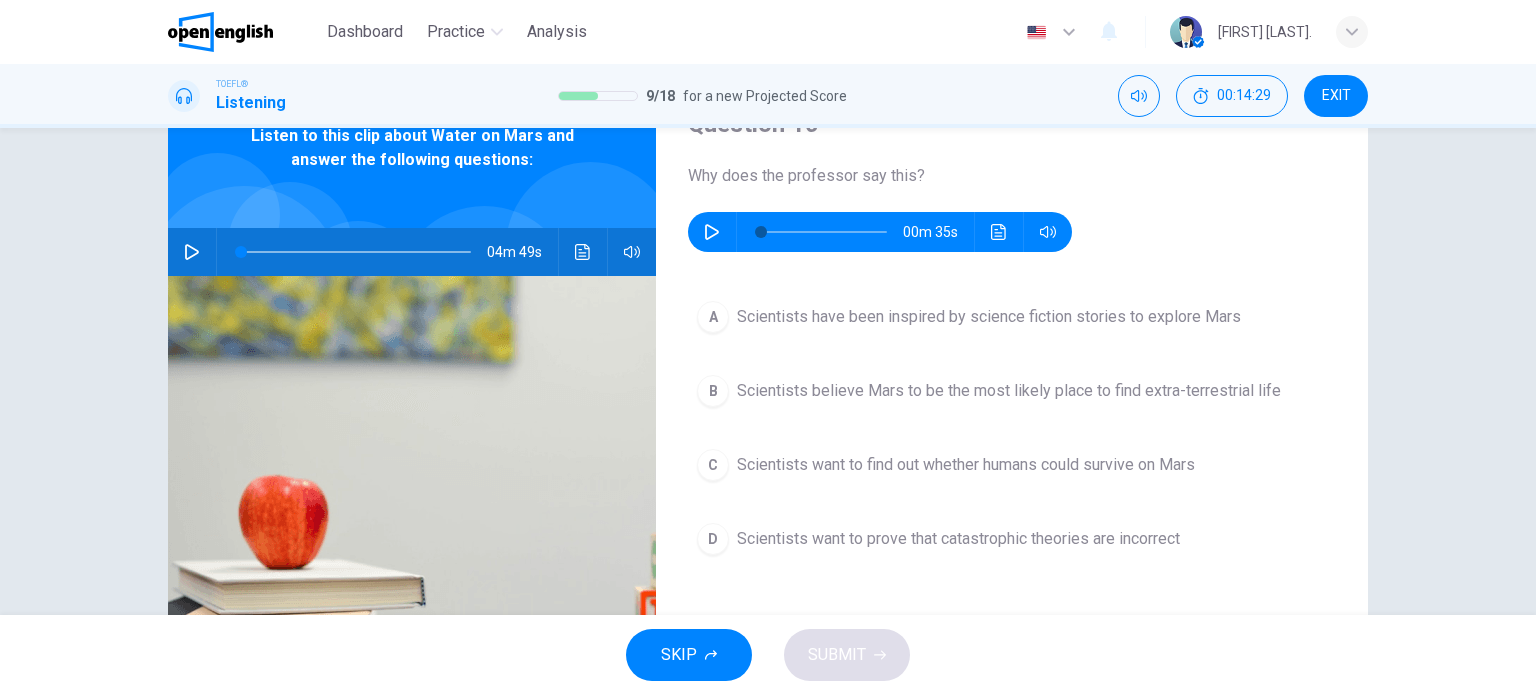 click on "C Scientists want to find out whether humans could survive on Mars" at bounding box center (1012, 465) 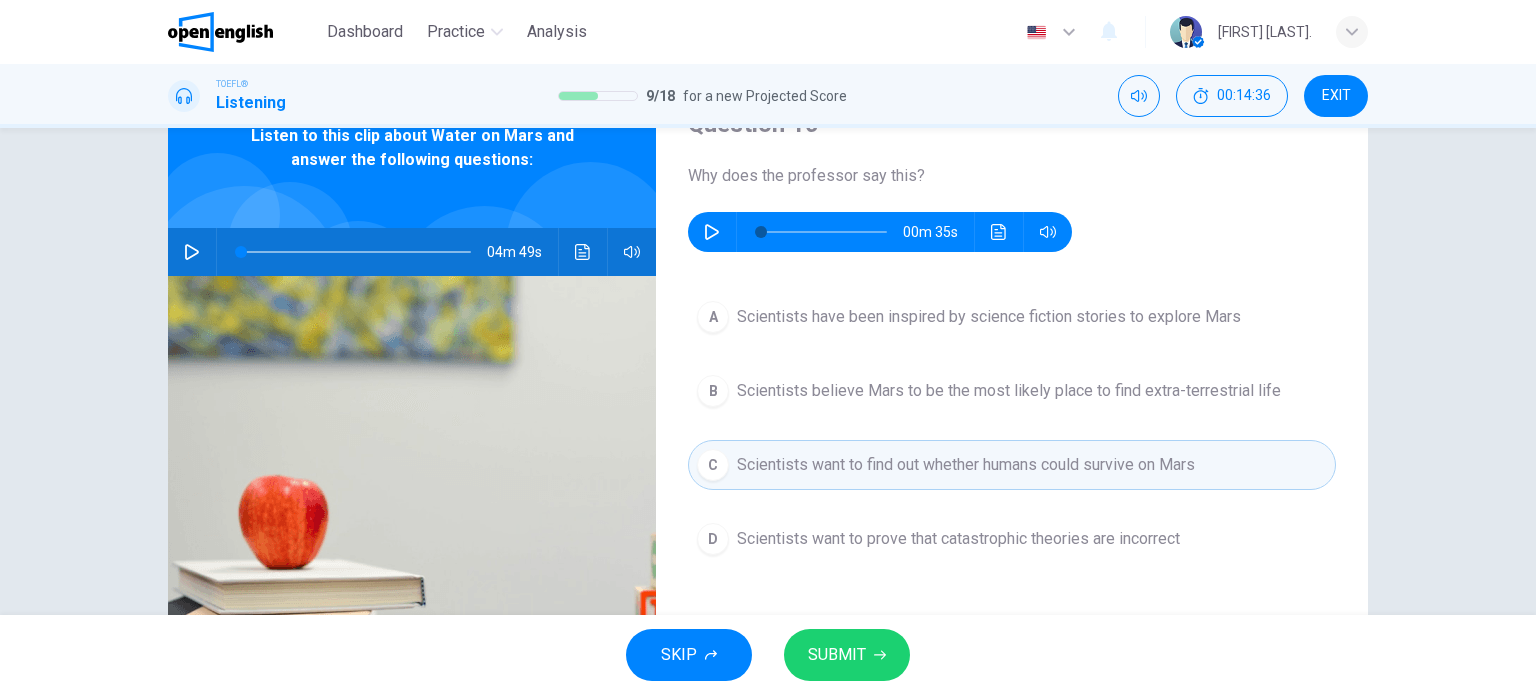 click on "Question 10 Why does the professor say this? 00m 35s" at bounding box center [1012, 180] 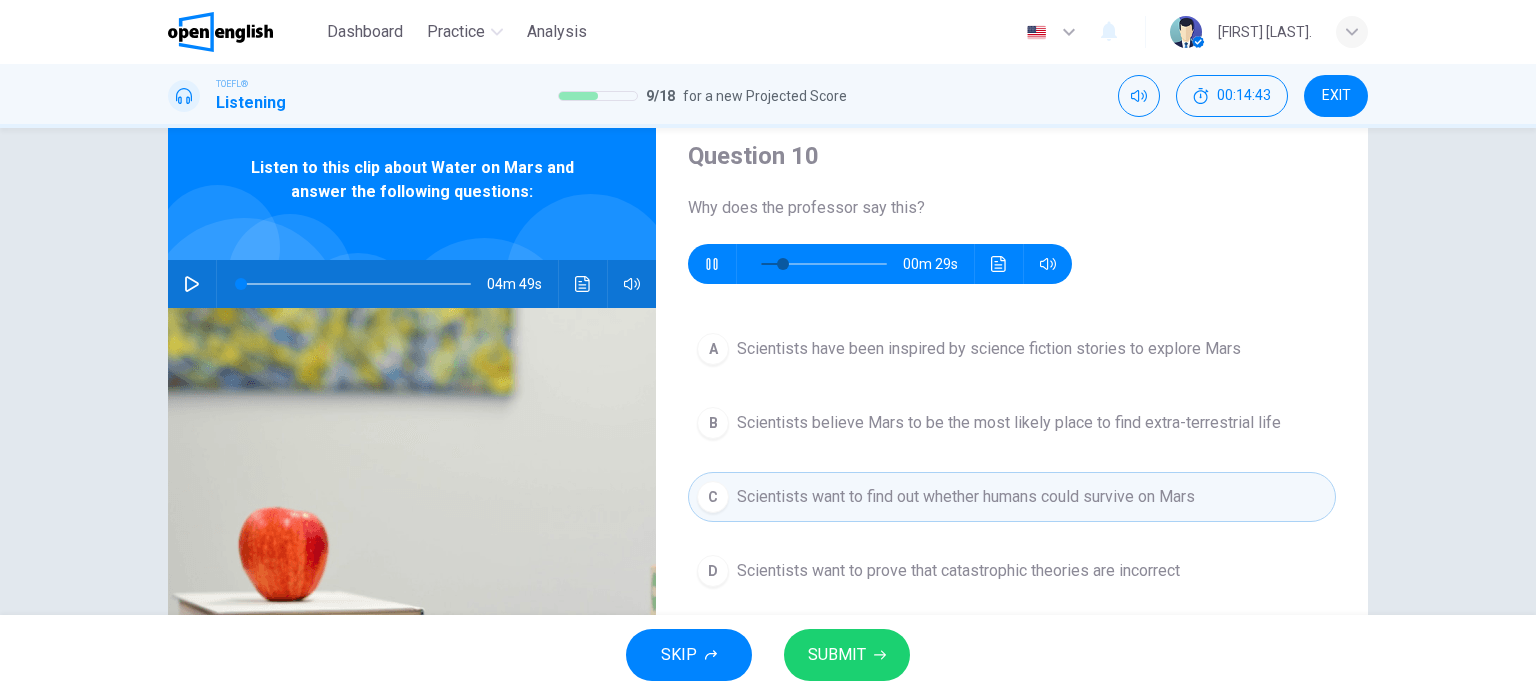 scroll, scrollTop: 0, scrollLeft: 0, axis: both 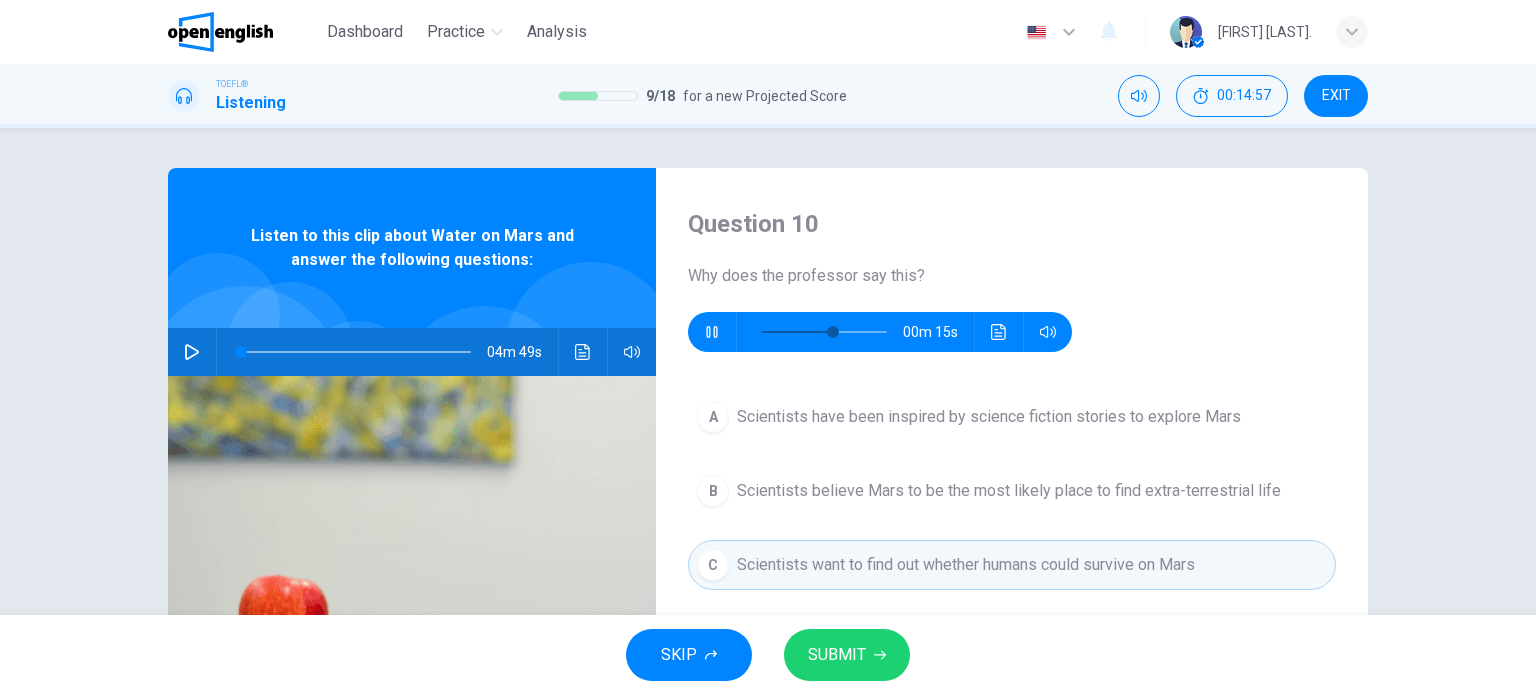 click at bounding box center (797, 332) 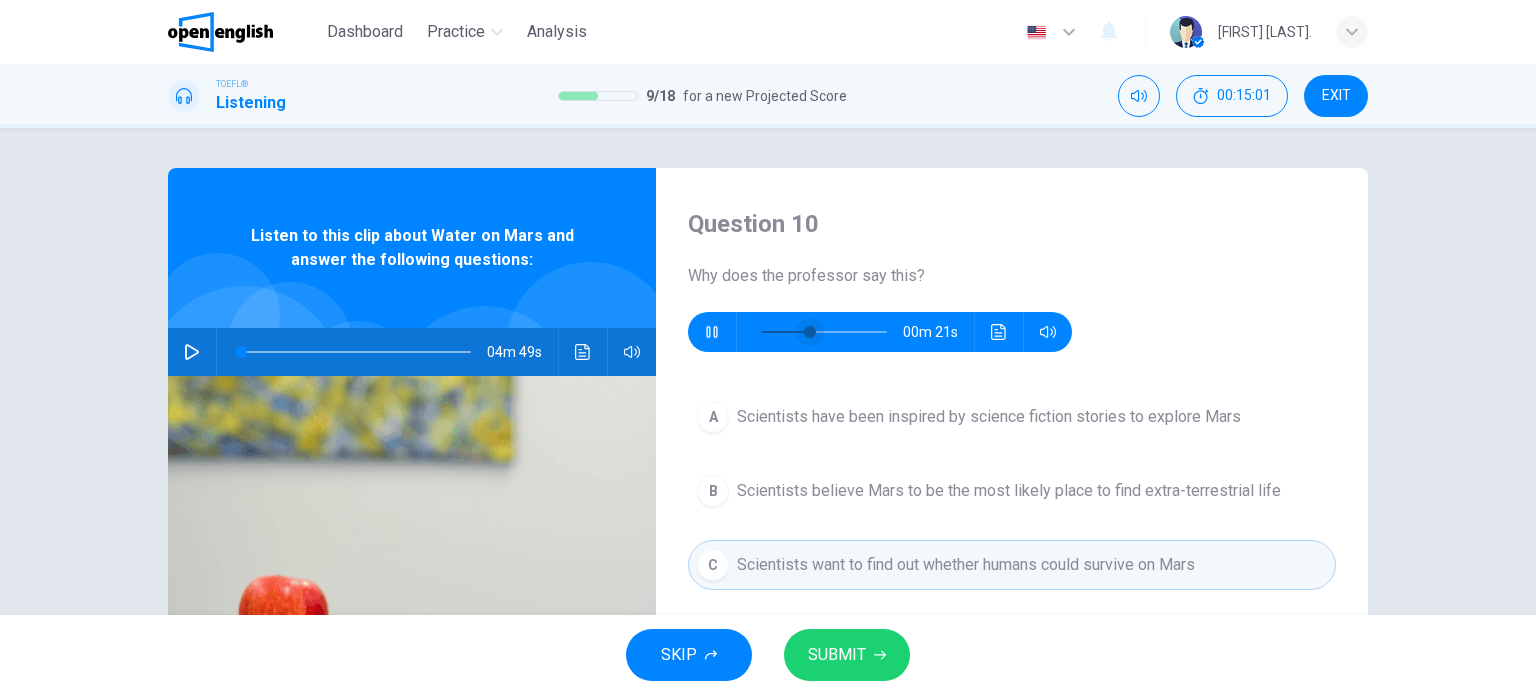 click at bounding box center (824, 332) 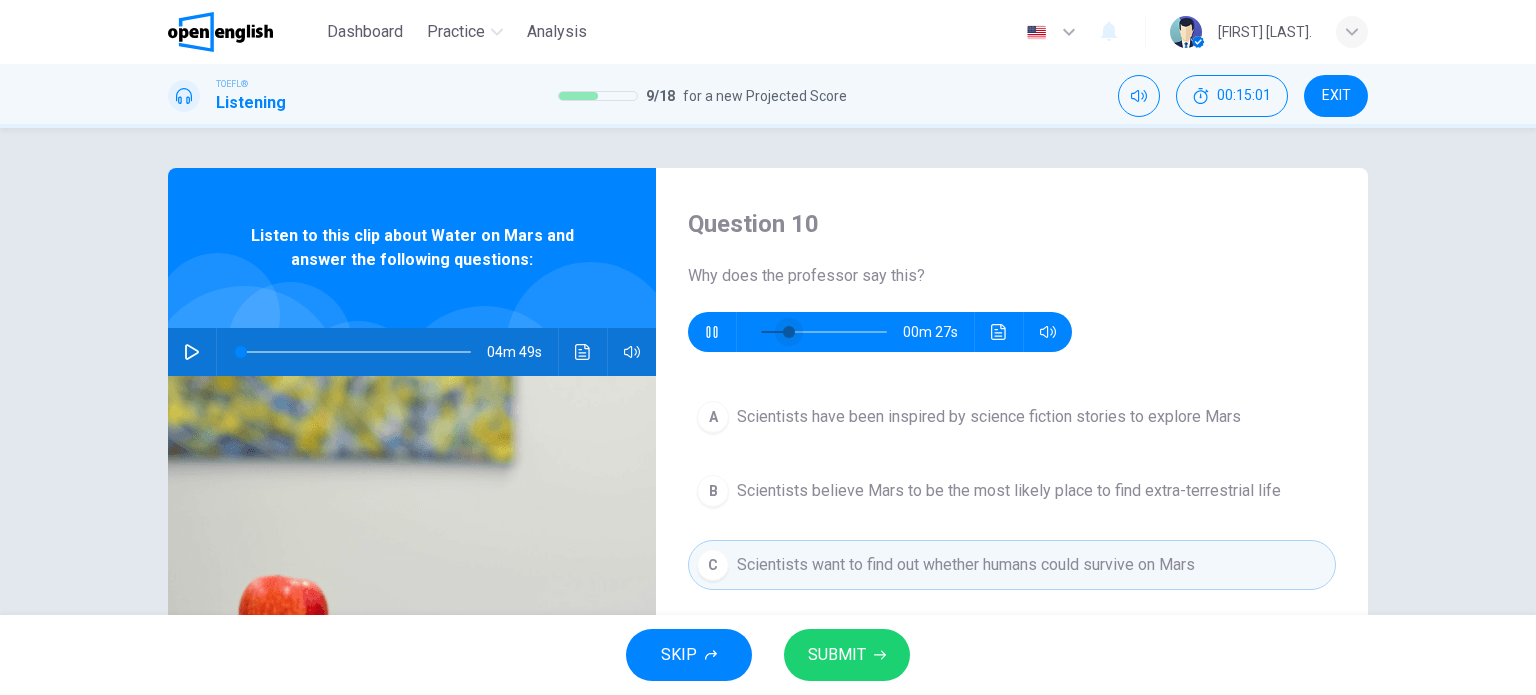 click at bounding box center [789, 332] 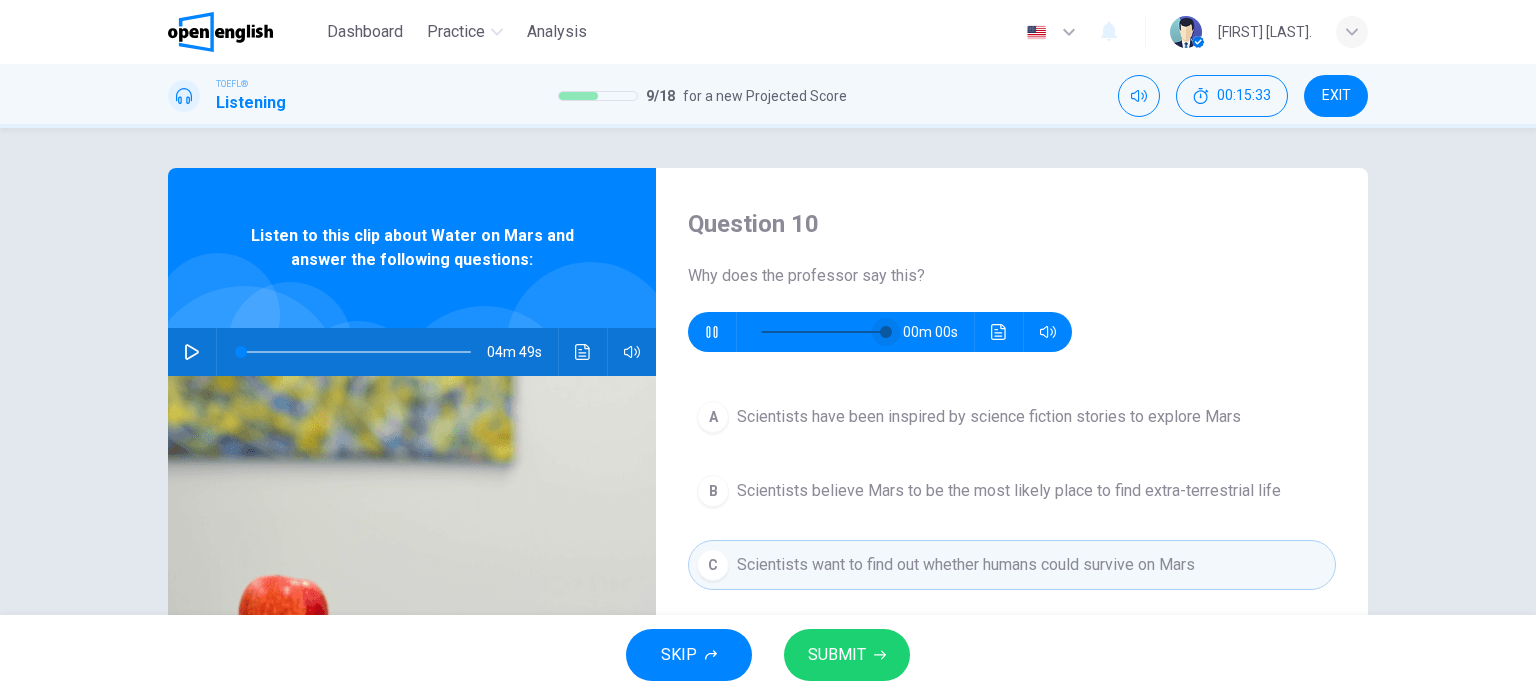 type on "*" 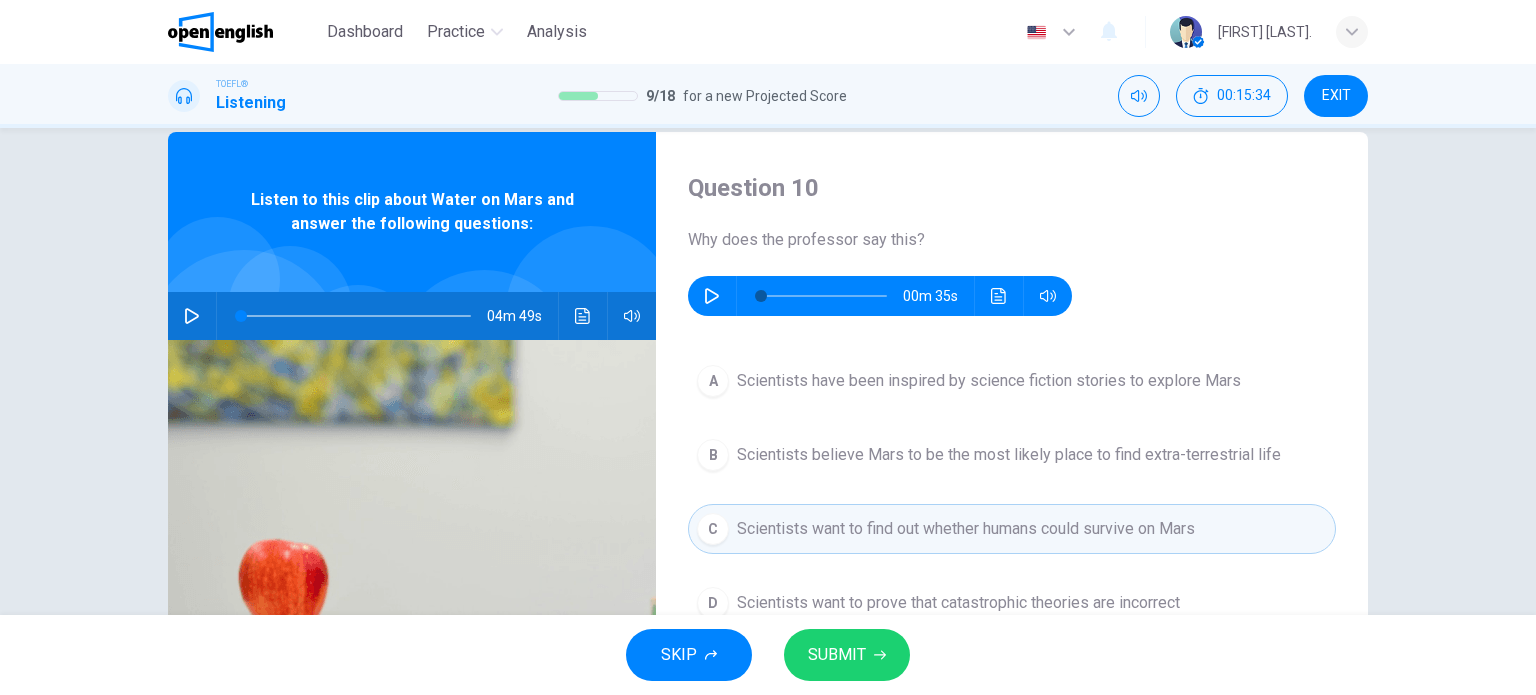 scroll, scrollTop: 100, scrollLeft: 0, axis: vertical 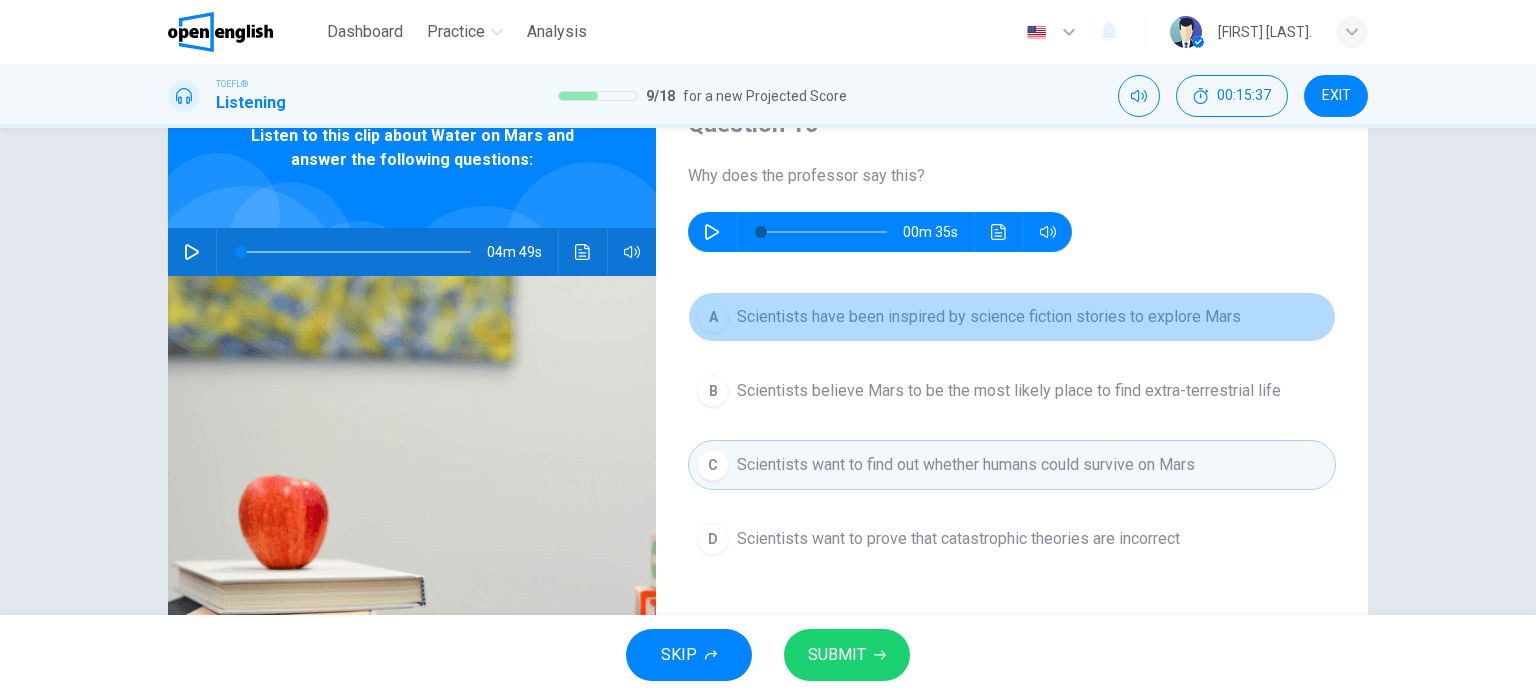 click on "Scientists have been inspired by science fiction stories to explore Mars" at bounding box center (989, 317) 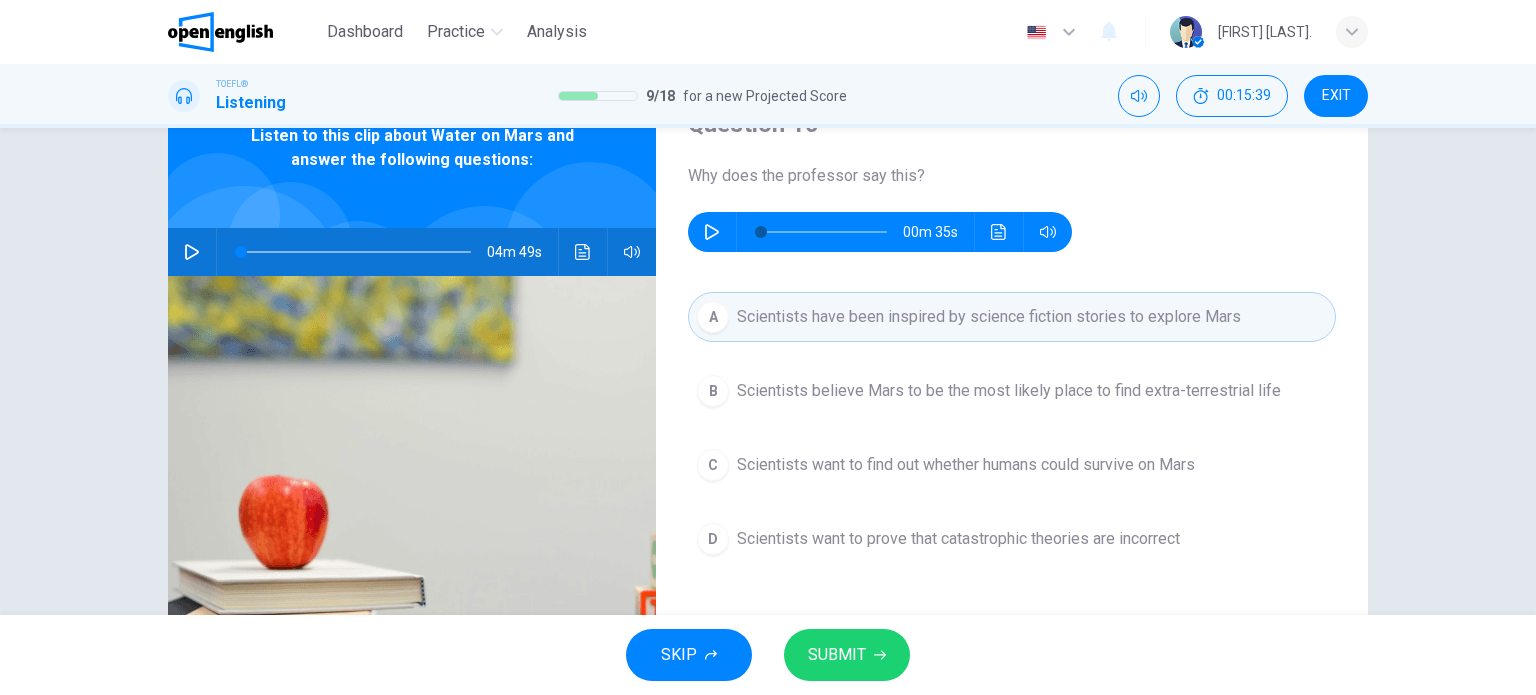 click on "C Scientists want to find out whether humans could survive on Mars" at bounding box center [1012, 465] 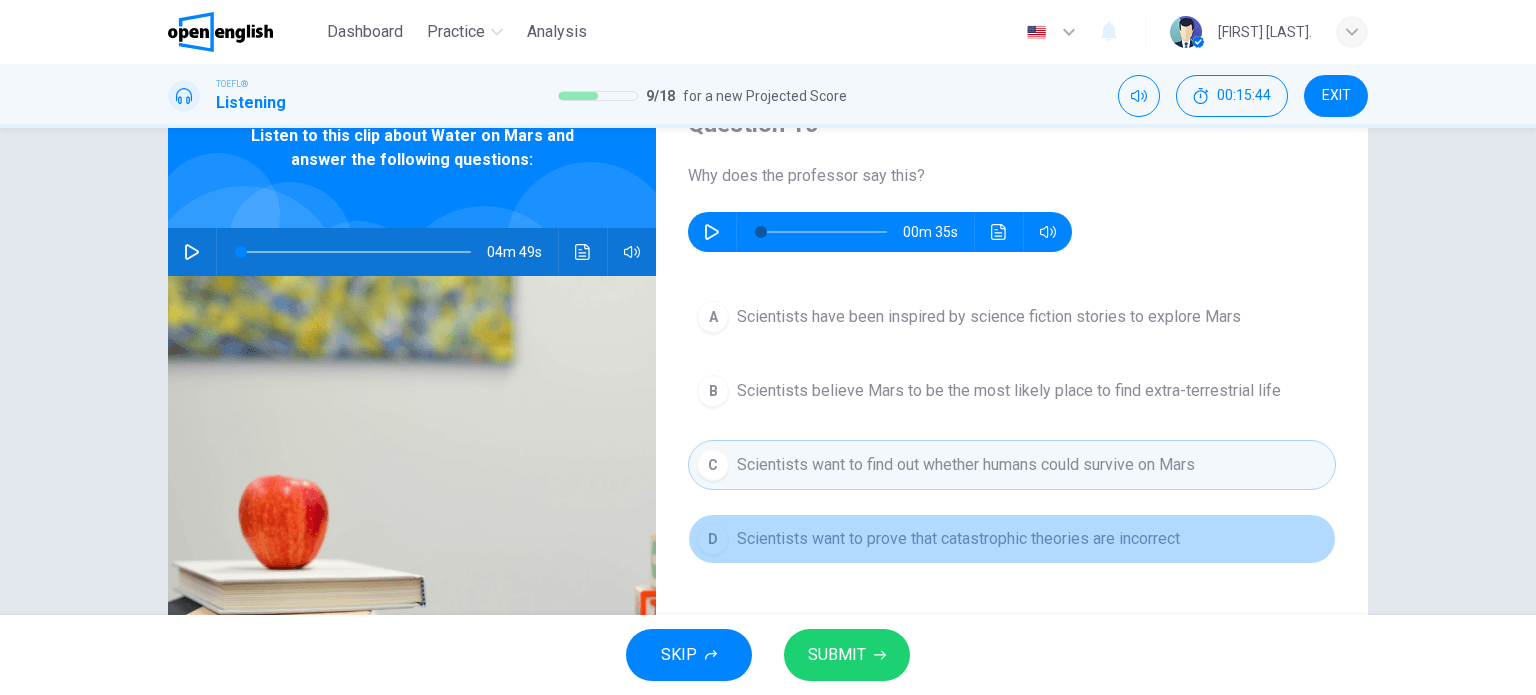 click on "Scientists want to prove that catastrophic theories are incorrect" at bounding box center (958, 539) 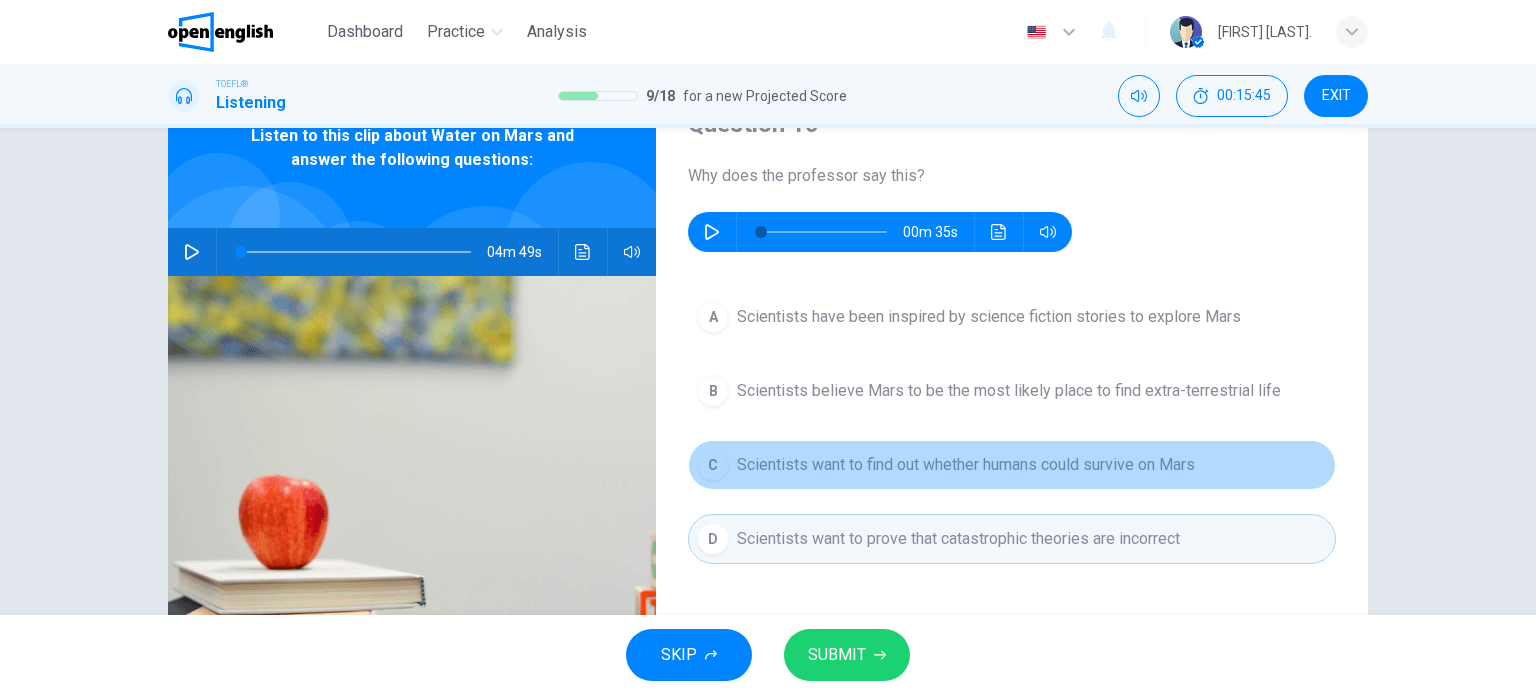 click on "C Scientists want to find out whether humans could survive on Mars" at bounding box center [1012, 465] 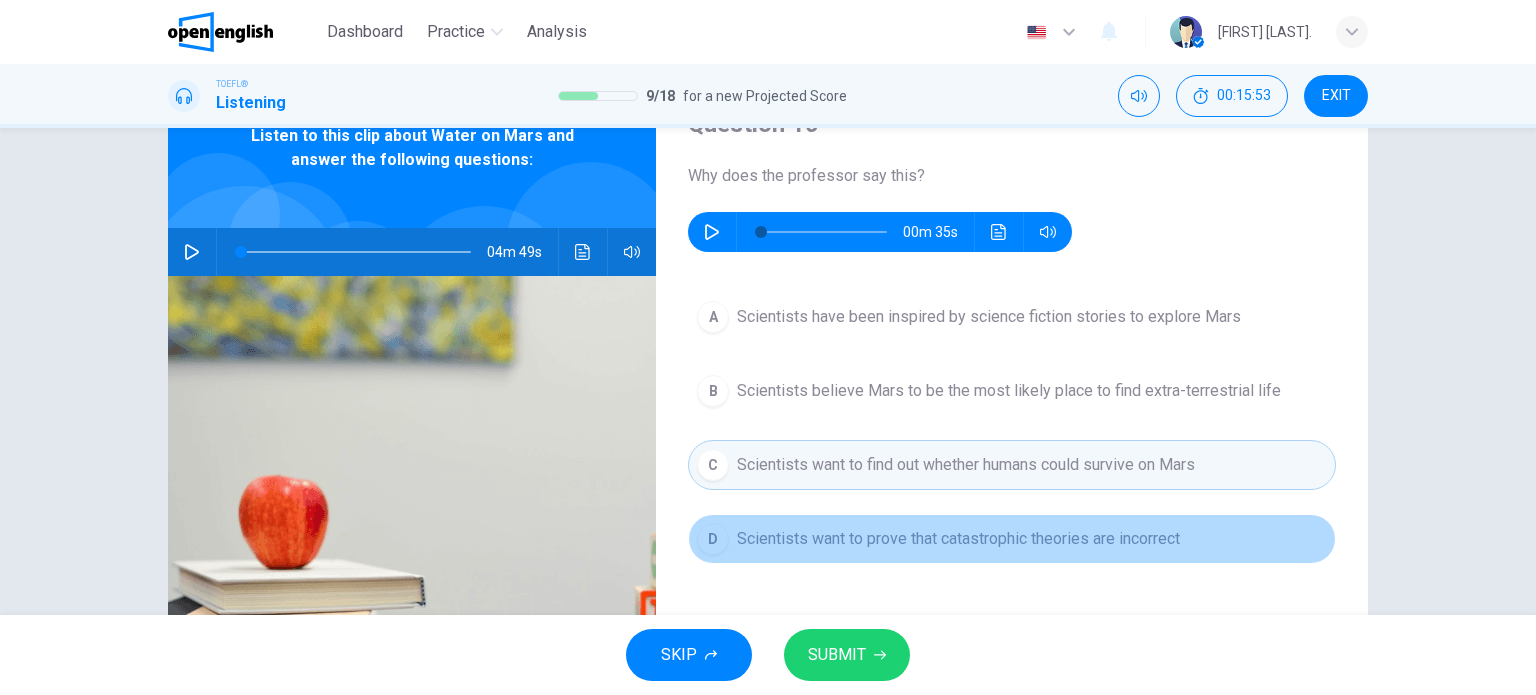 click on "Scientists want to prove that catastrophic theories are incorrect" at bounding box center [958, 539] 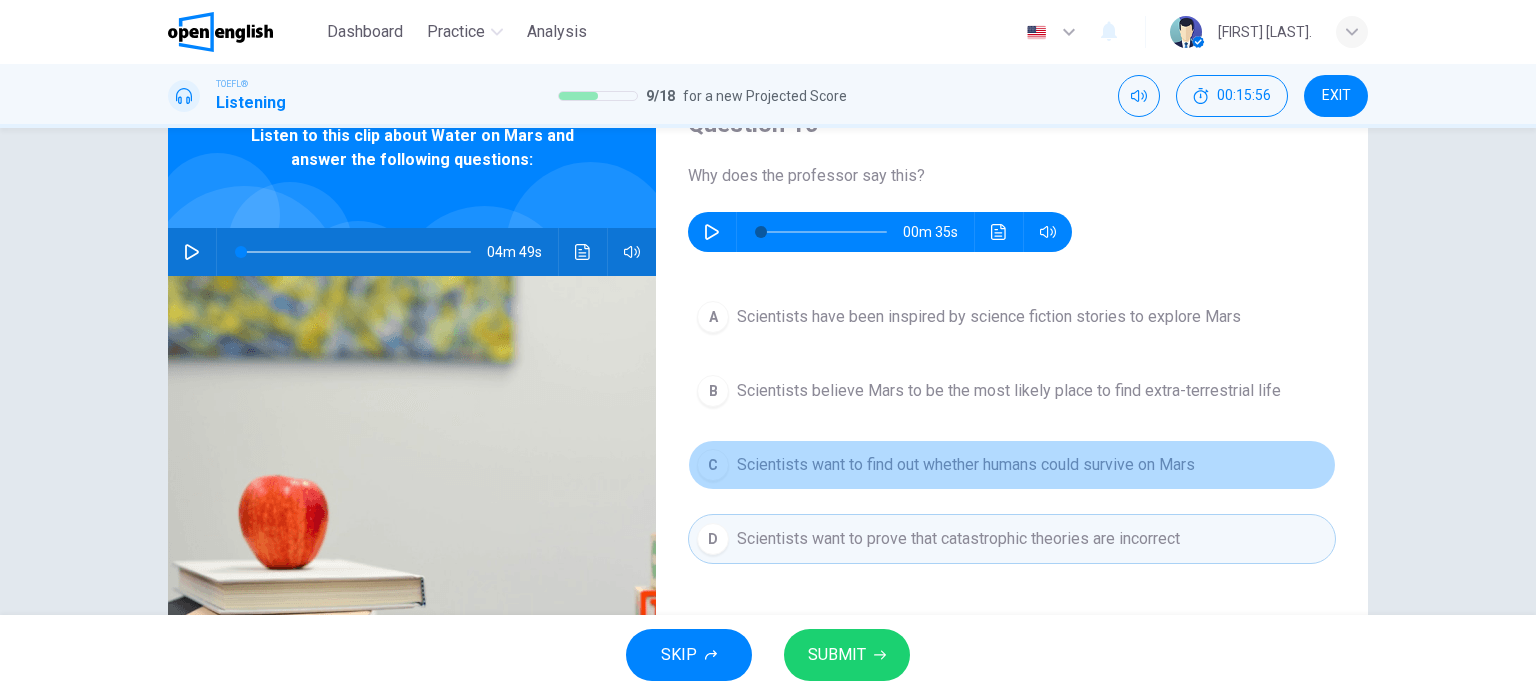 click on "C Scientists want to find out whether humans could survive on Mars" at bounding box center [1012, 465] 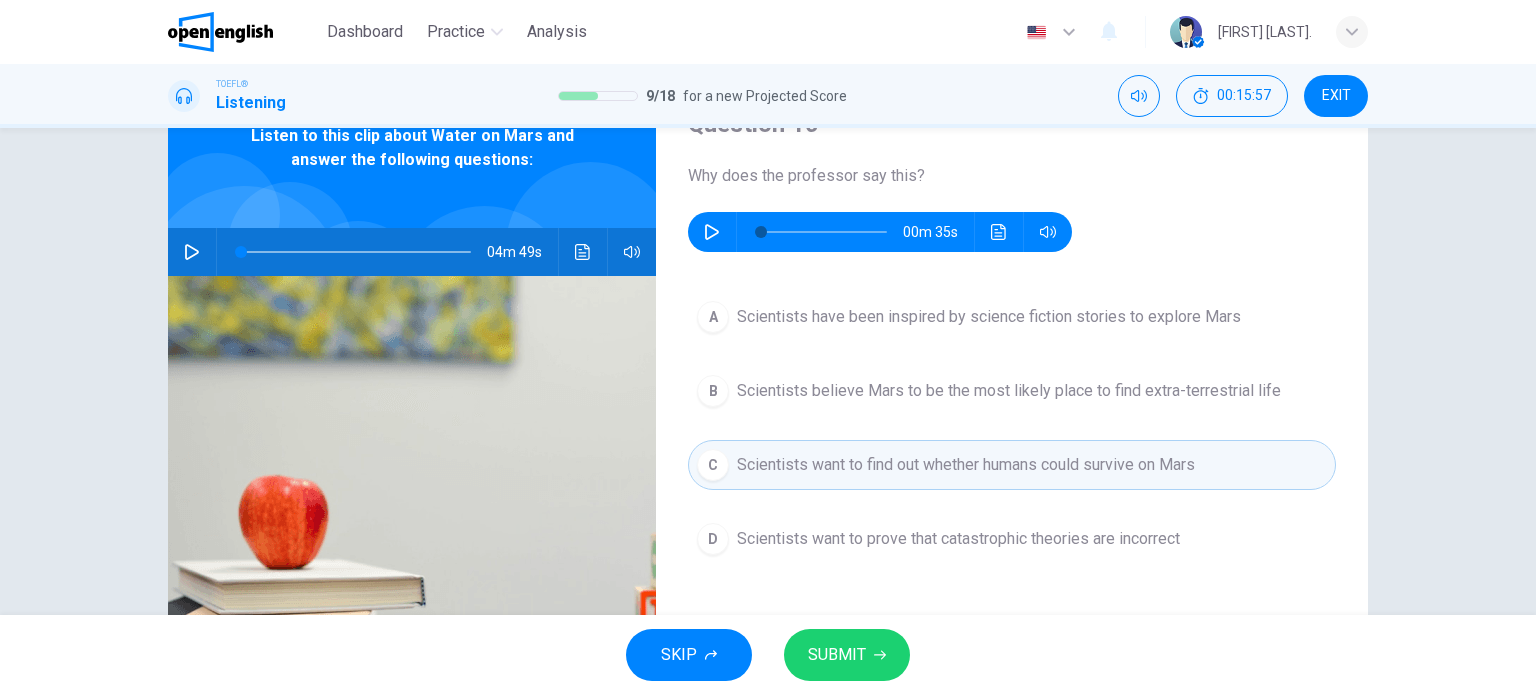 click on "SKIP SUBMIT" at bounding box center [768, 655] 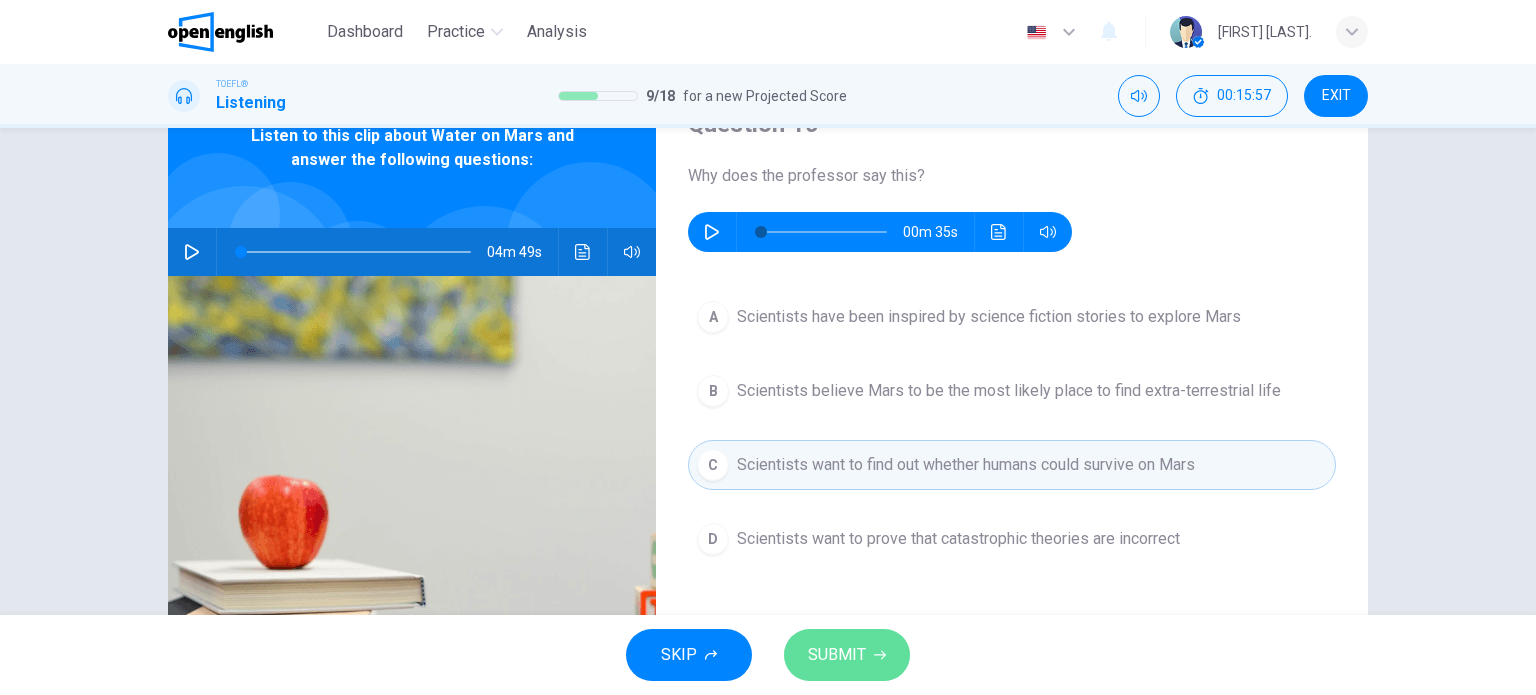 click on "SUBMIT" at bounding box center (837, 655) 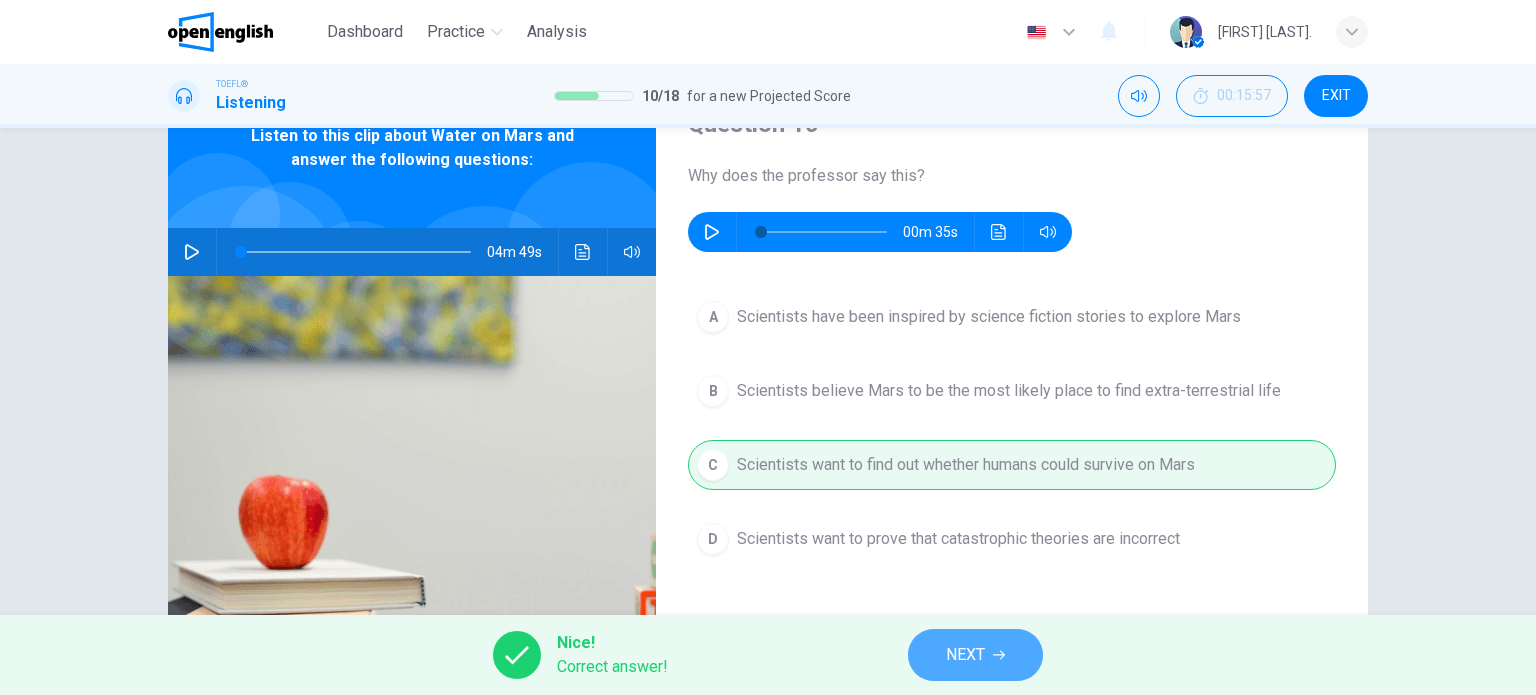 click on "NEXT" at bounding box center (975, 655) 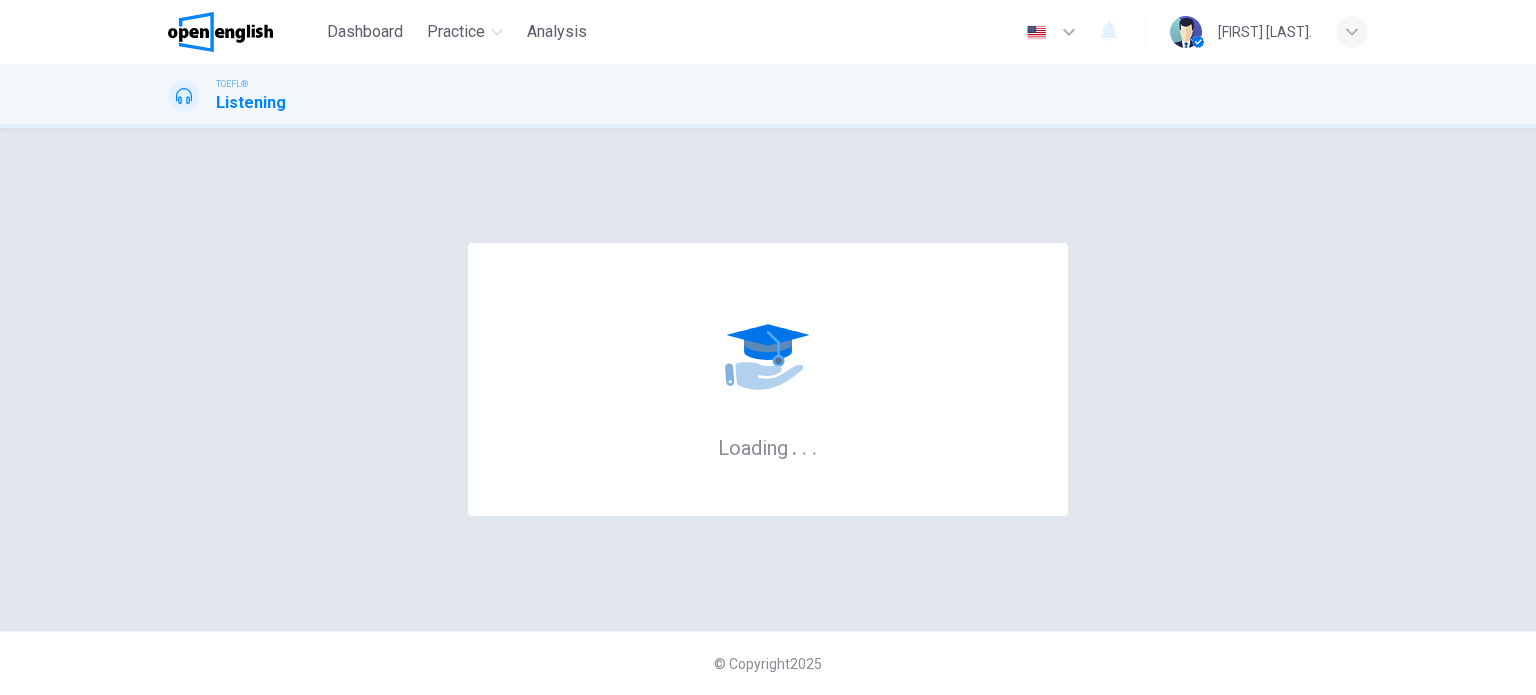 click on "© Copyright  2025" at bounding box center (768, 663) 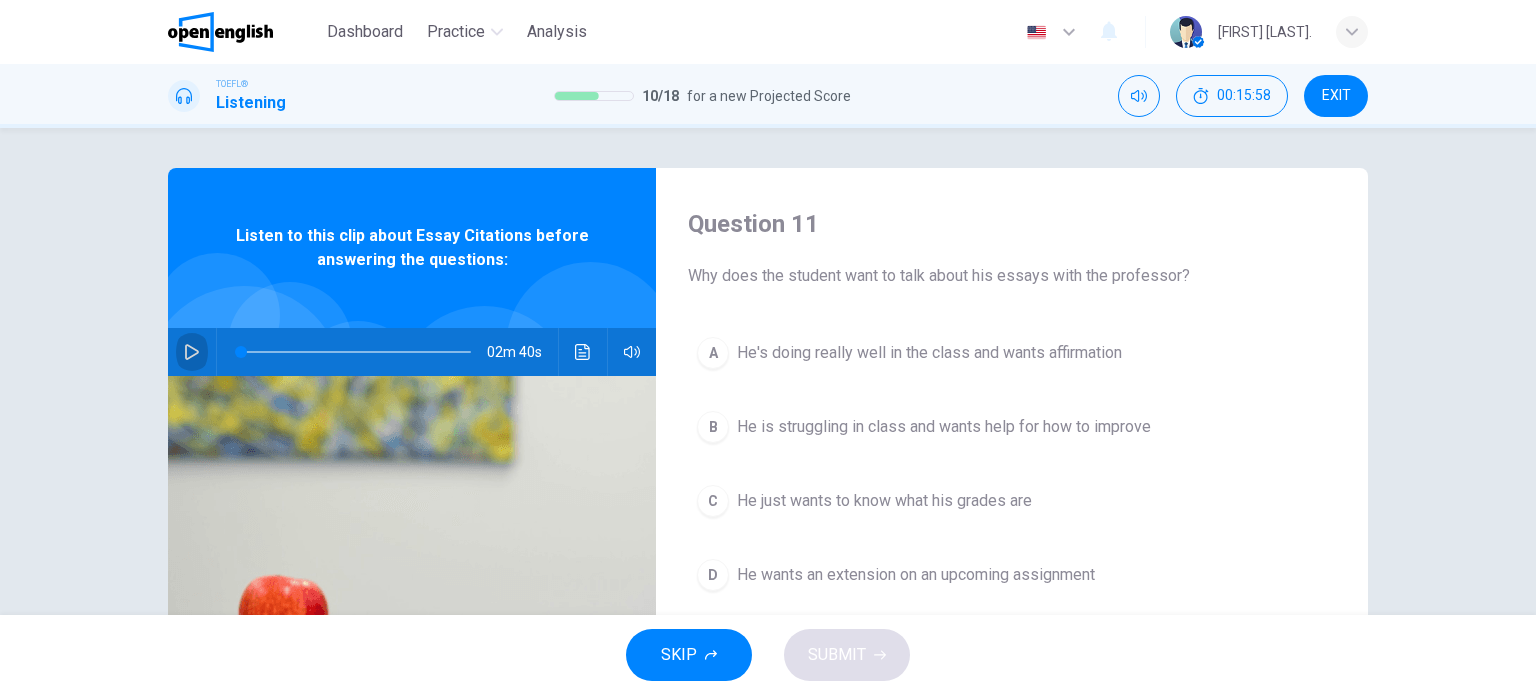 click 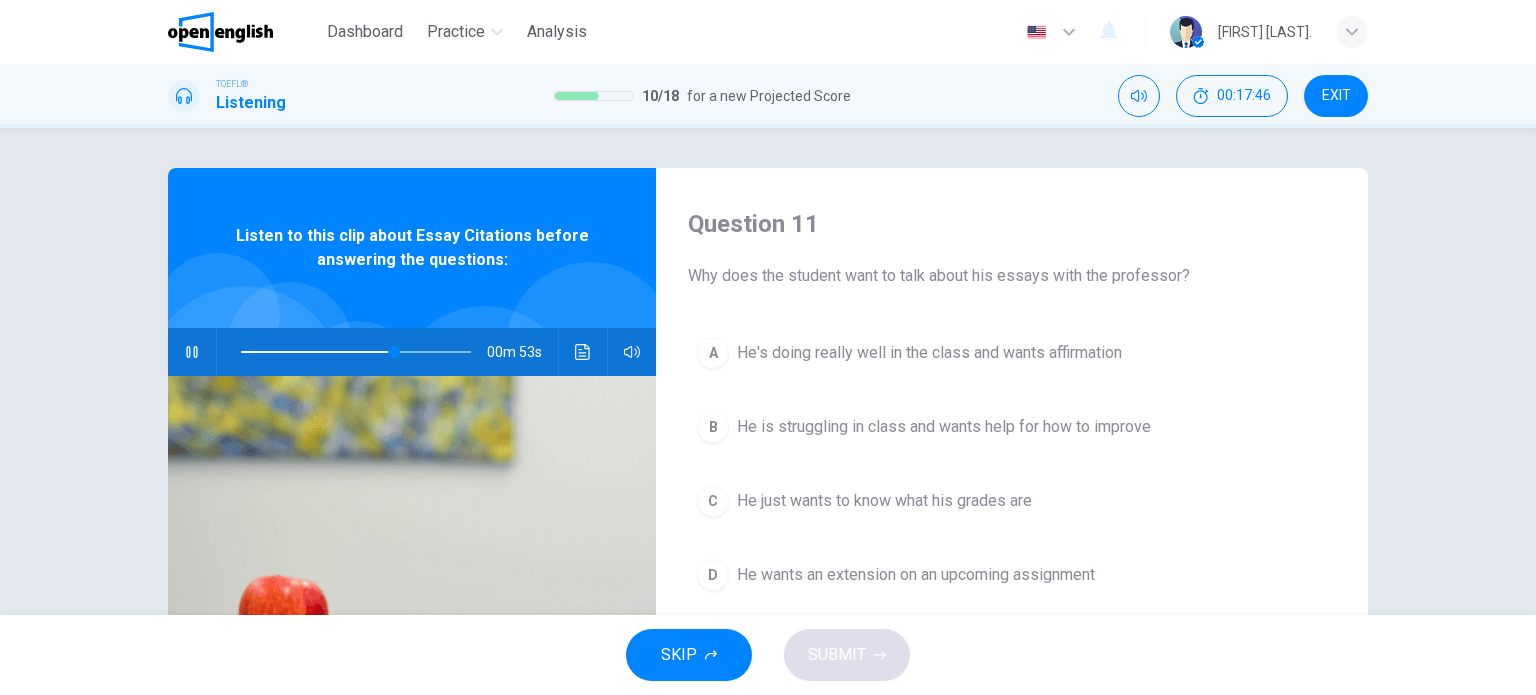 type on "**" 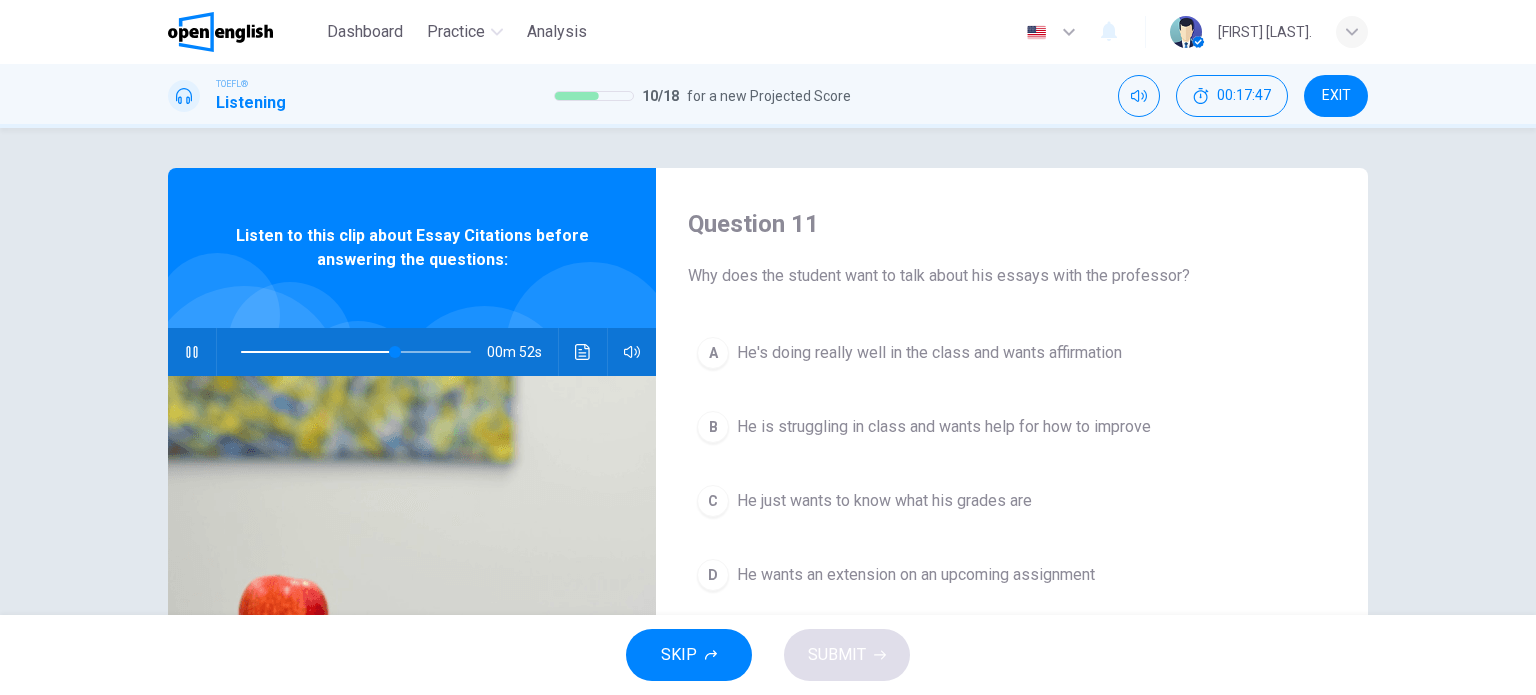 type 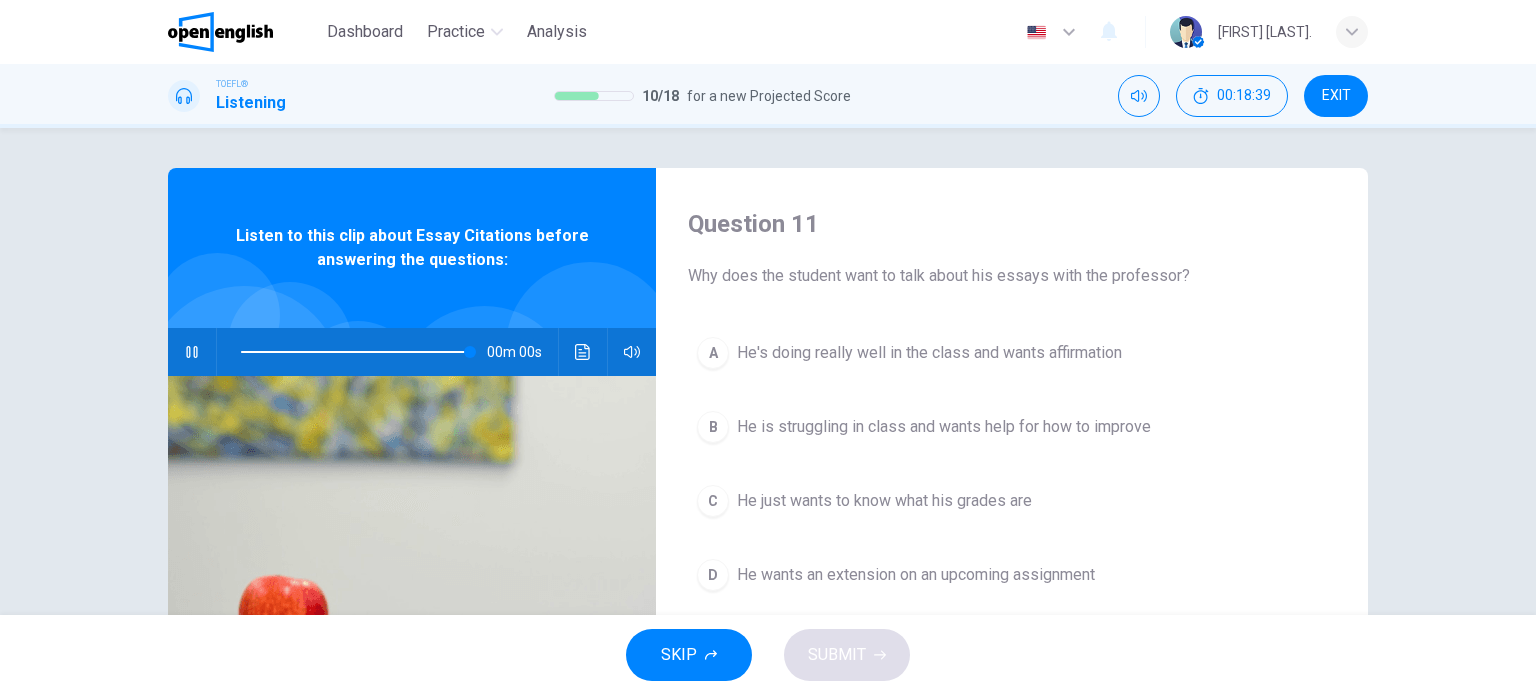 type on "*" 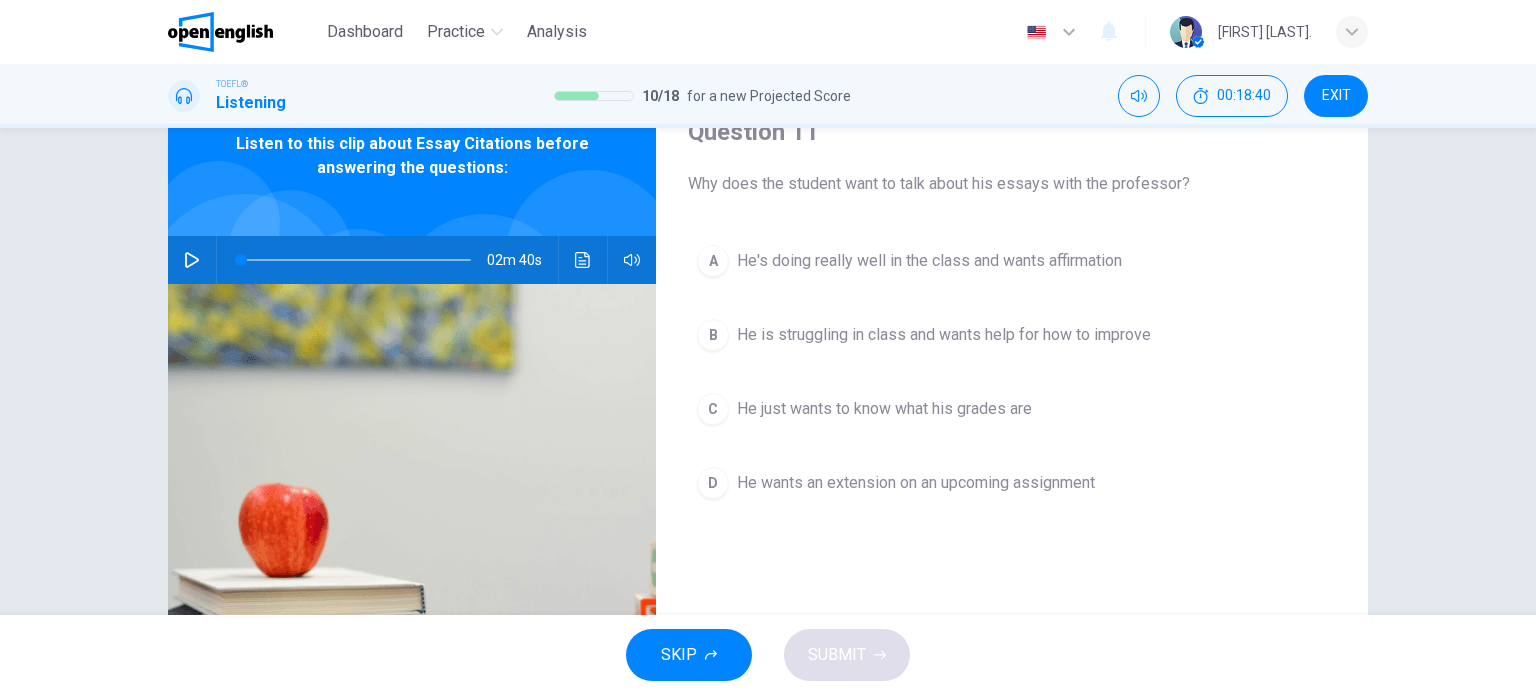 scroll, scrollTop: 100, scrollLeft: 0, axis: vertical 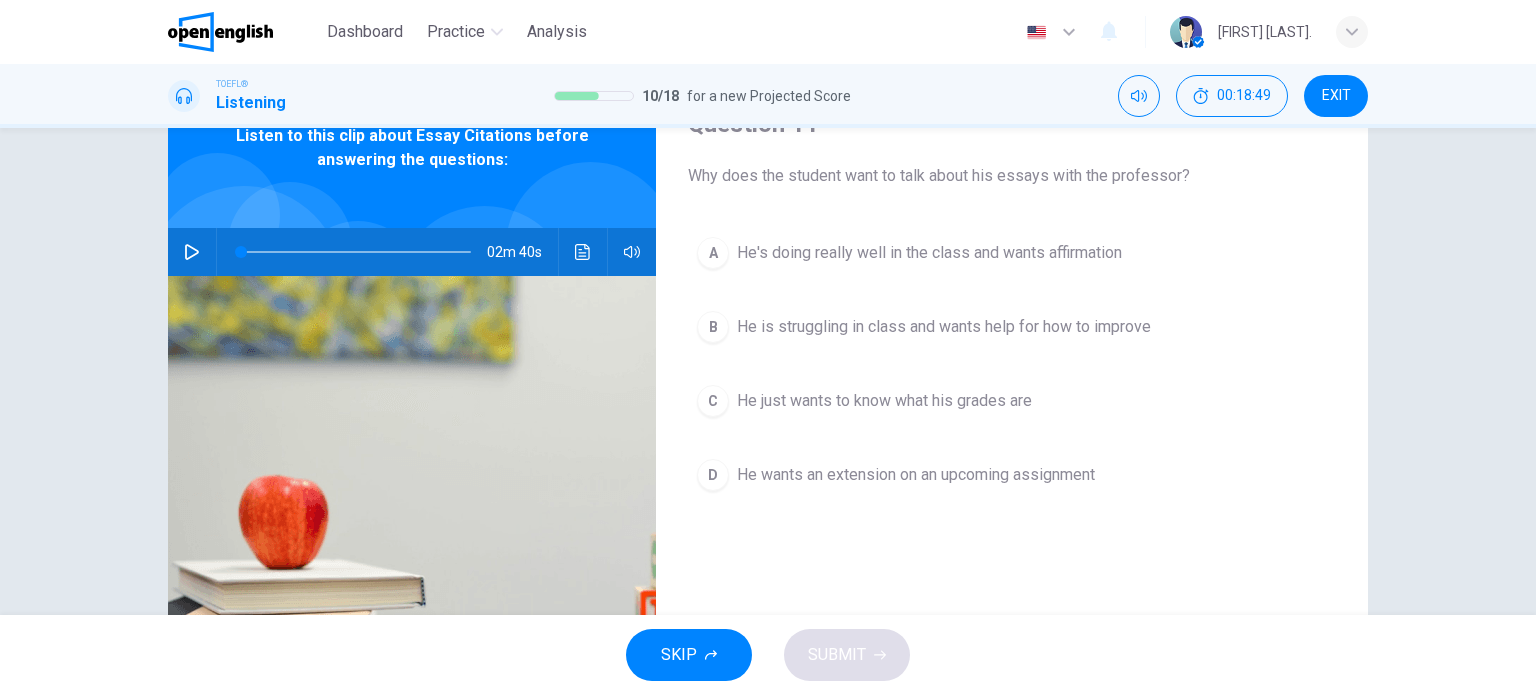 click on "He just wants to know what his grades are" at bounding box center (884, 401) 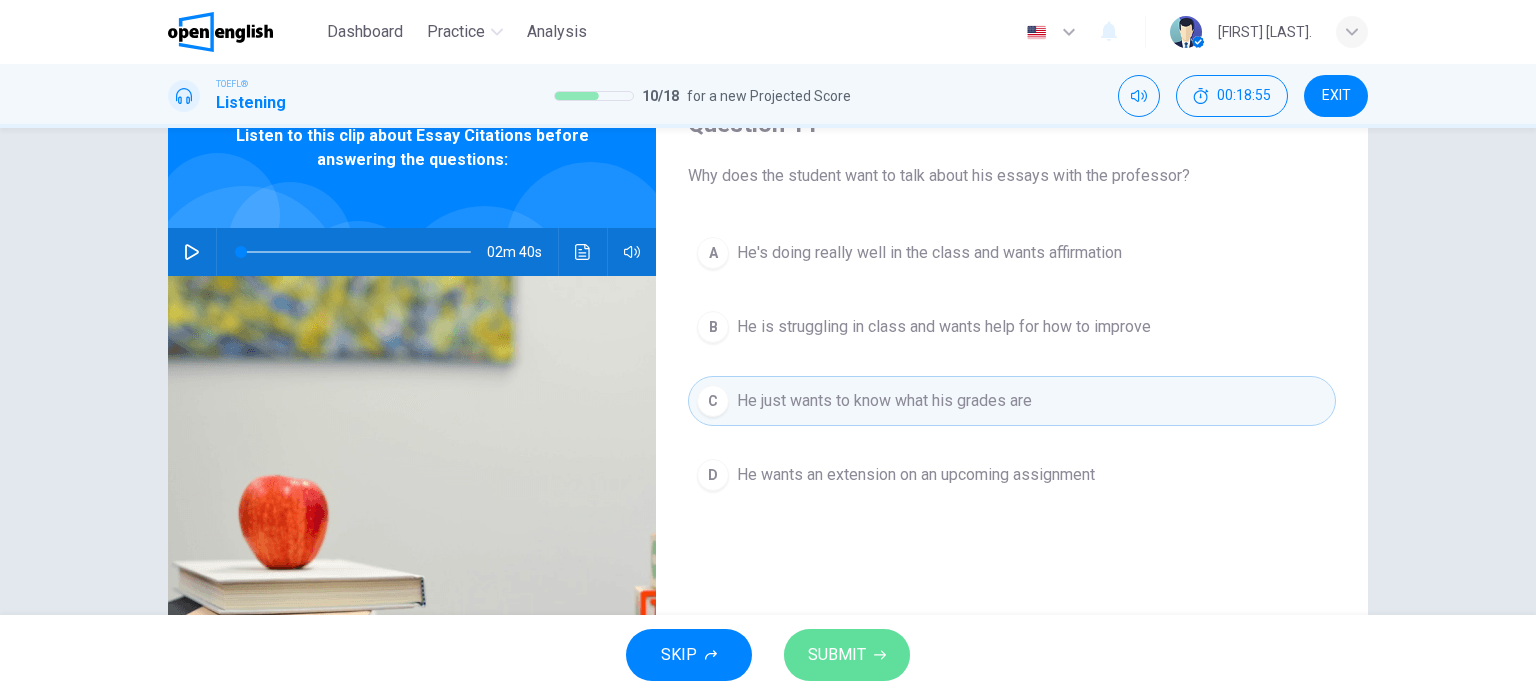 click on "SUBMIT" at bounding box center [847, 655] 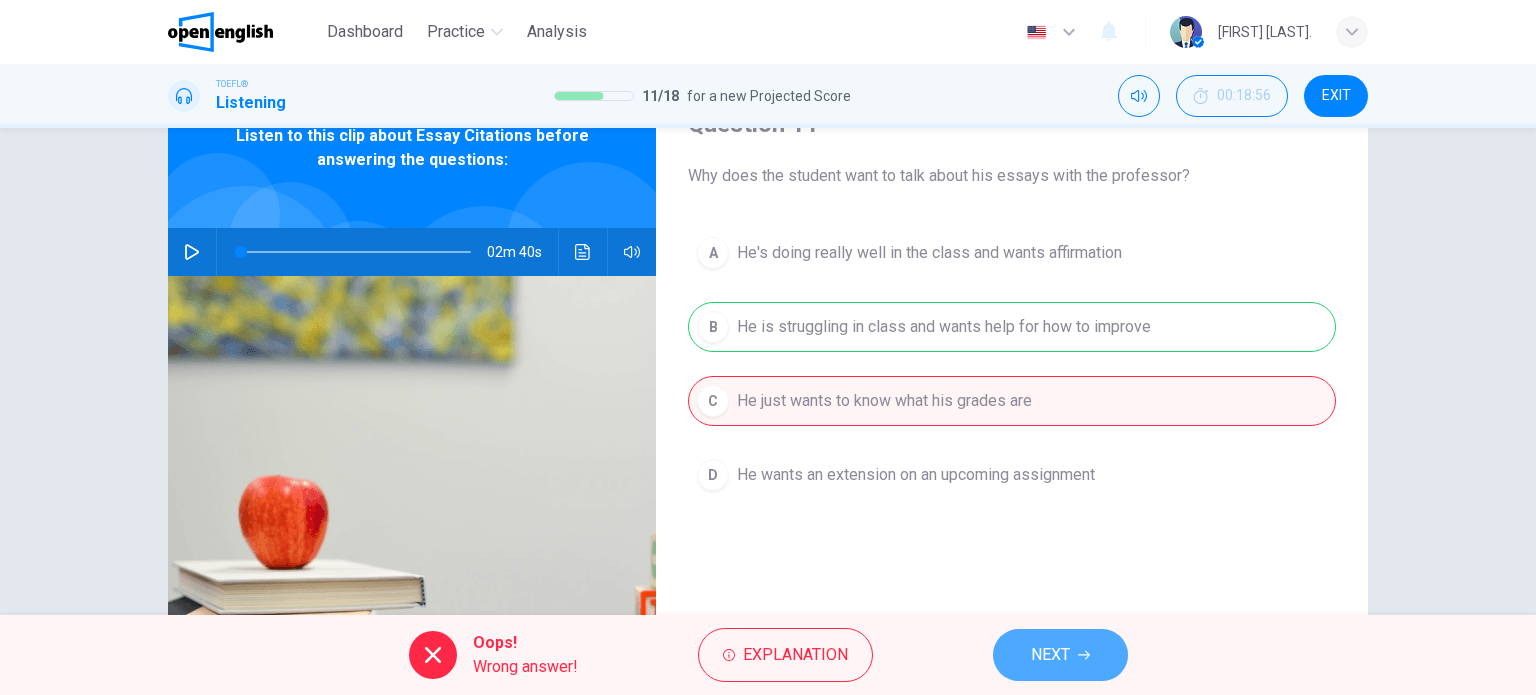 click on "NEXT" at bounding box center (1050, 655) 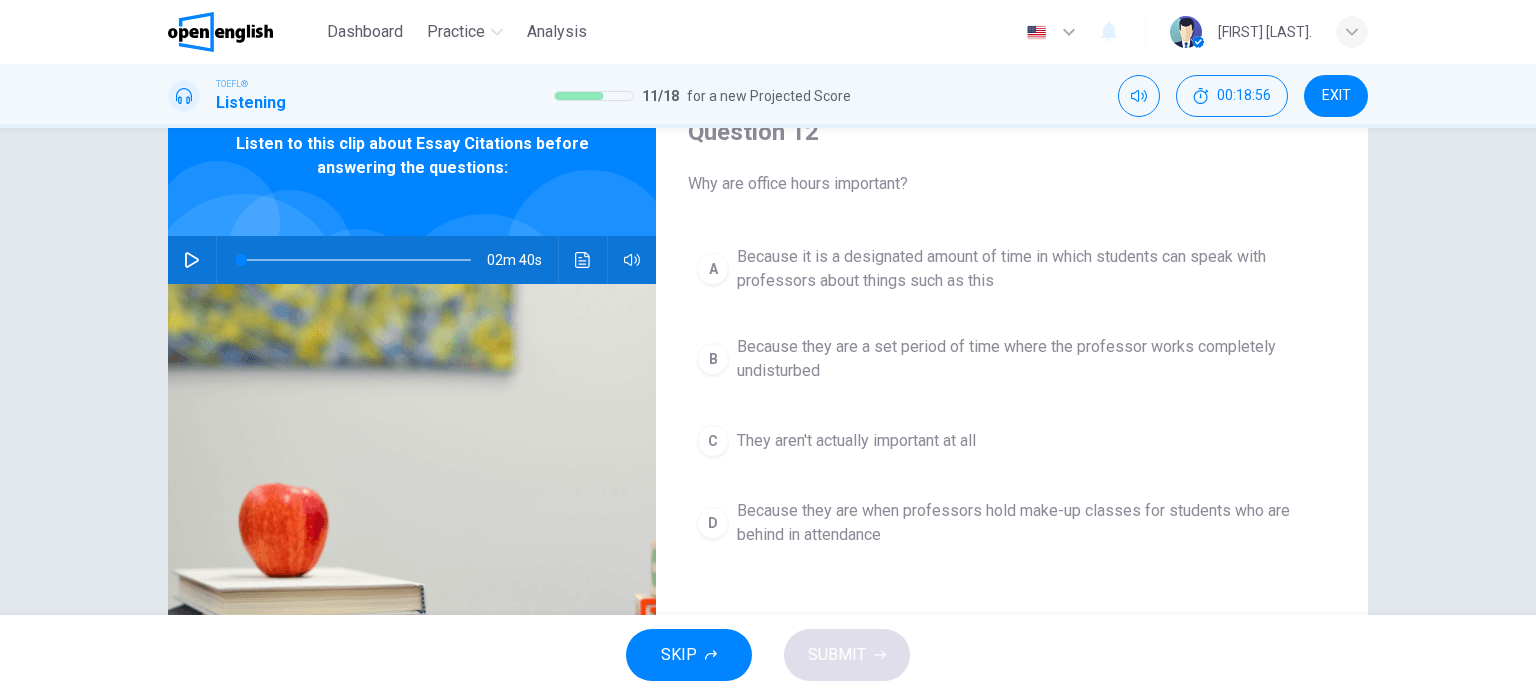 scroll, scrollTop: 100, scrollLeft: 0, axis: vertical 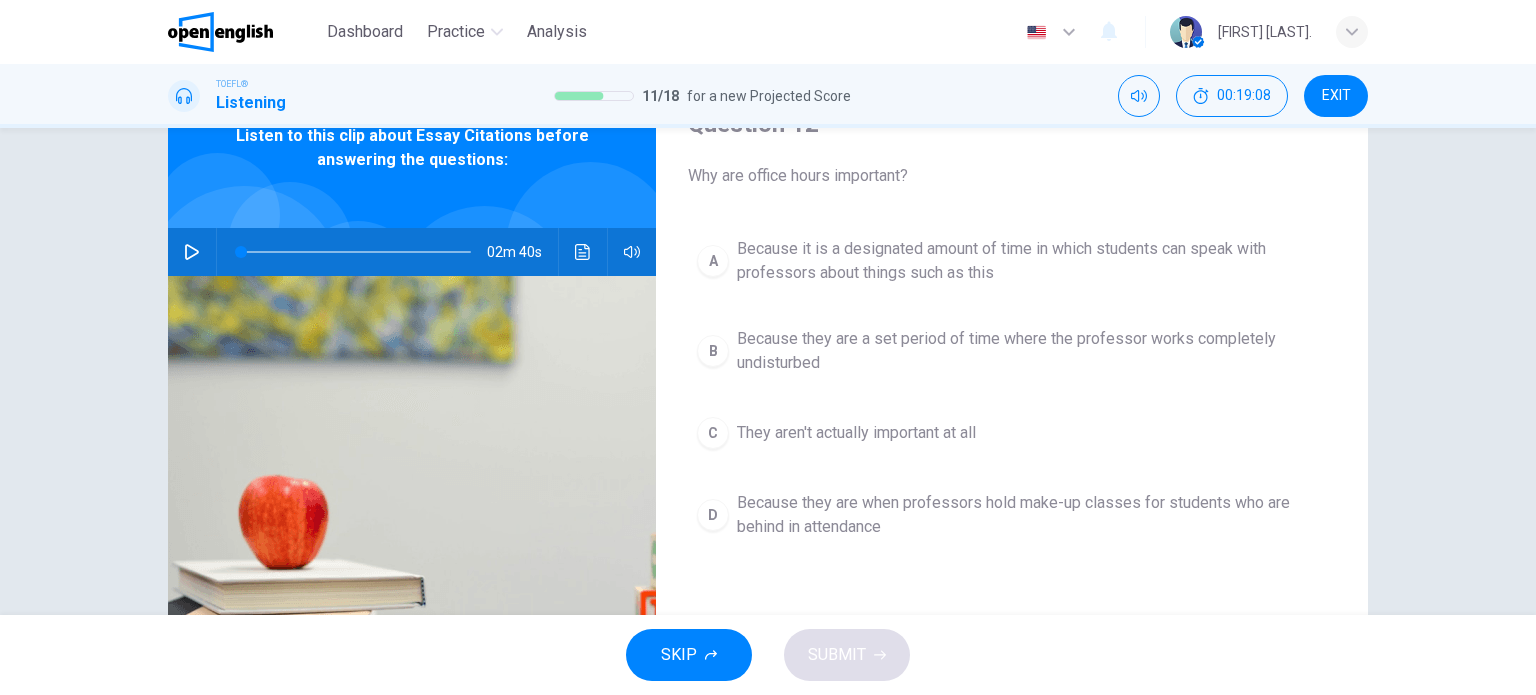 click on "Because it is a designated amount of time in which students can speak with professors about things such as this" at bounding box center [1032, 261] 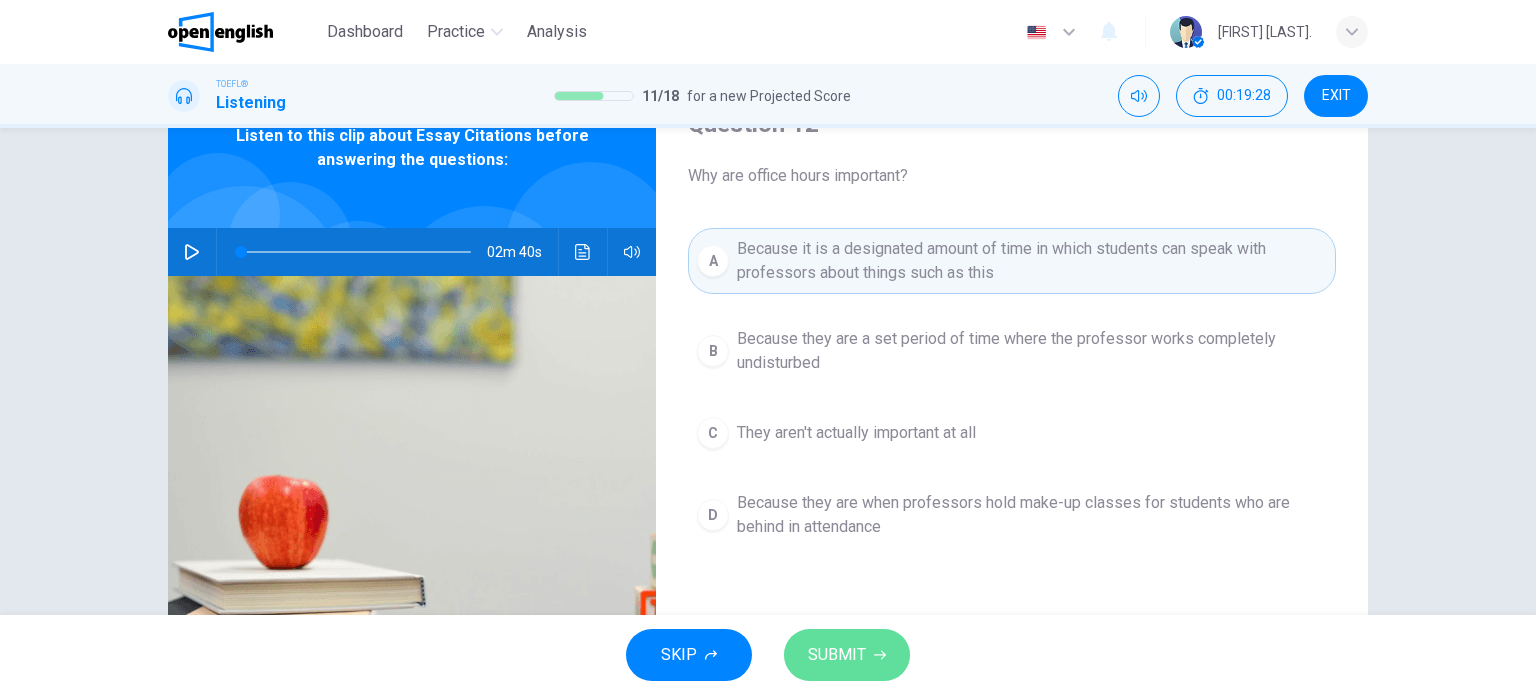 click on "SUBMIT" at bounding box center [847, 655] 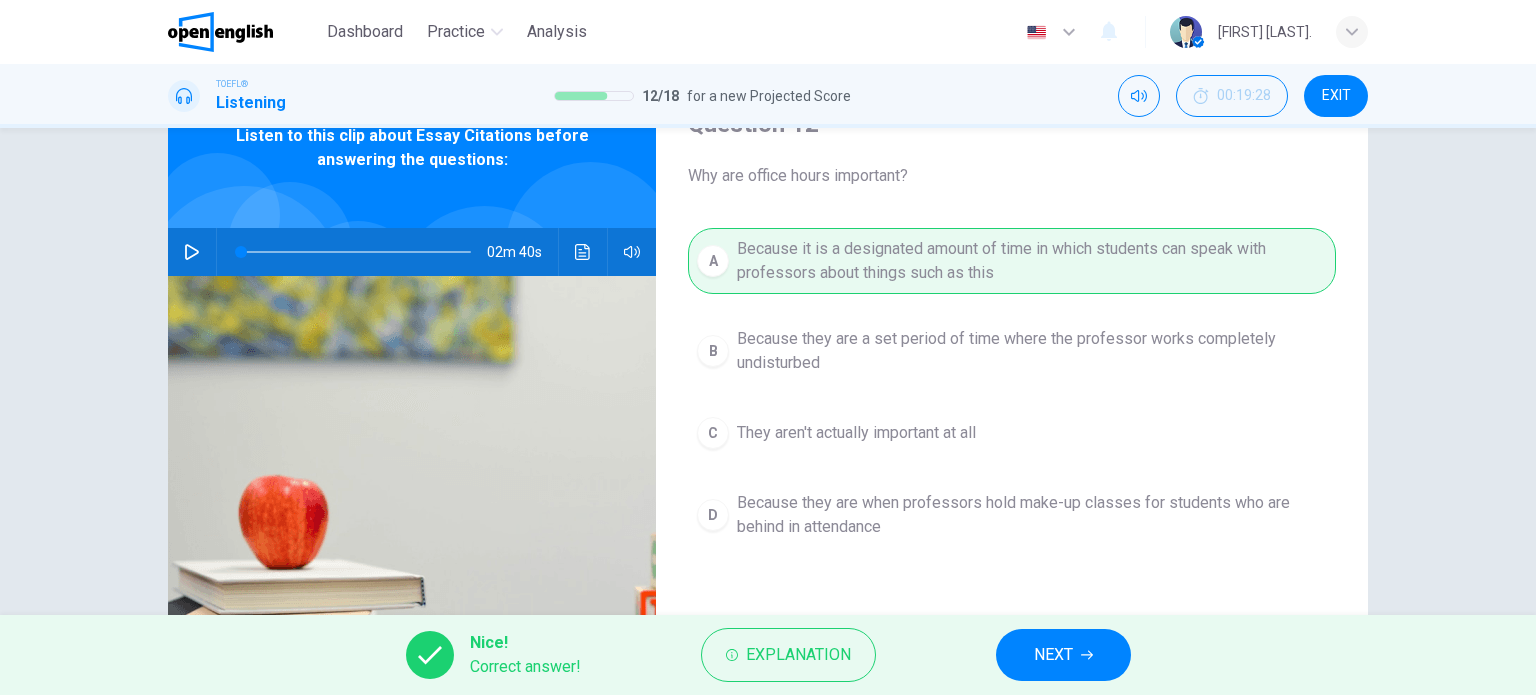 click on "NEXT" at bounding box center (1063, 655) 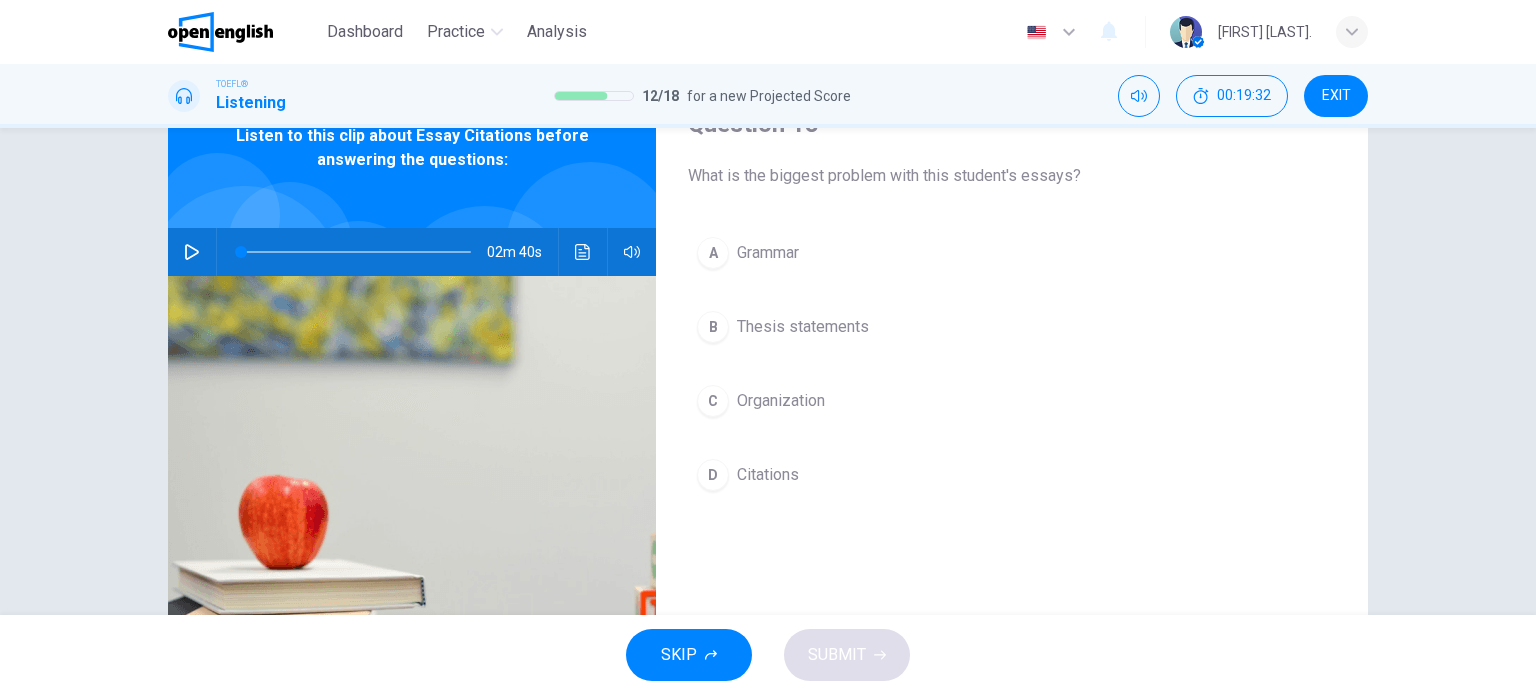 click on "Thesis statements" at bounding box center (803, 327) 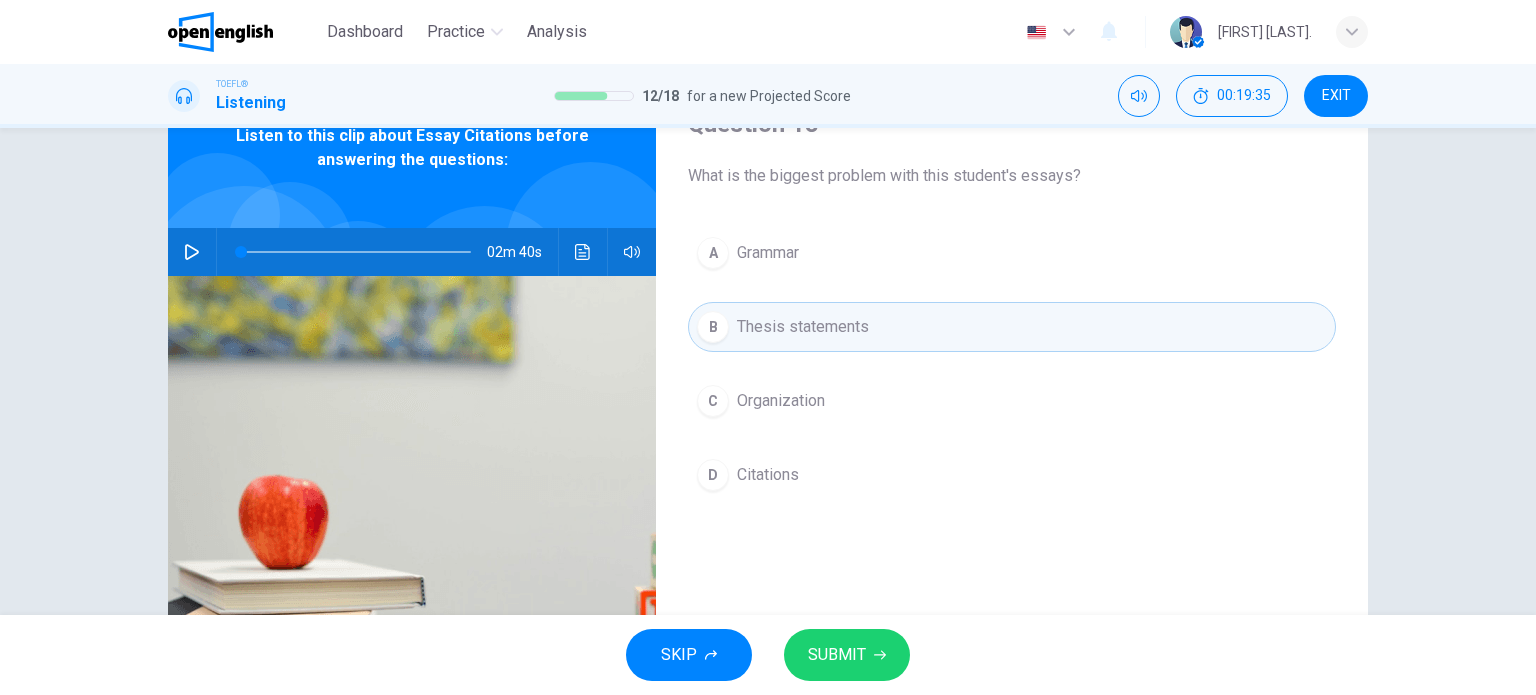 click on "SUBMIT" at bounding box center (837, 655) 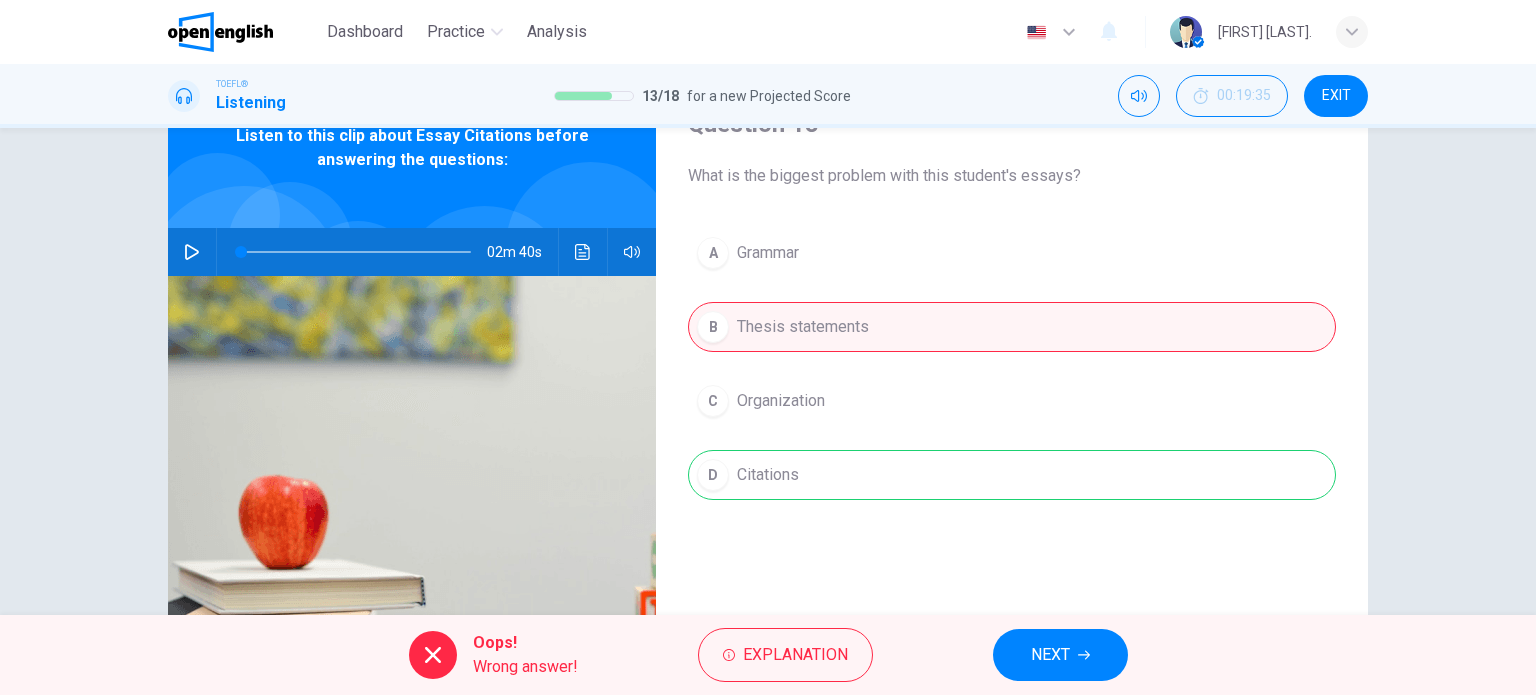 drag, startPoint x: 1008, startPoint y: 648, endPoint x: 977, endPoint y: 587, distance: 68.42514 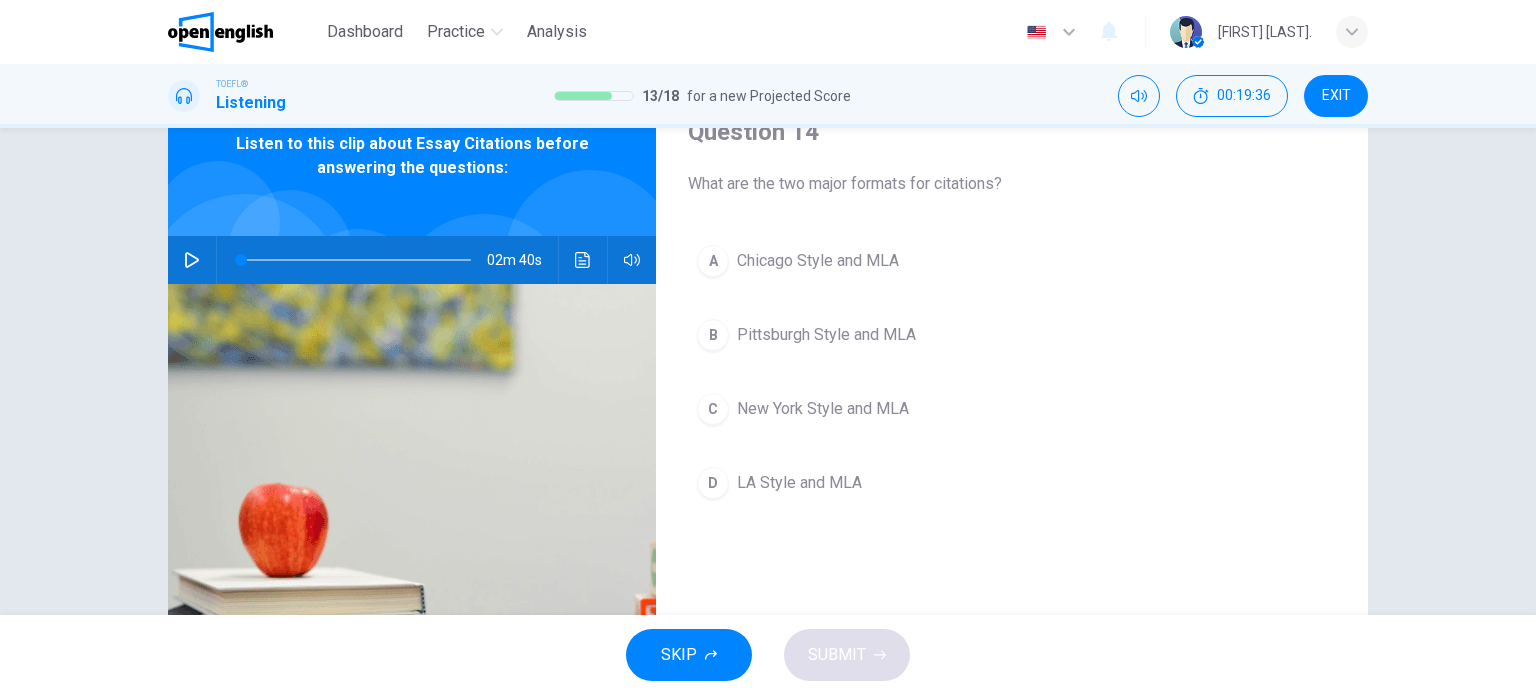 scroll, scrollTop: 100, scrollLeft: 0, axis: vertical 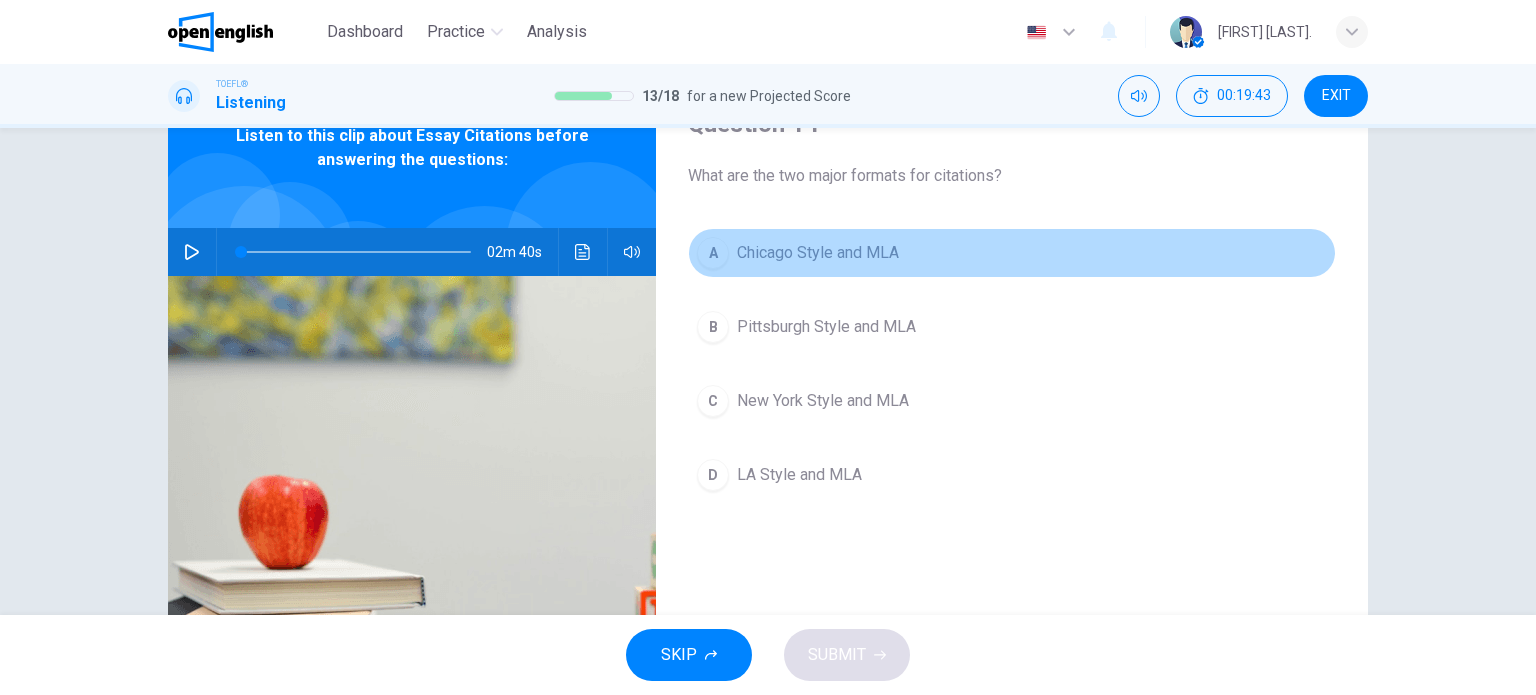 click on "Chicago Style and MLA" at bounding box center [818, 253] 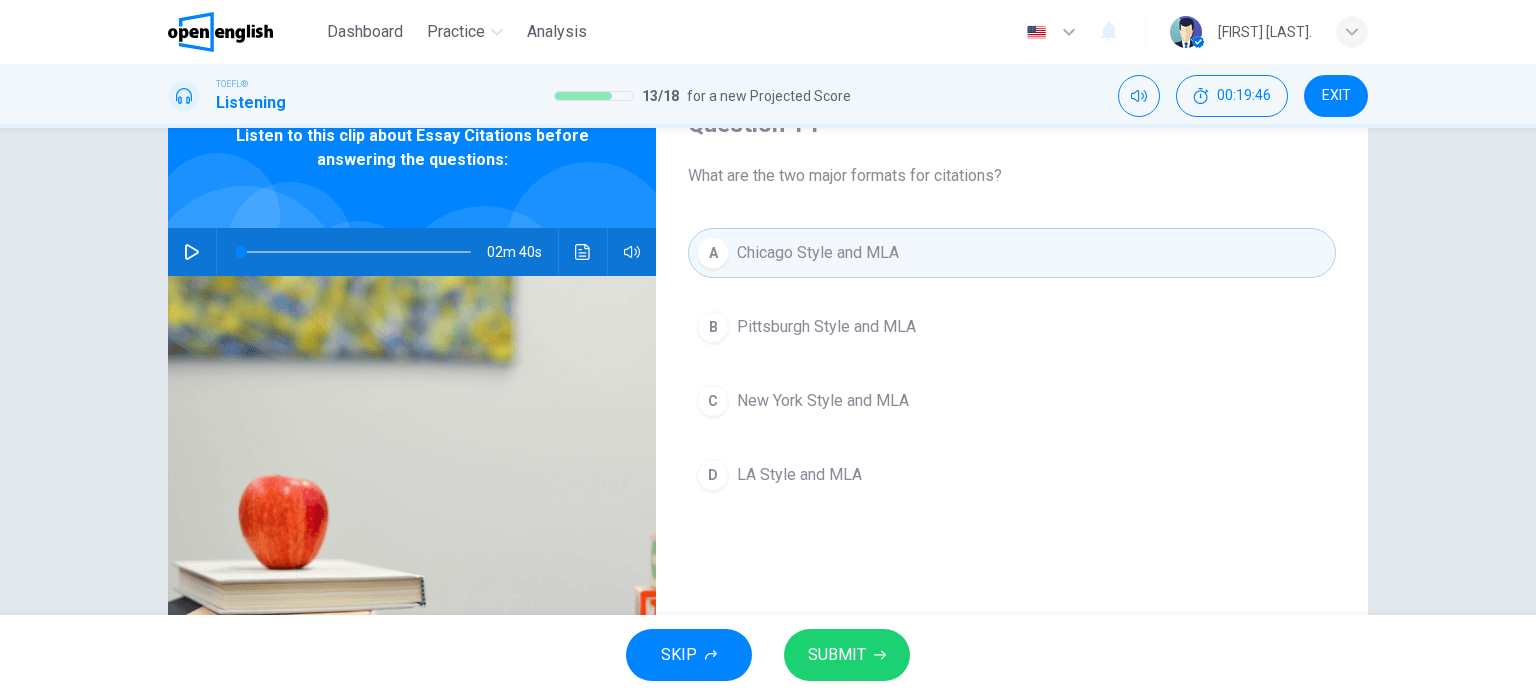 click on "SUBMIT" at bounding box center [837, 655] 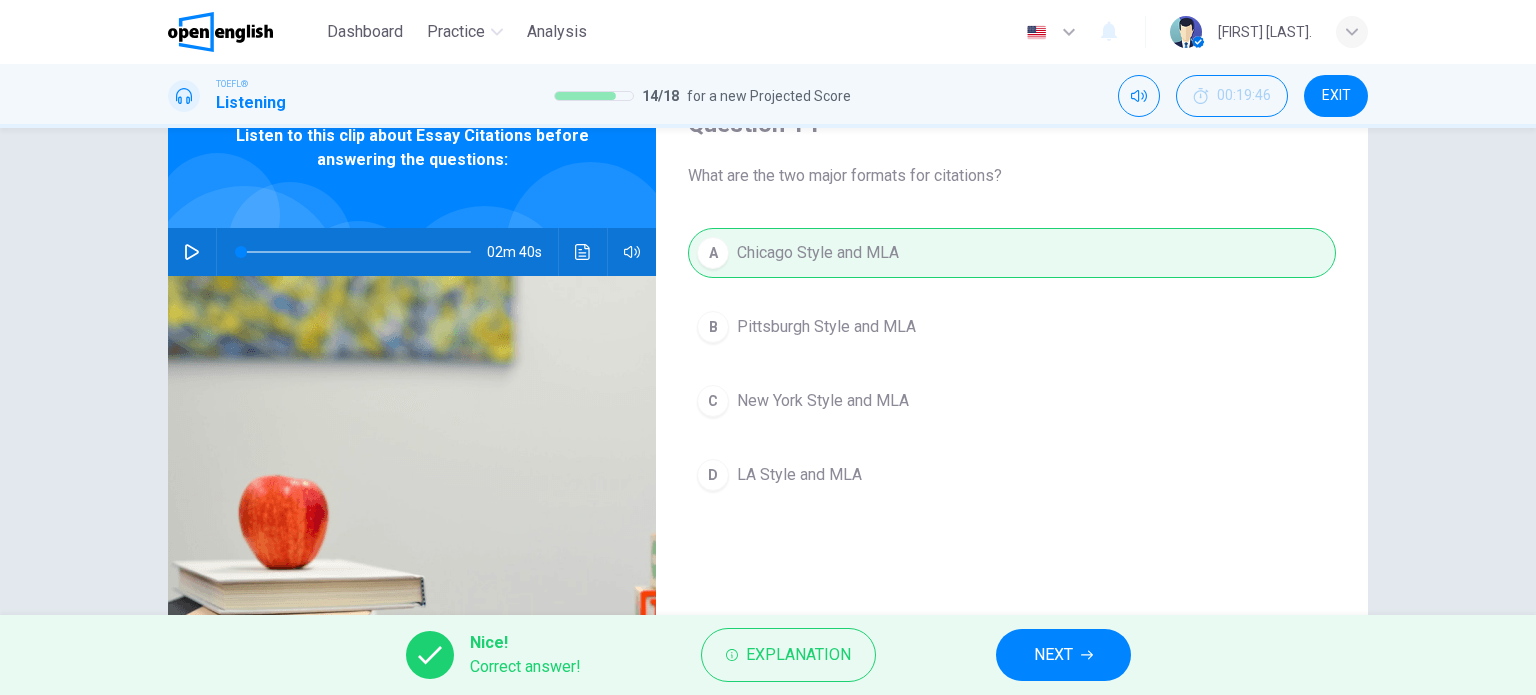 click on "NEXT" at bounding box center [1053, 655] 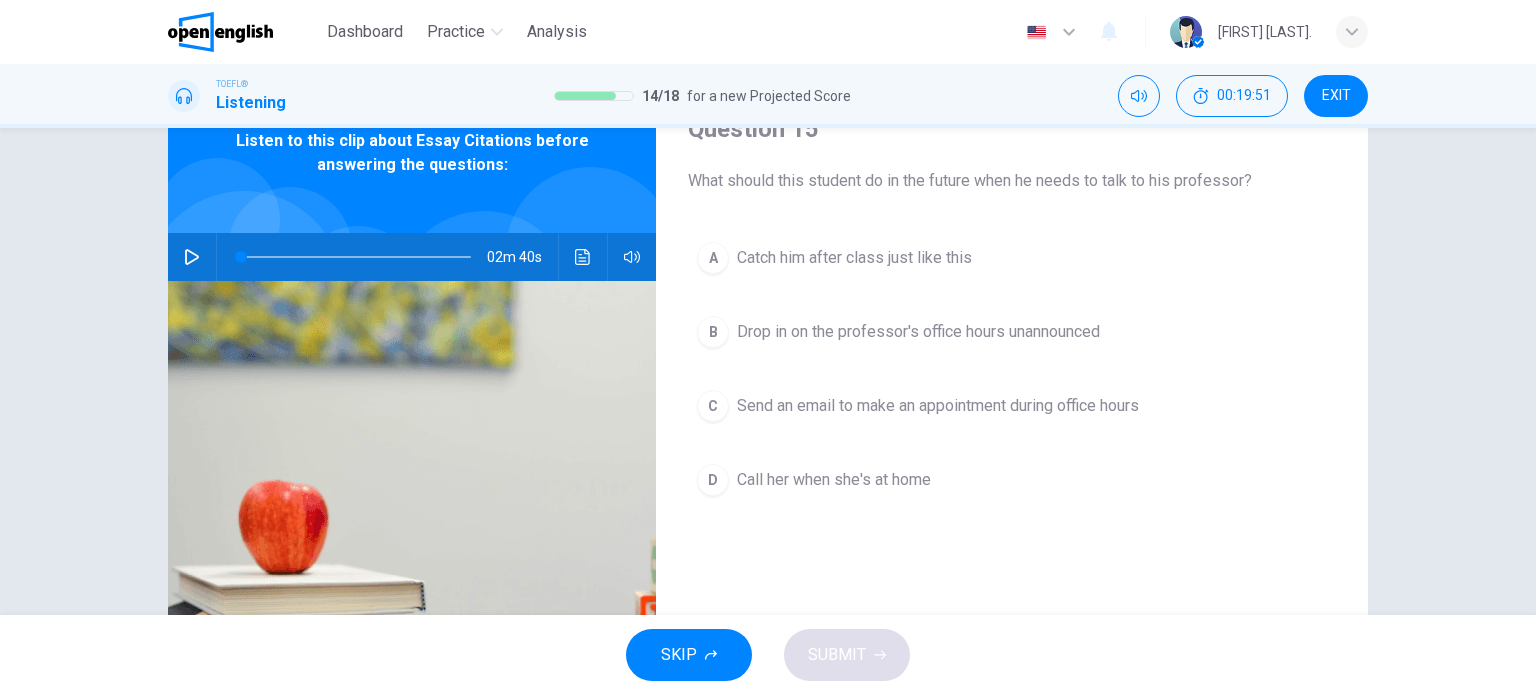 scroll, scrollTop: 100, scrollLeft: 0, axis: vertical 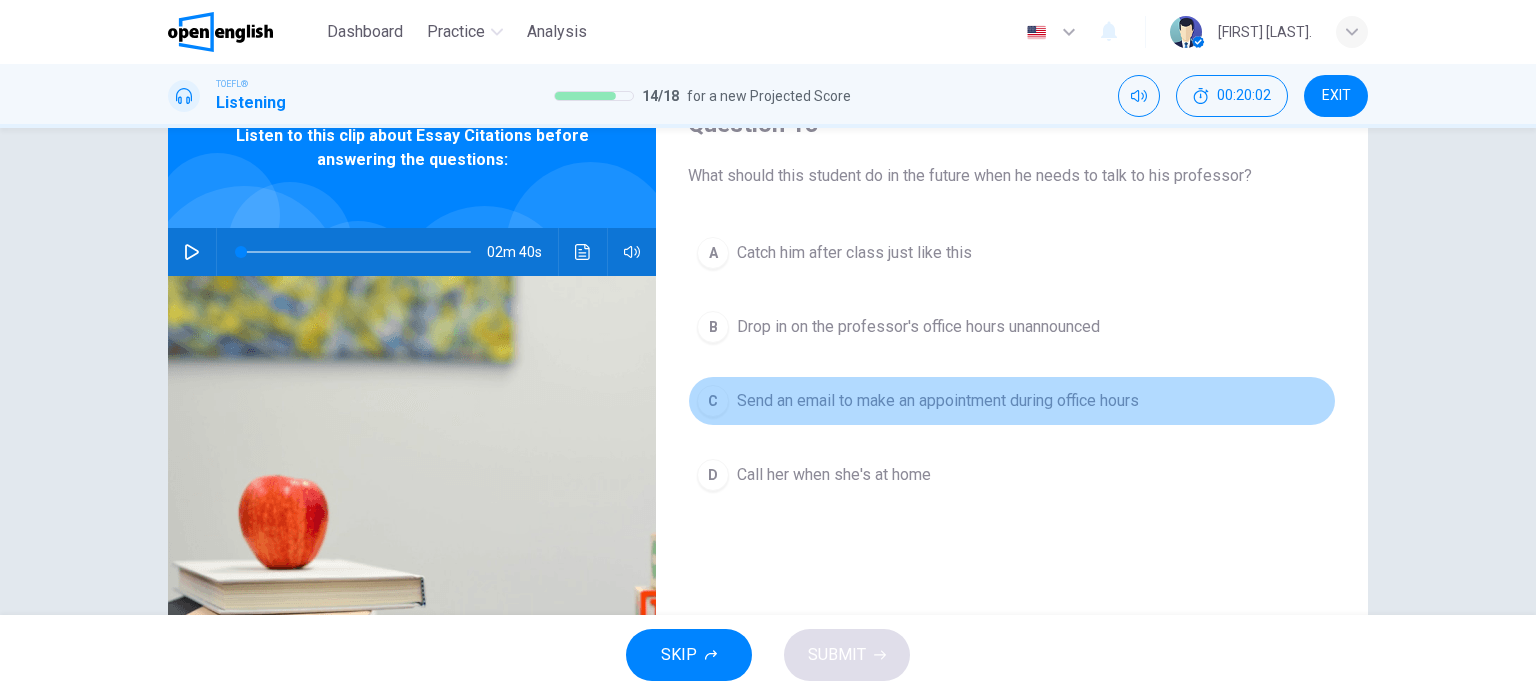 click on "C Send an email to make an appointment during office hours" at bounding box center (1012, 401) 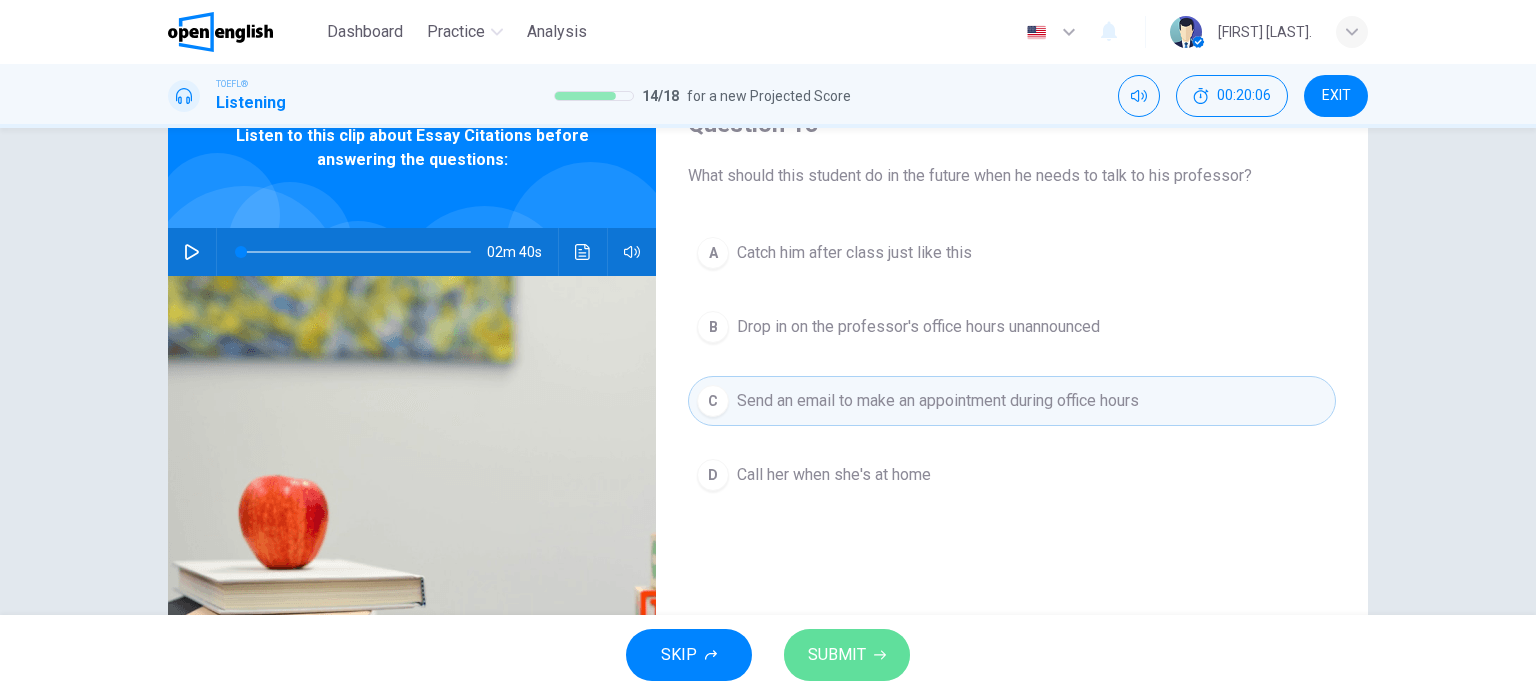 click on "SUBMIT" at bounding box center [837, 655] 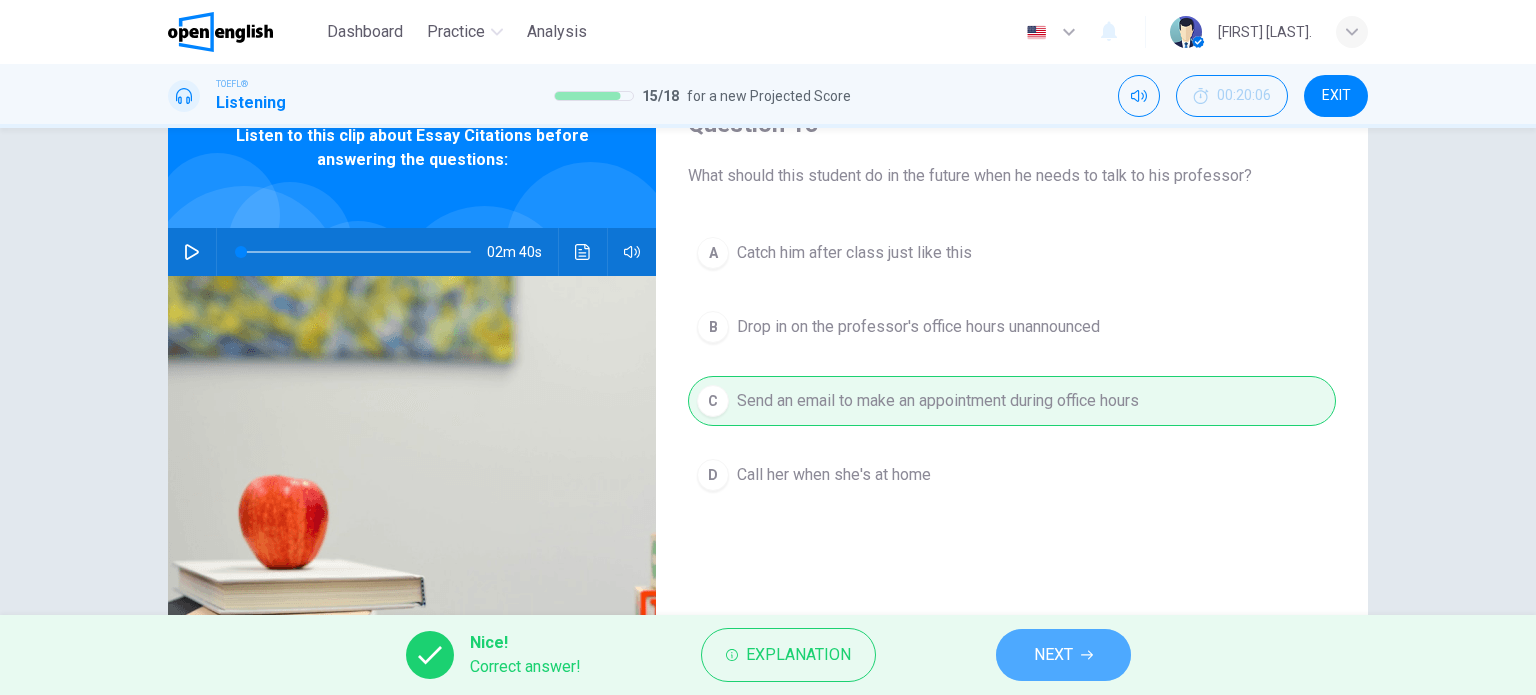 click on "NEXT" at bounding box center (1053, 655) 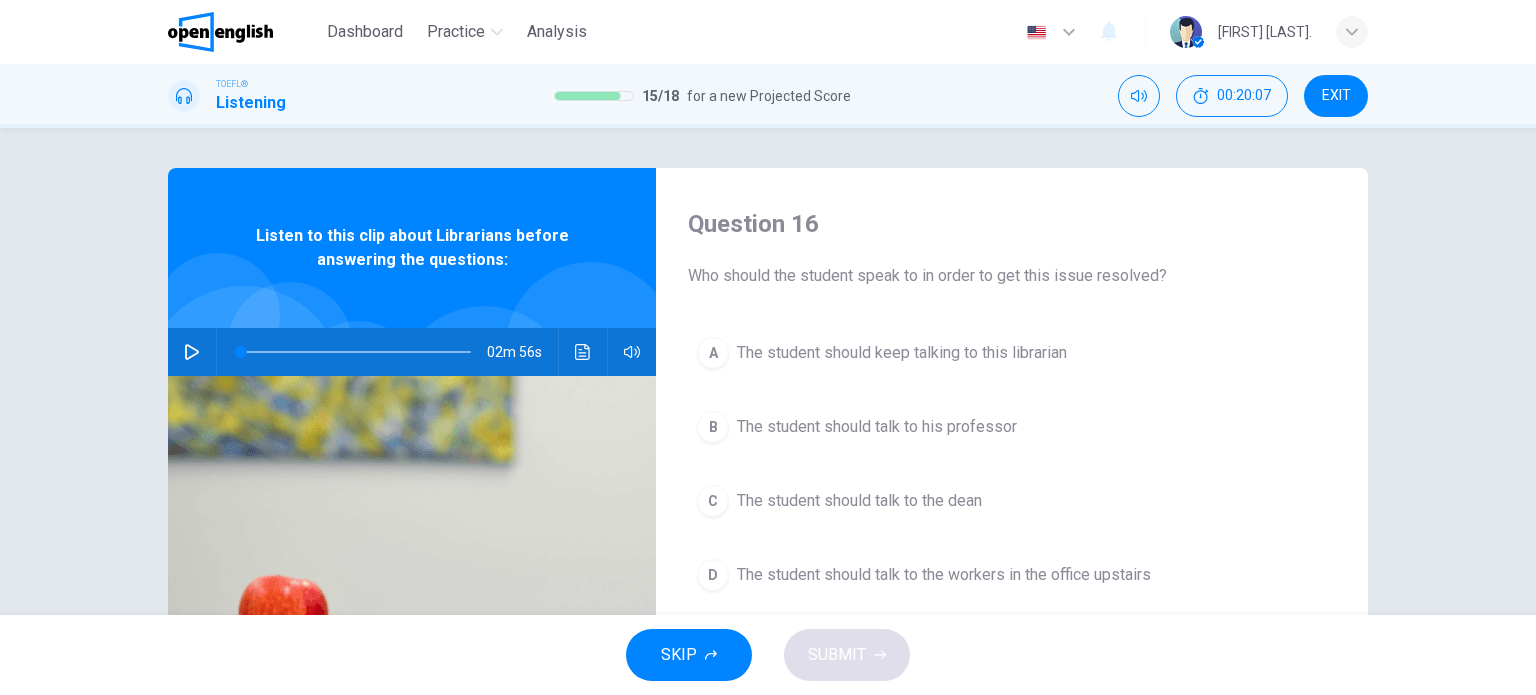 click on "02m 56s" at bounding box center (412, 352) 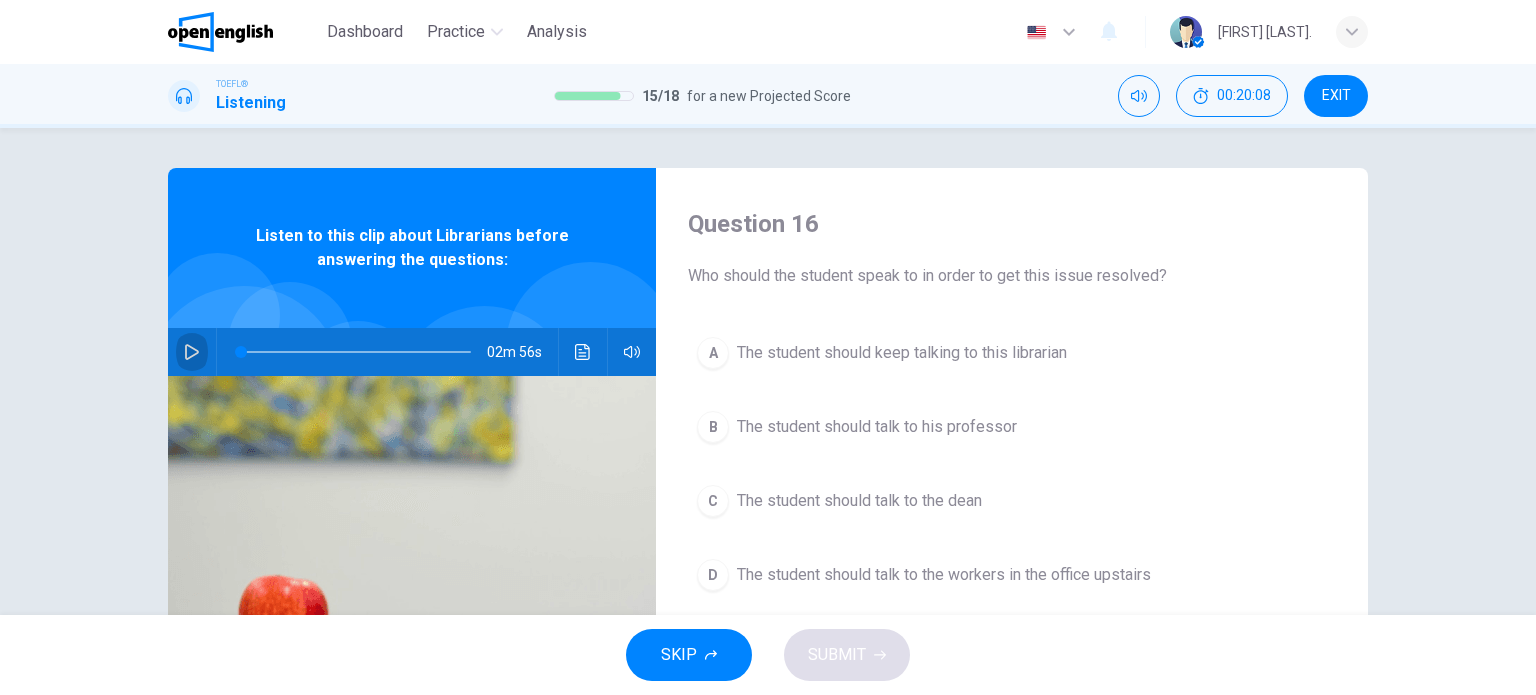 click at bounding box center [192, 352] 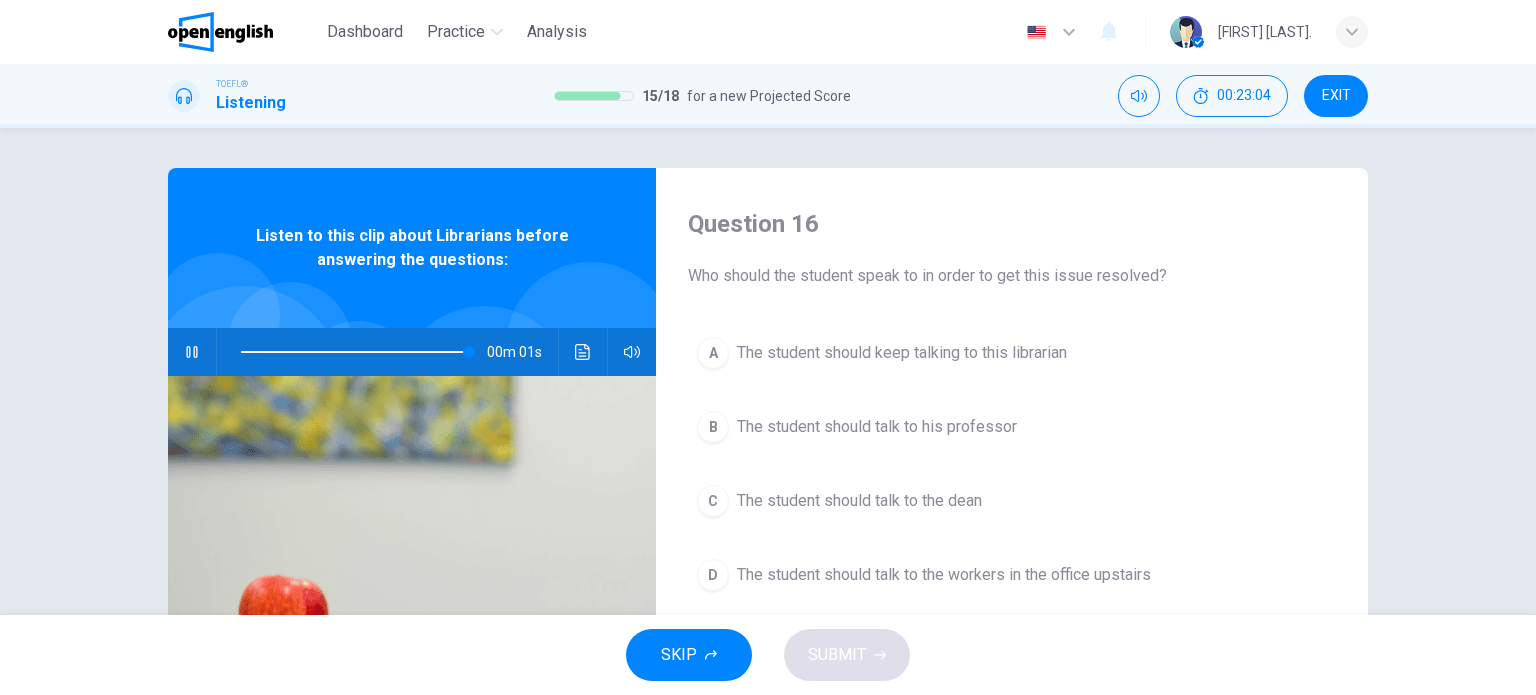 type on "*" 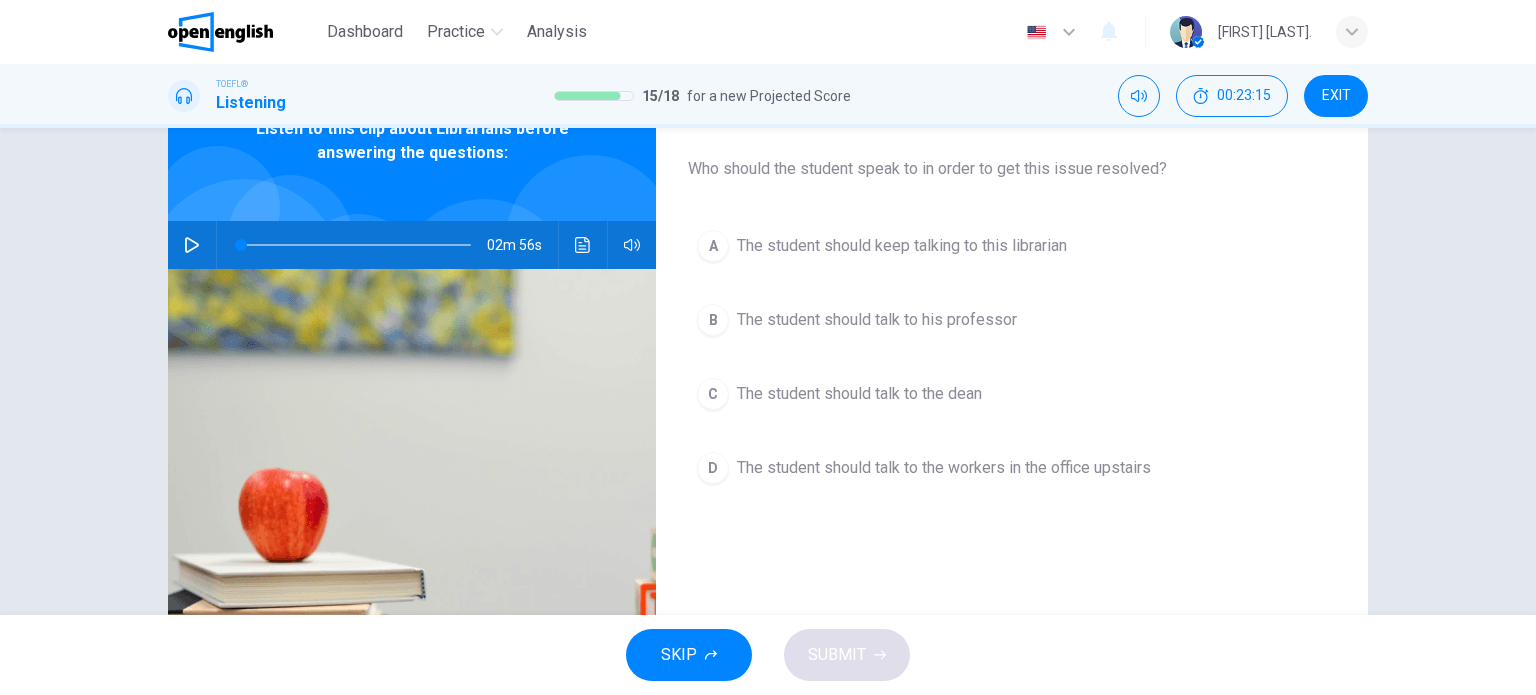 scroll, scrollTop: 100, scrollLeft: 0, axis: vertical 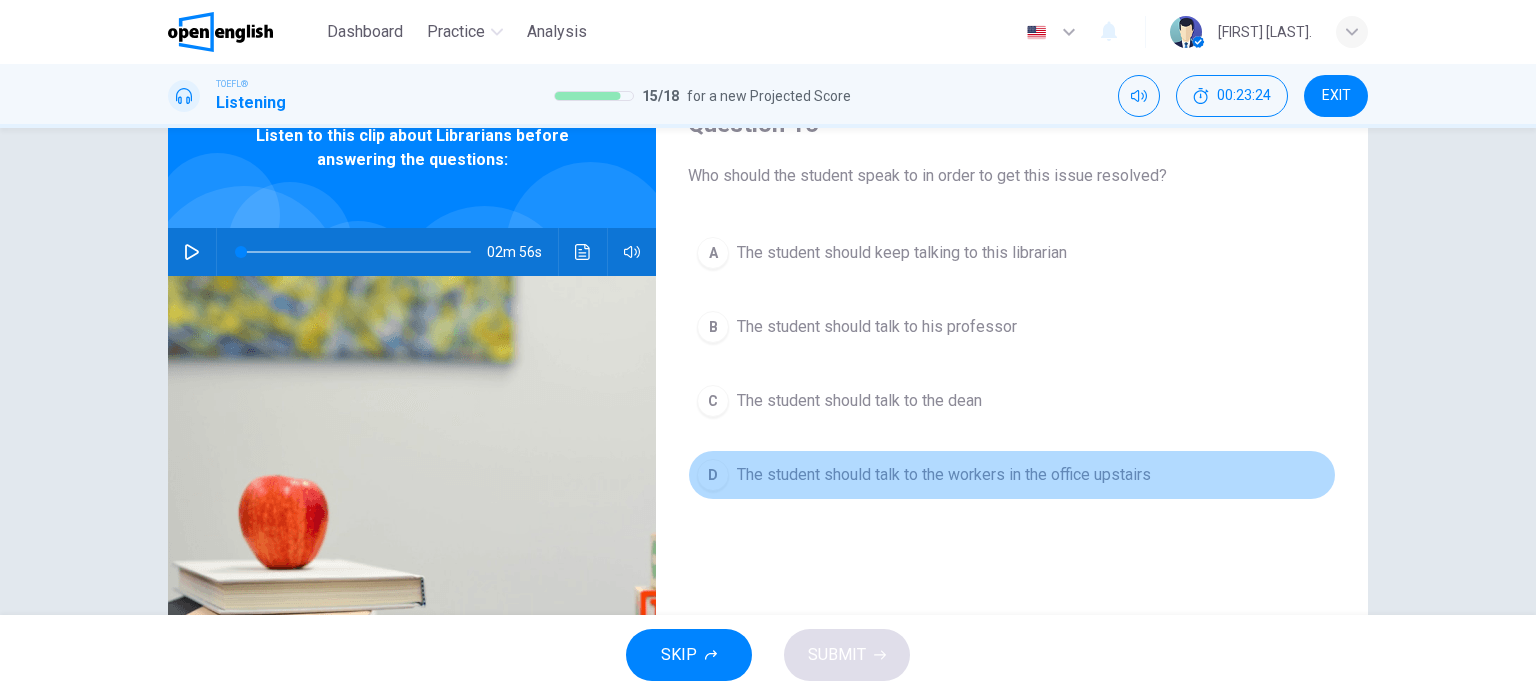 click on "The student should talk to the workers in the office upstairs" at bounding box center (944, 475) 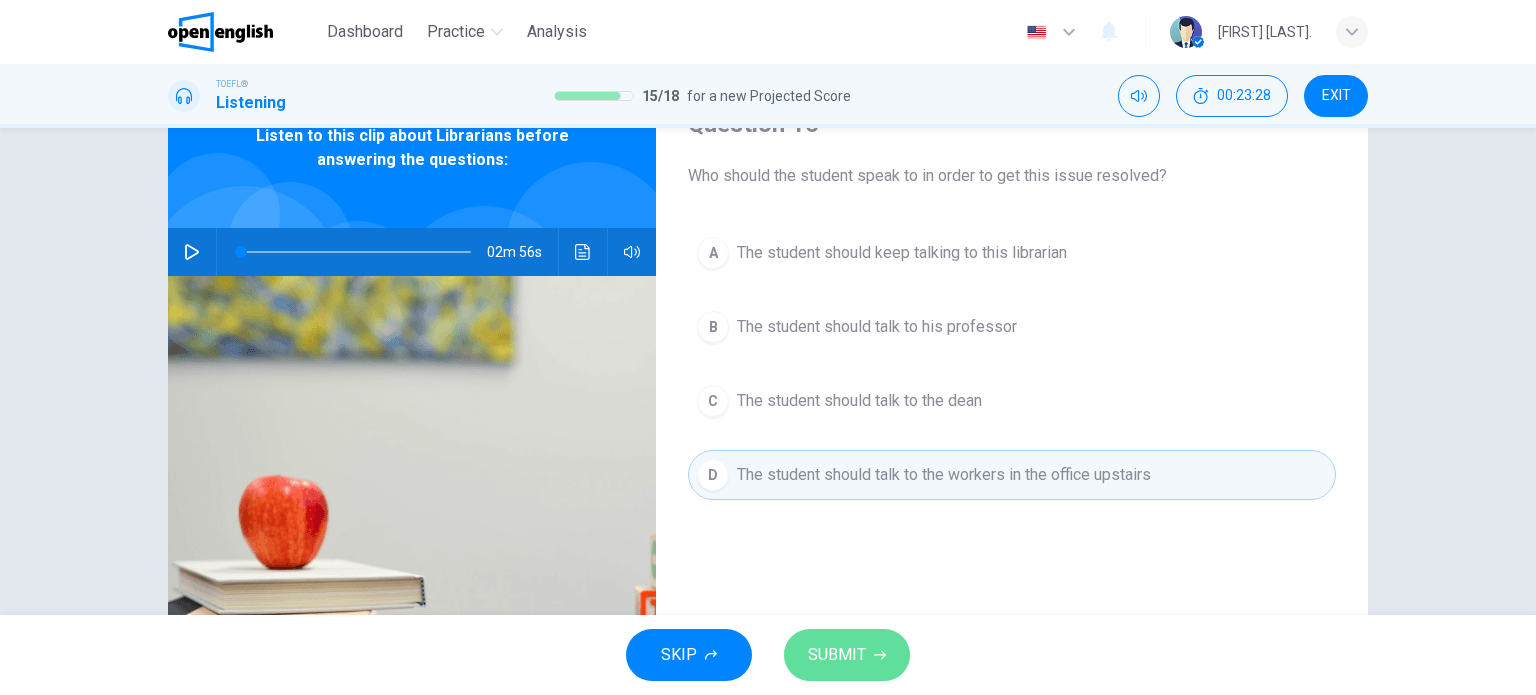 click on "SUBMIT" at bounding box center [847, 655] 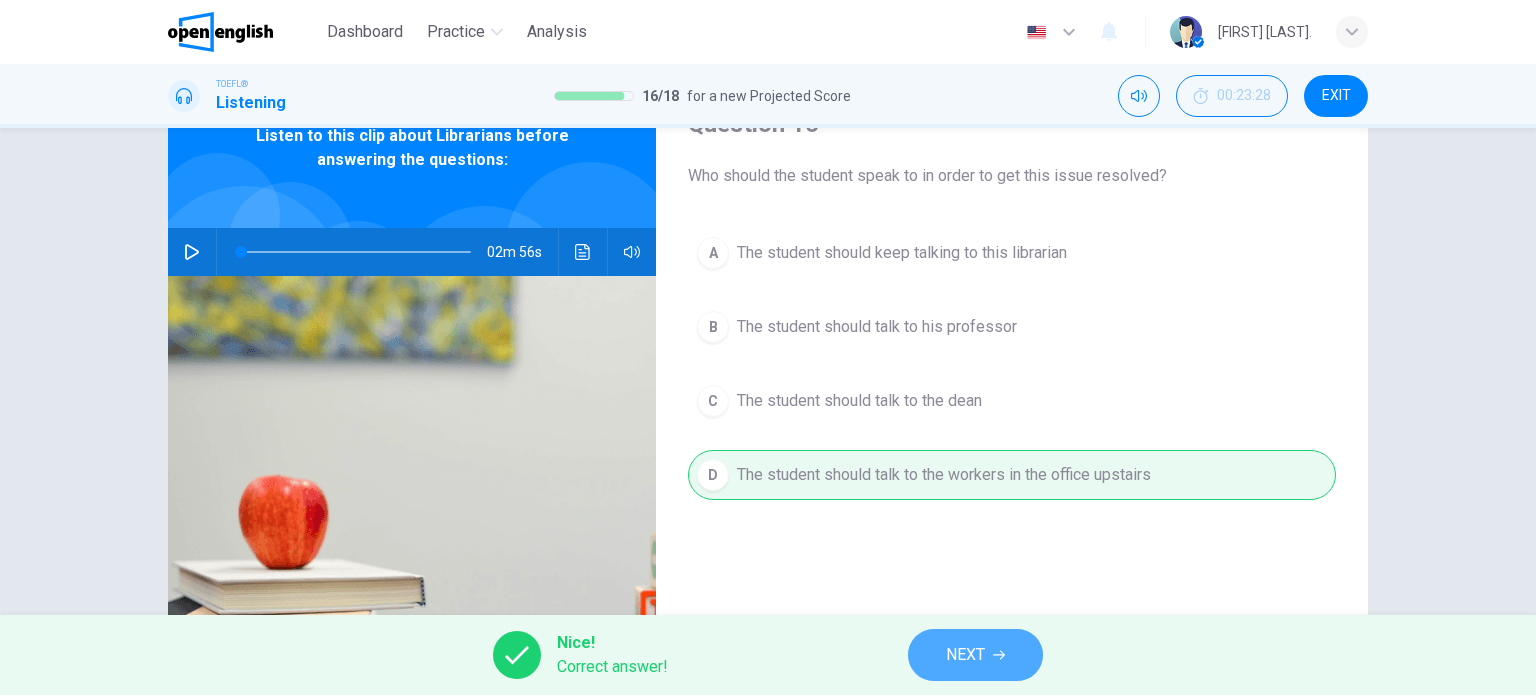 click on "NEXT" at bounding box center [975, 655] 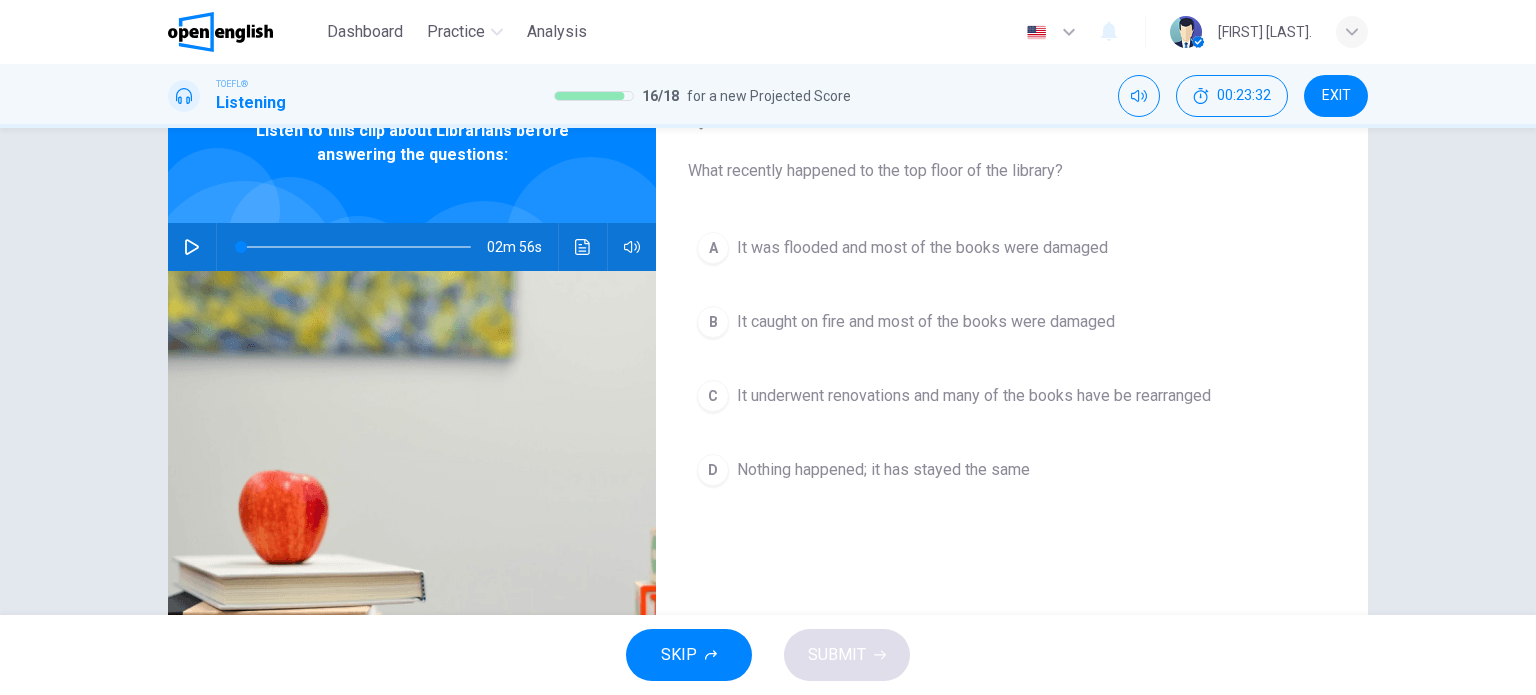 scroll, scrollTop: 100, scrollLeft: 0, axis: vertical 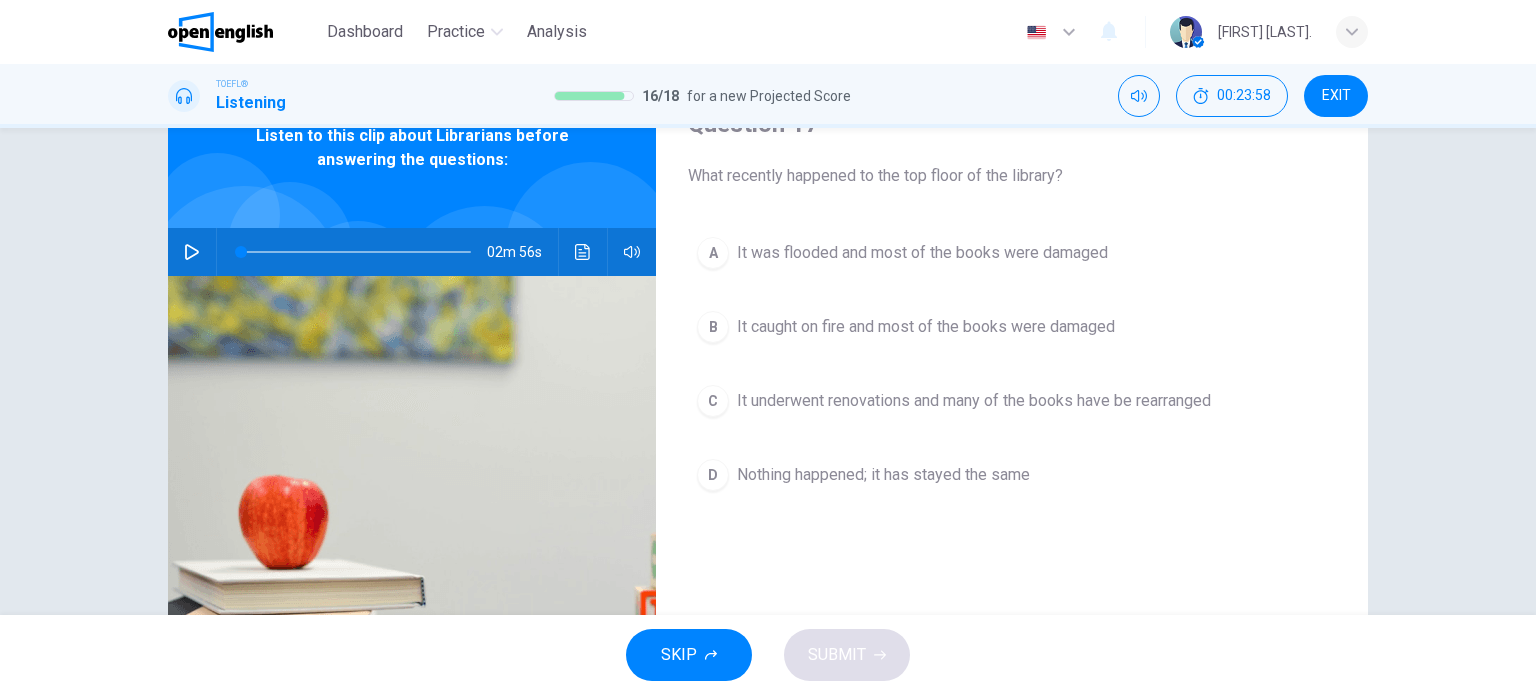 click on "It was flooded and most of the books were damaged" at bounding box center (922, 253) 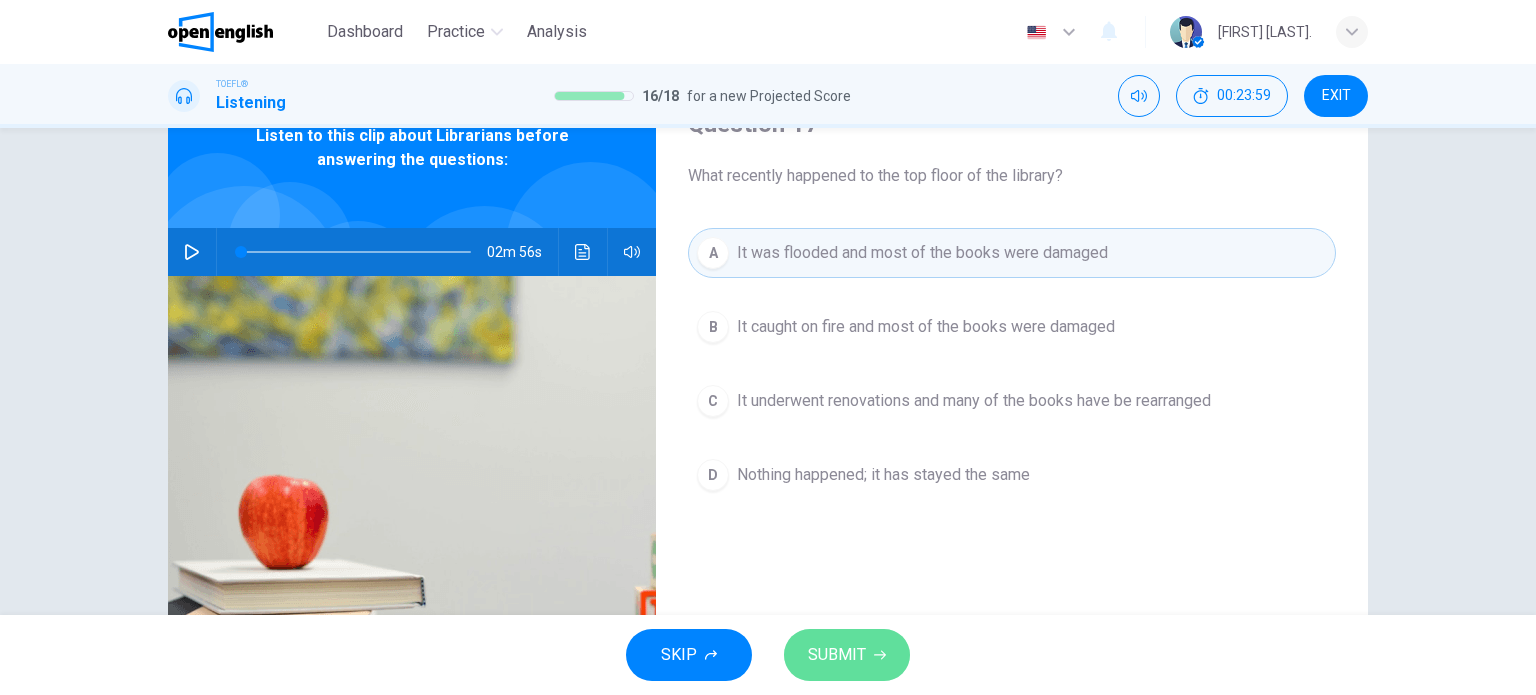 click on "SUBMIT" at bounding box center (837, 655) 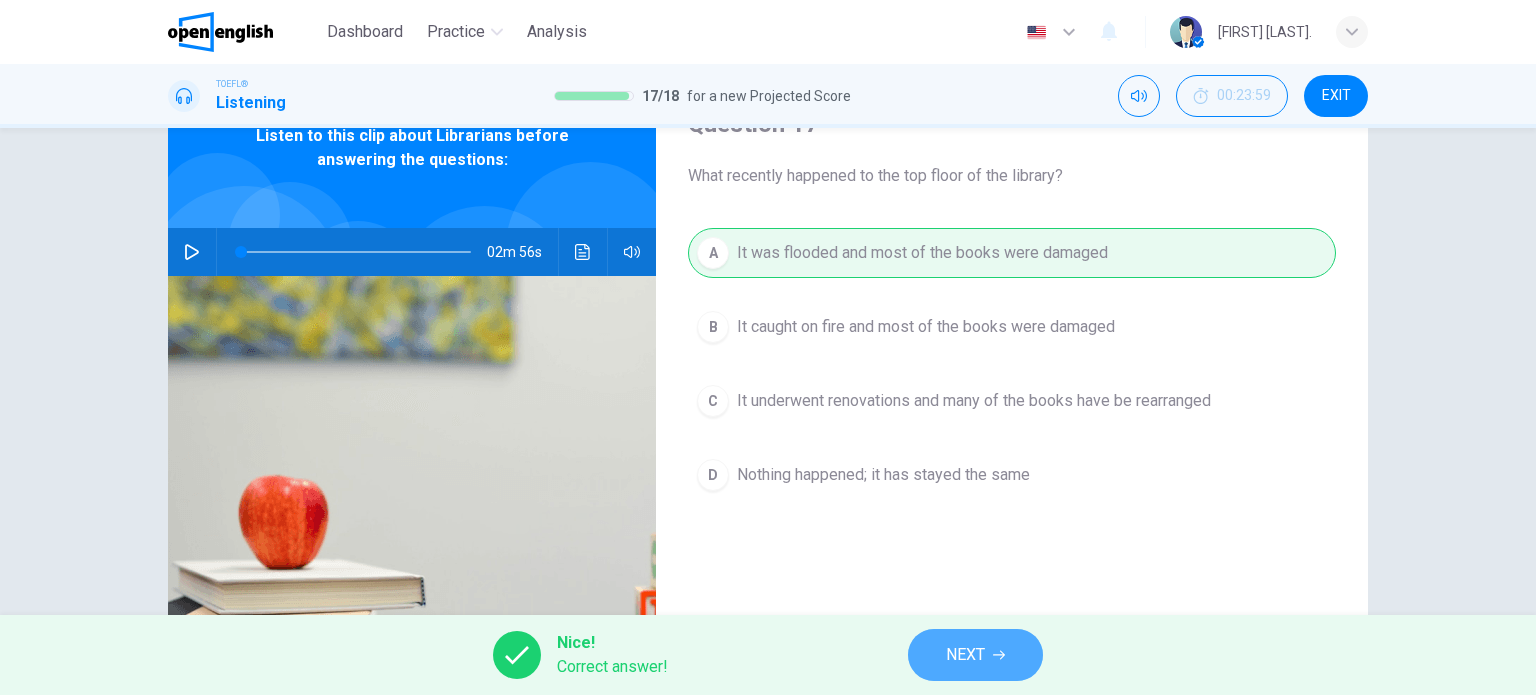 click on "NEXT" at bounding box center [965, 655] 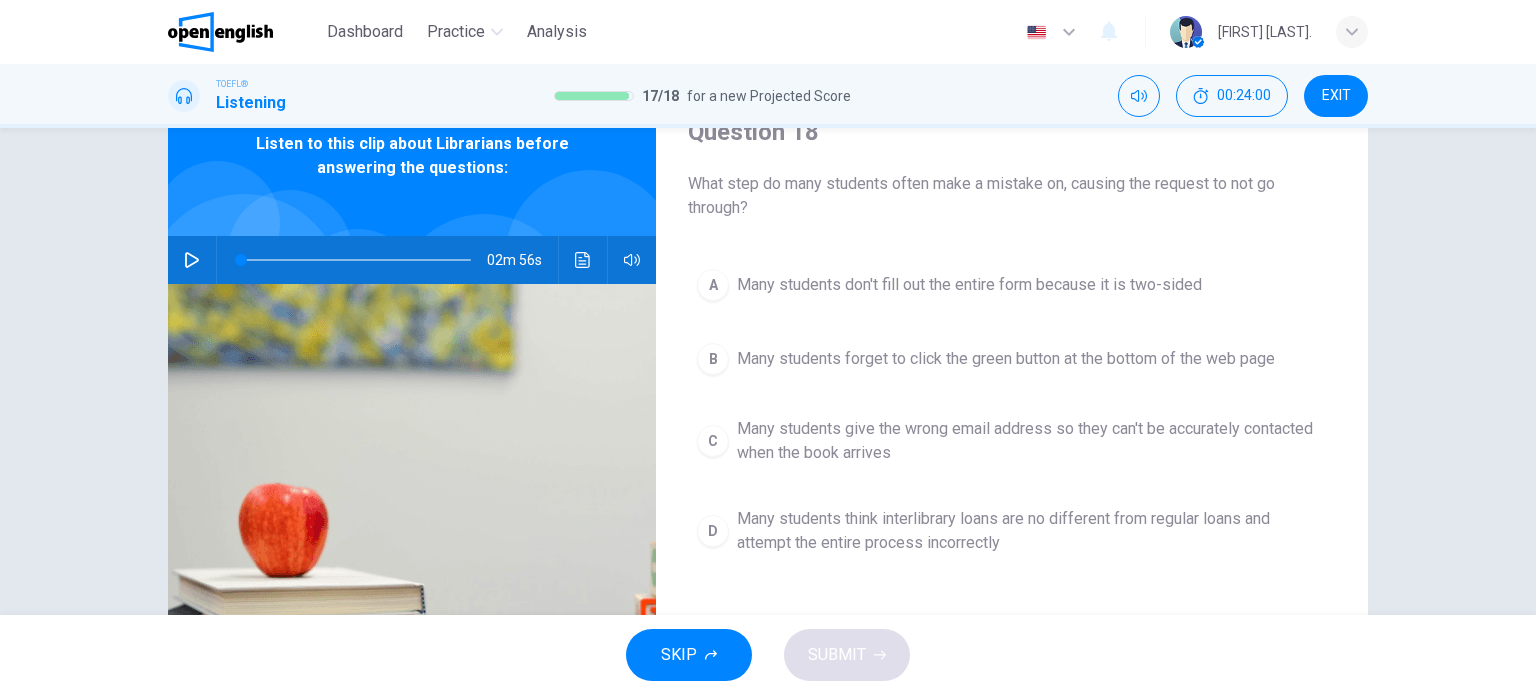 scroll, scrollTop: 100, scrollLeft: 0, axis: vertical 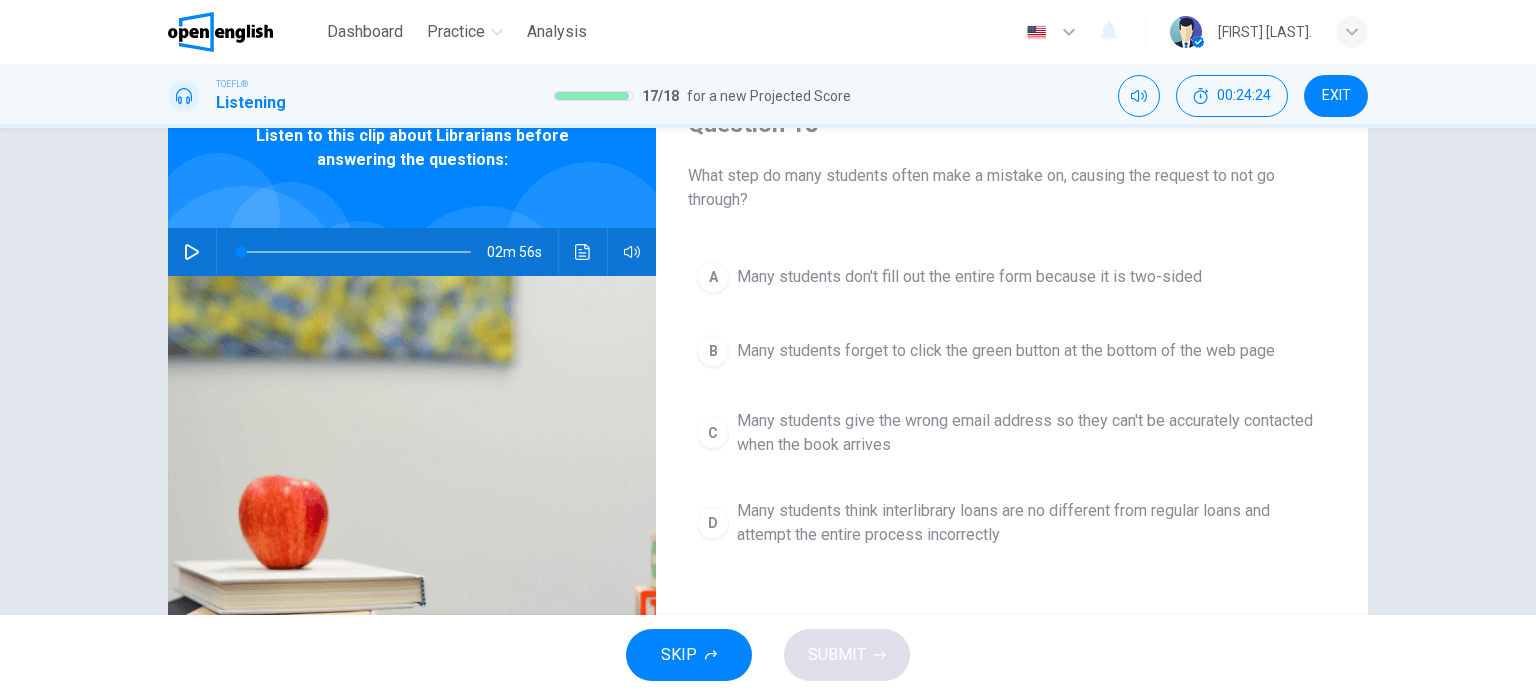 click on "B Many students forget to click the green button at the bottom of the web page" at bounding box center (1012, 351) 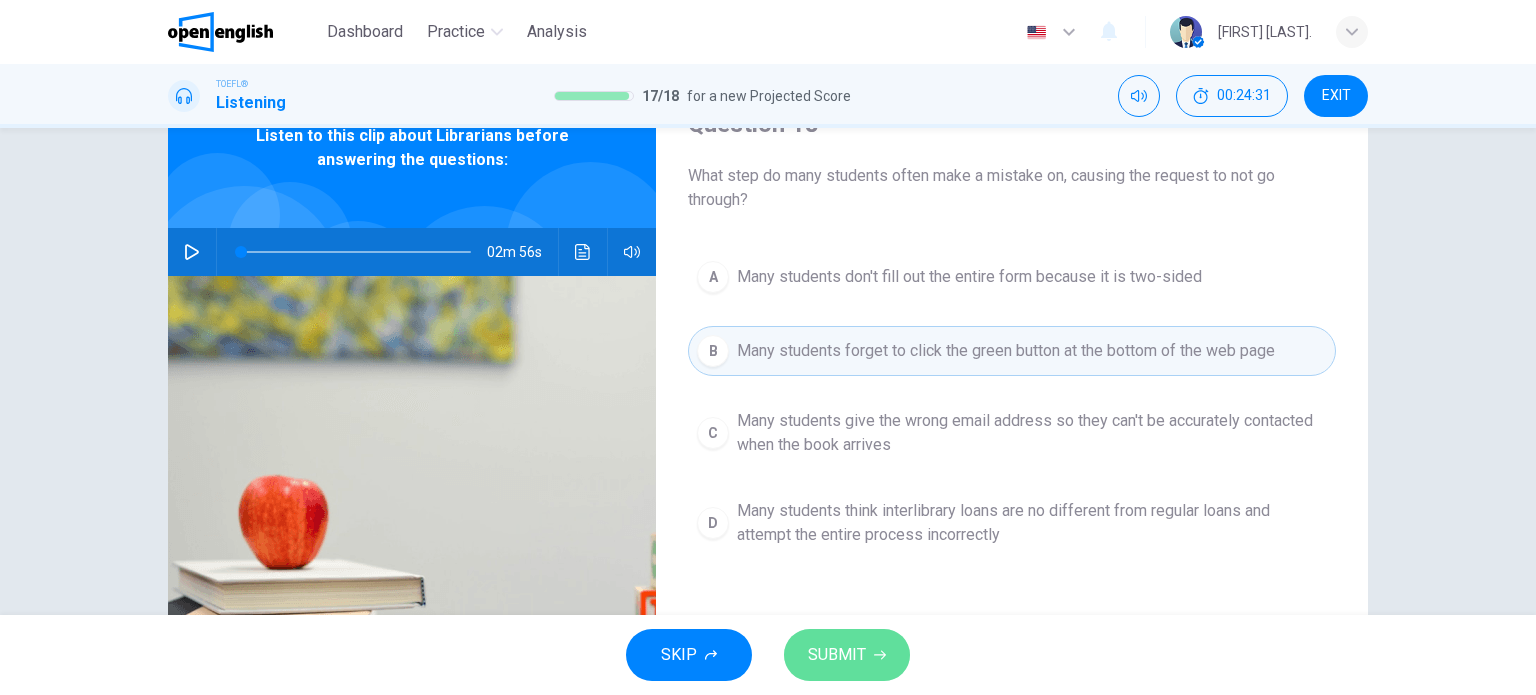 click on "SUBMIT" at bounding box center (837, 655) 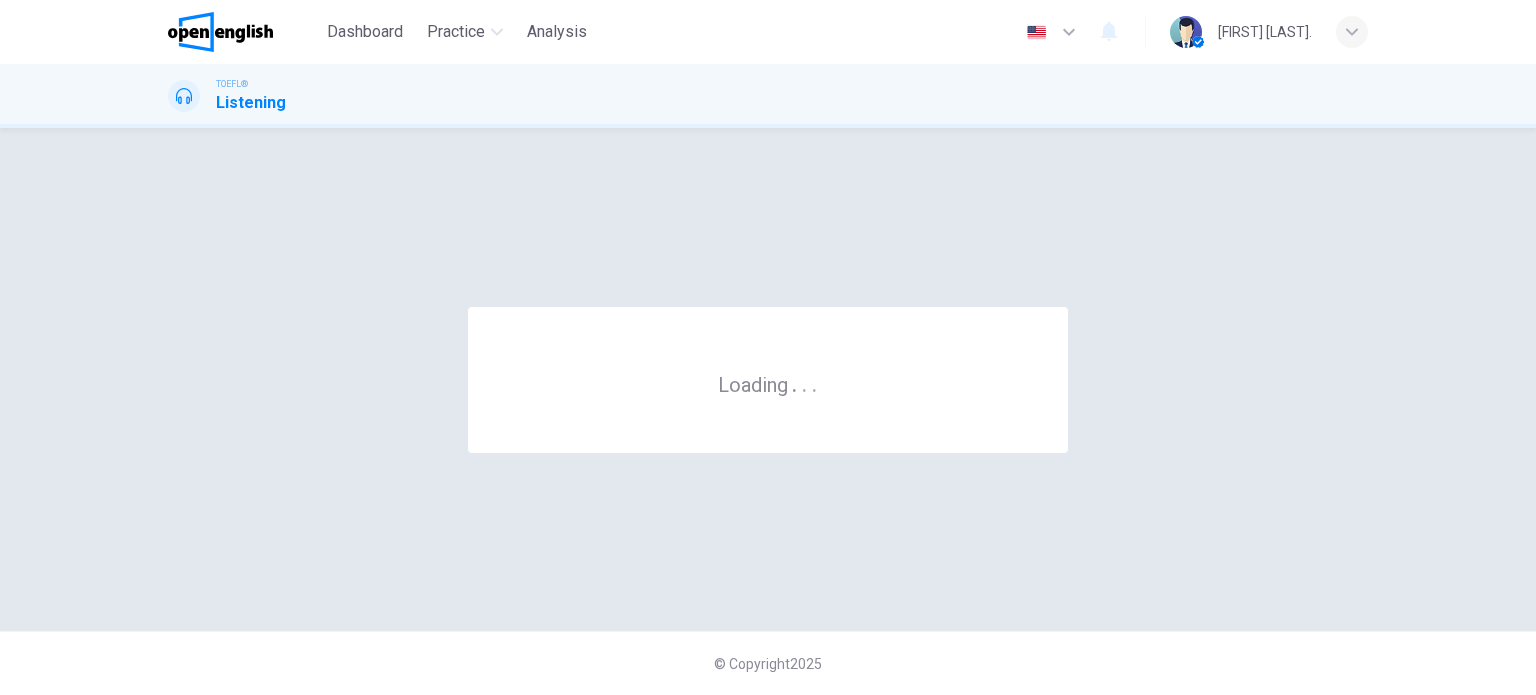 scroll, scrollTop: 0, scrollLeft: 0, axis: both 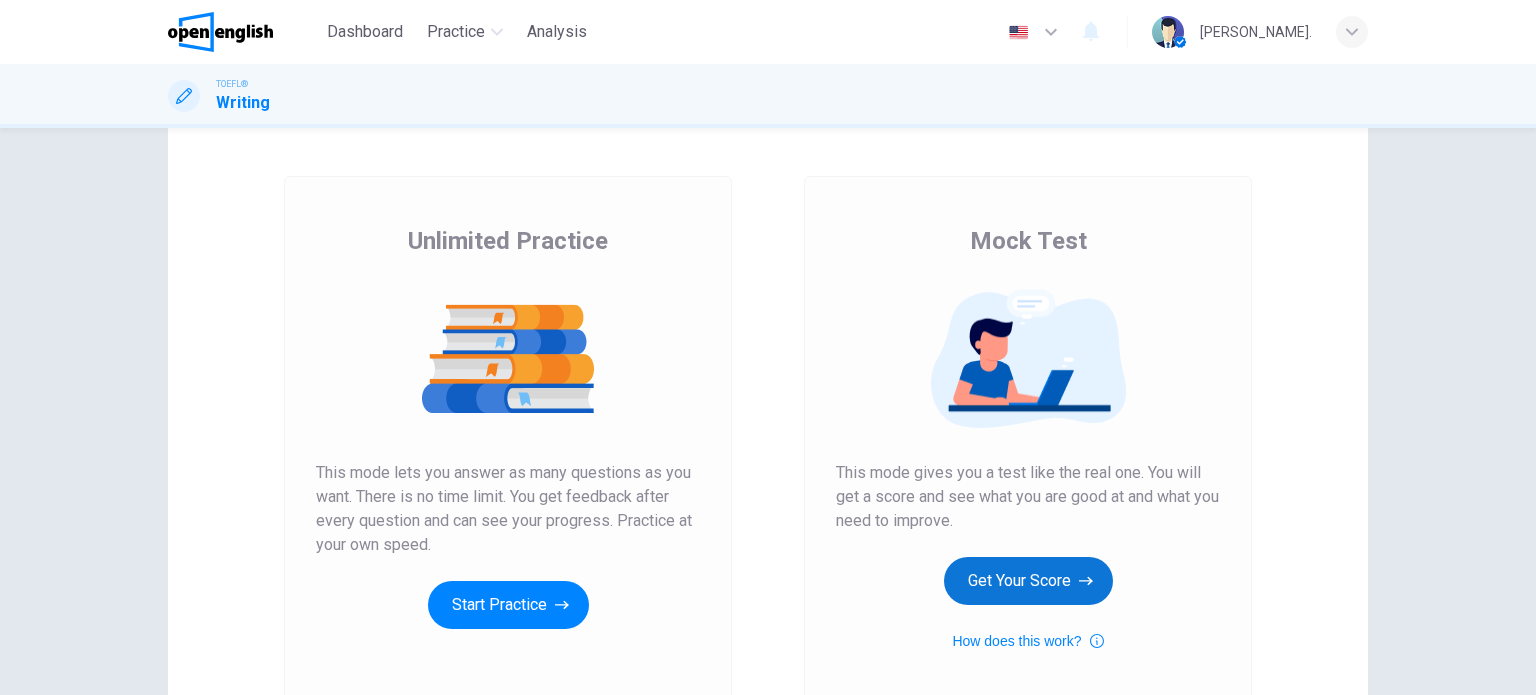 click on "Get Your Score" at bounding box center (1028, 581) 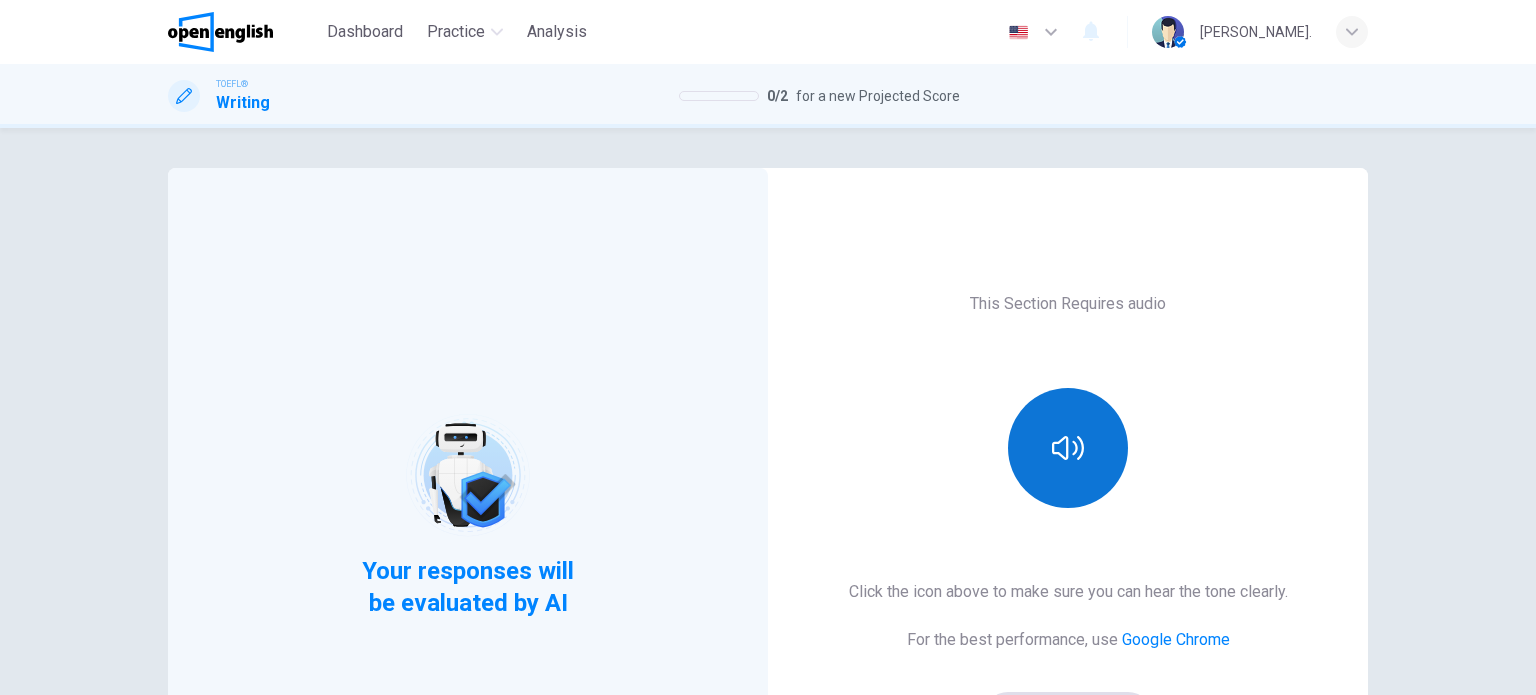 click at bounding box center (1068, 448) 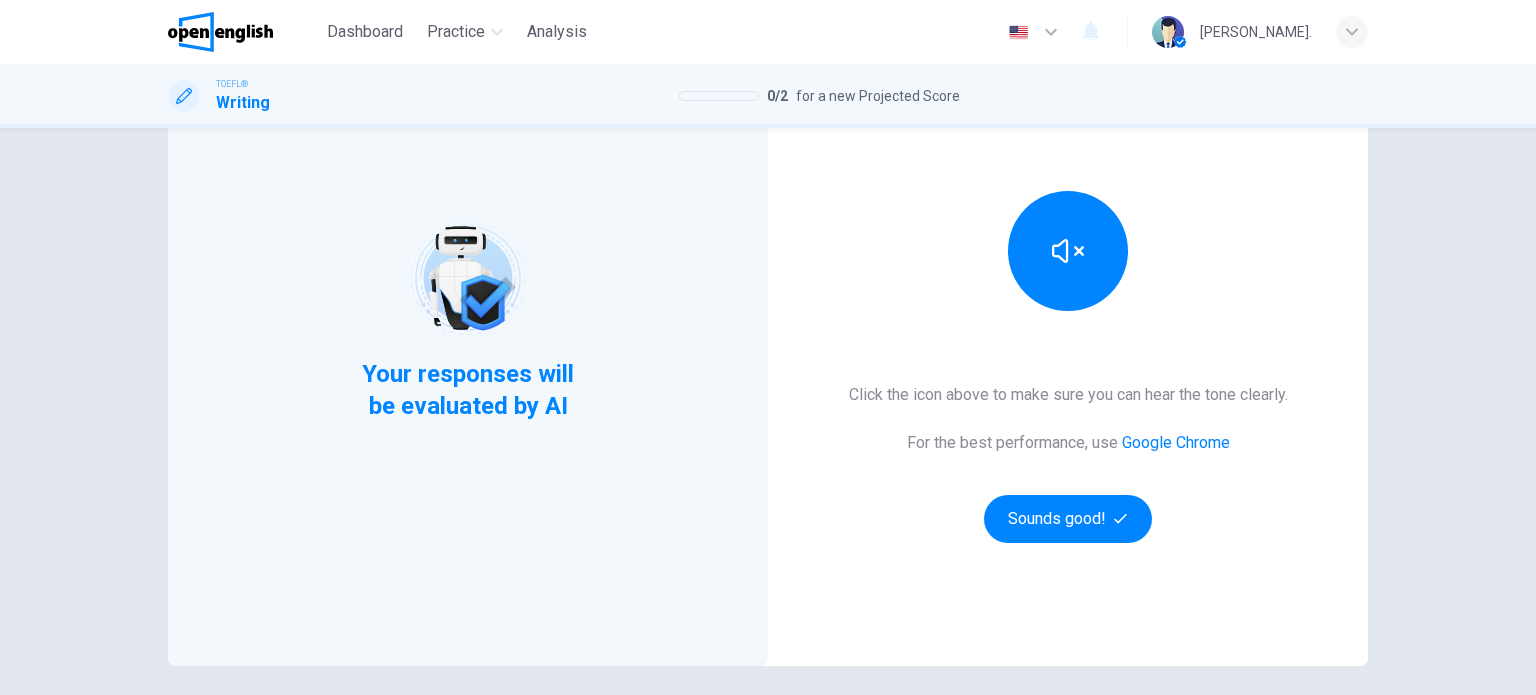 scroll, scrollTop: 200, scrollLeft: 0, axis: vertical 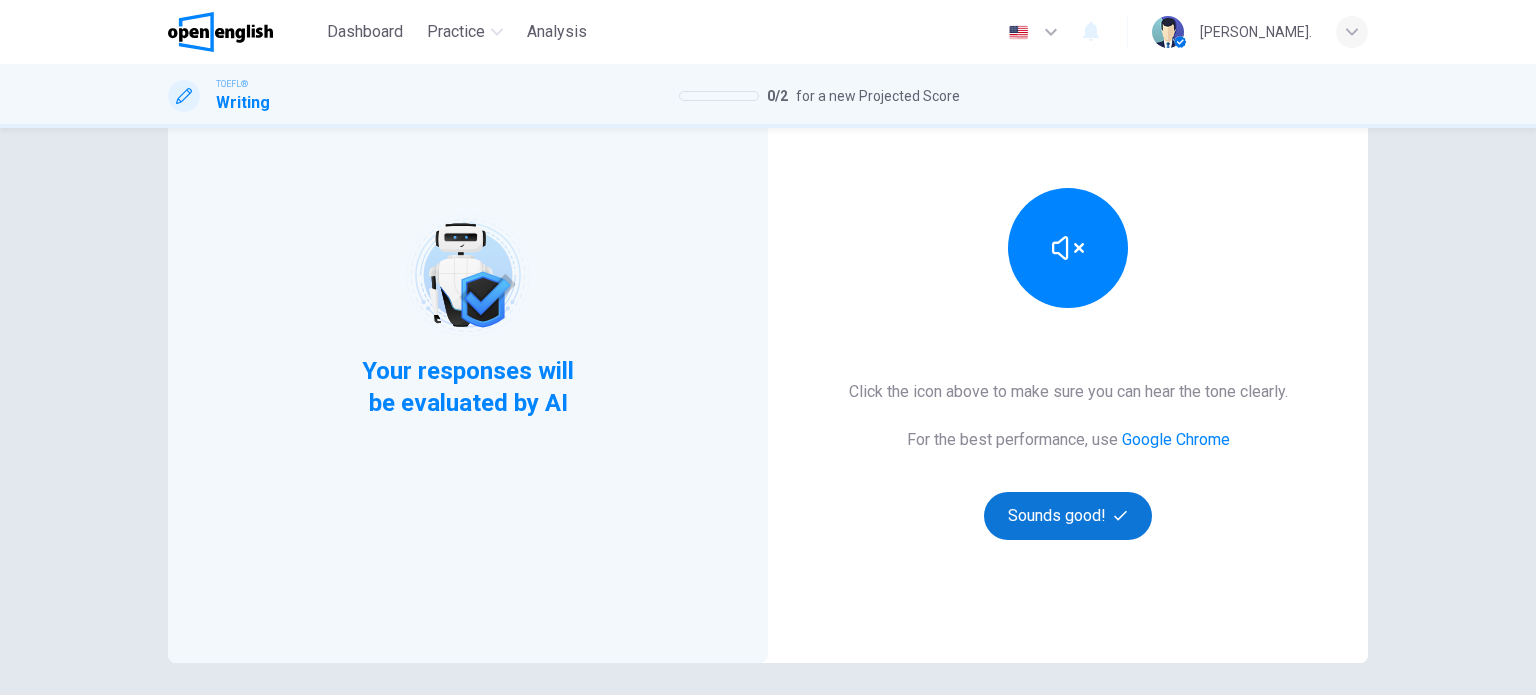 click on "Sounds good!" at bounding box center [1068, 516] 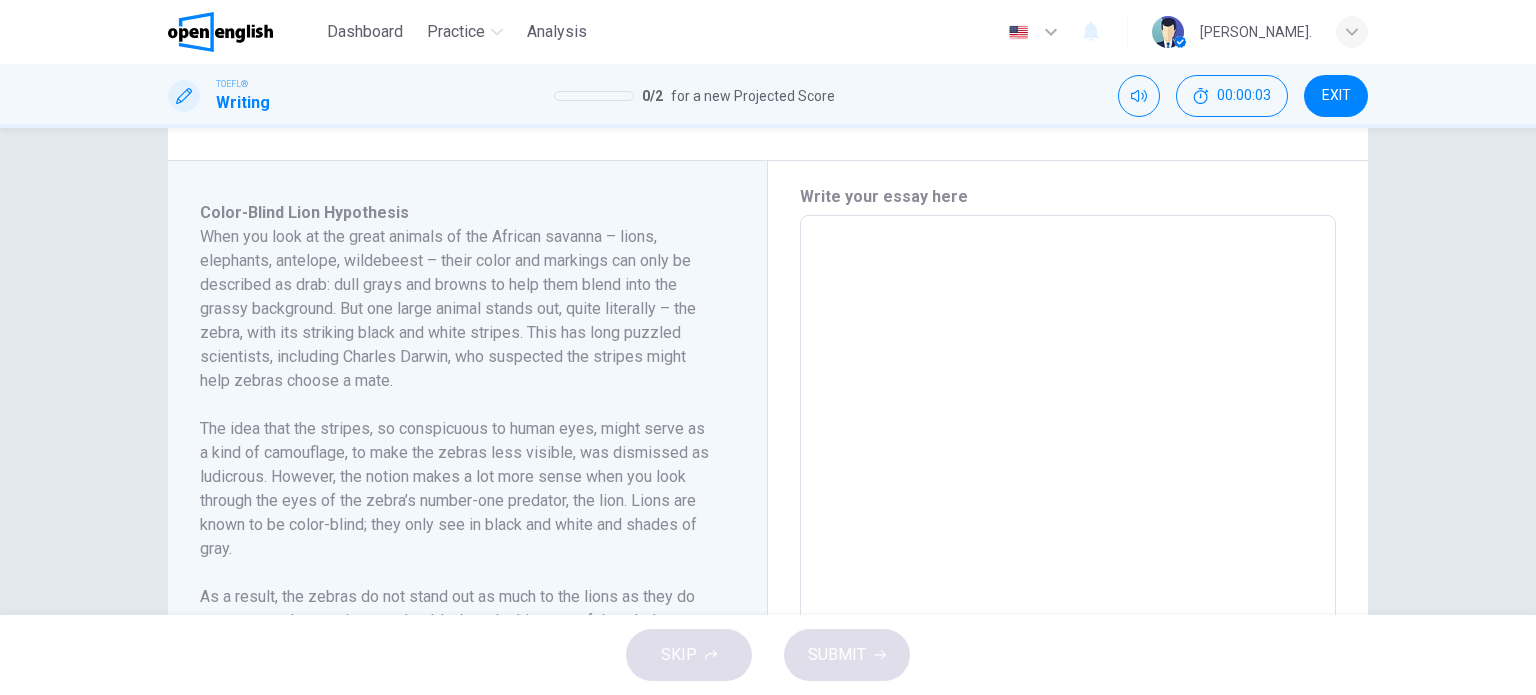 scroll, scrollTop: 400, scrollLeft: 0, axis: vertical 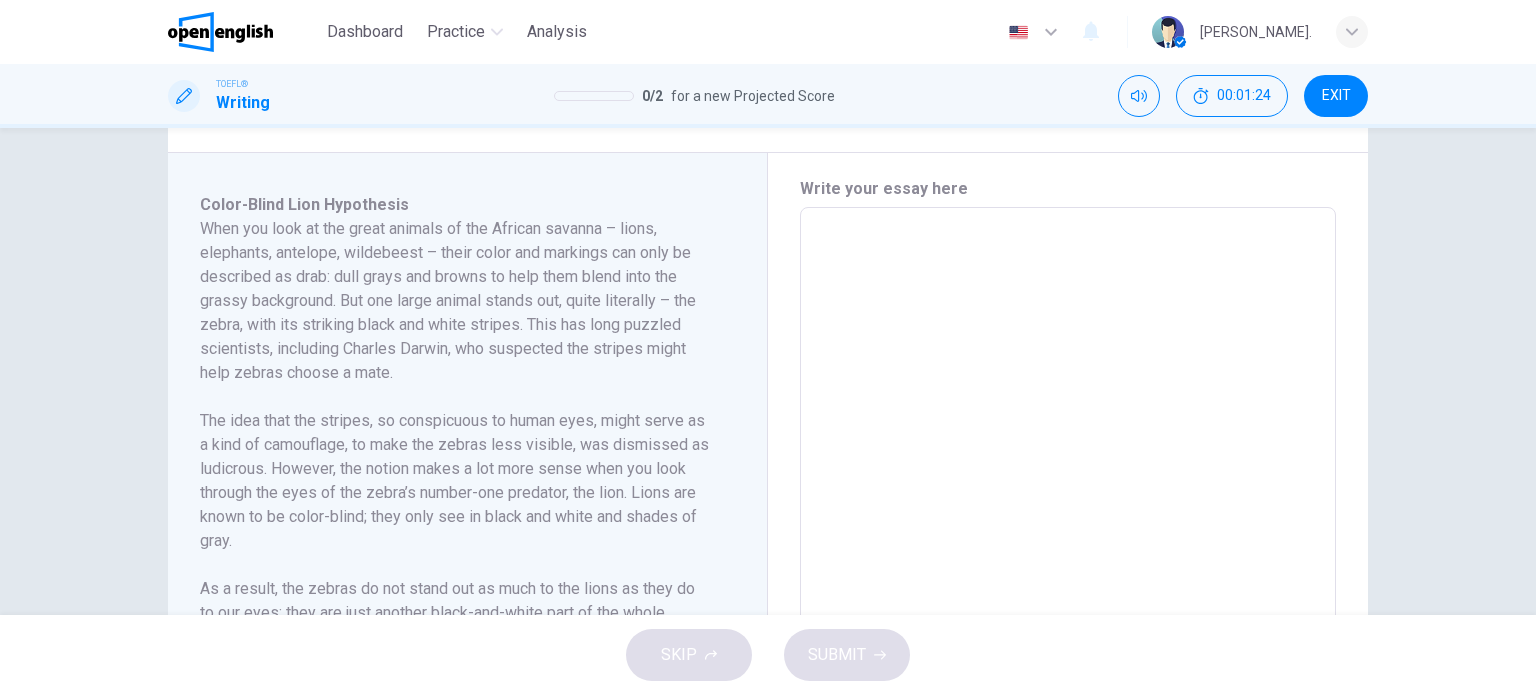 click at bounding box center [1068, 492] 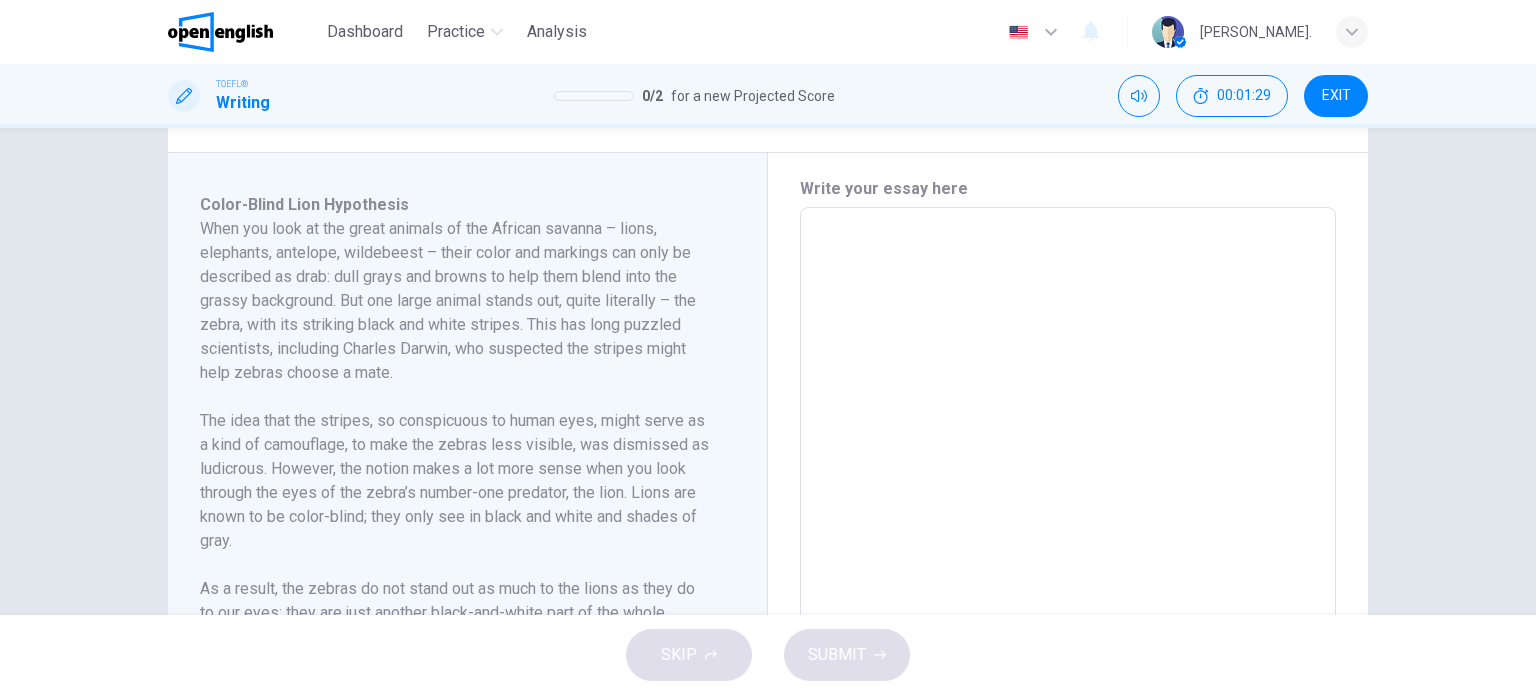 type on "*" 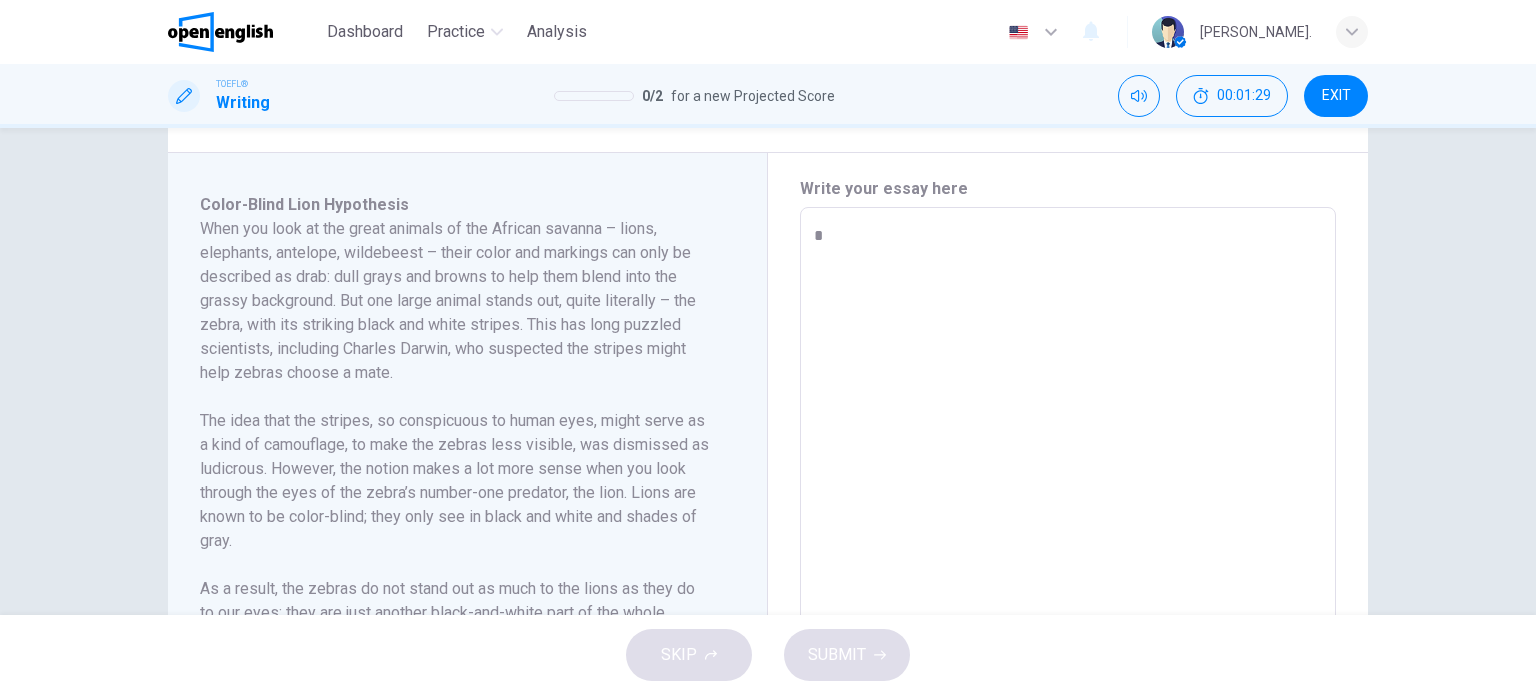 type on "**" 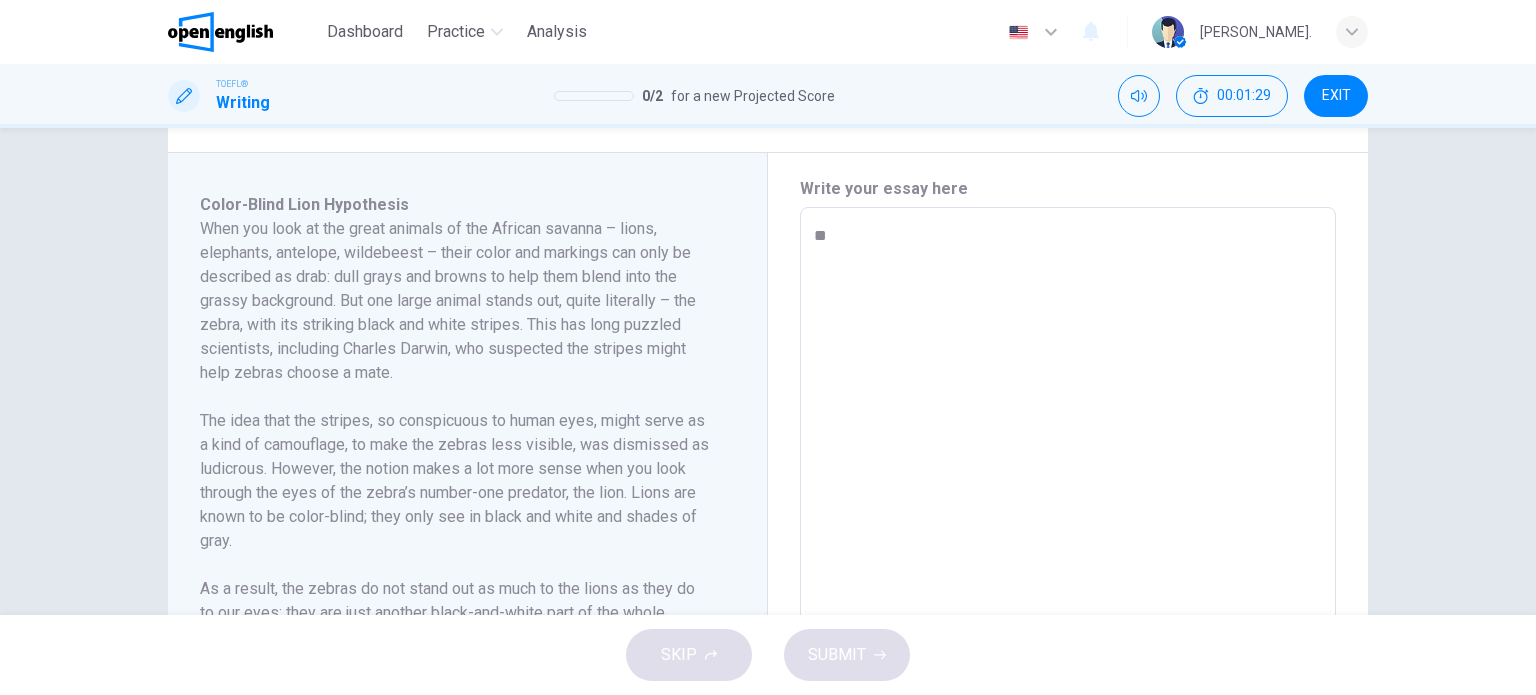 type on "*" 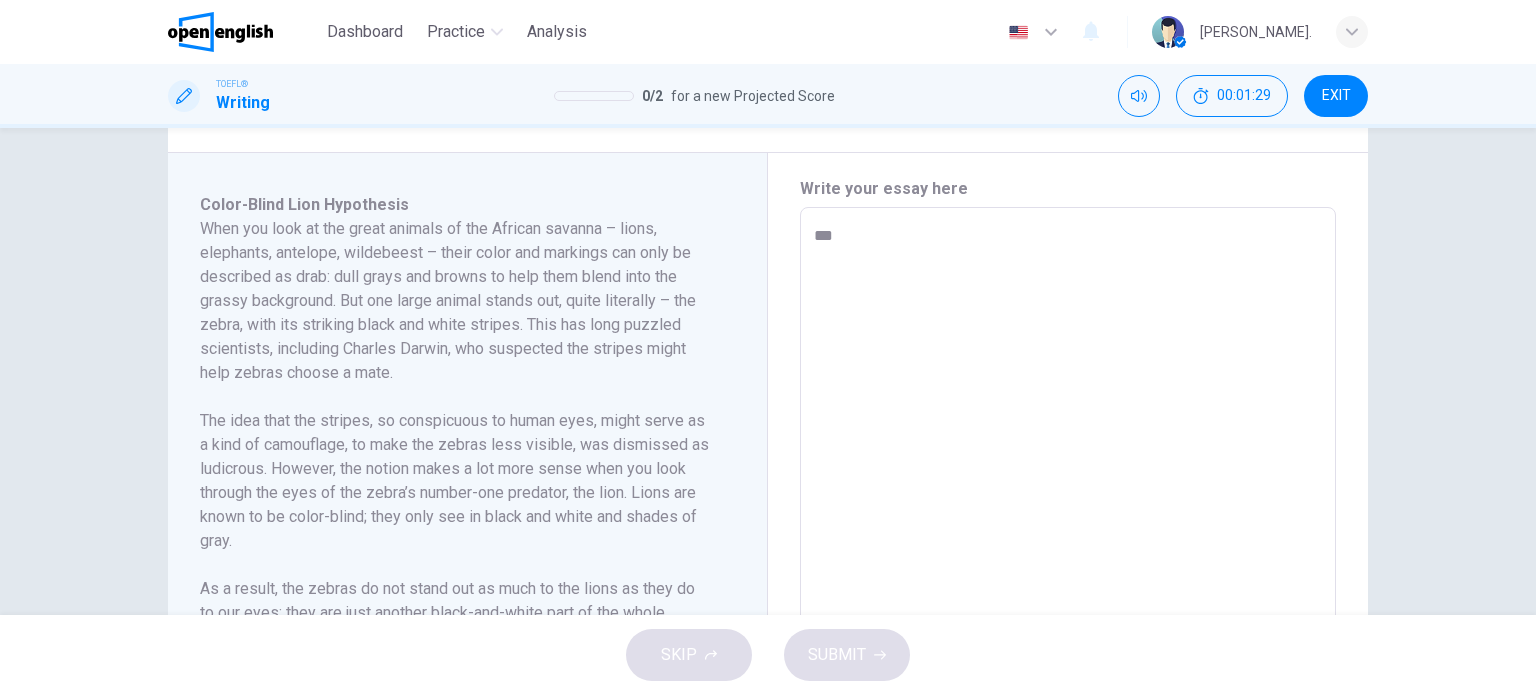 type on "*" 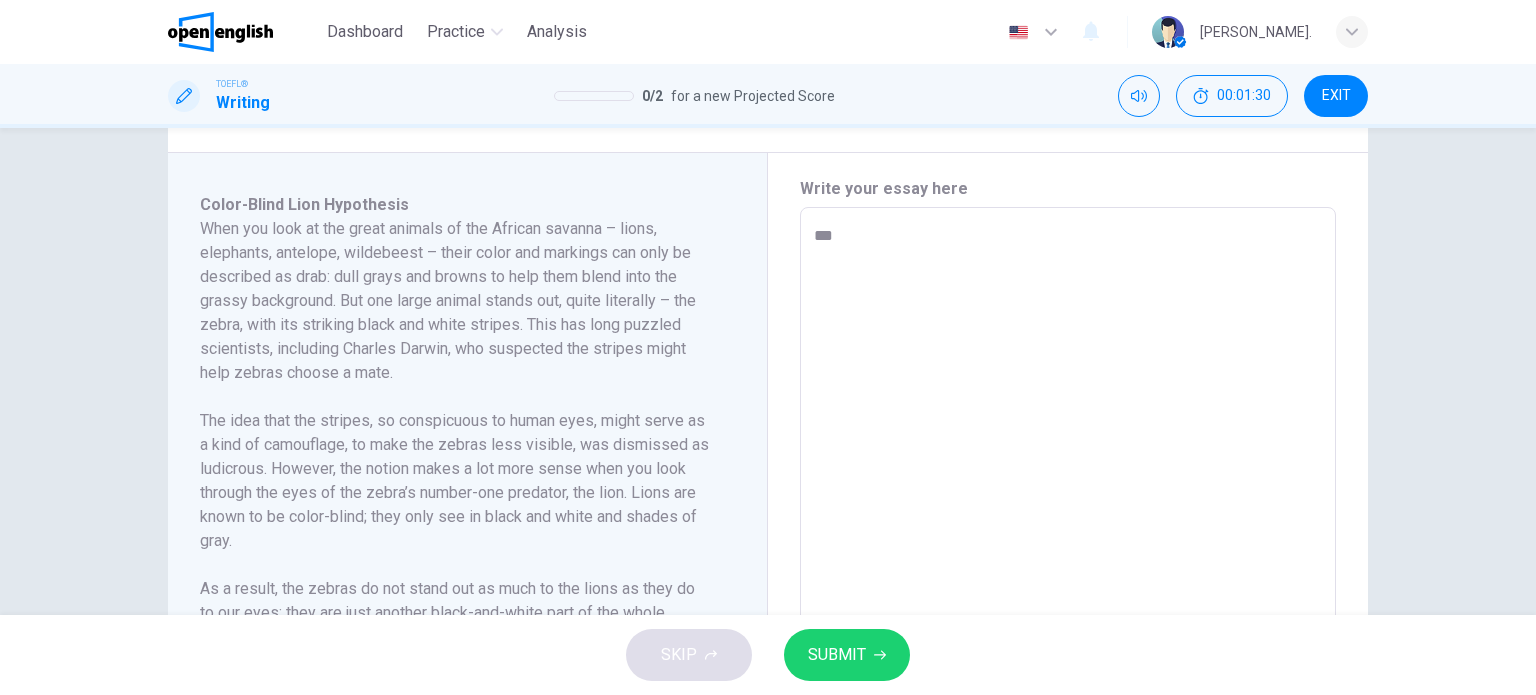 type on "****" 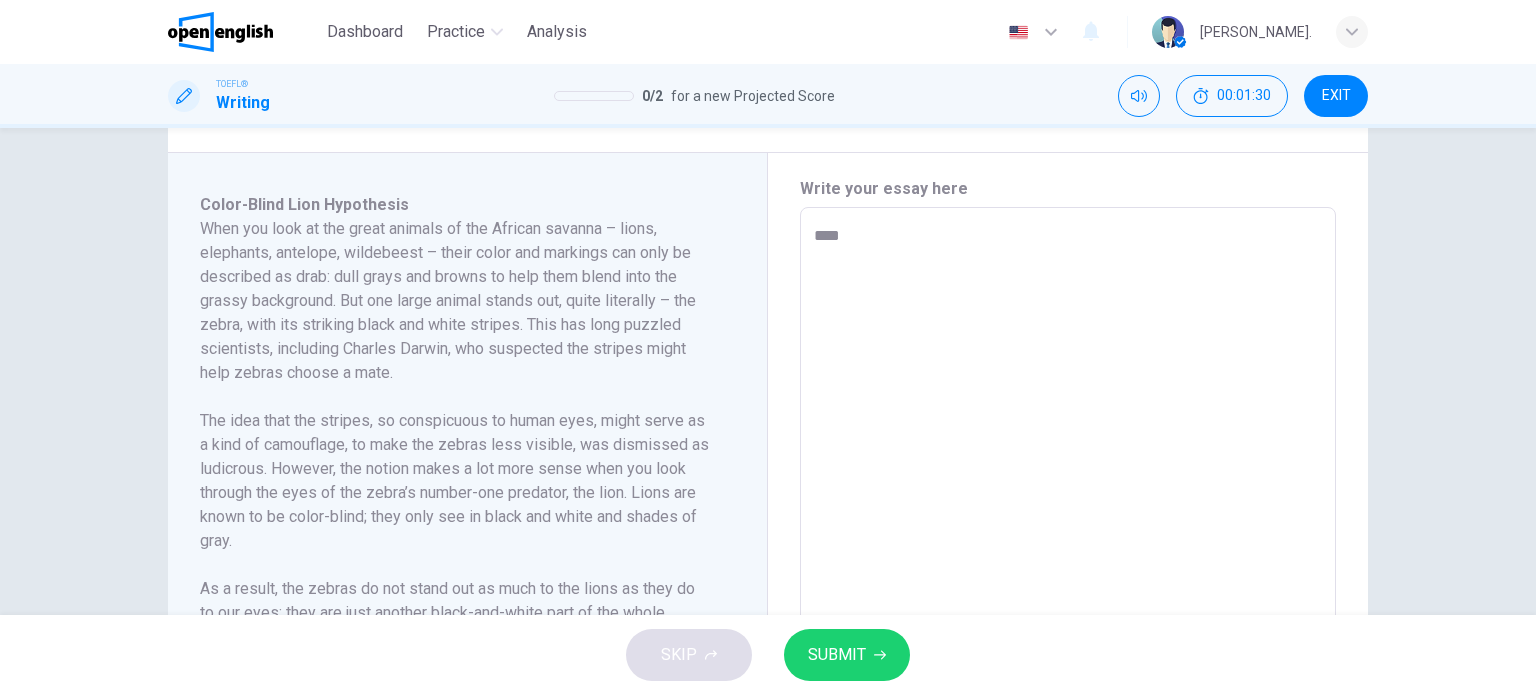 type on "*" 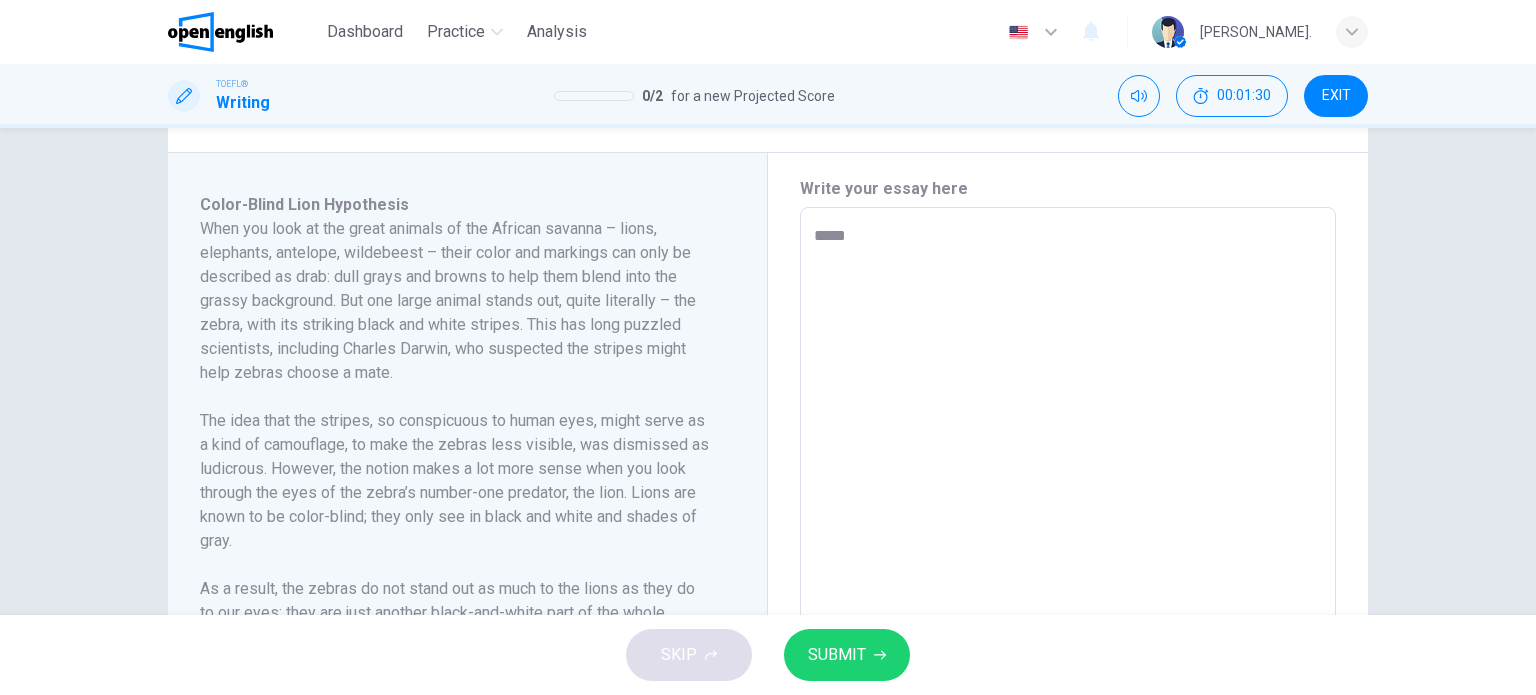 type on "*" 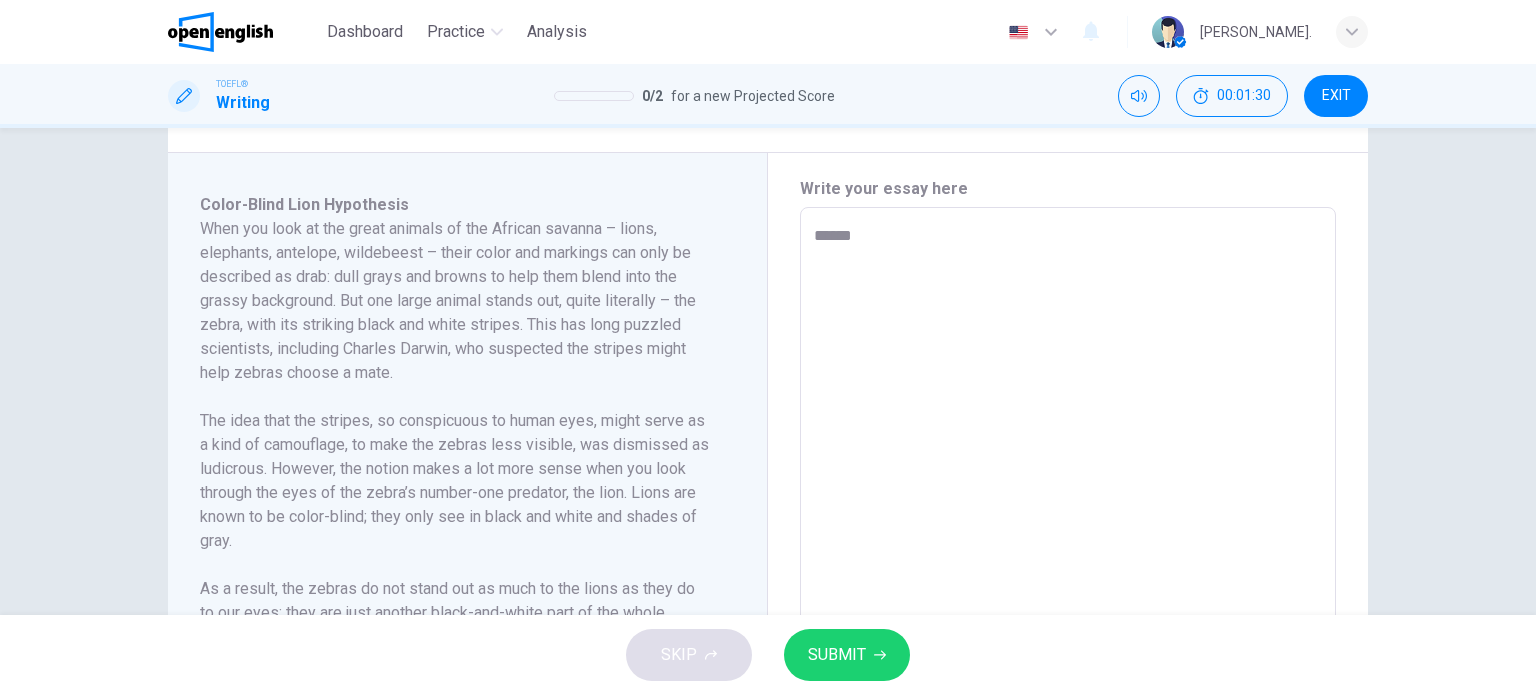 type on "*" 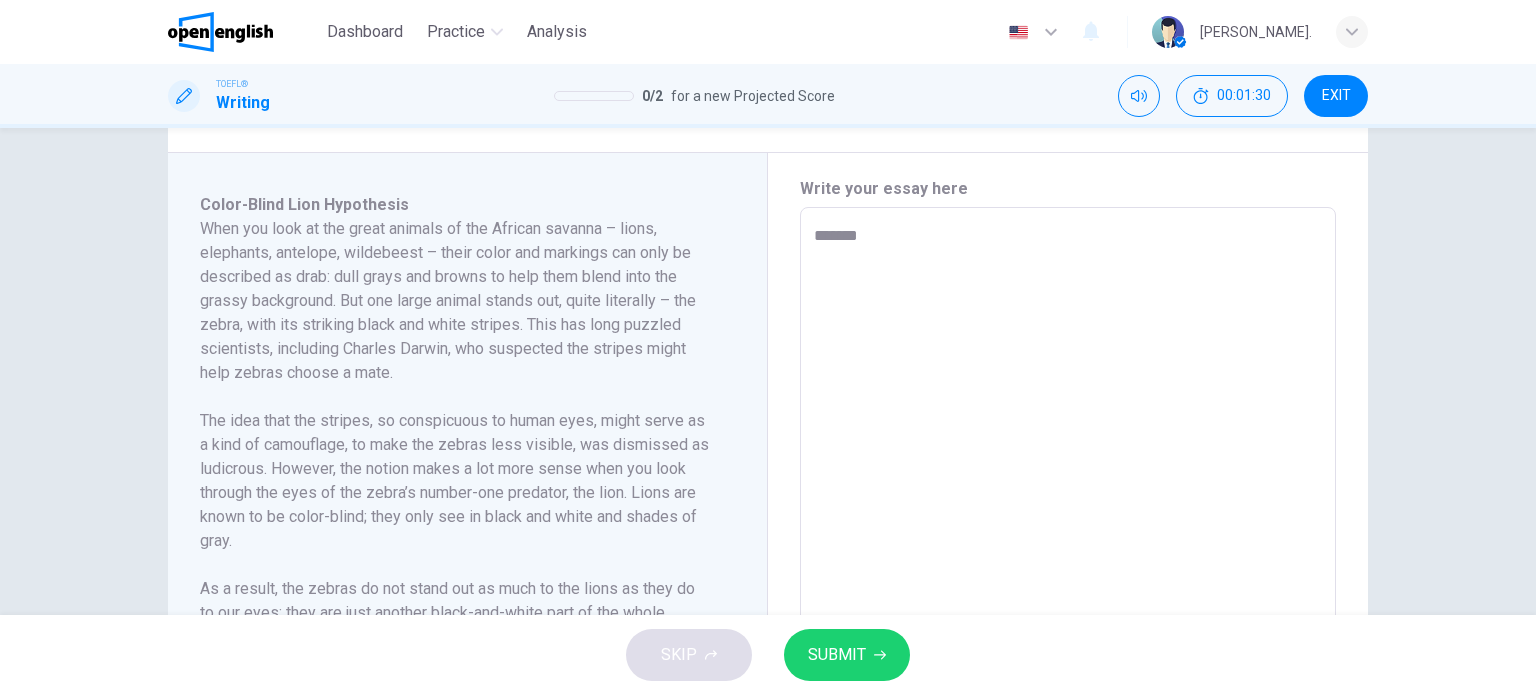 type on "*" 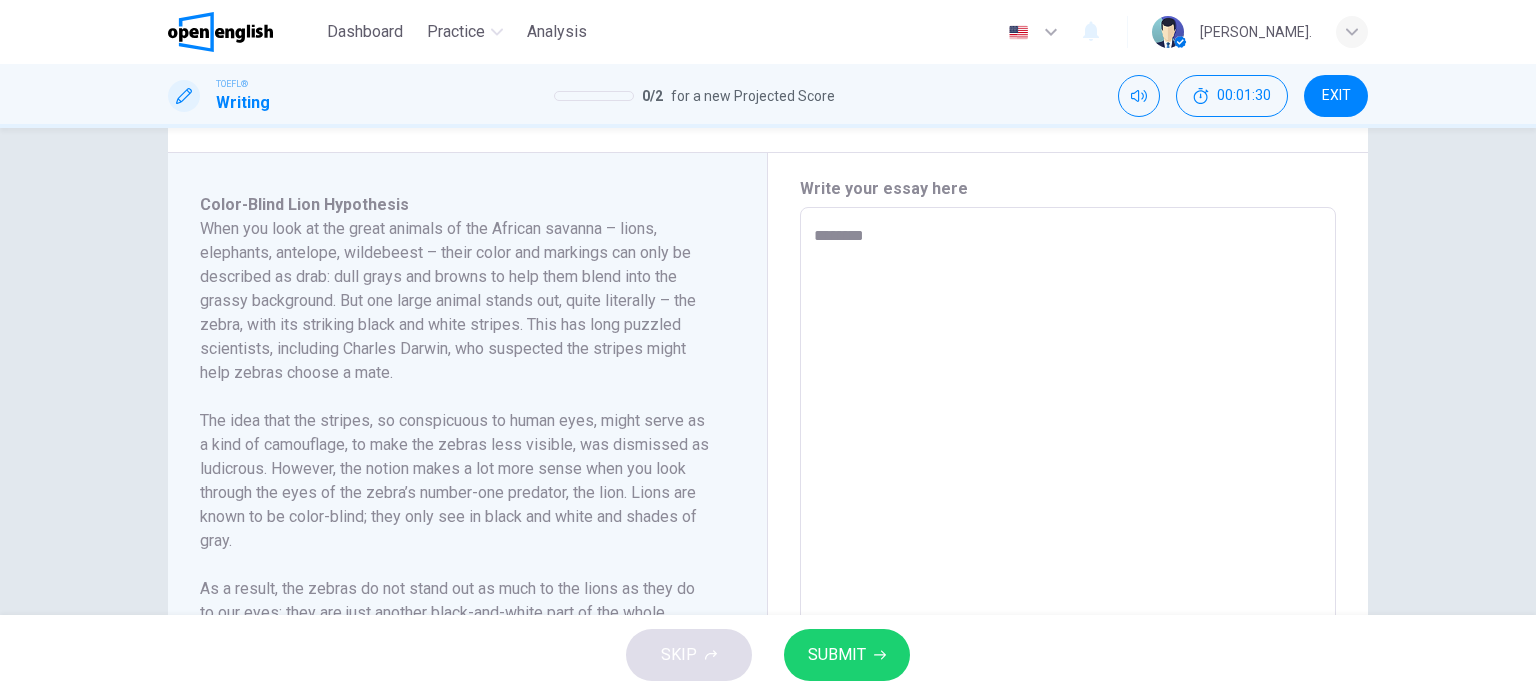 type on "*********" 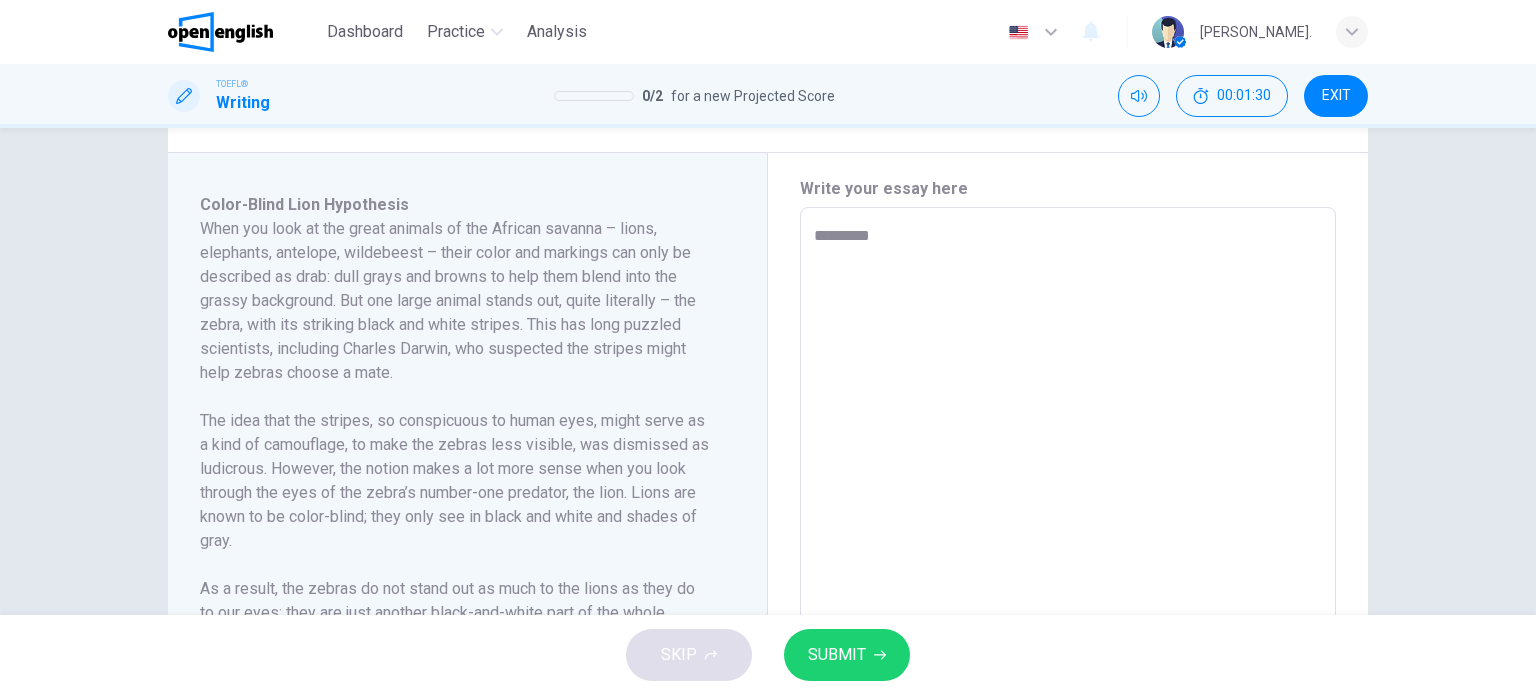 type on "*" 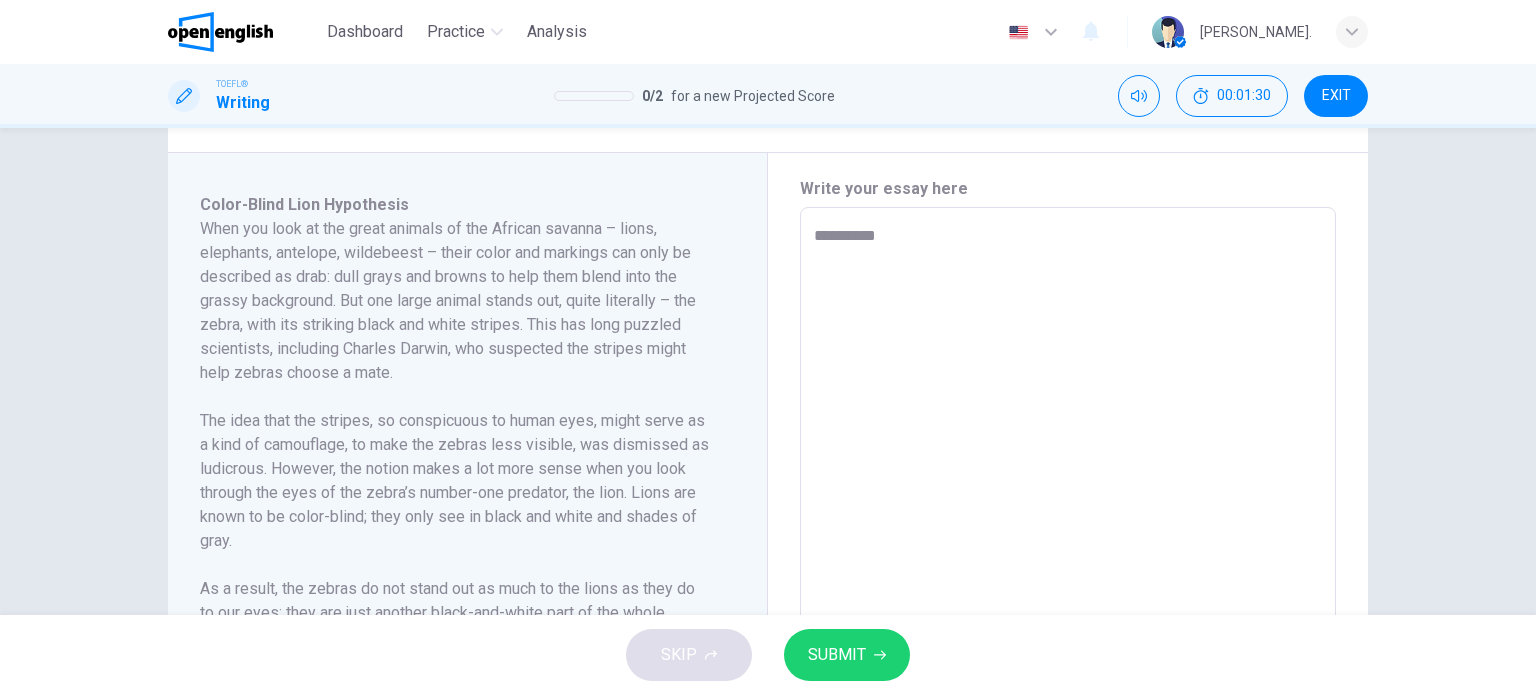 type on "*" 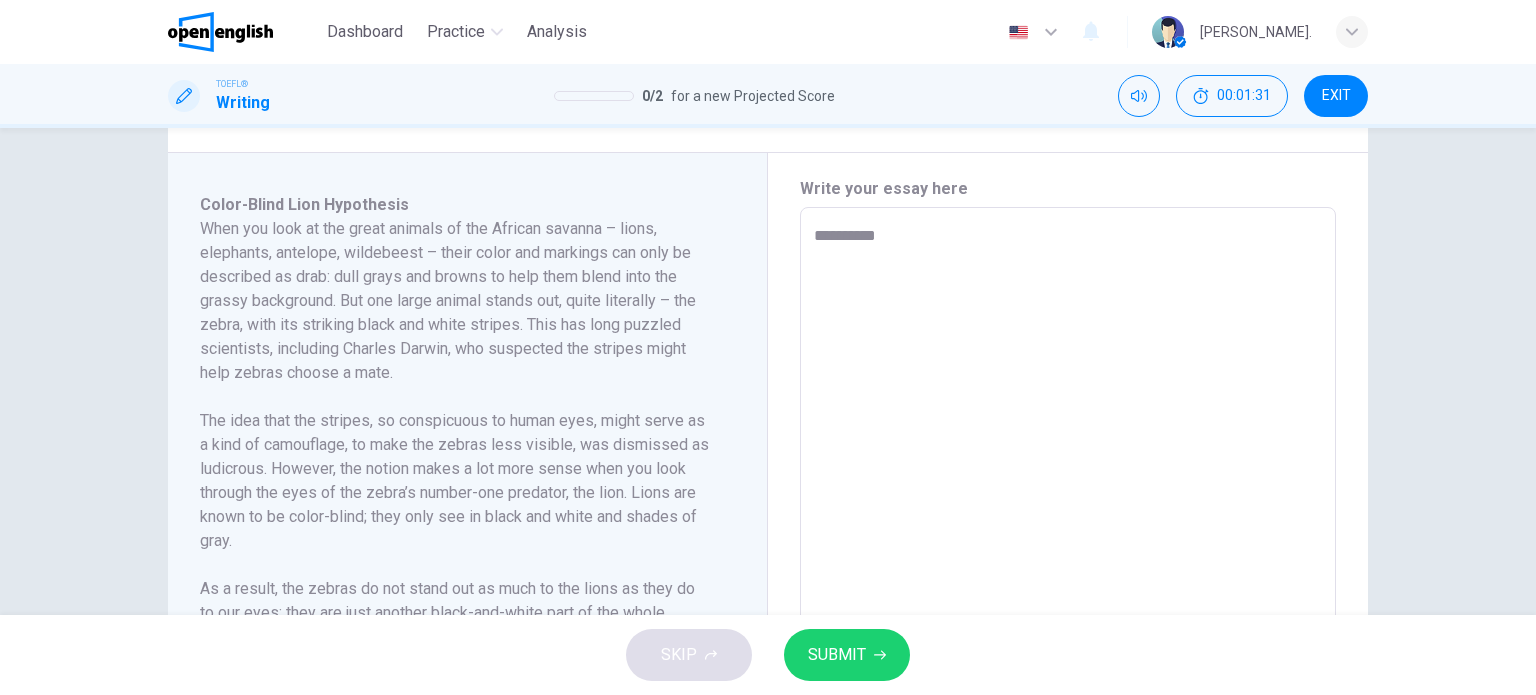 type on "*********" 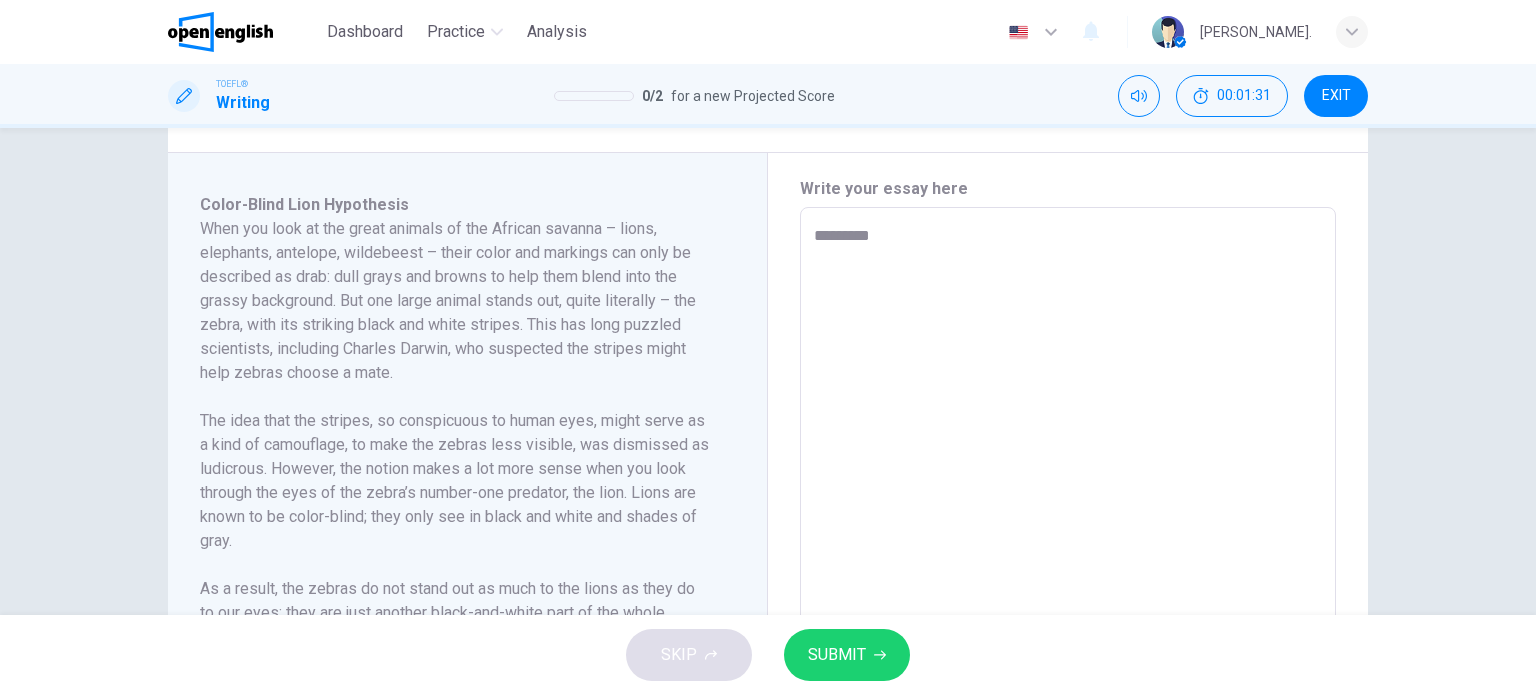type on "*" 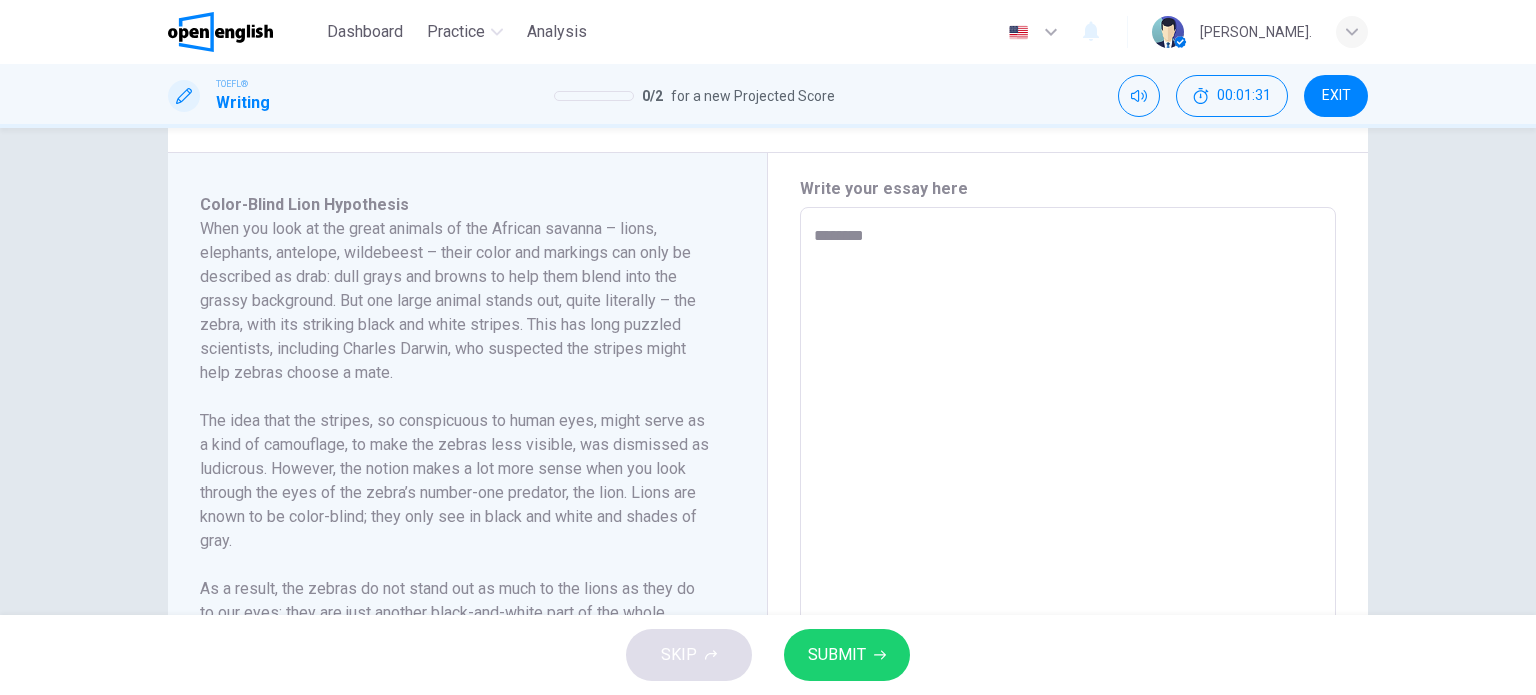 type on "*" 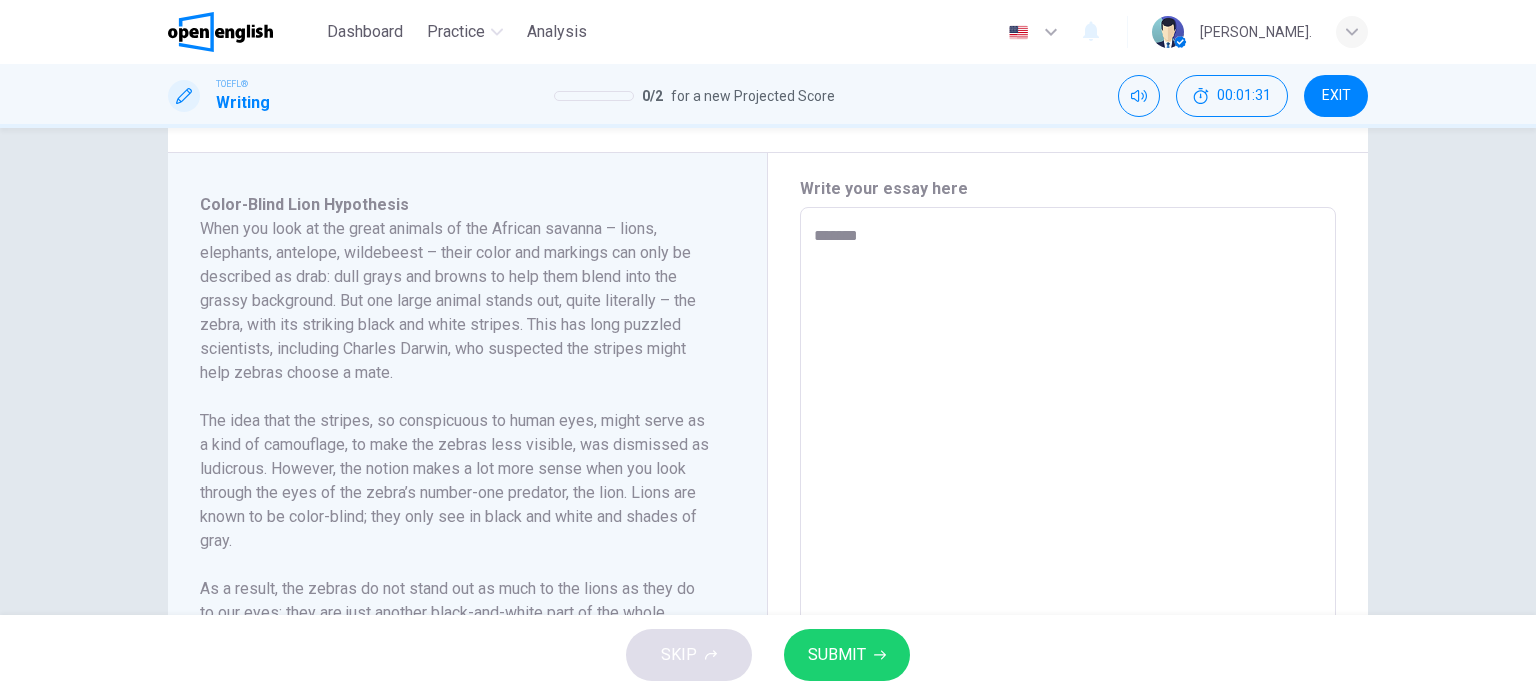 type on "********" 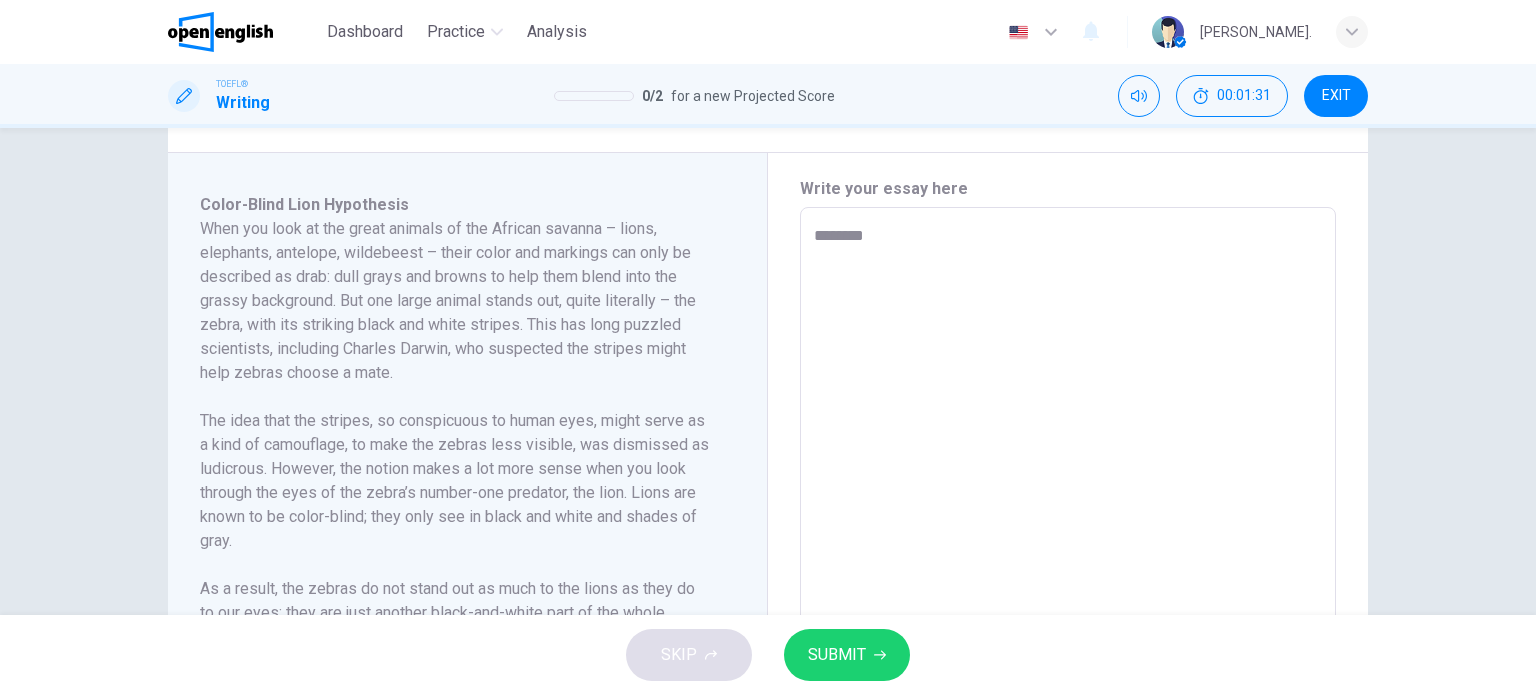 type on "*" 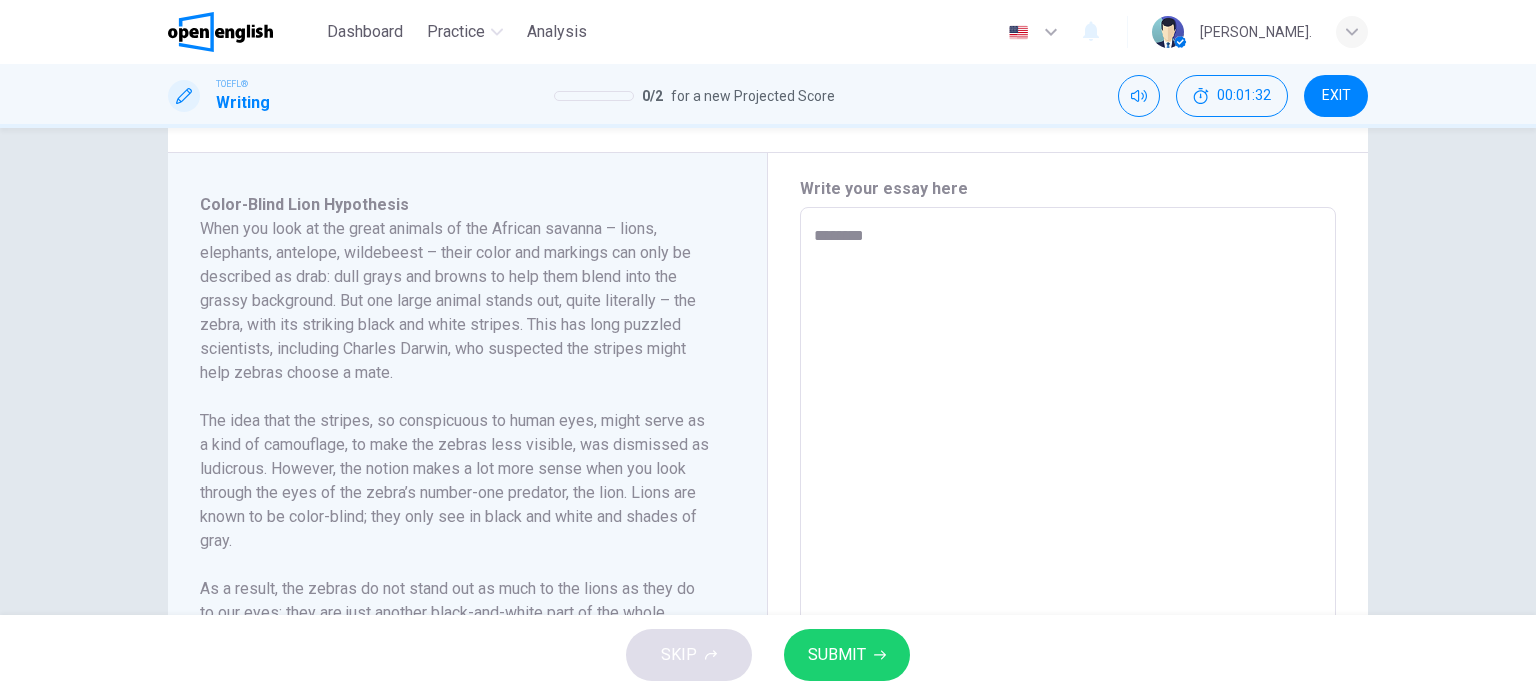 type on "*********" 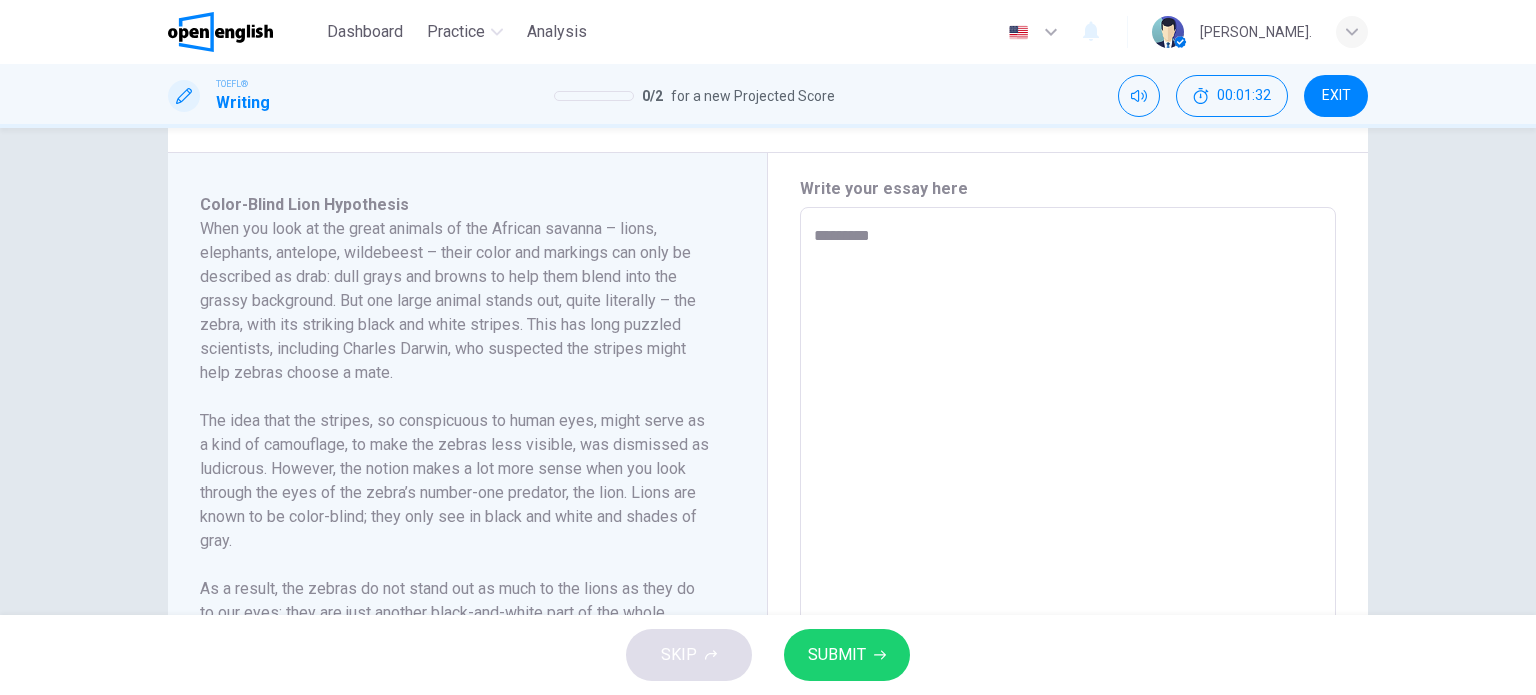 type on "*" 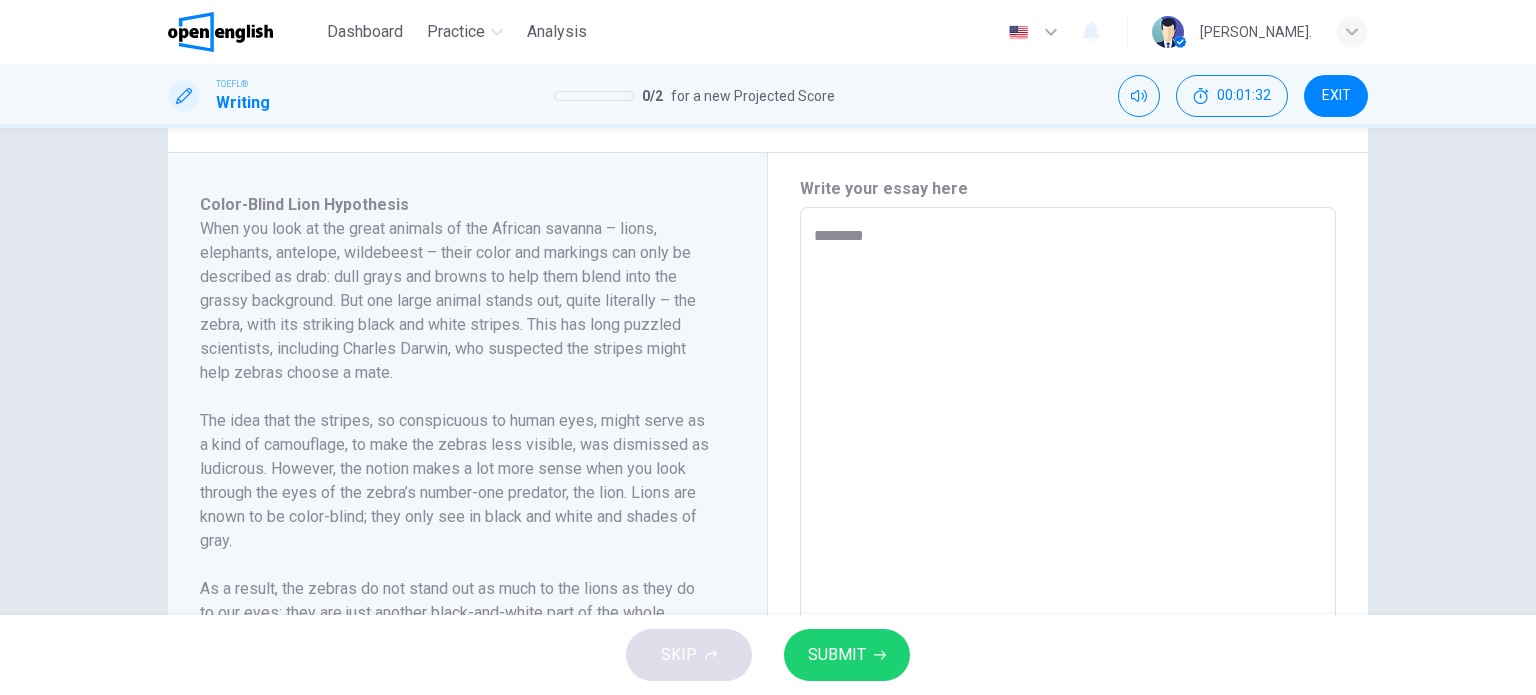type on "*" 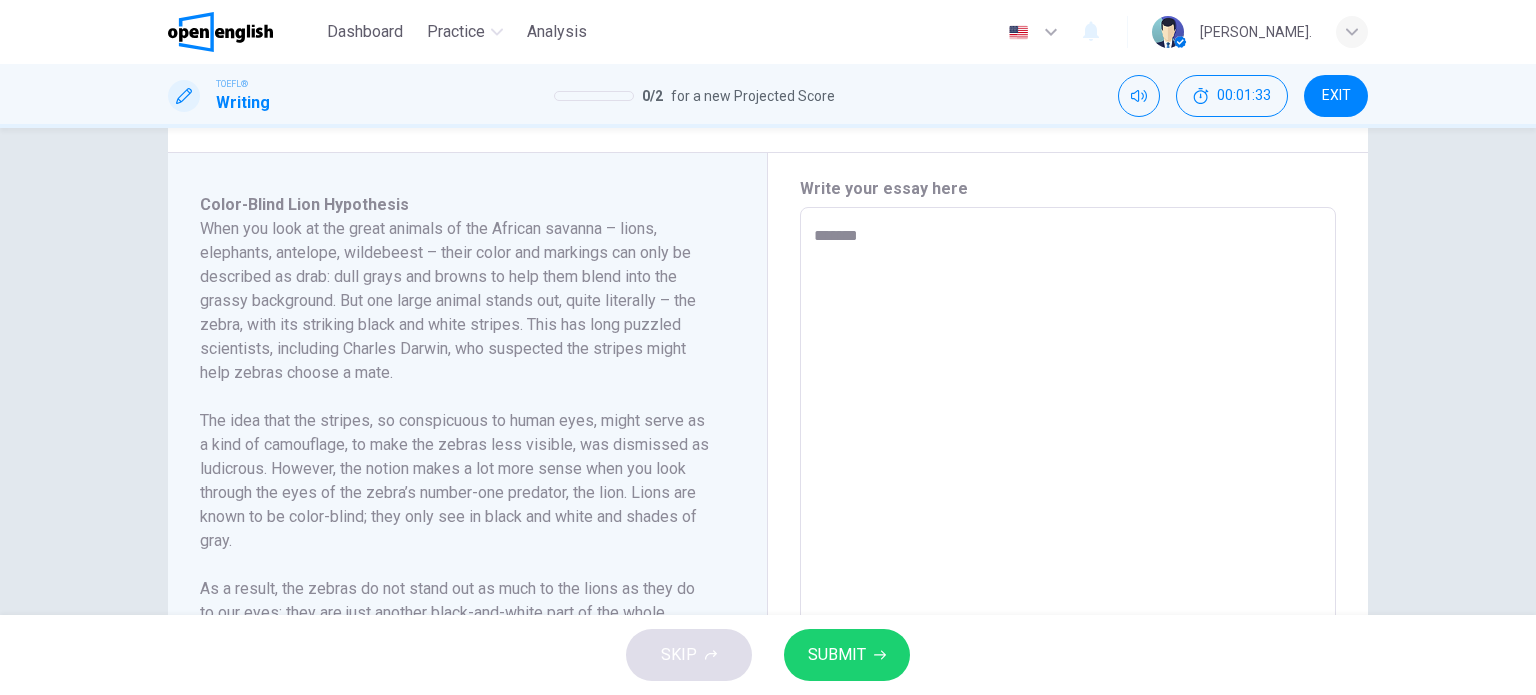 type on "******" 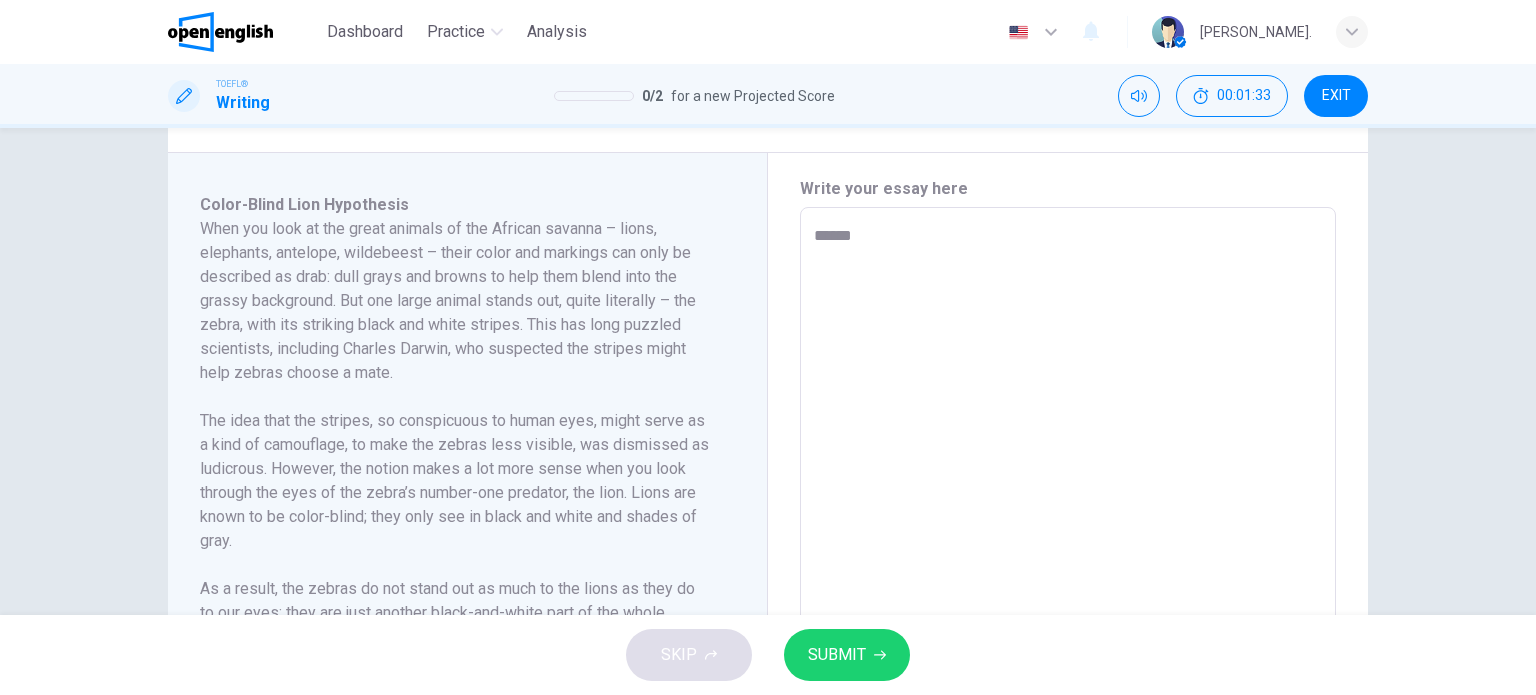 type on "*" 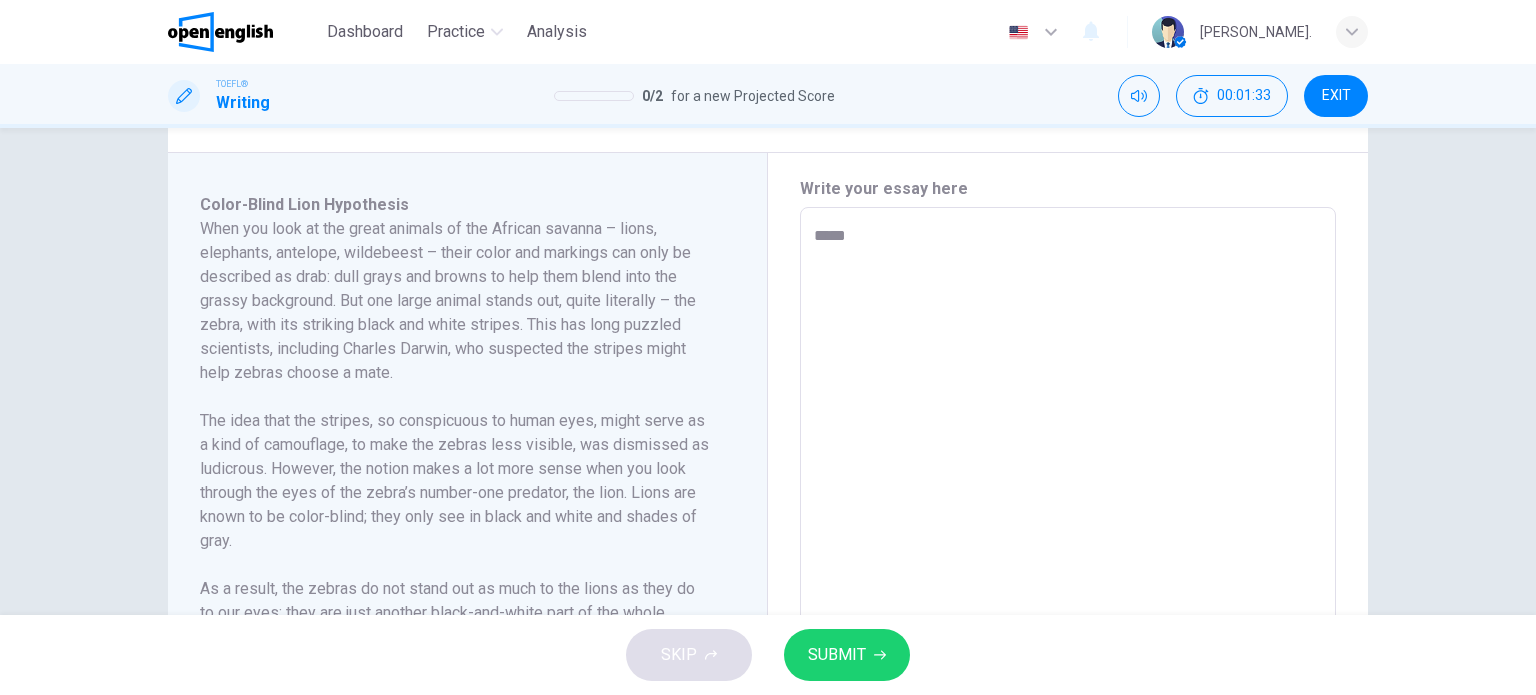 type on "*" 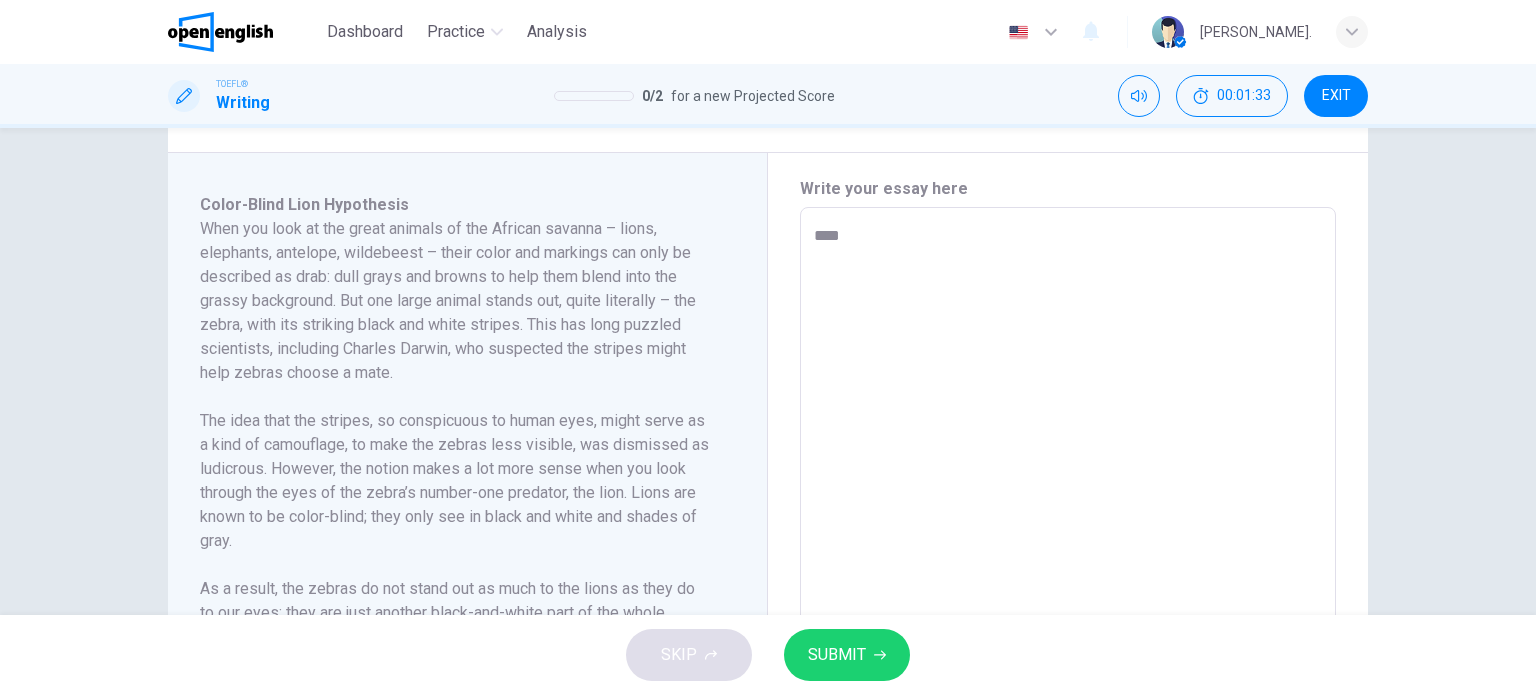 type on "*" 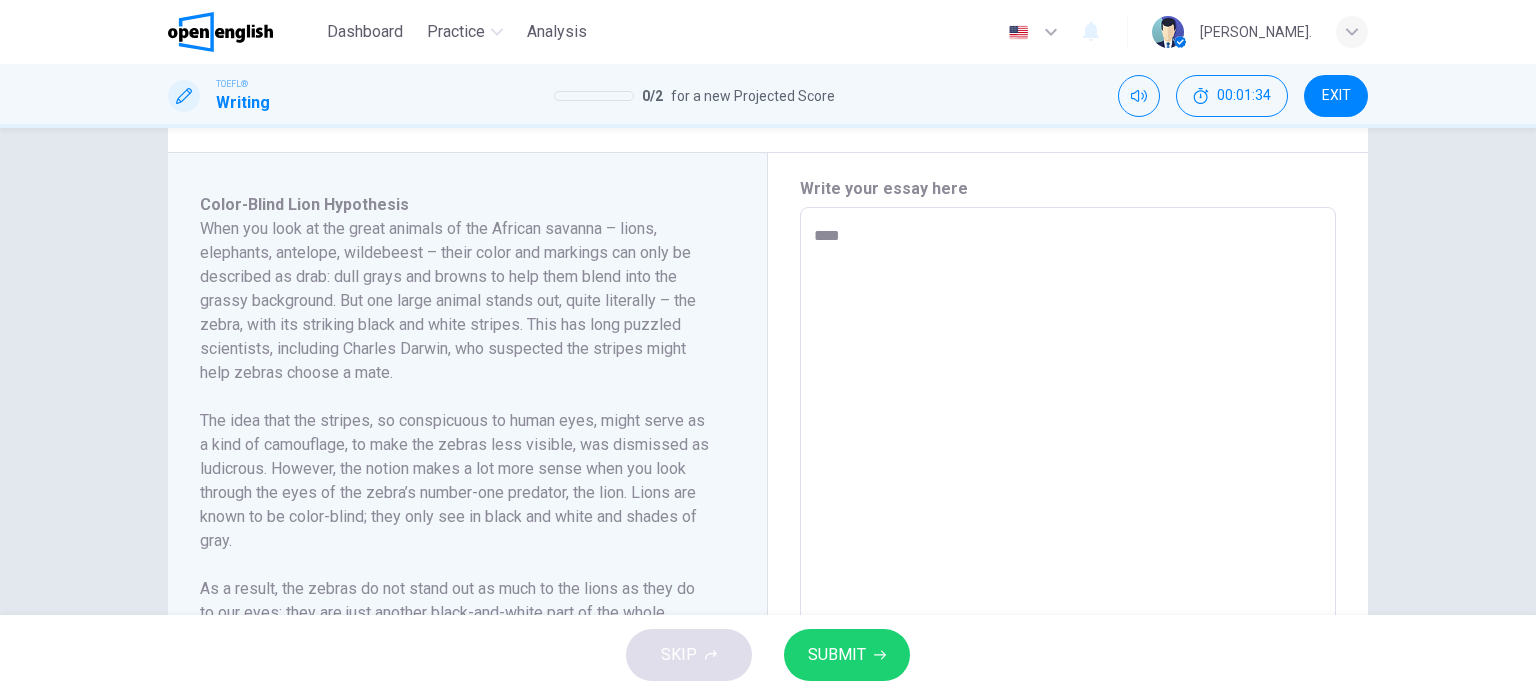type on "****" 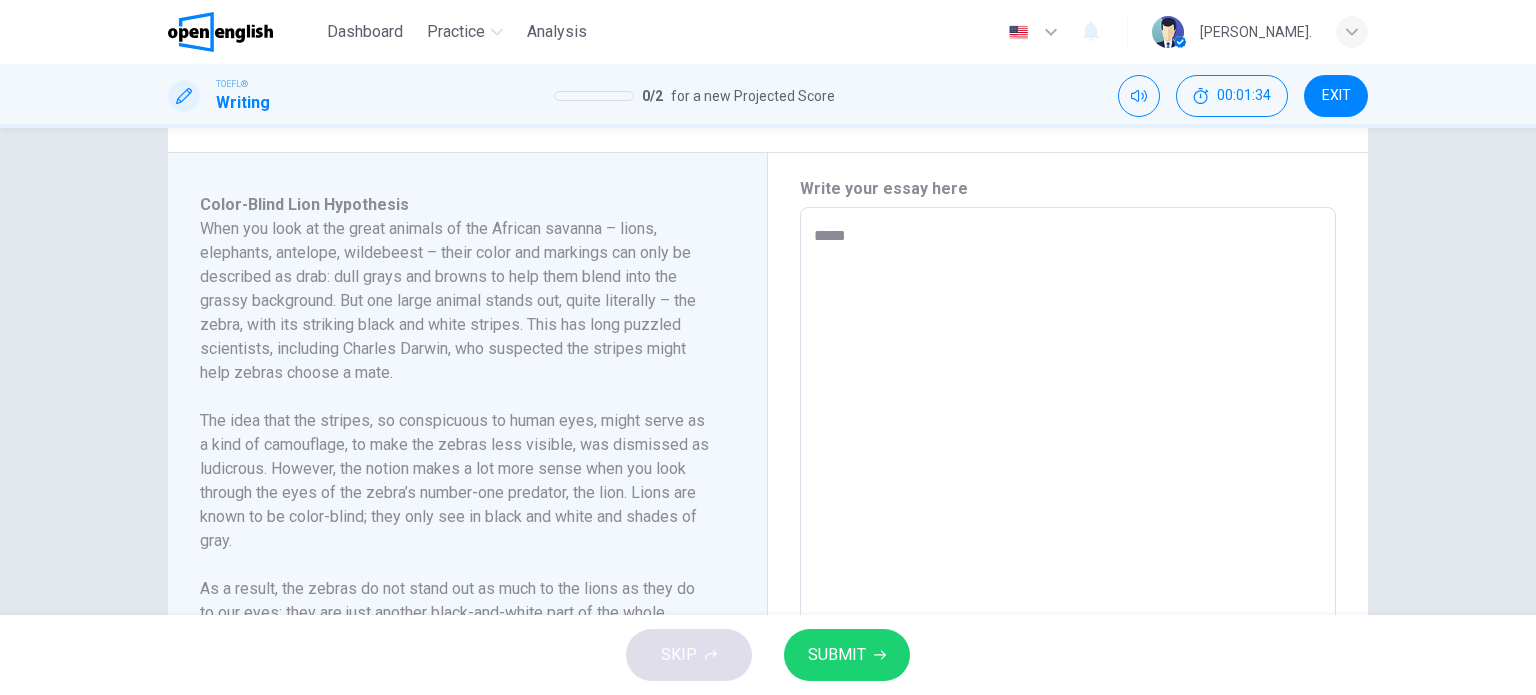 type on "******" 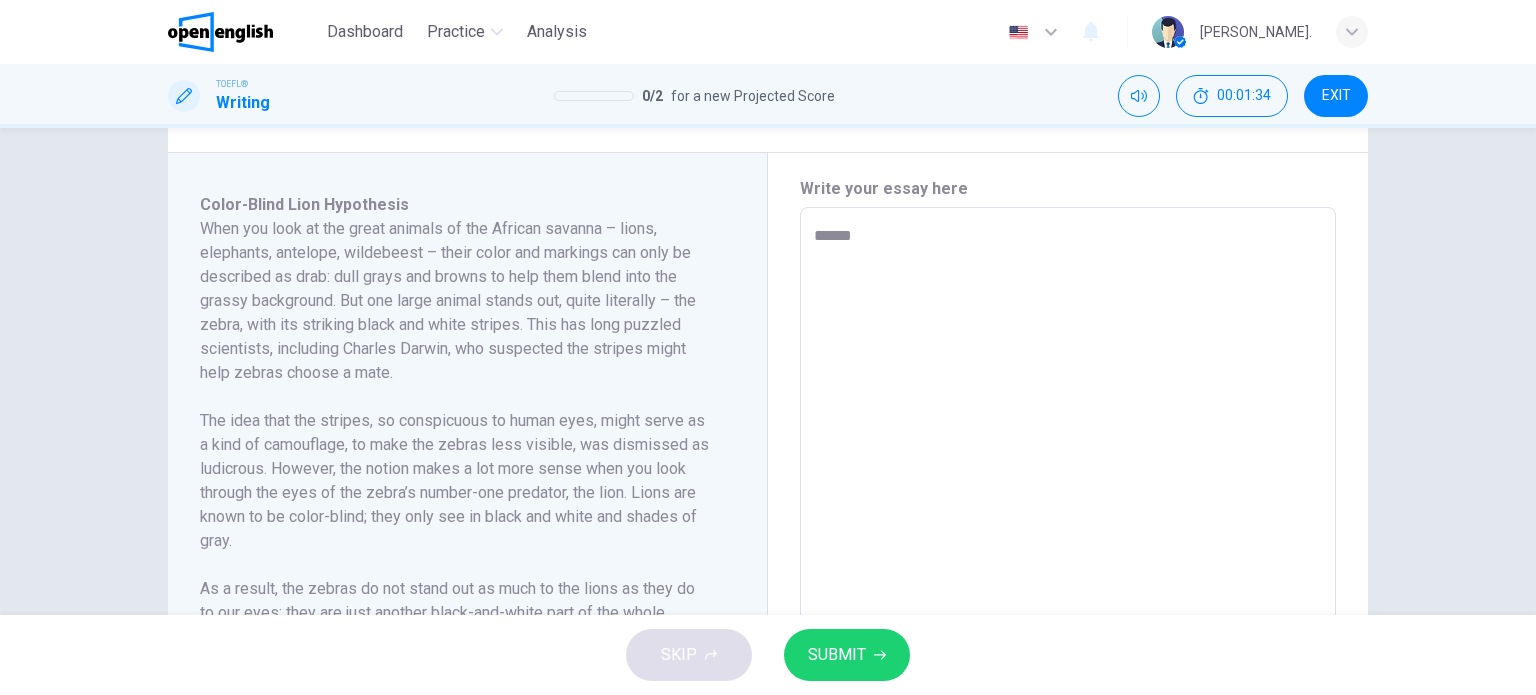 type on "*" 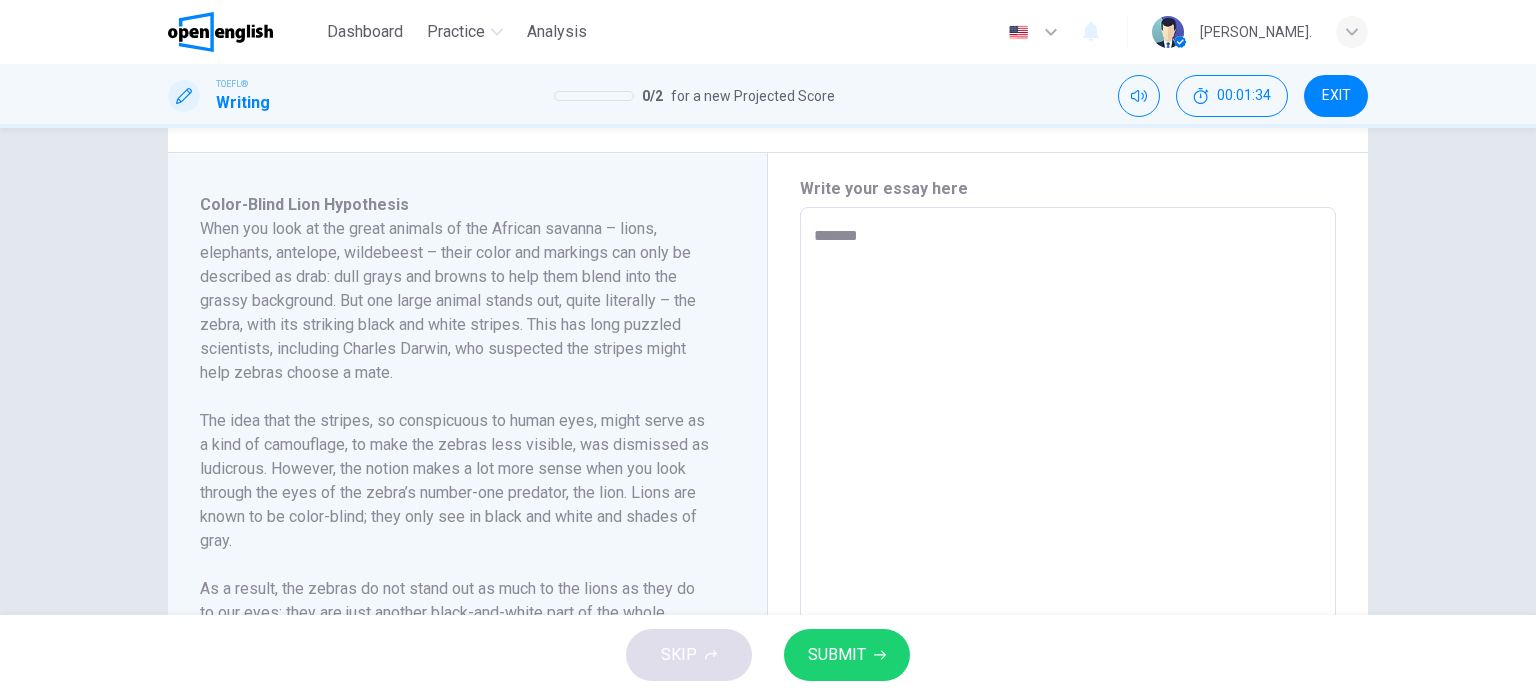 type on "********" 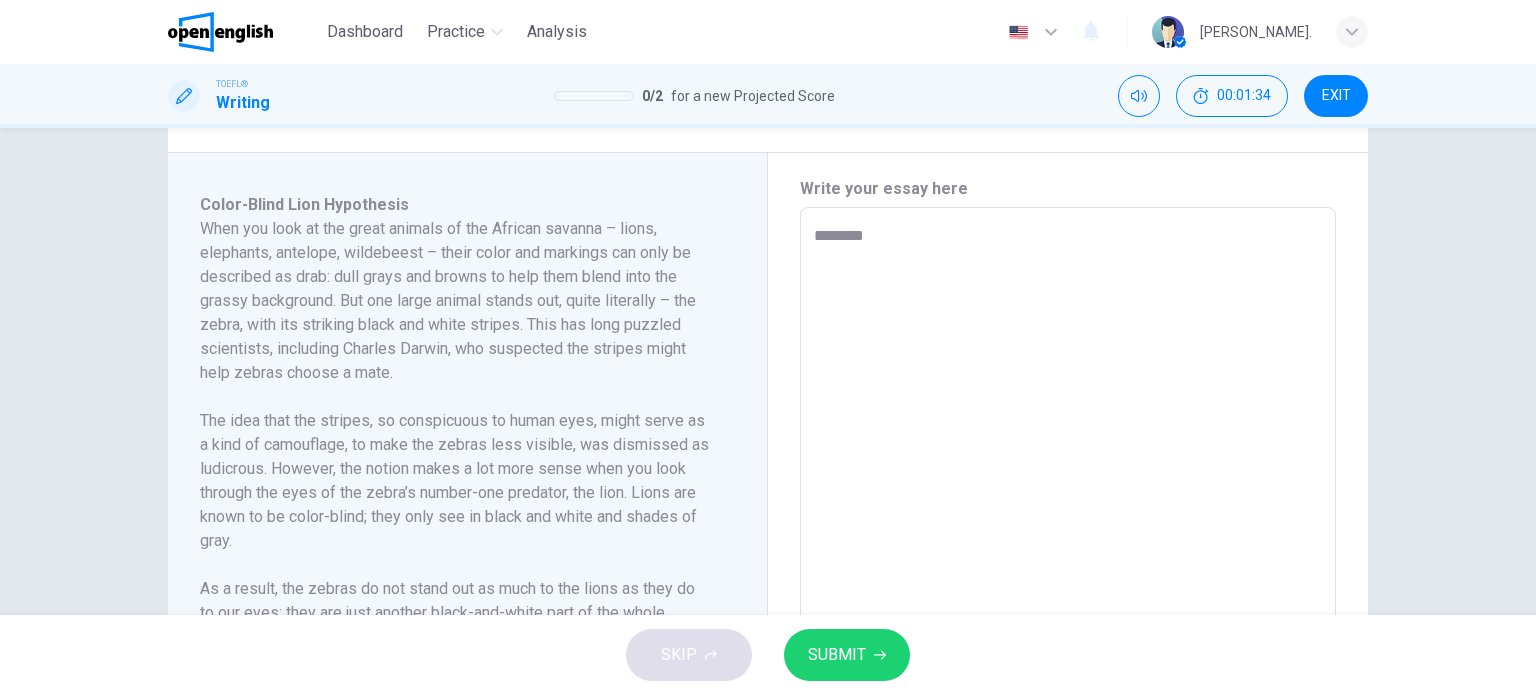 type on "*" 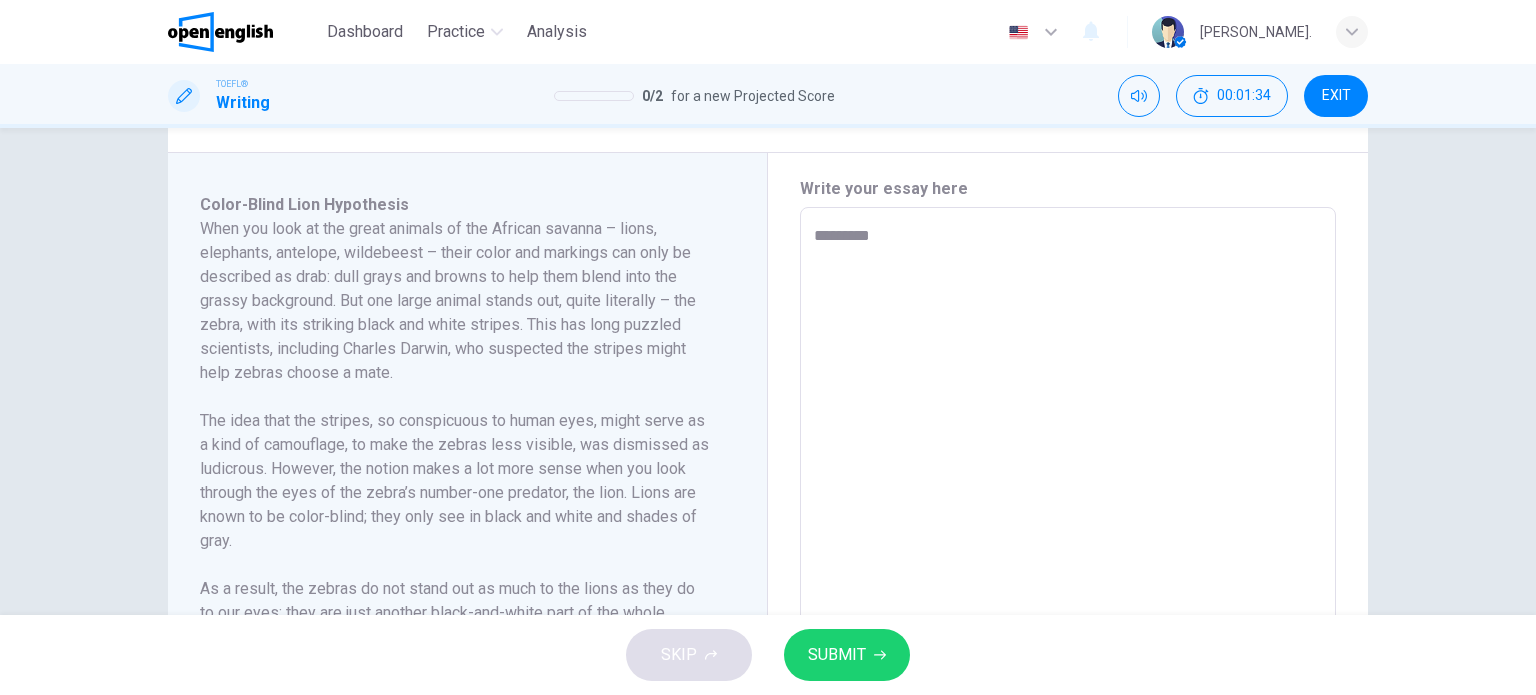type on "*" 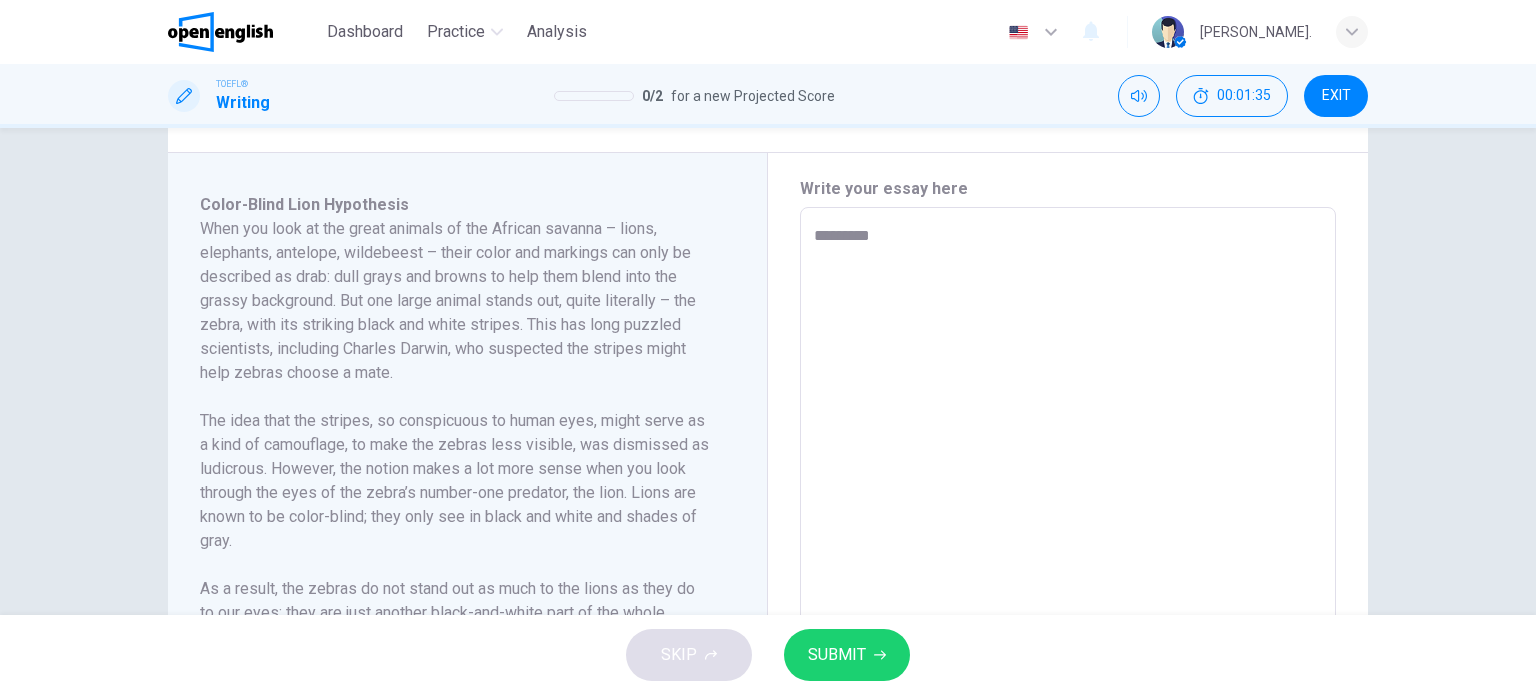 type on "**********" 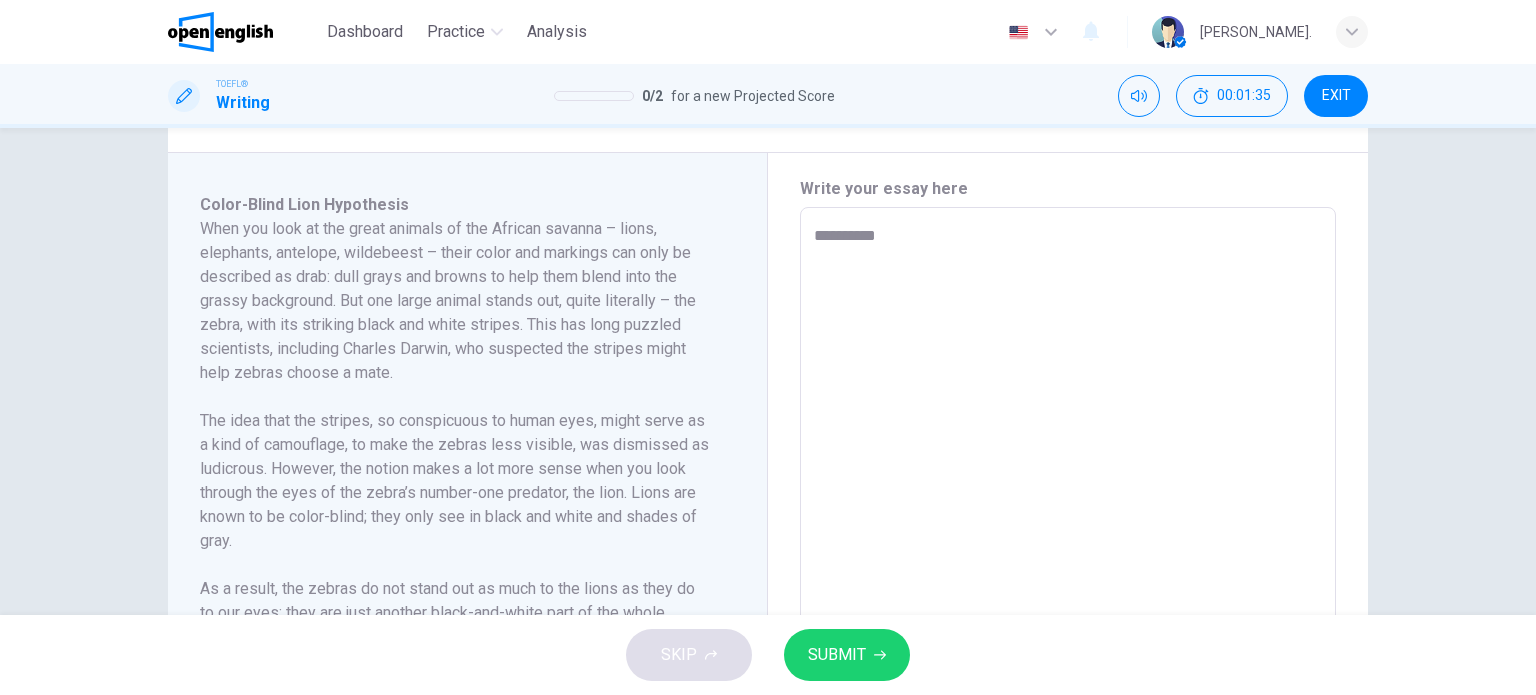 type on "*" 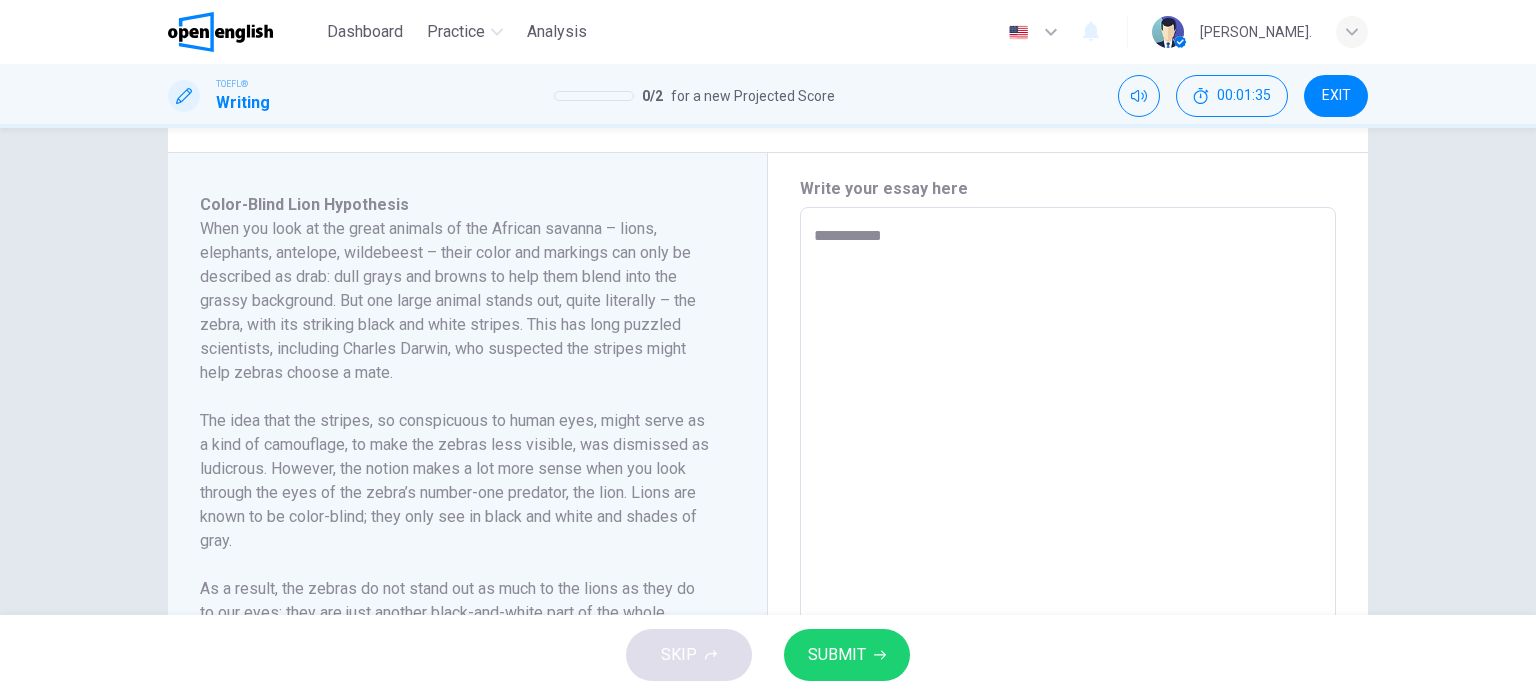 type on "*" 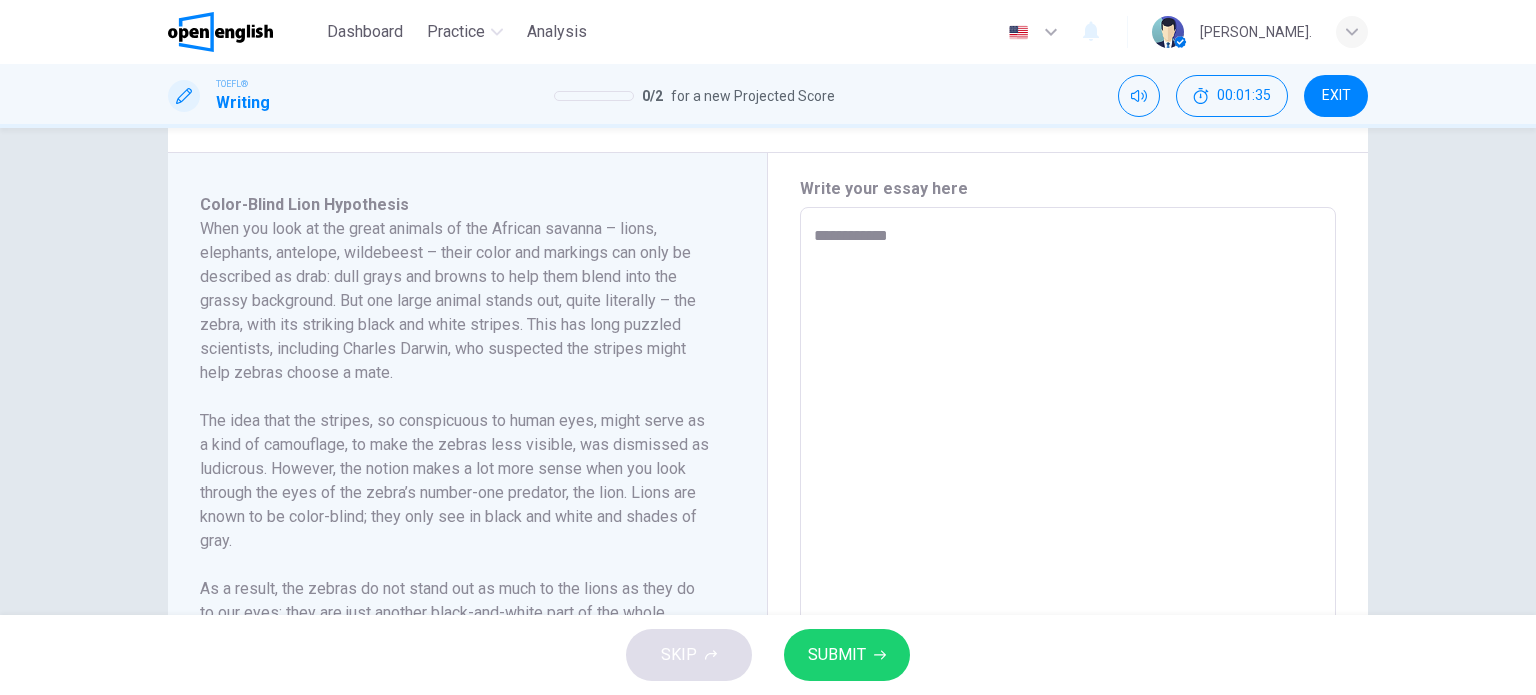 type on "*" 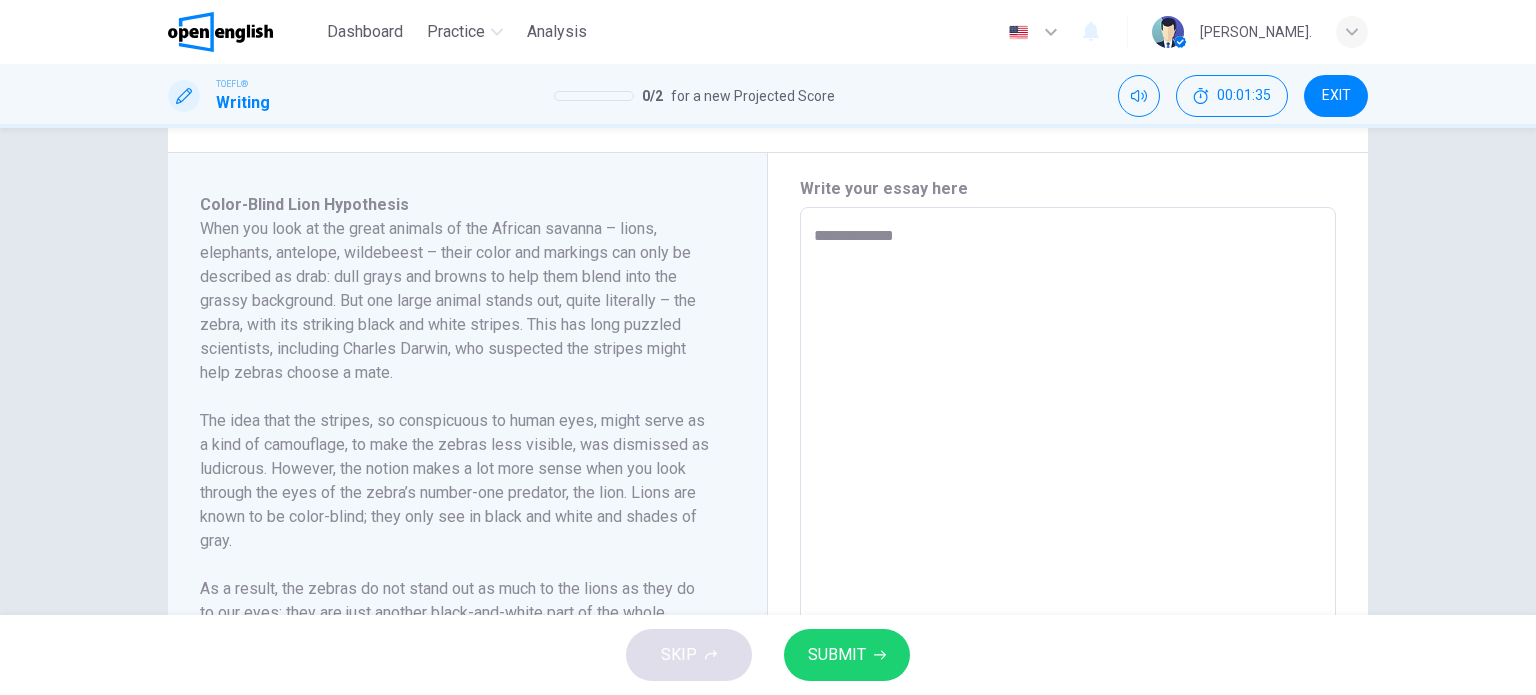 type on "*" 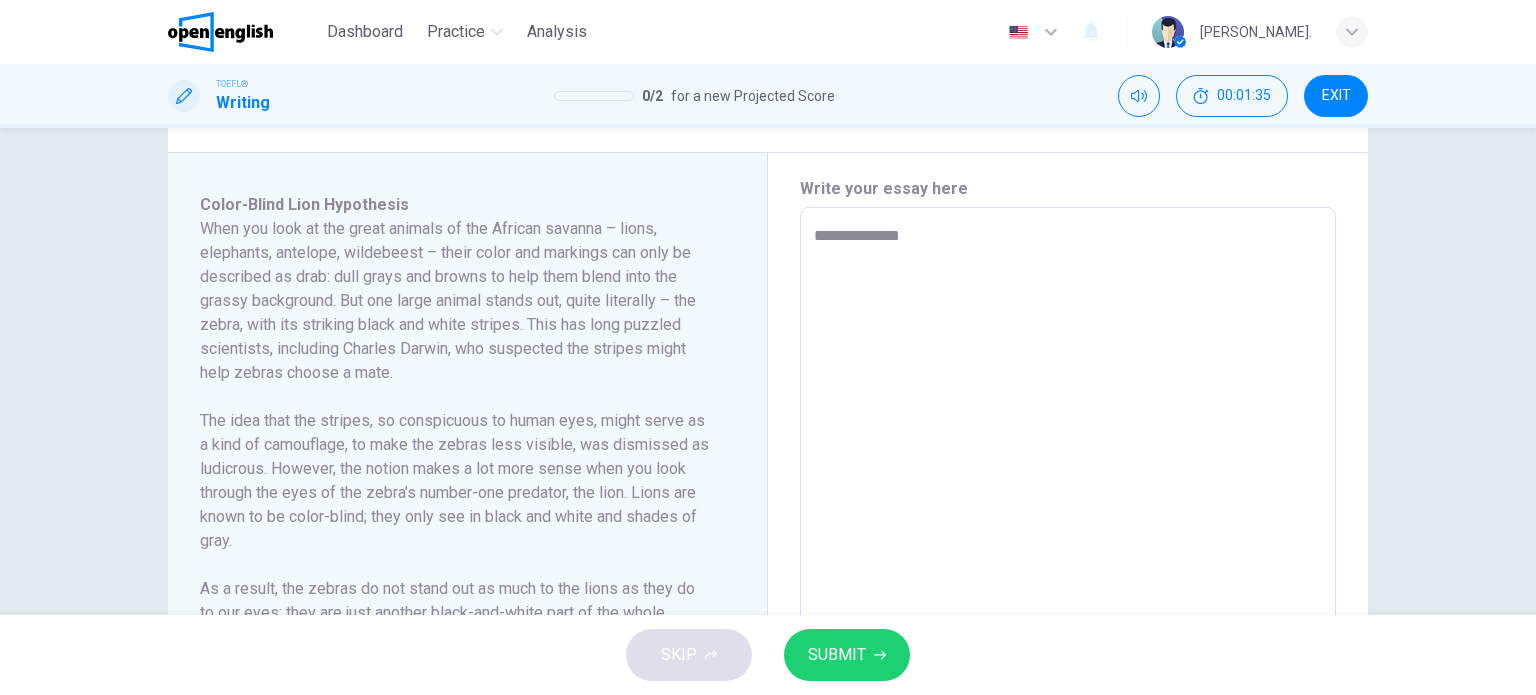 type on "*" 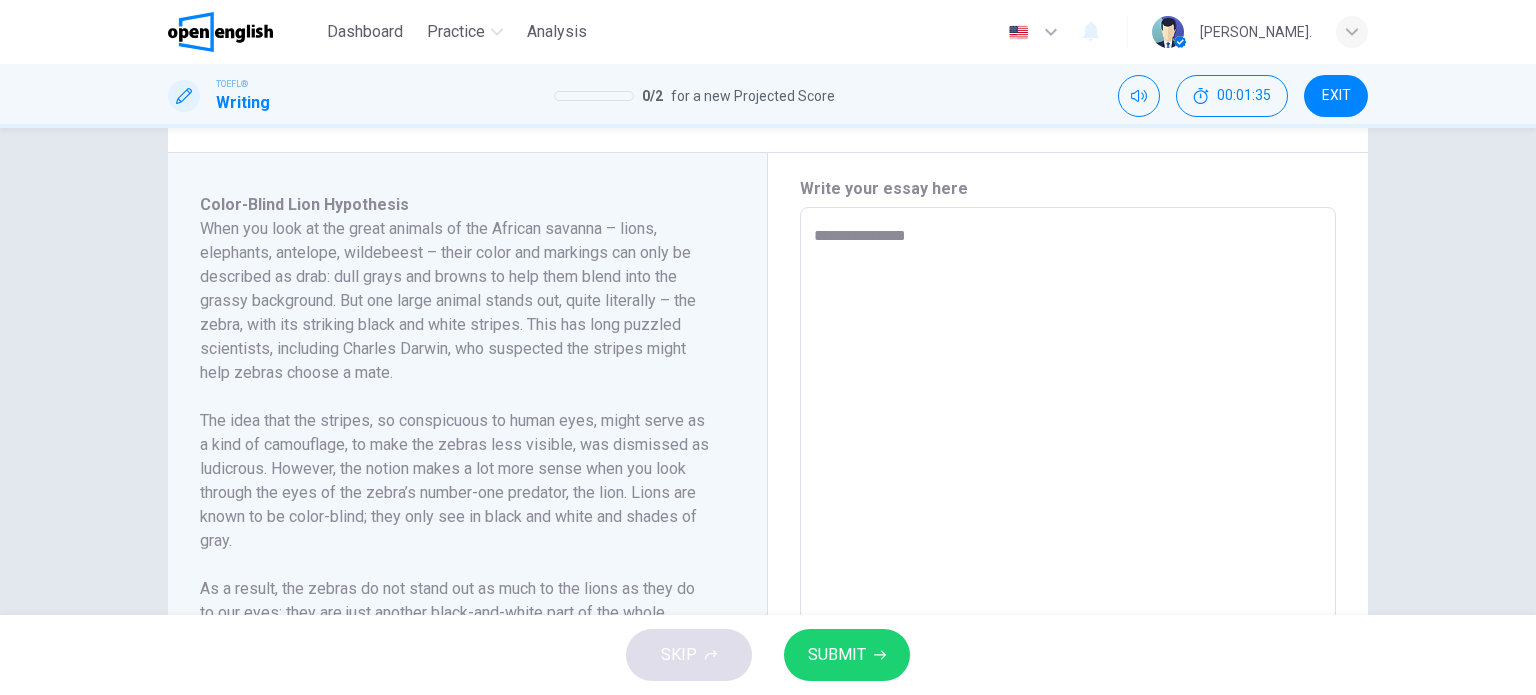 type on "*" 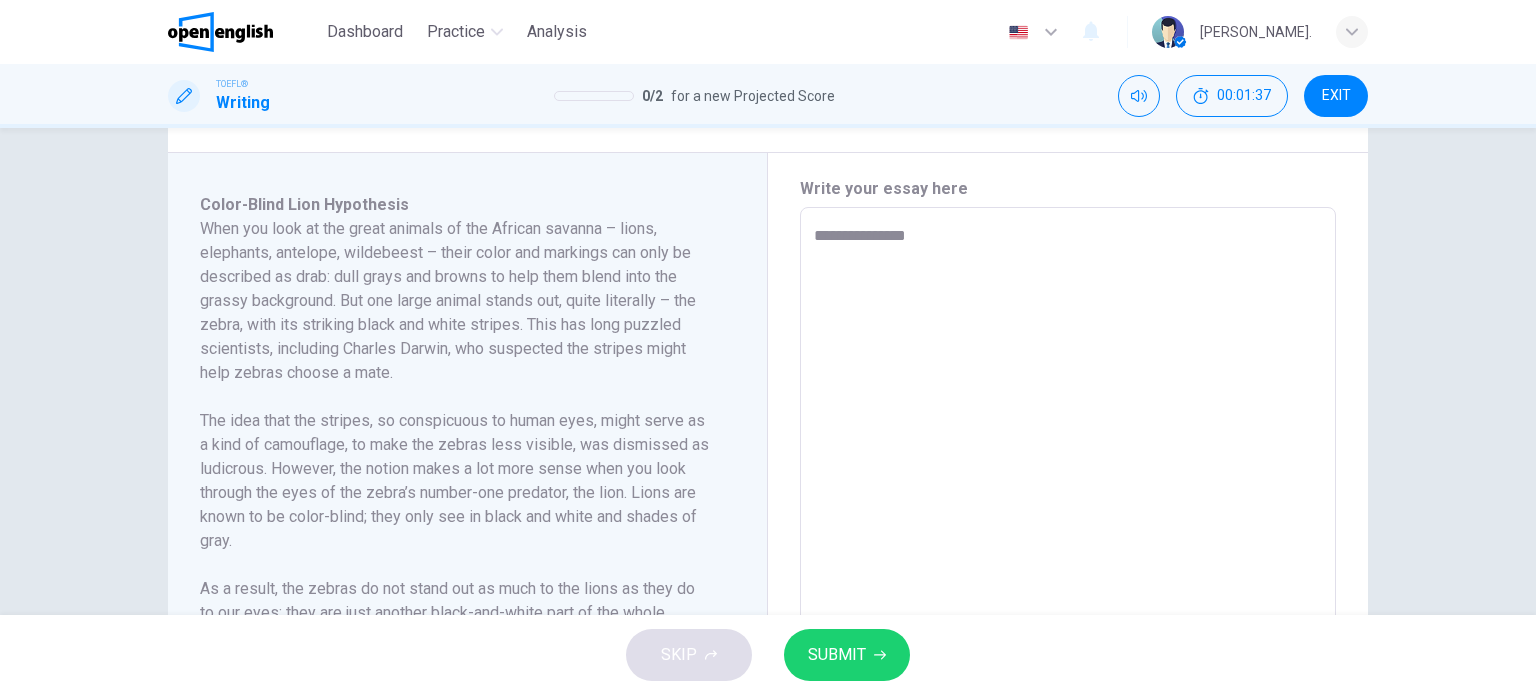 type on "**********" 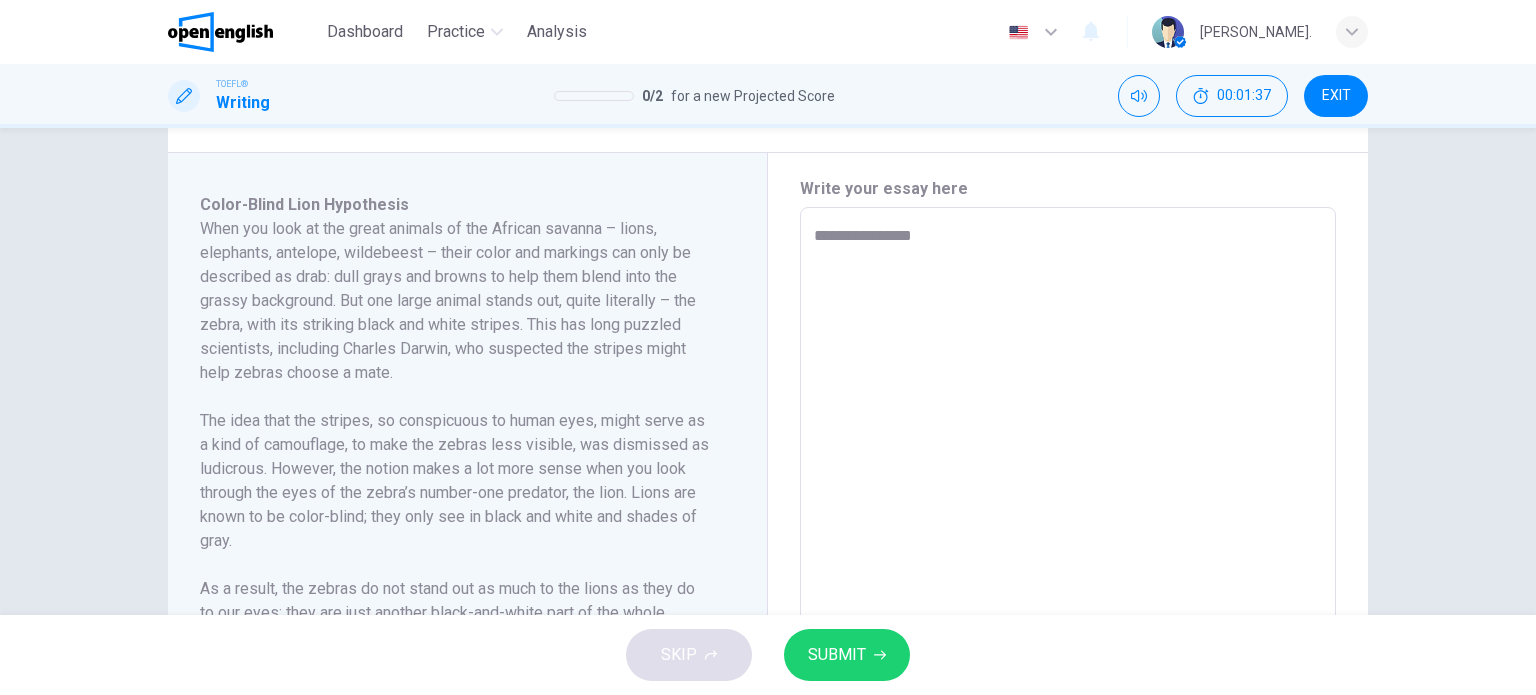 type on "**********" 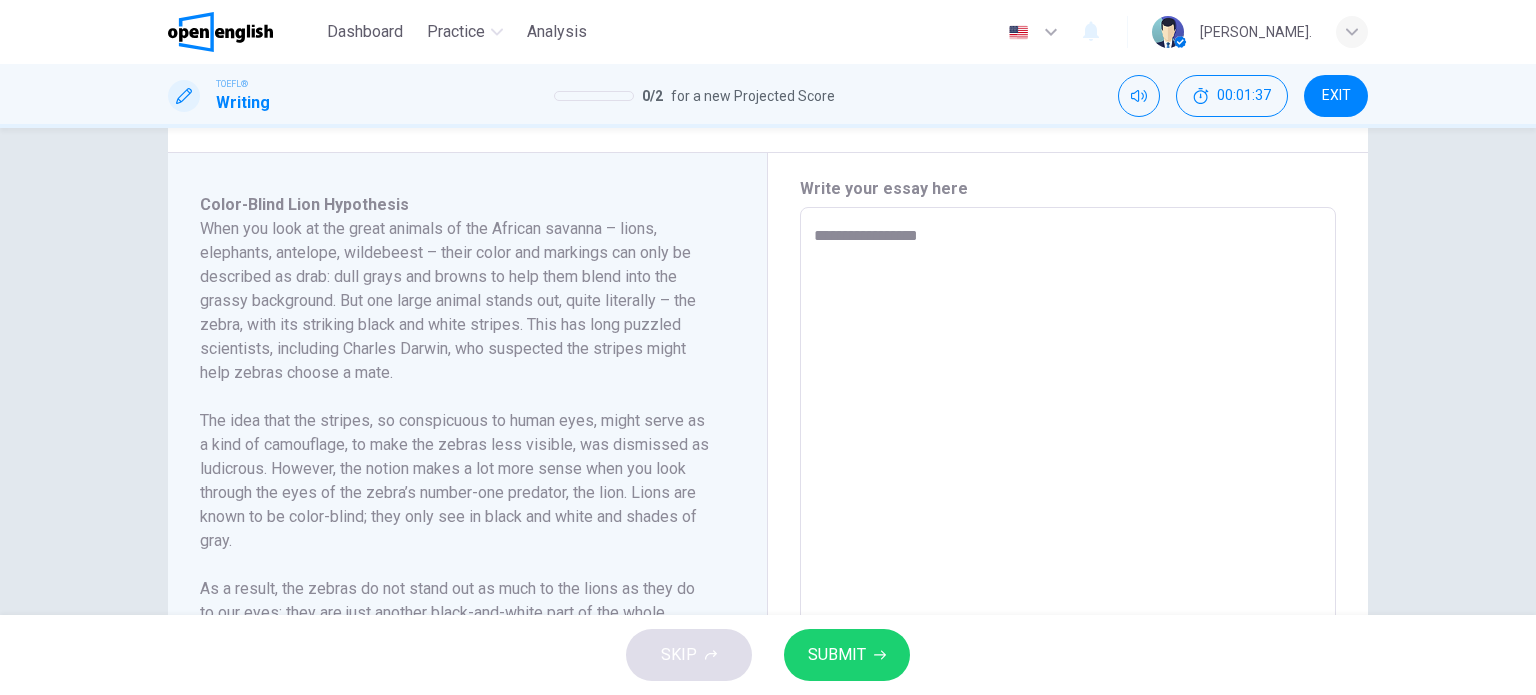 type on "*" 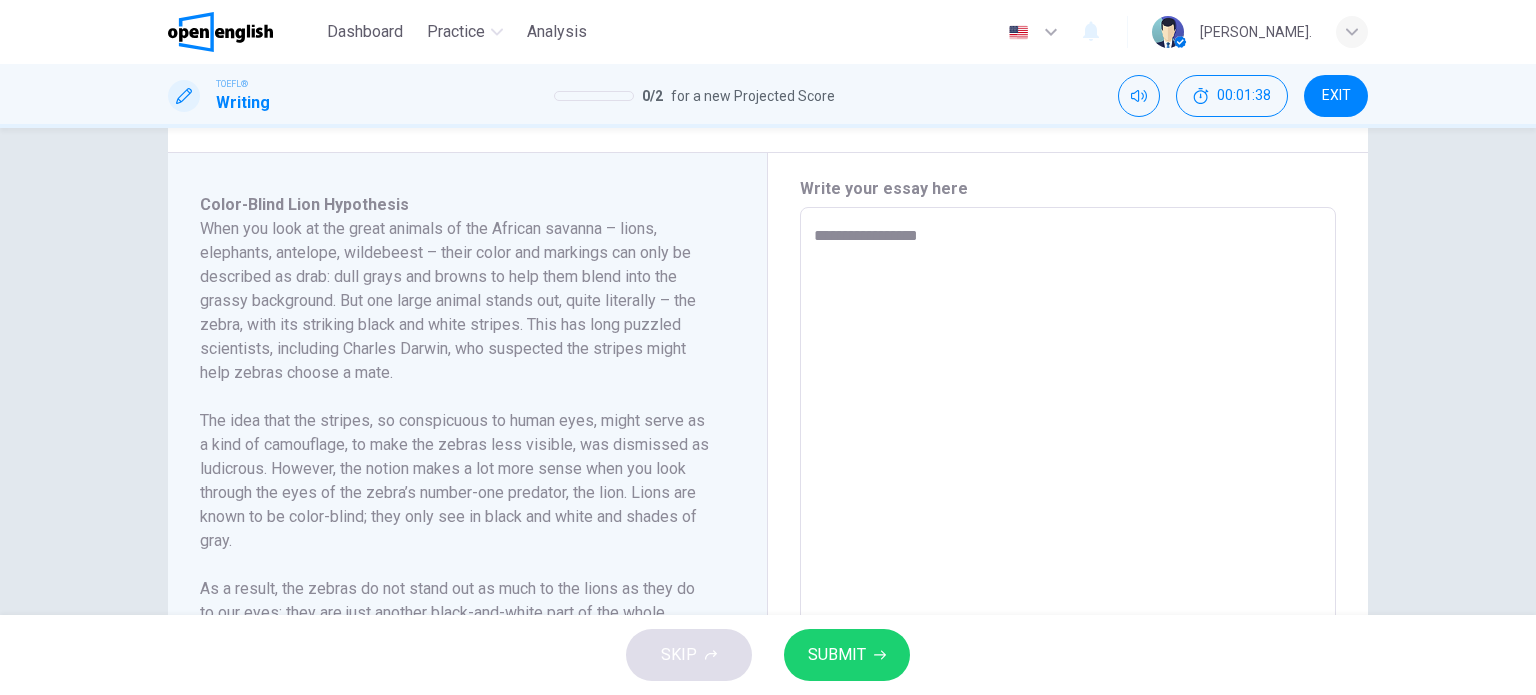 type on "**********" 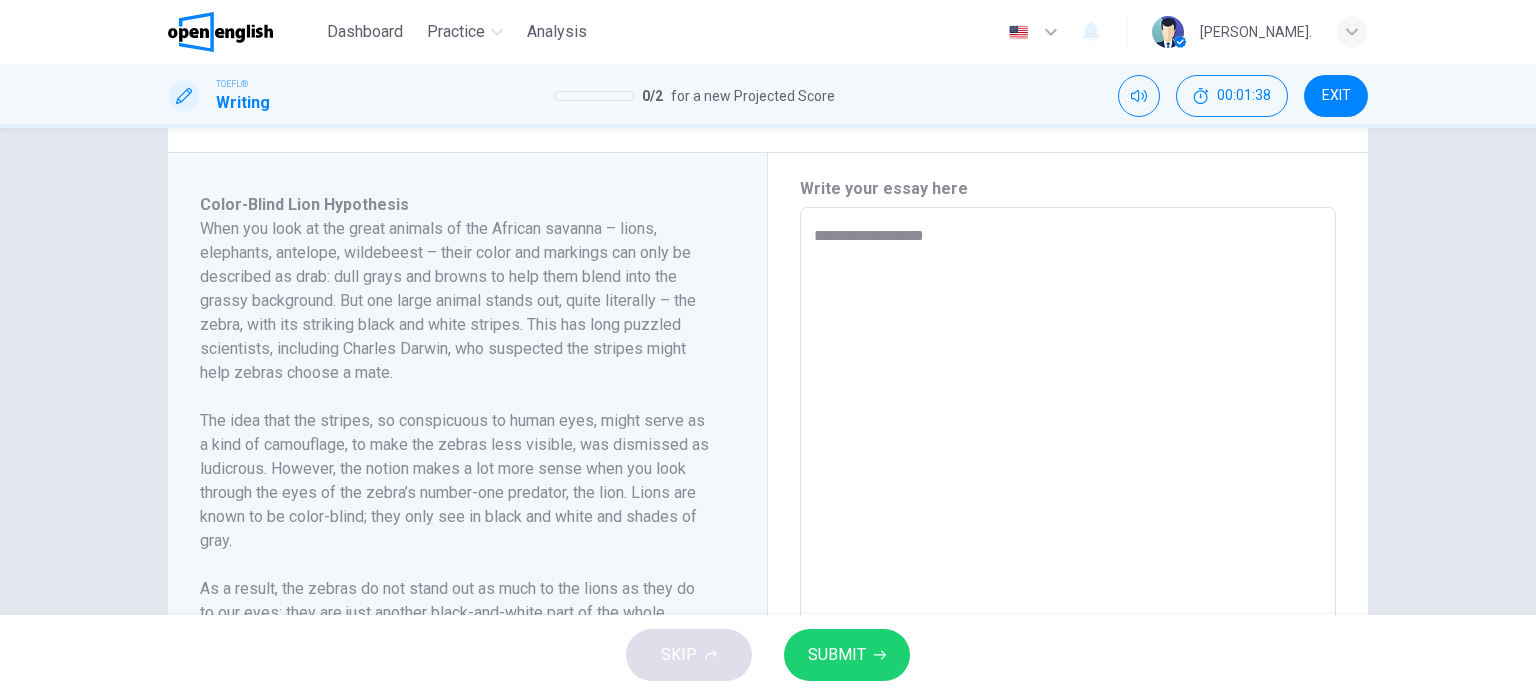 type on "**********" 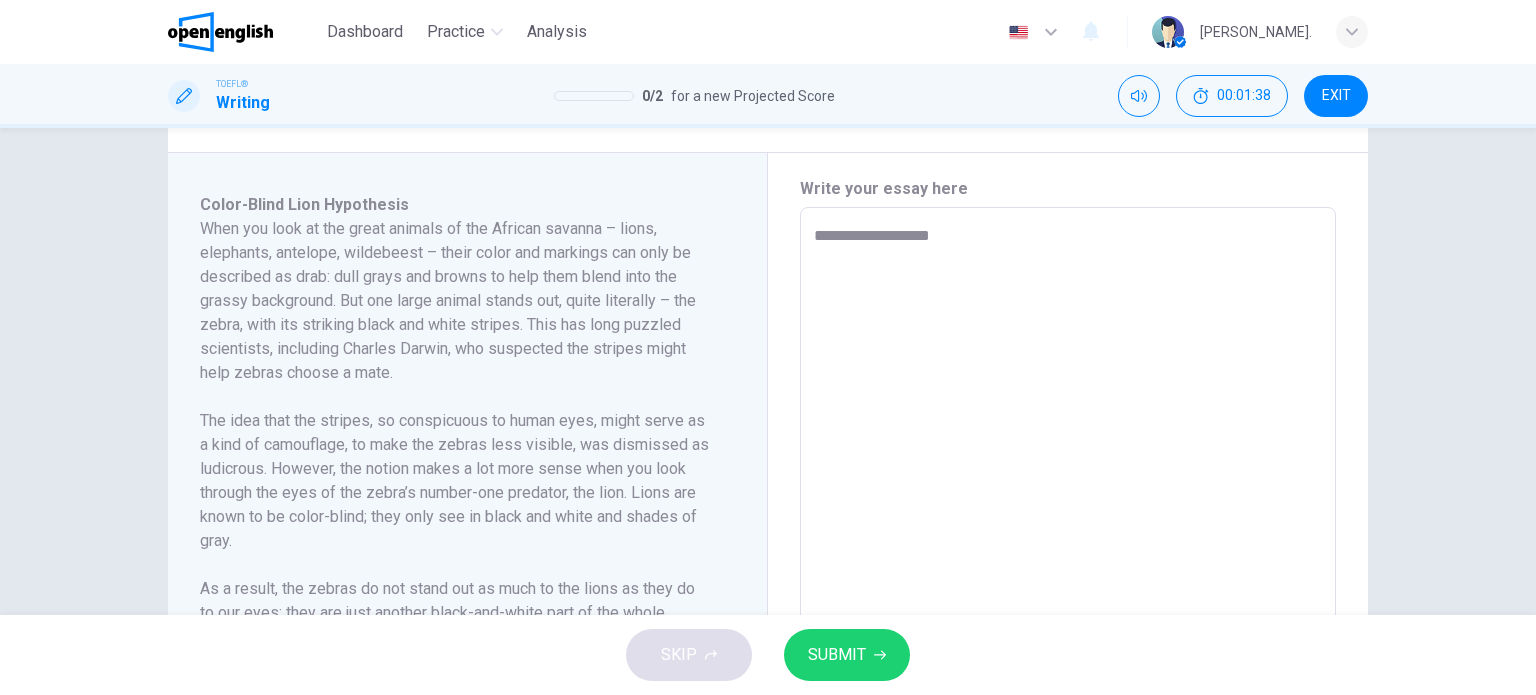 type on "*" 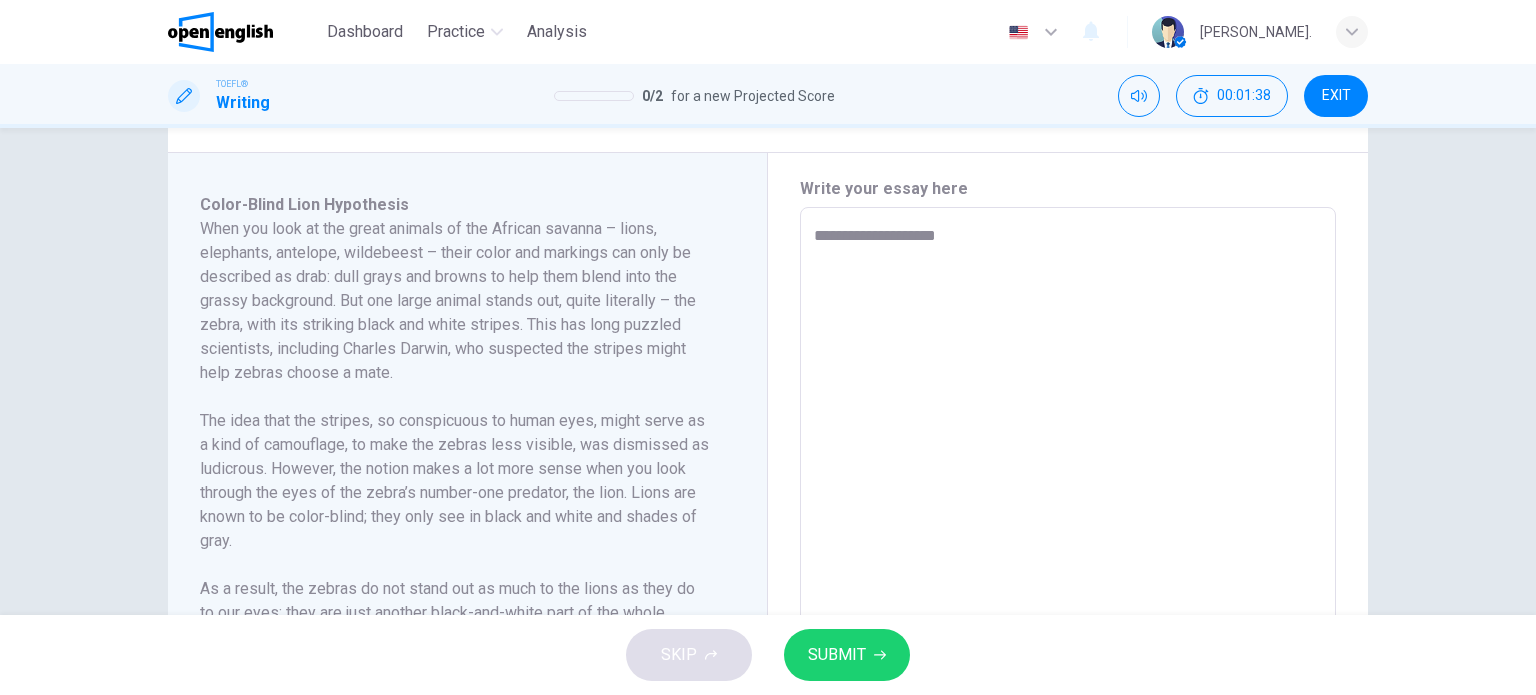 type on "*" 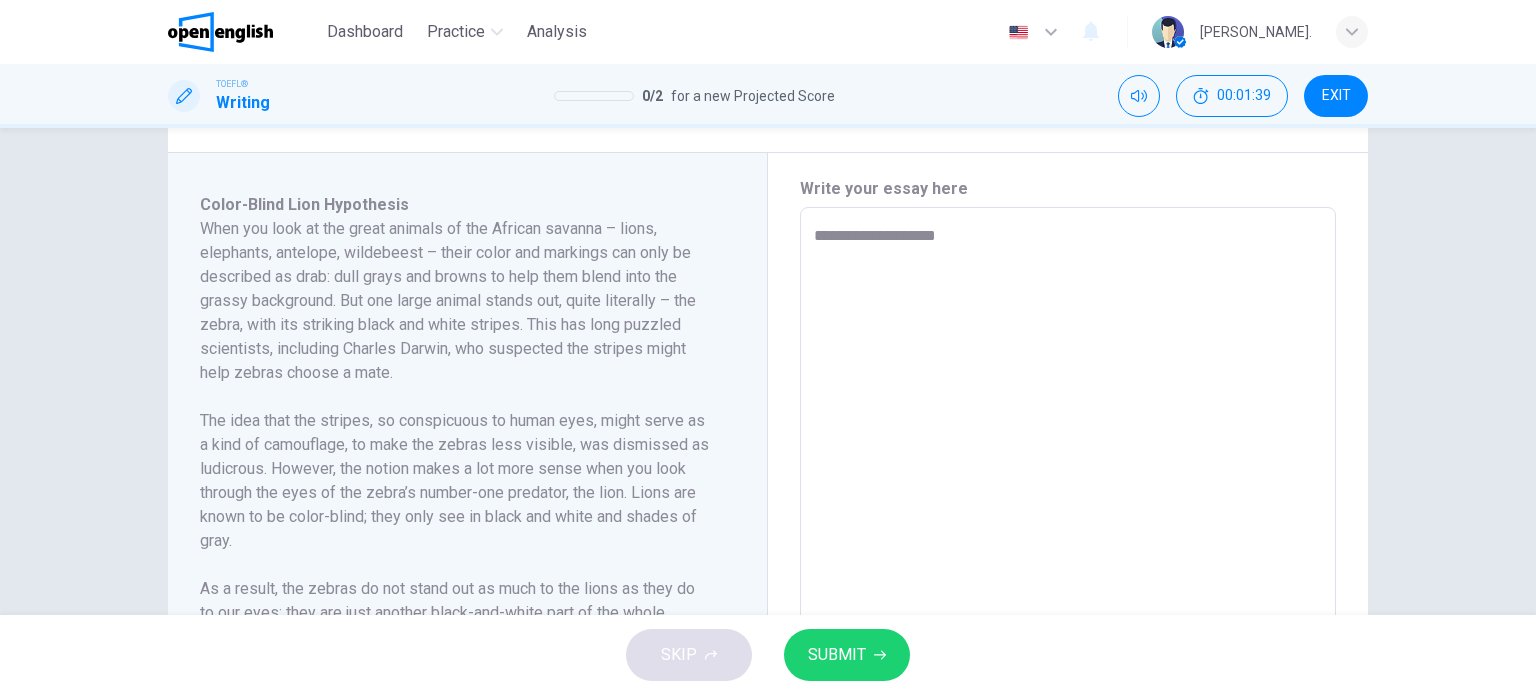 type on "**********" 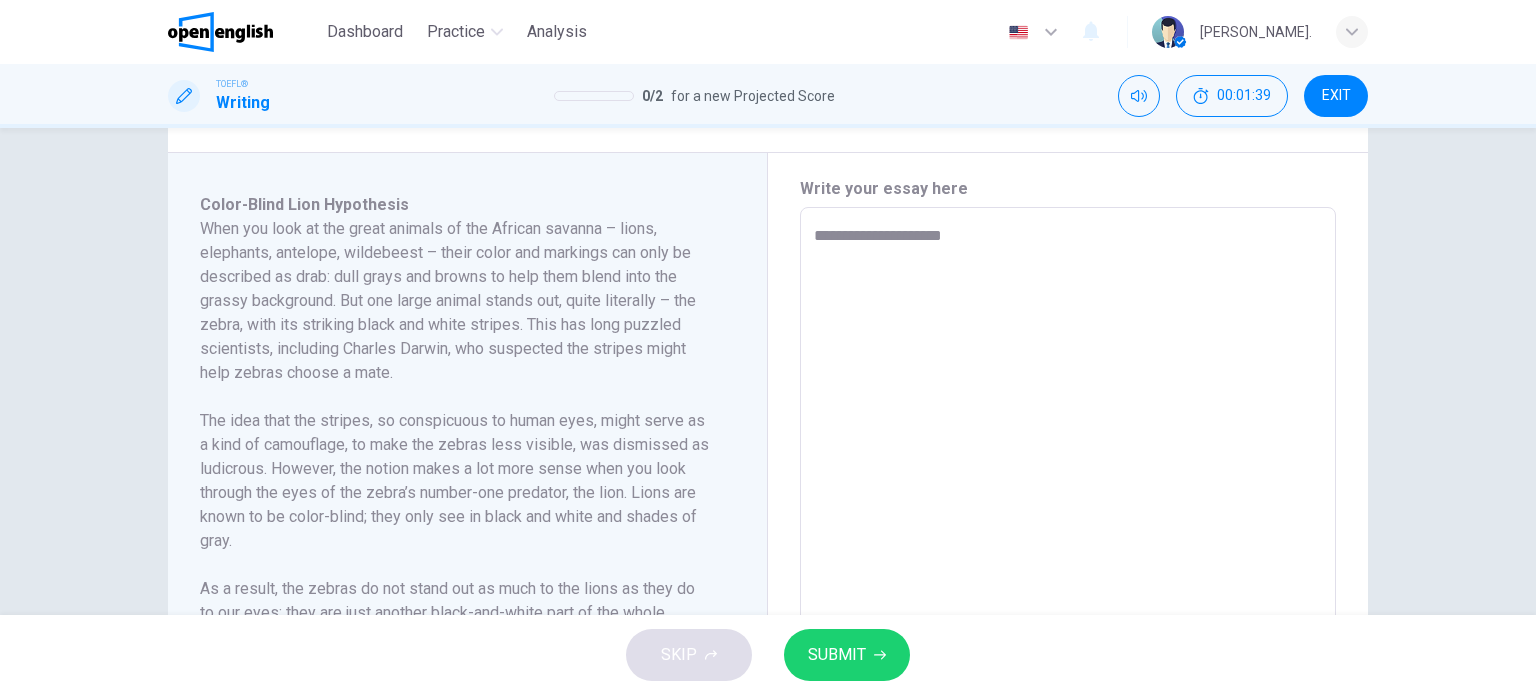 type on "*" 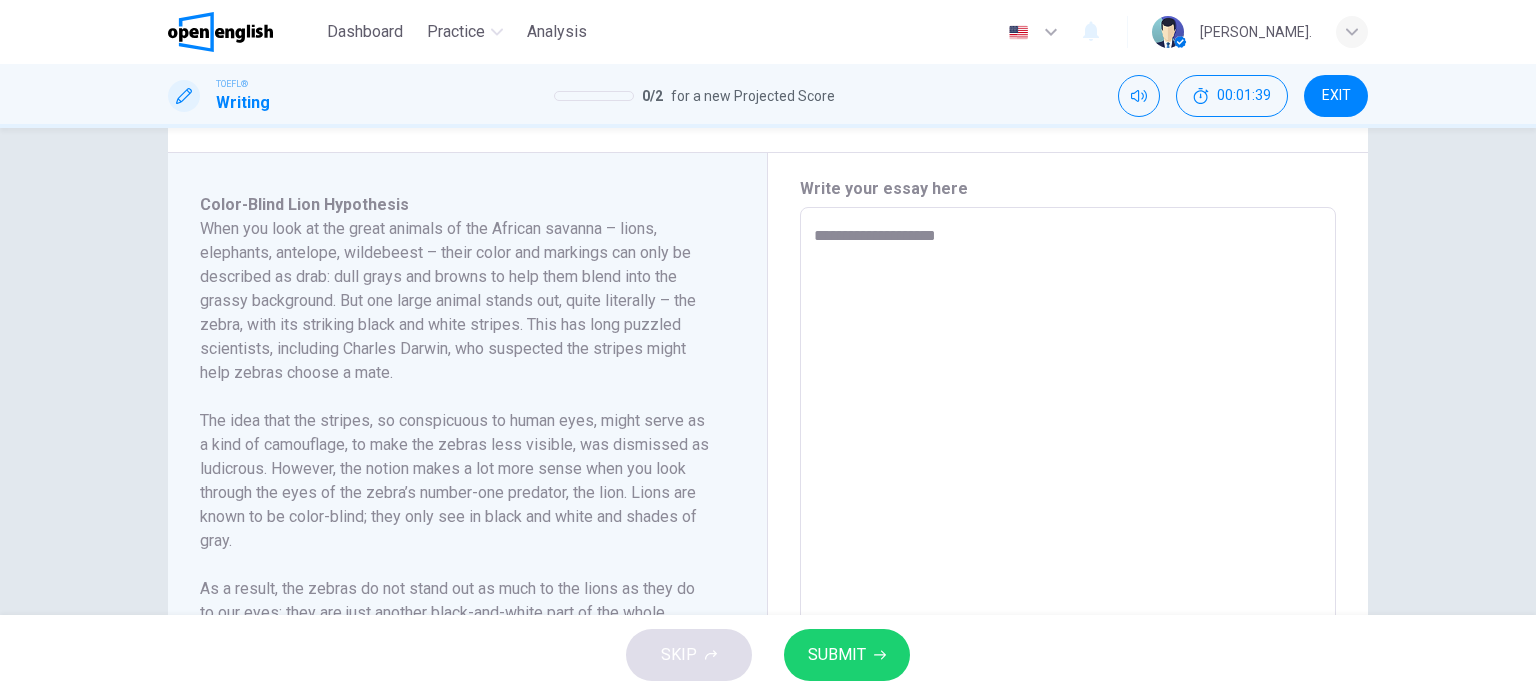 type on "*" 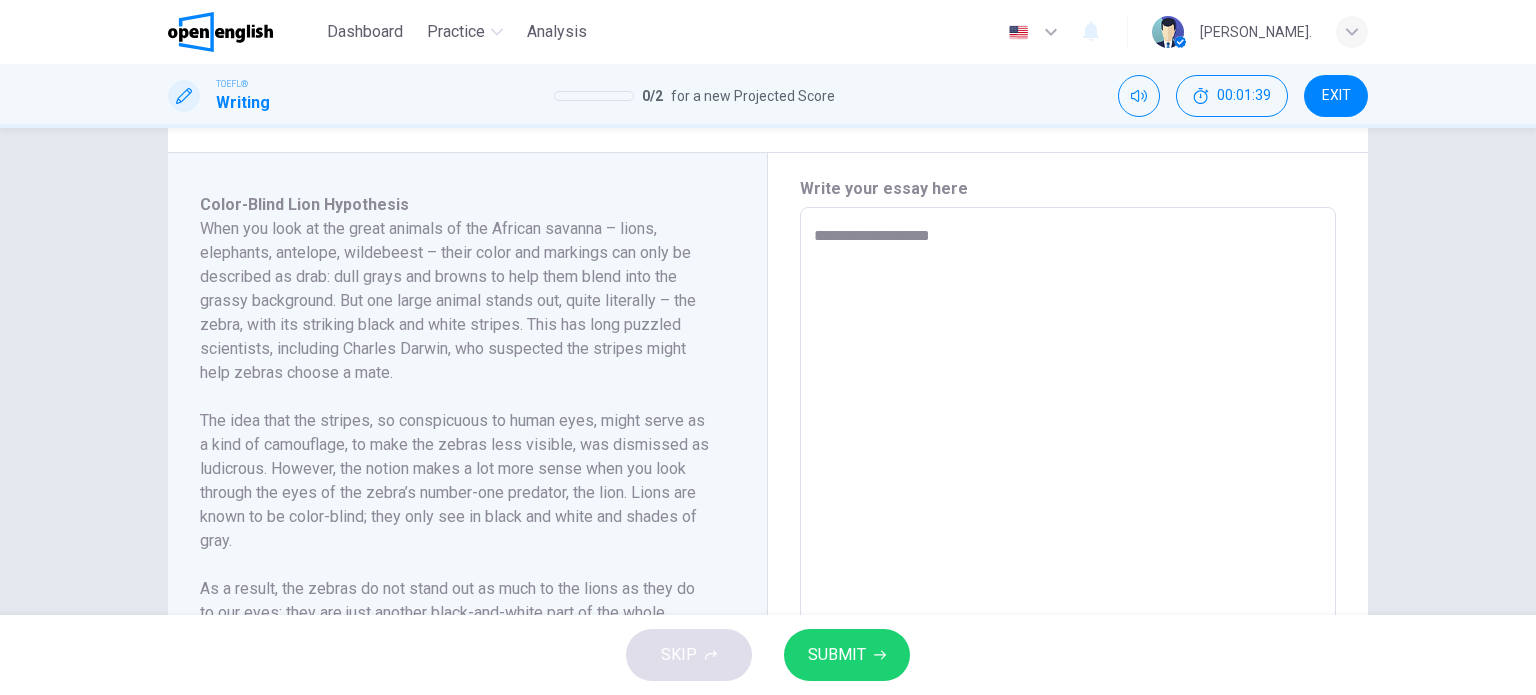 type on "**********" 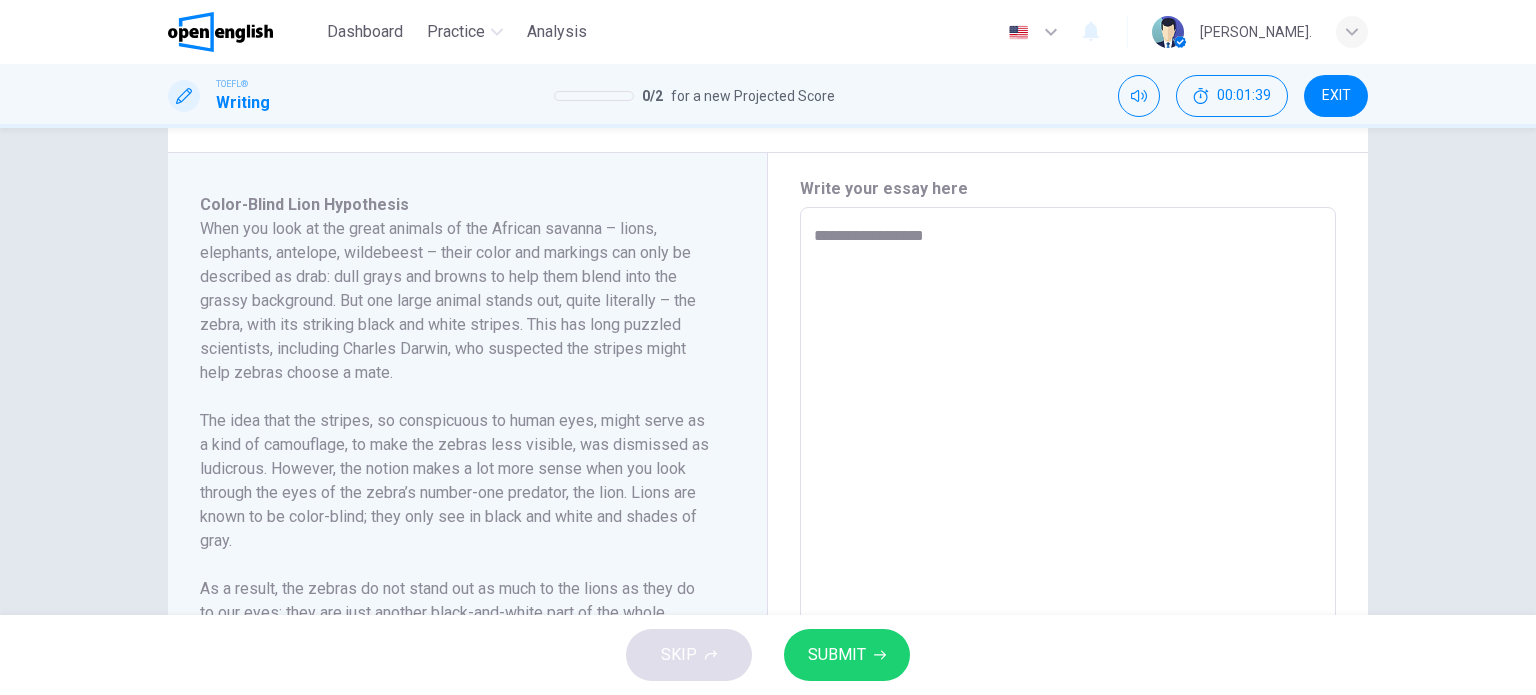type on "*" 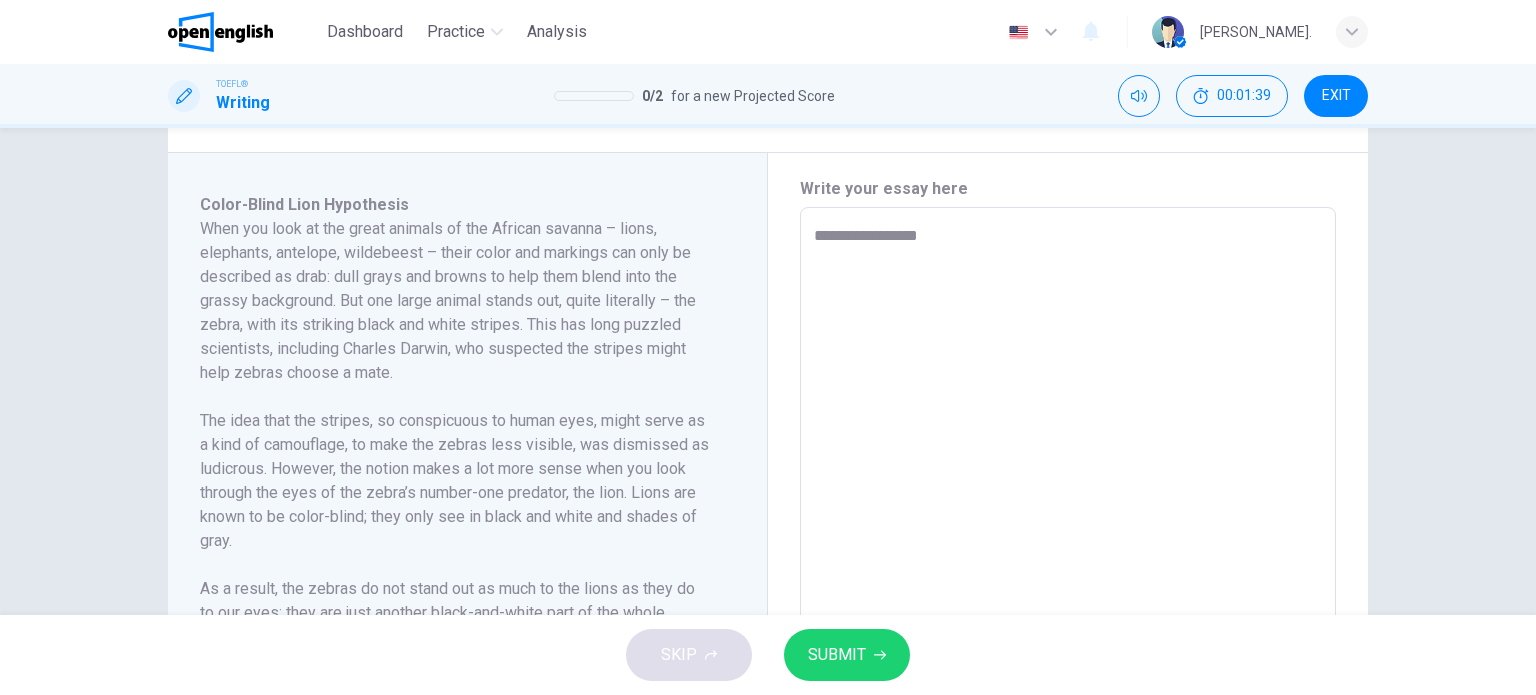 type on "*" 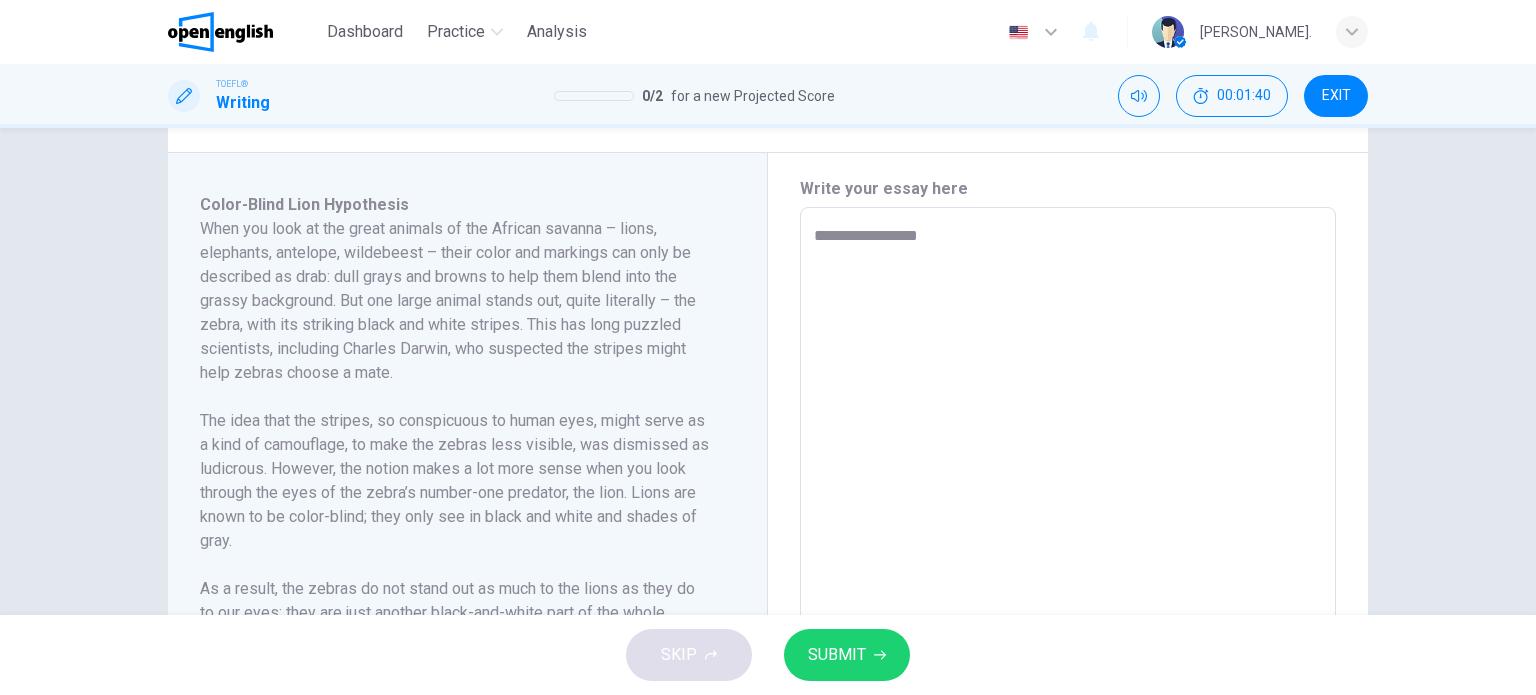 type on "**********" 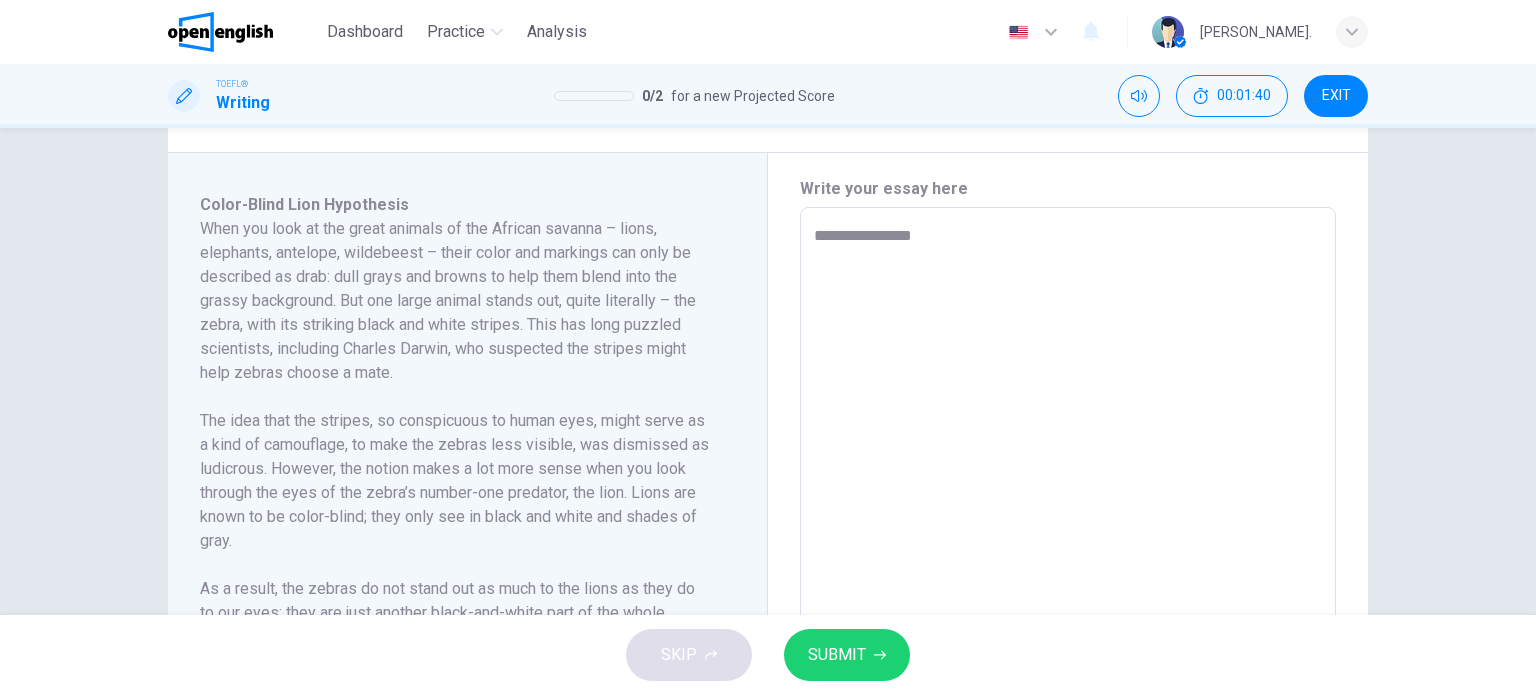 type on "*" 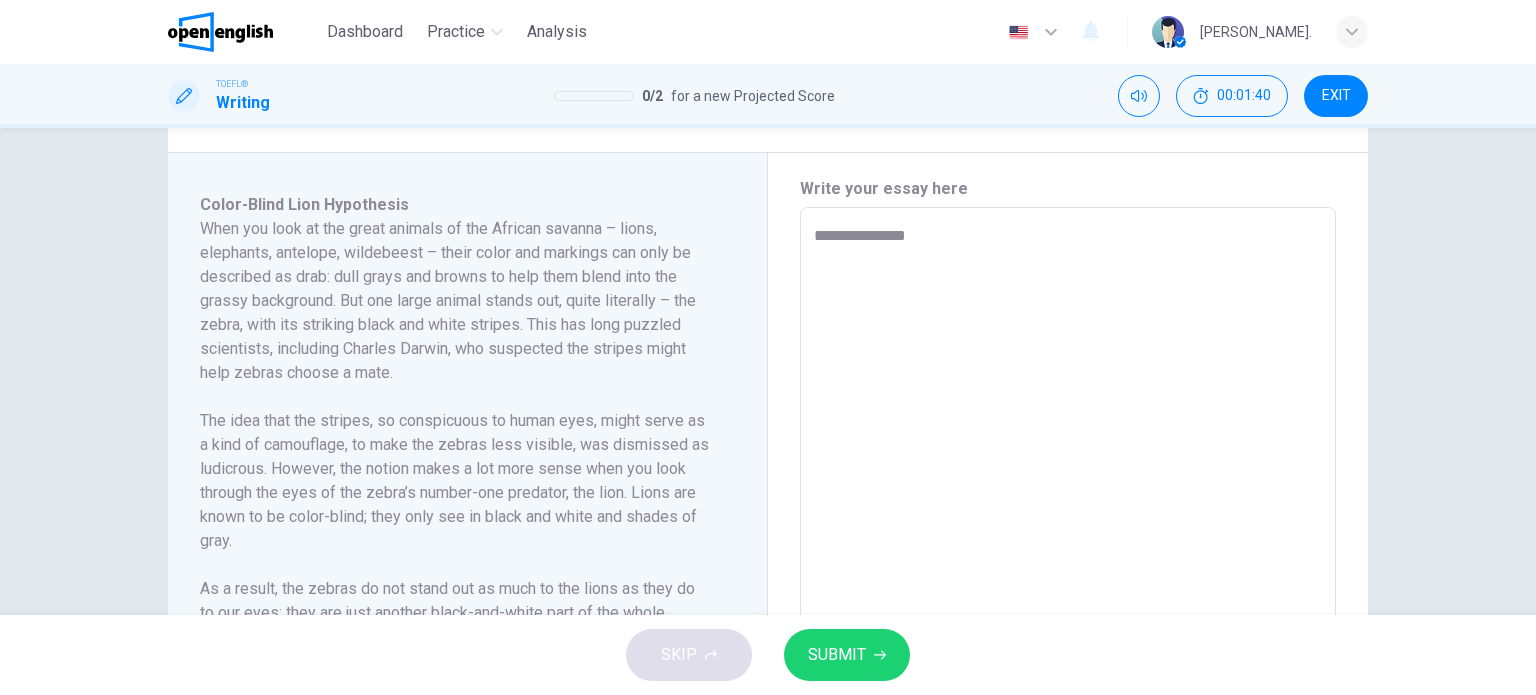 type on "*" 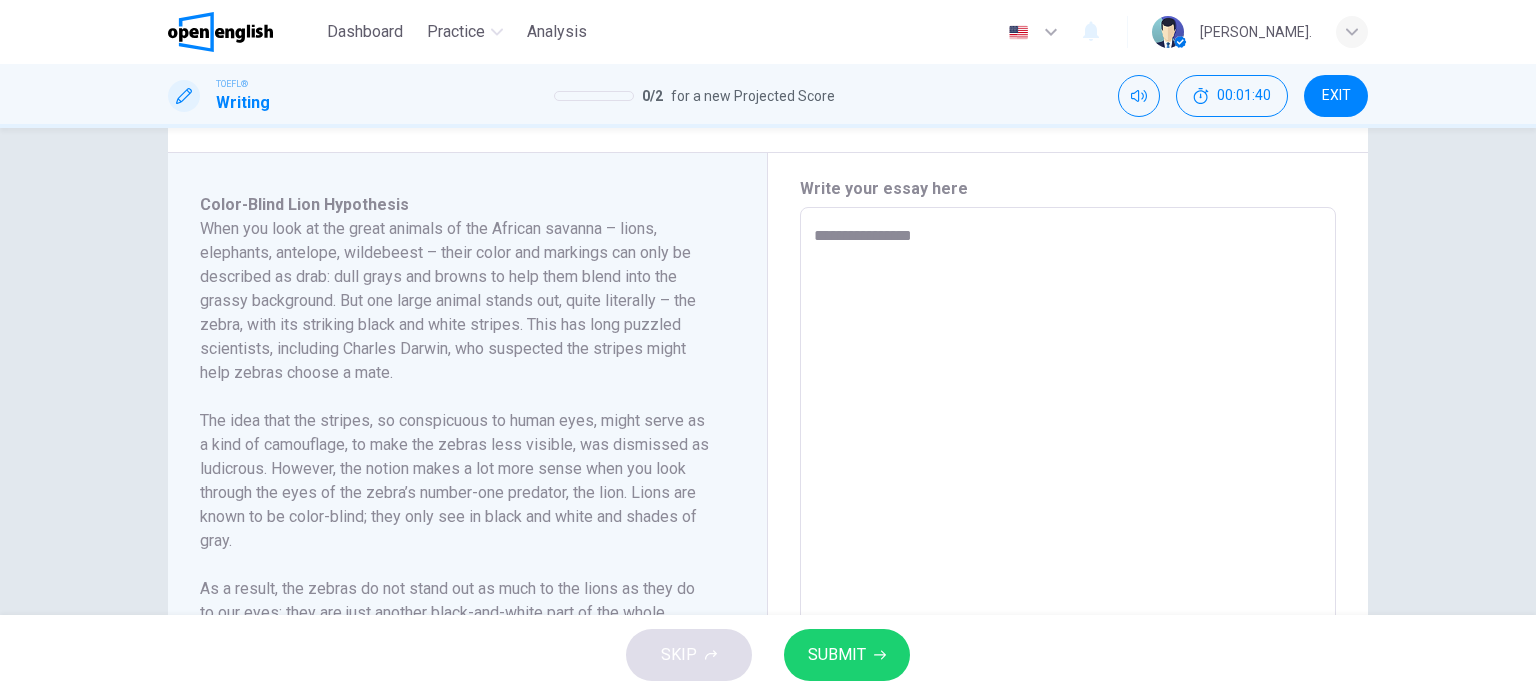 type on "**********" 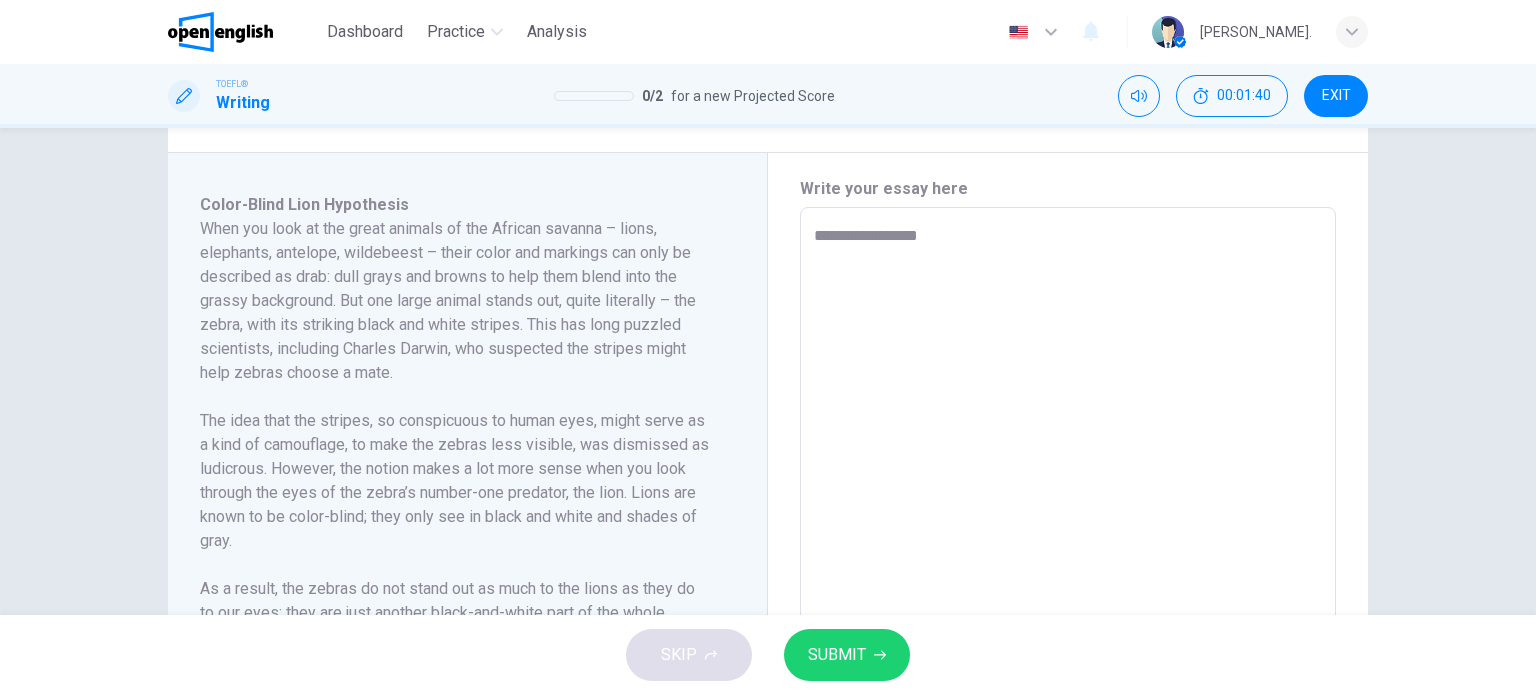 type on "*" 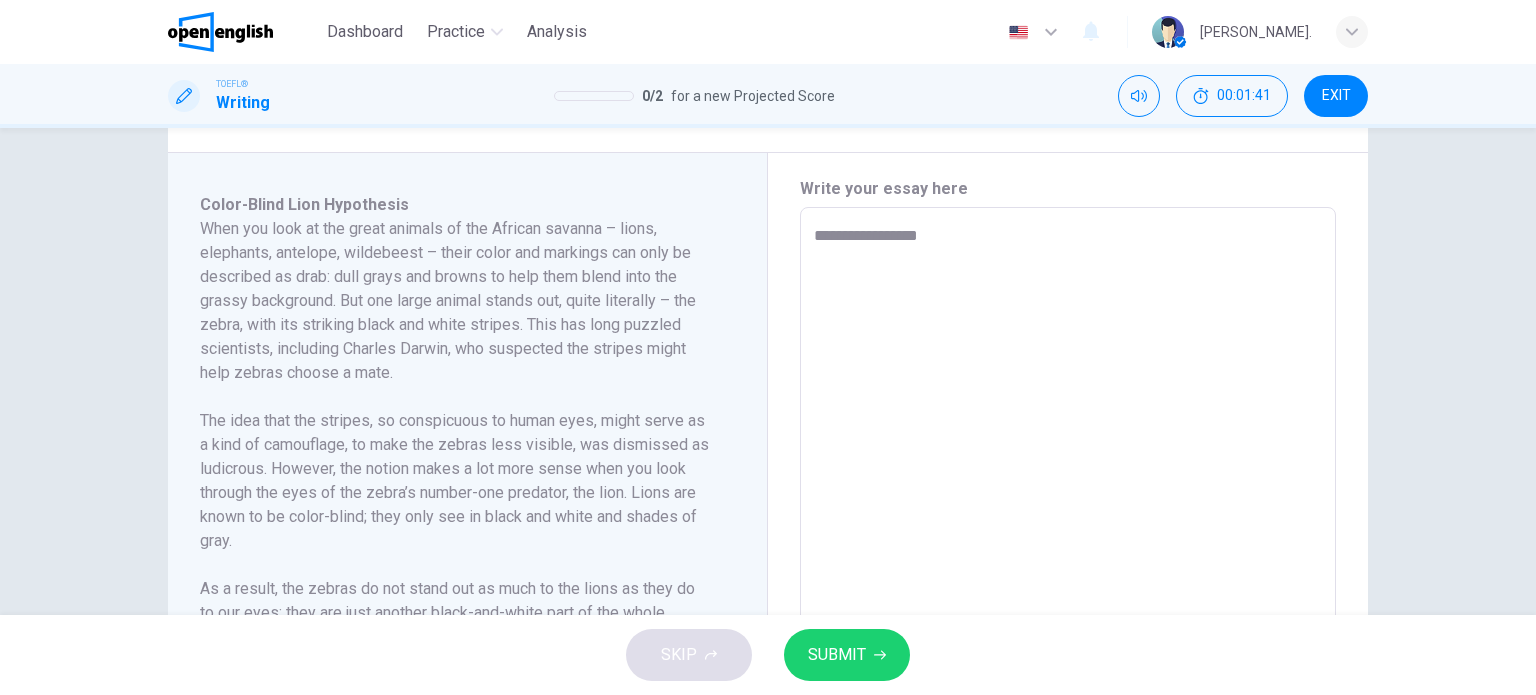 type on "**********" 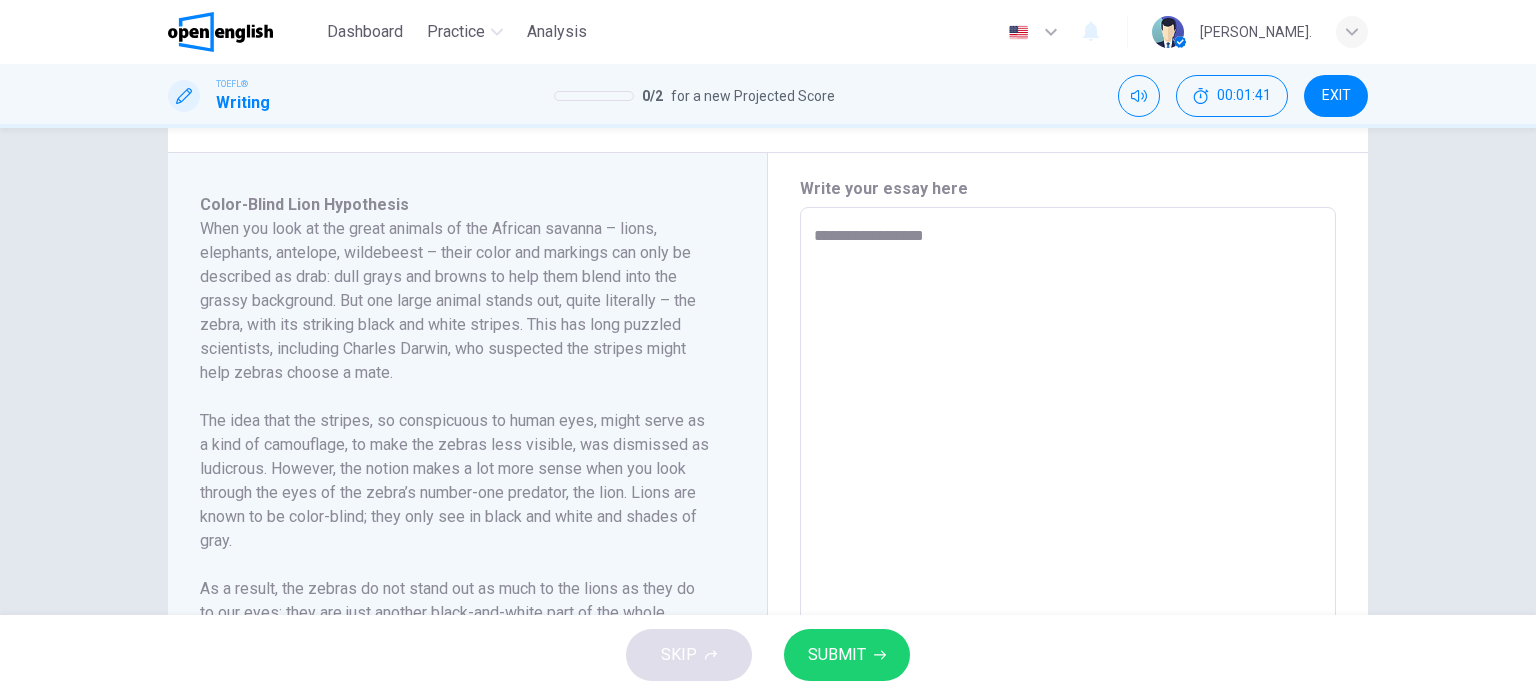 type on "*" 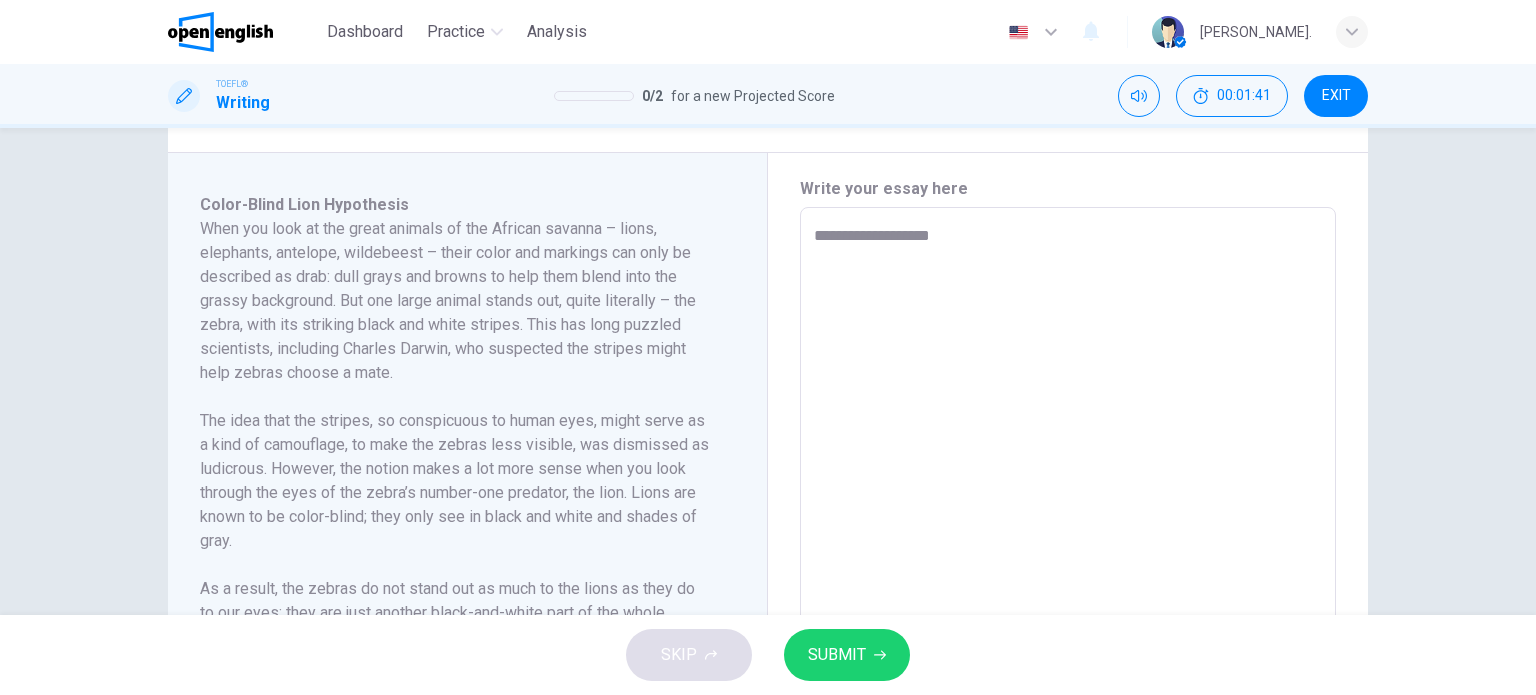 type on "*" 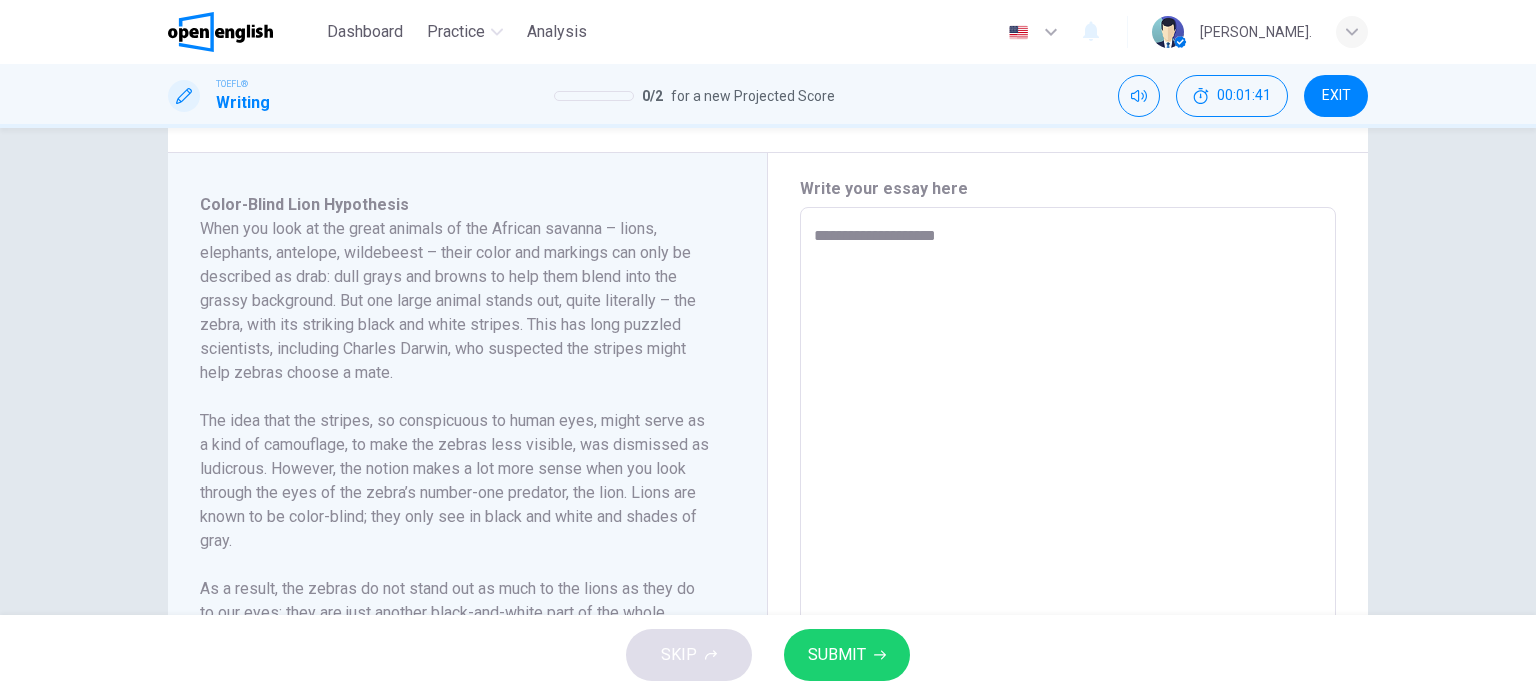 type on "*" 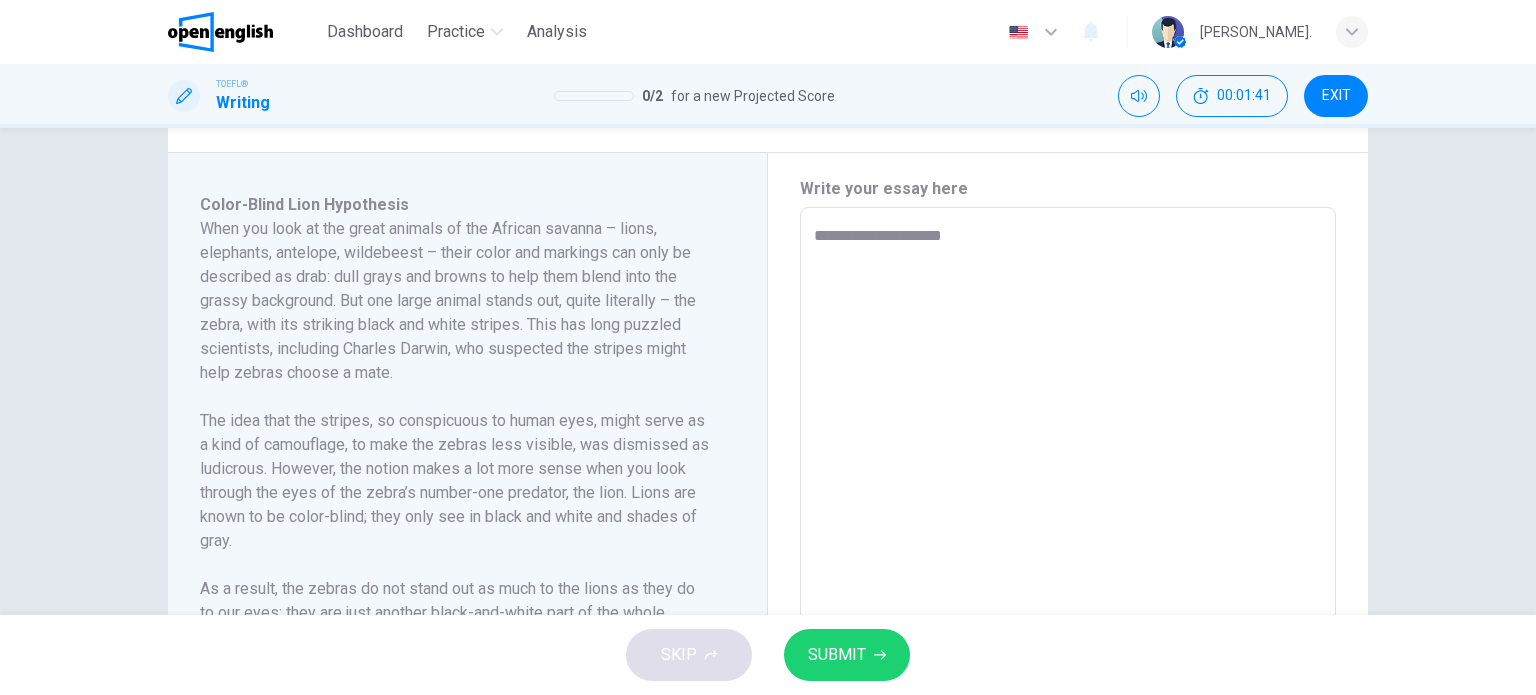 type on "**********" 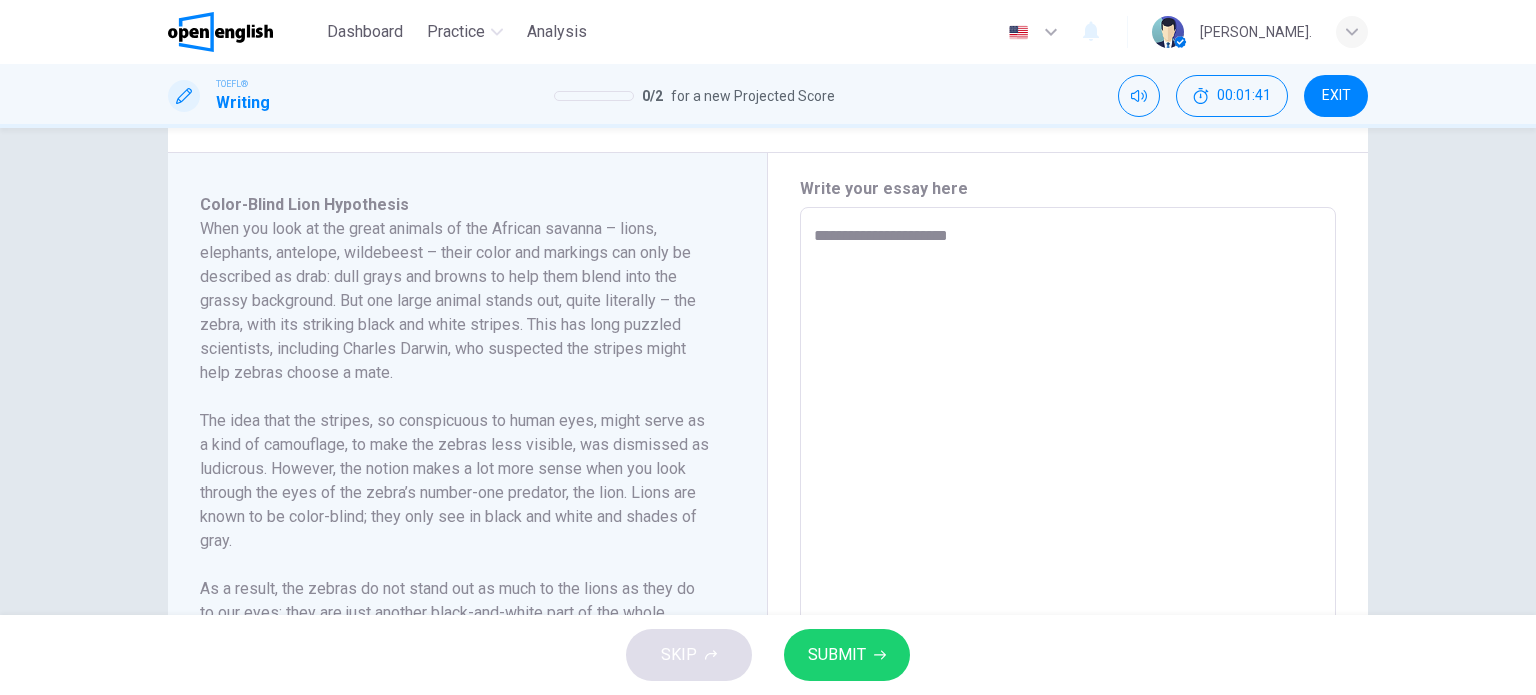 type on "*" 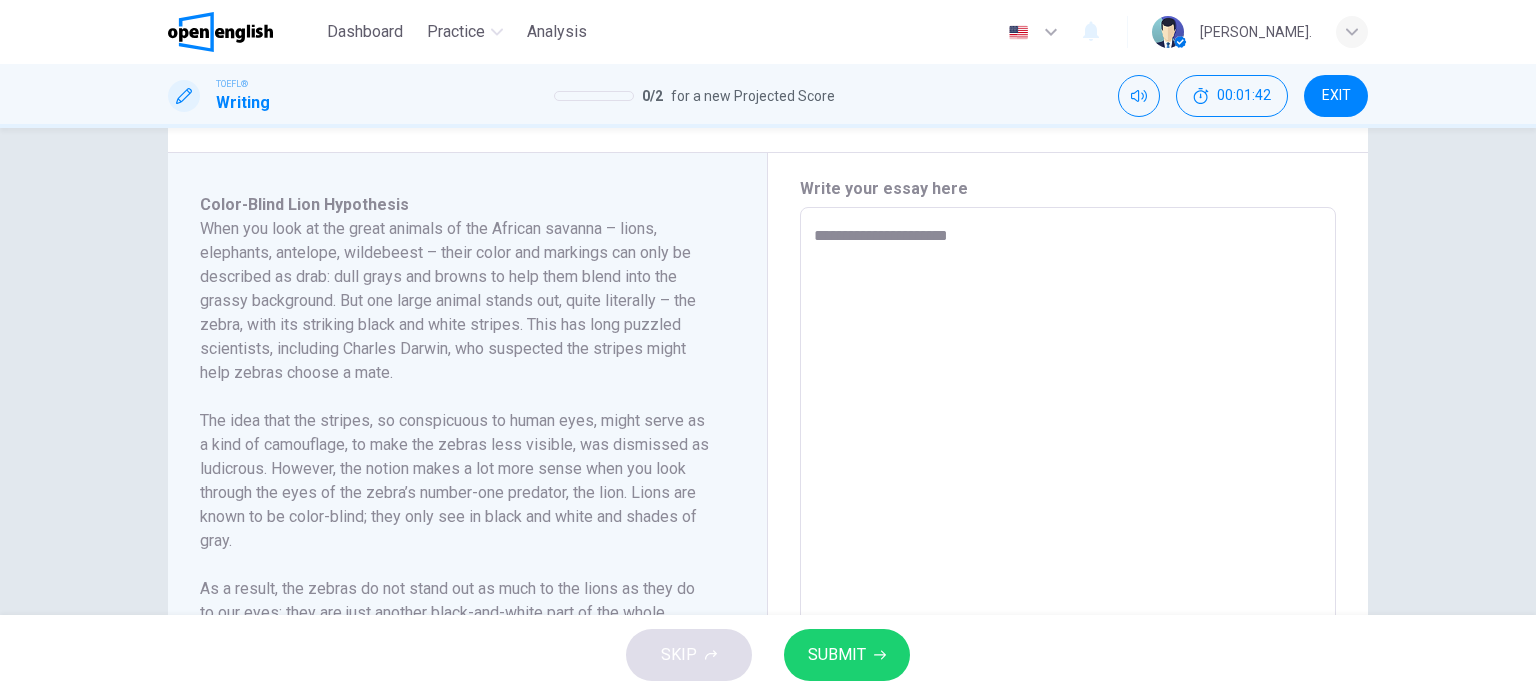 type on "**********" 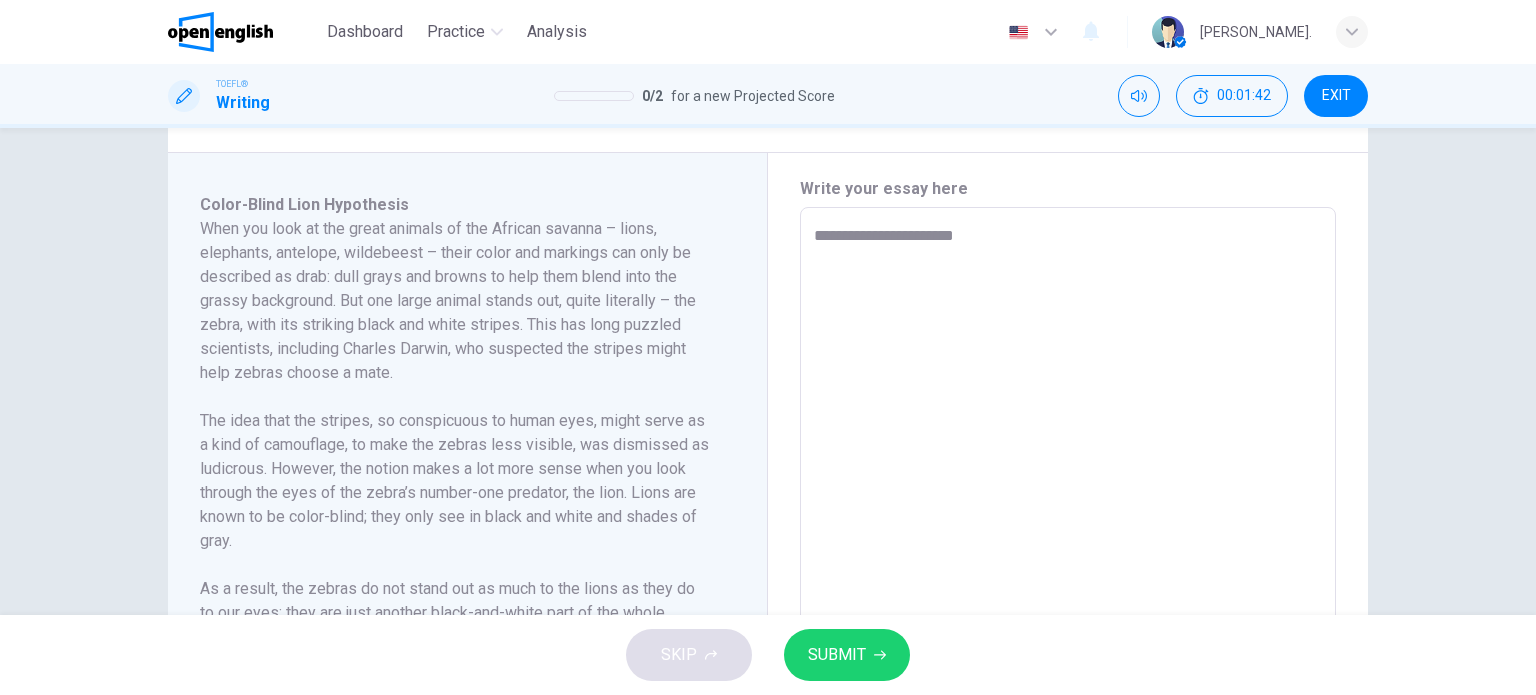 type on "*" 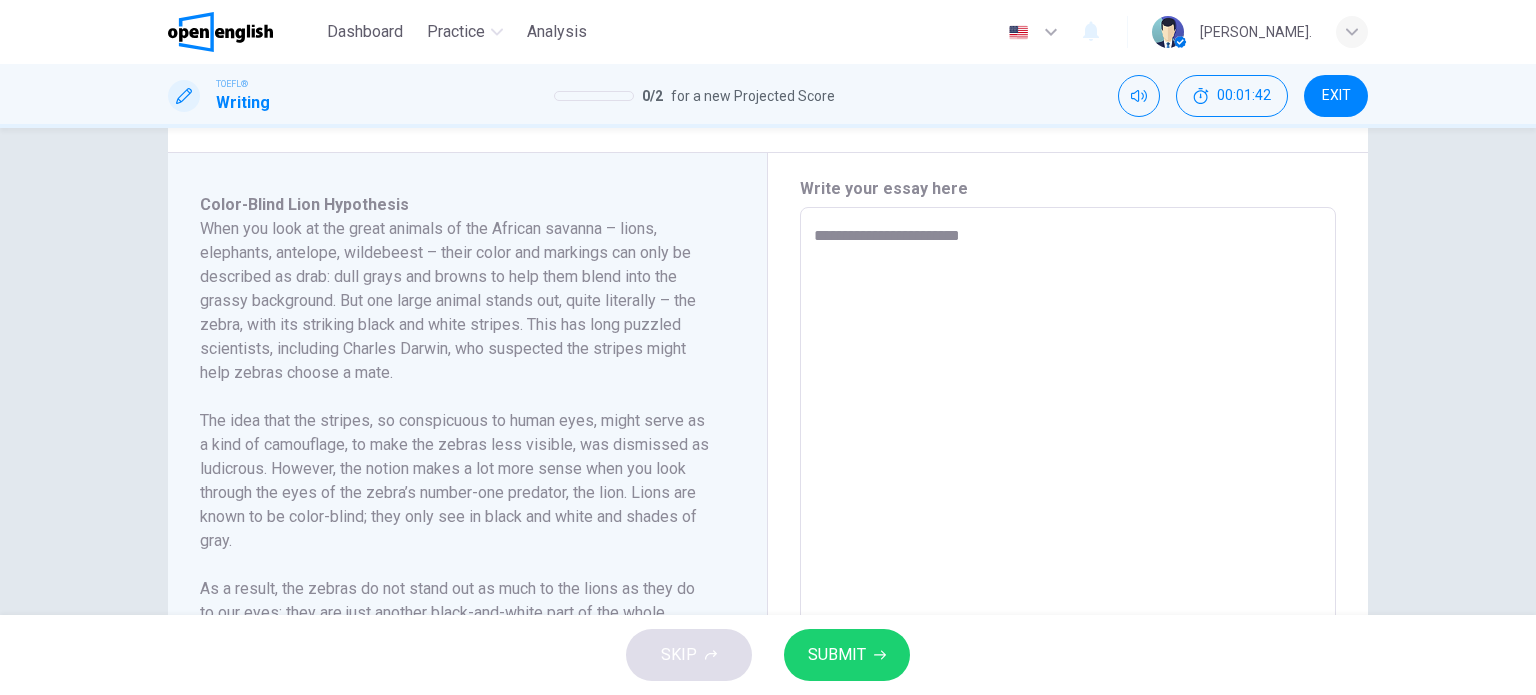 type on "*" 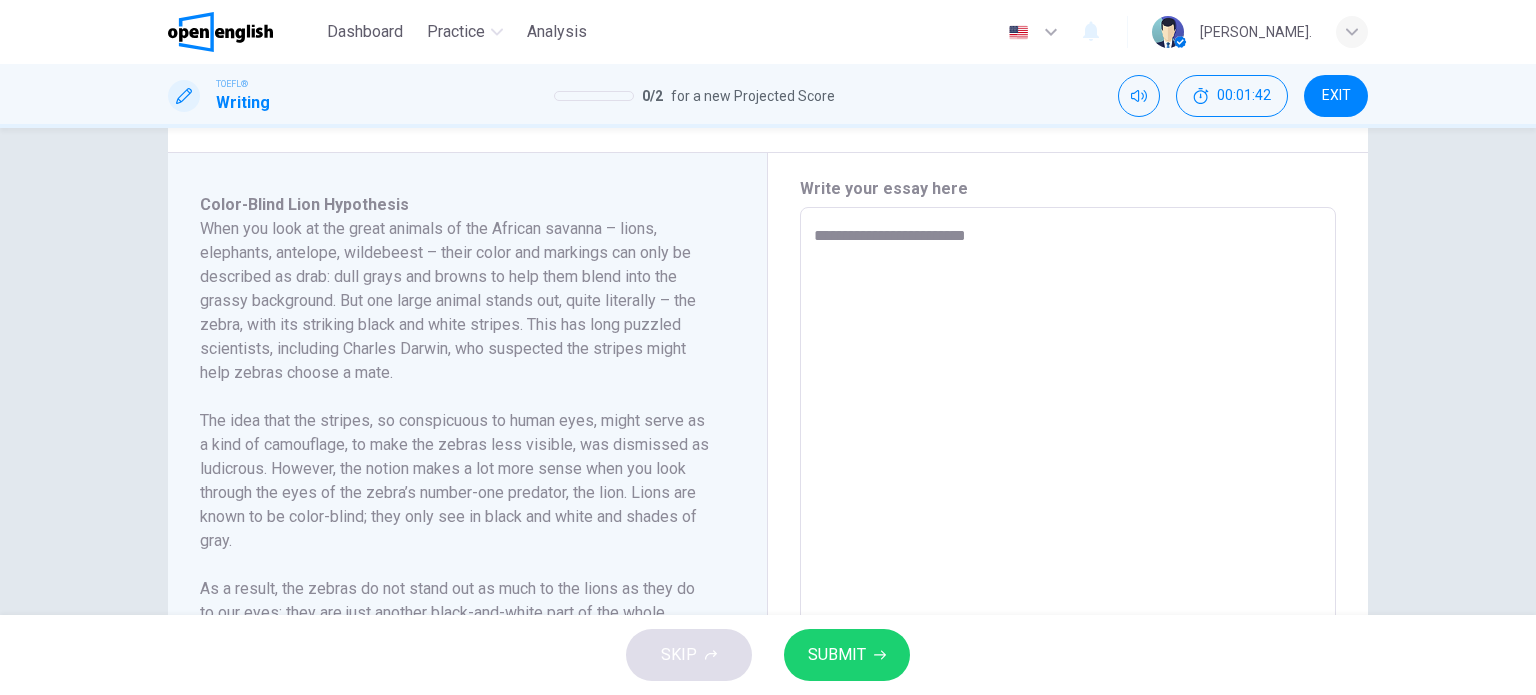 type on "*" 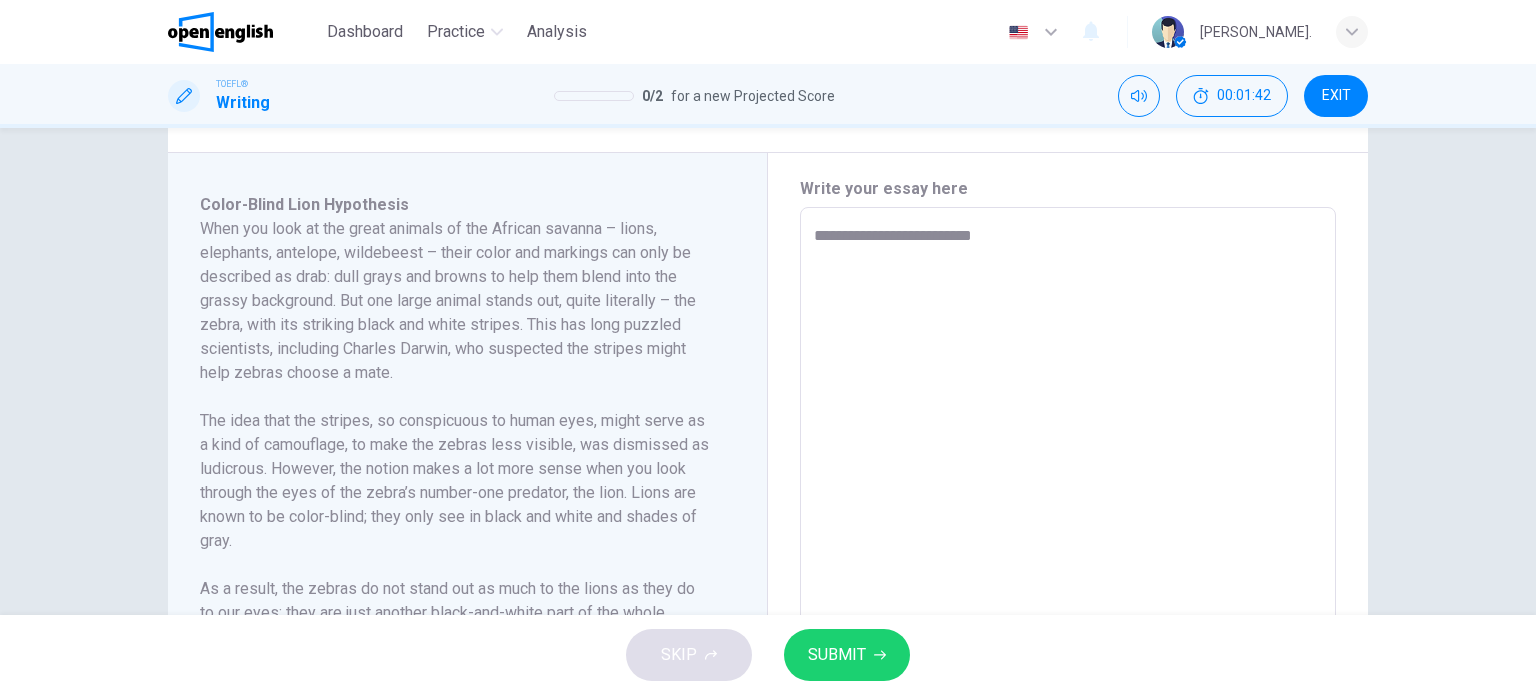type on "*" 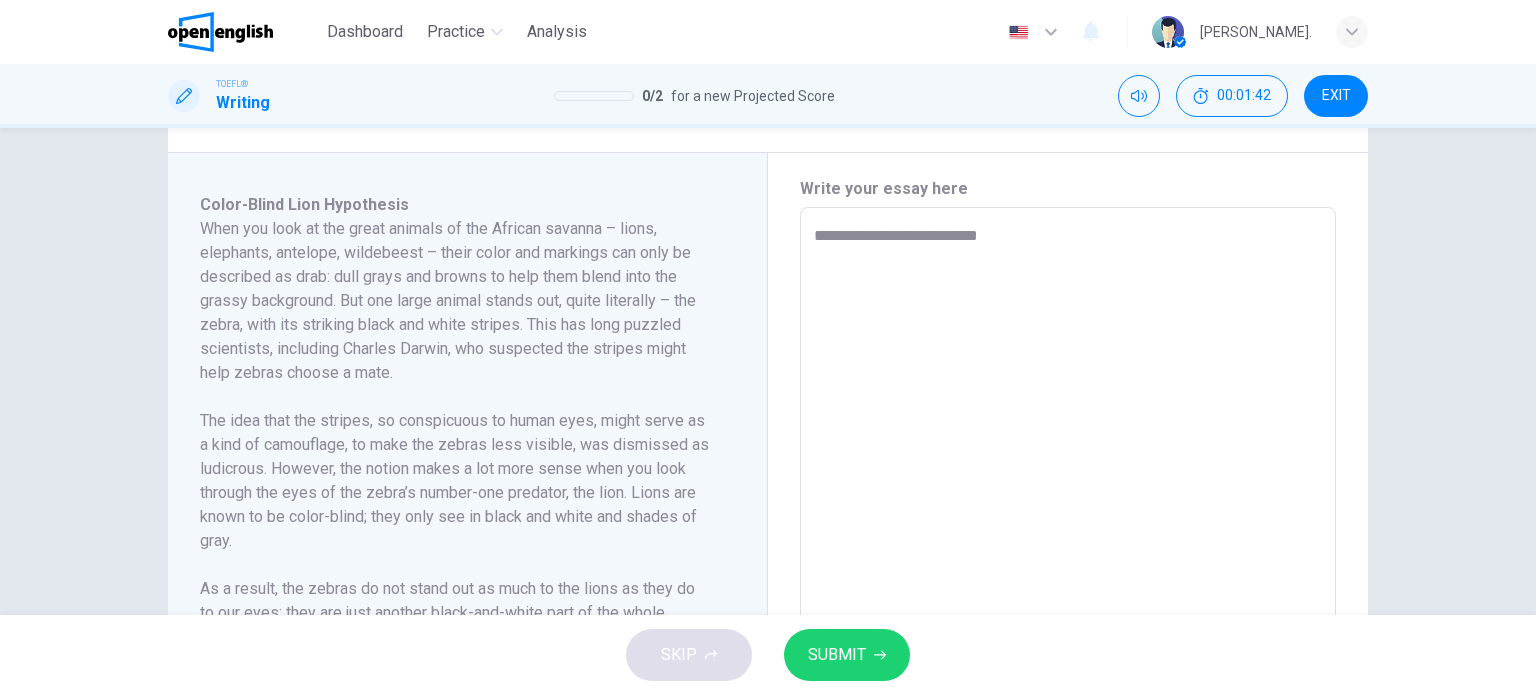 type on "*" 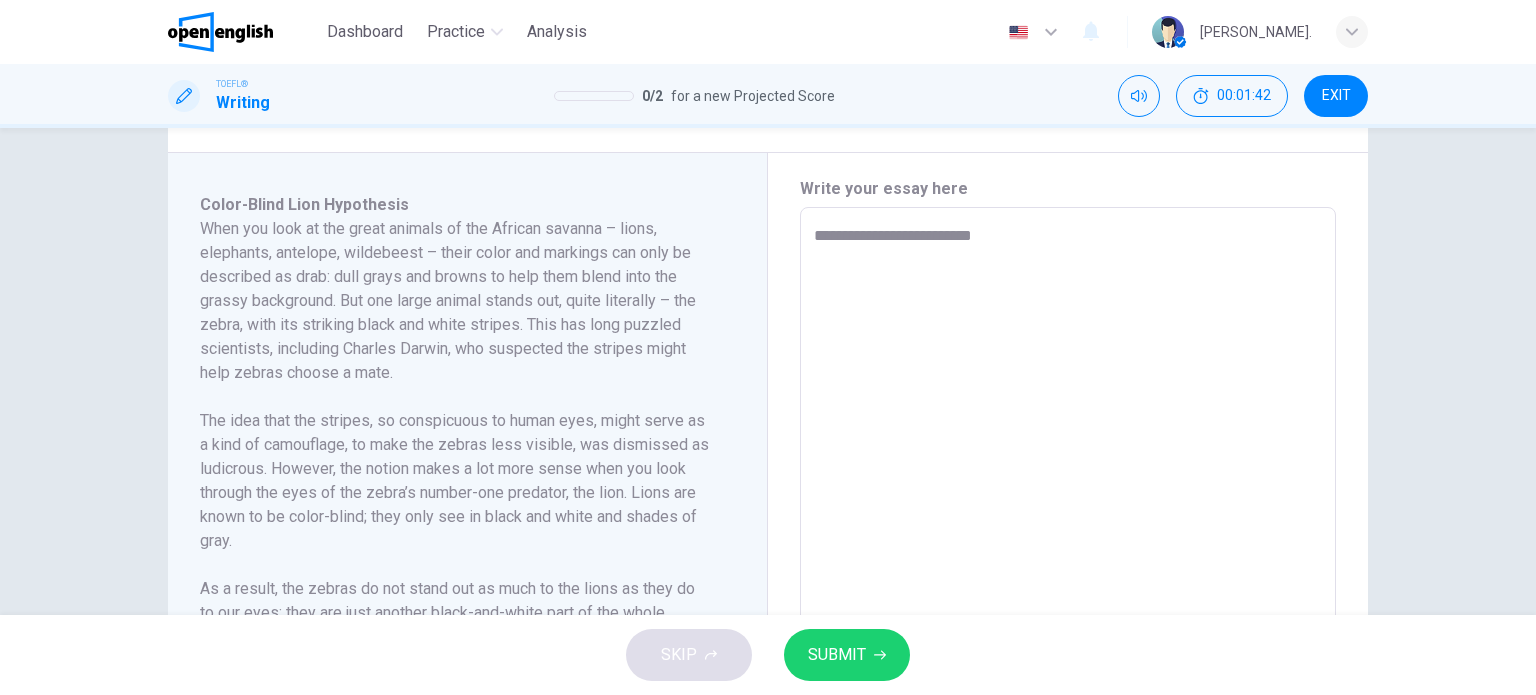 type on "*" 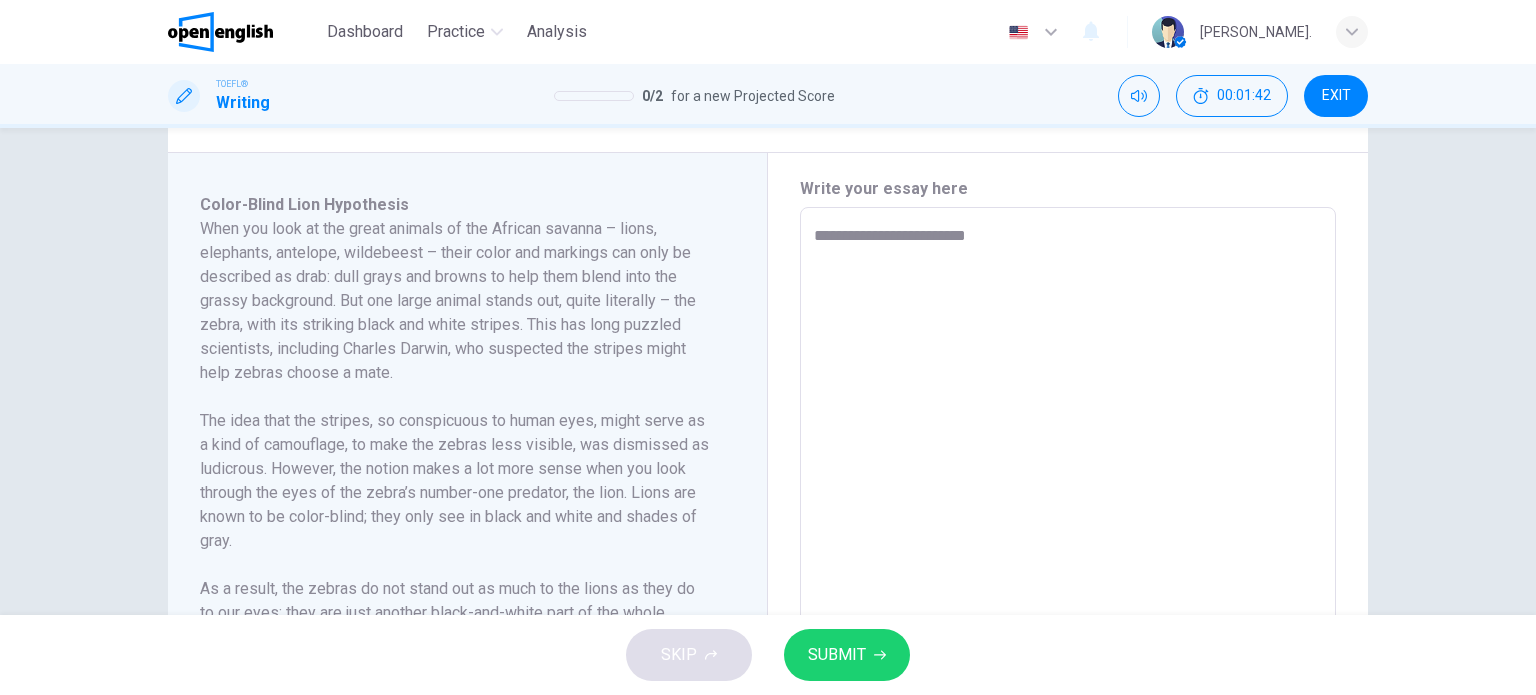 type on "*" 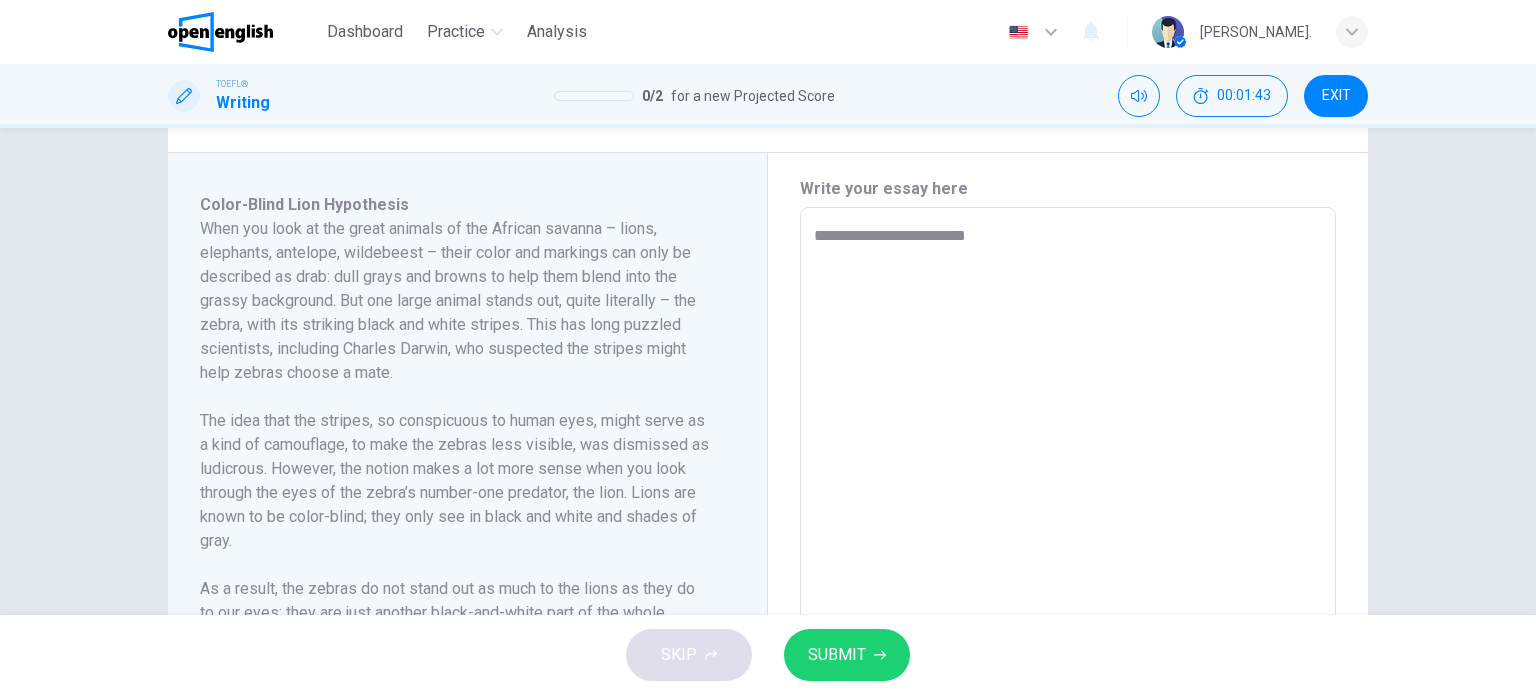 type on "**********" 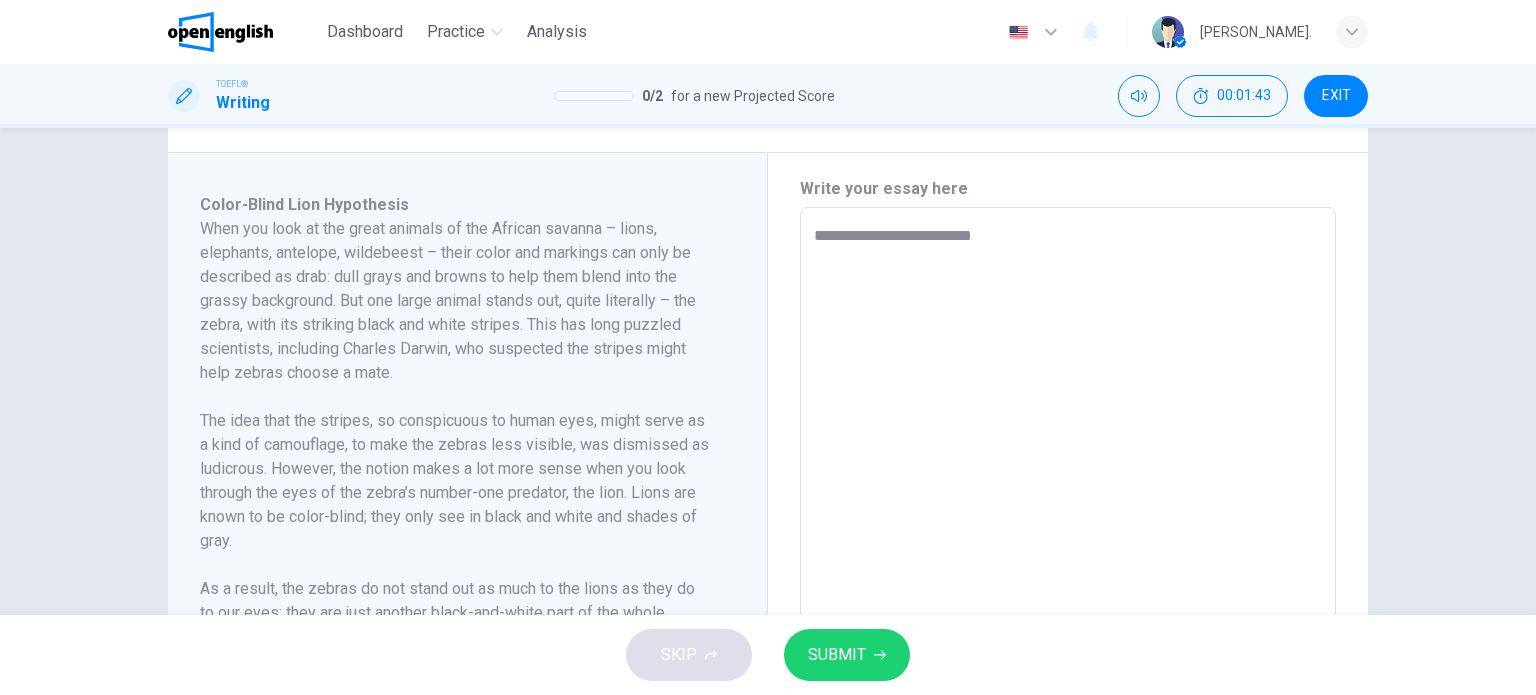 type on "*" 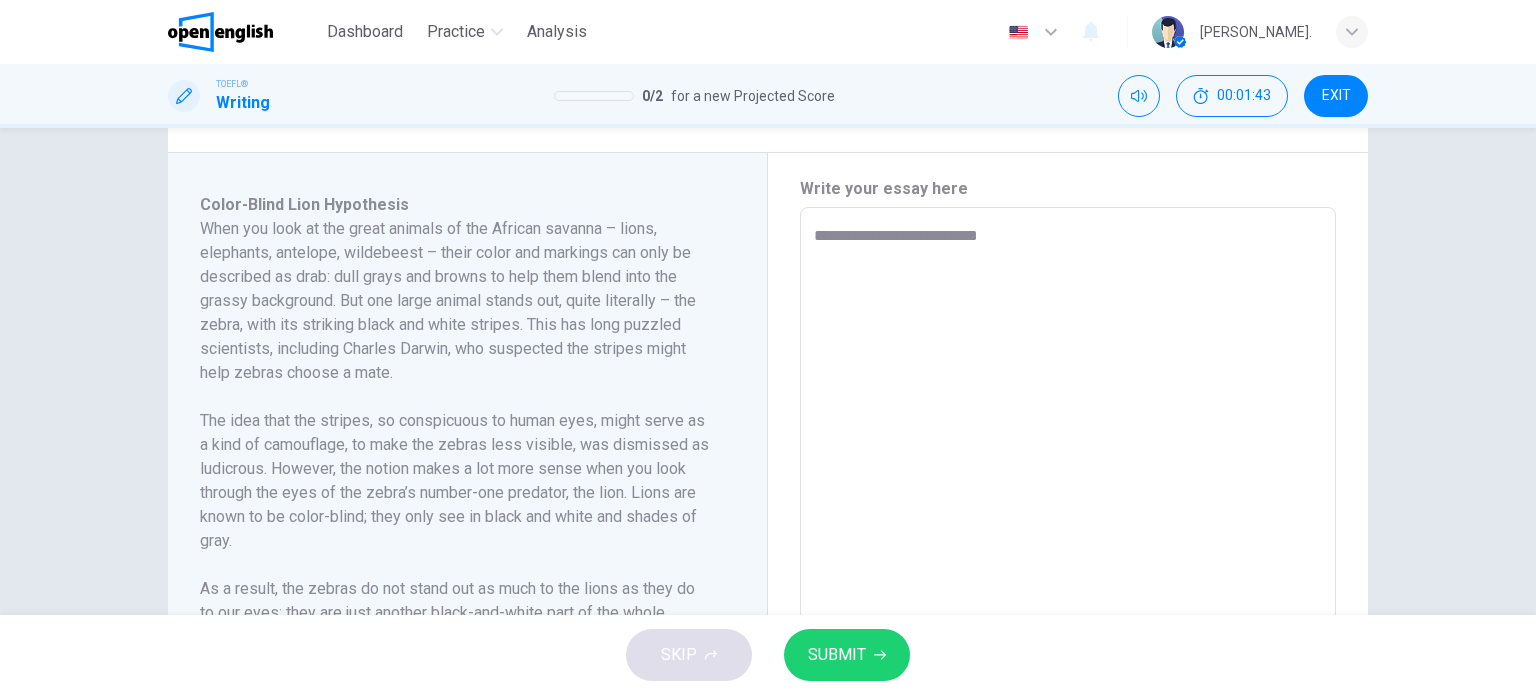 type on "*" 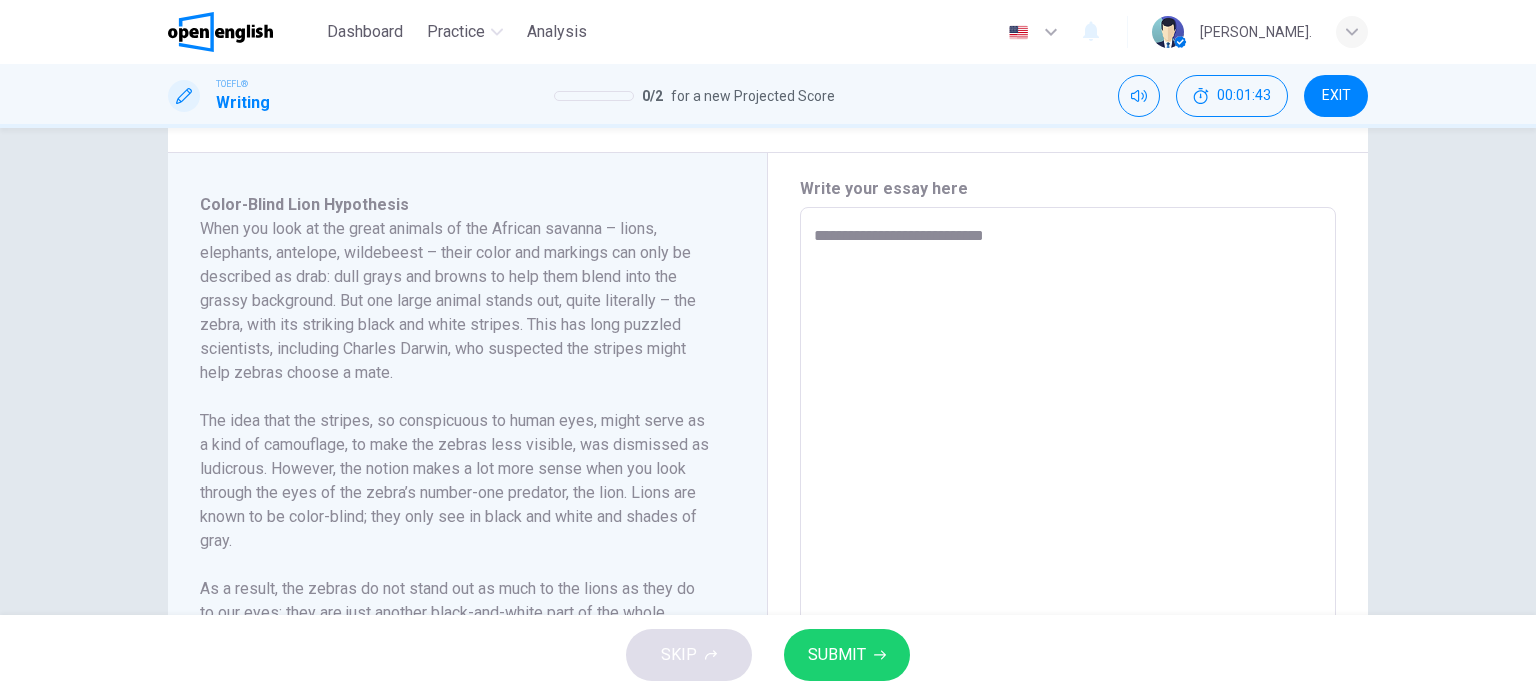type on "*" 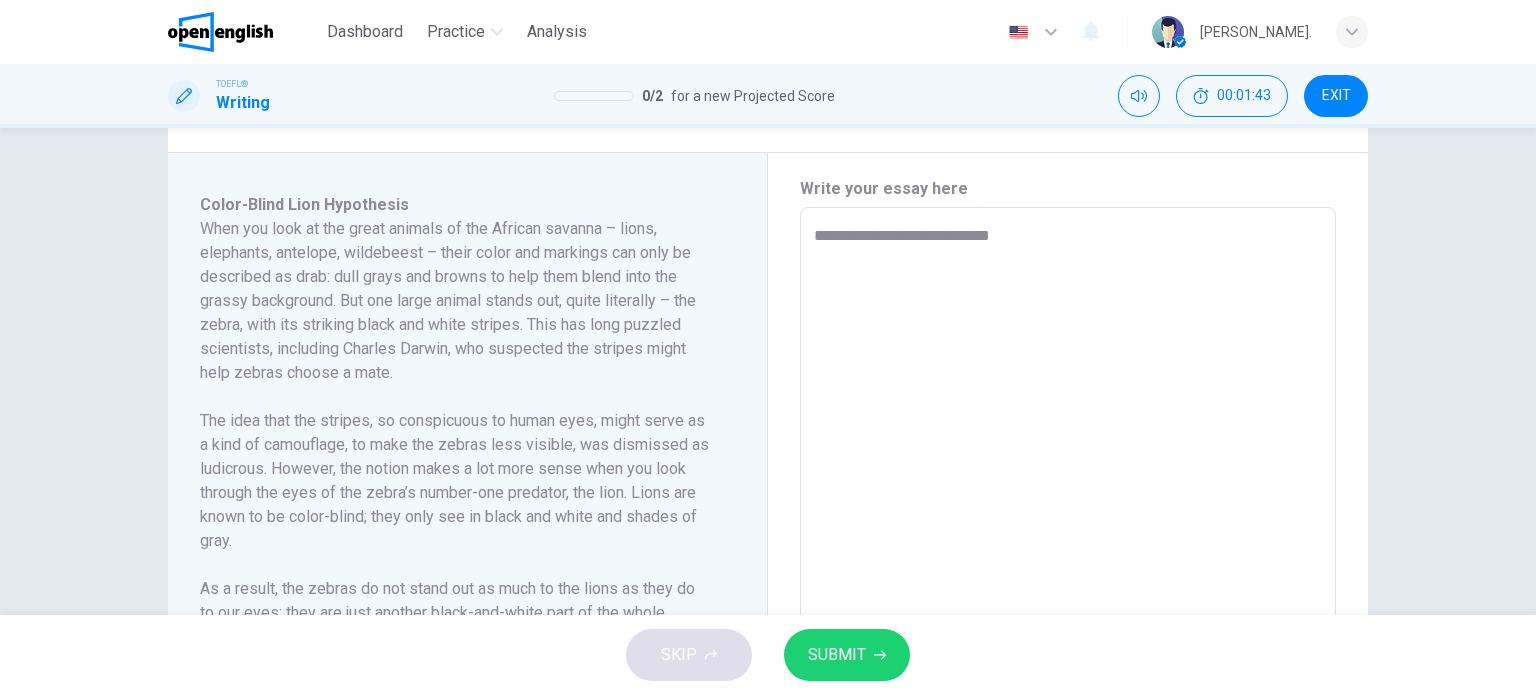 type on "*" 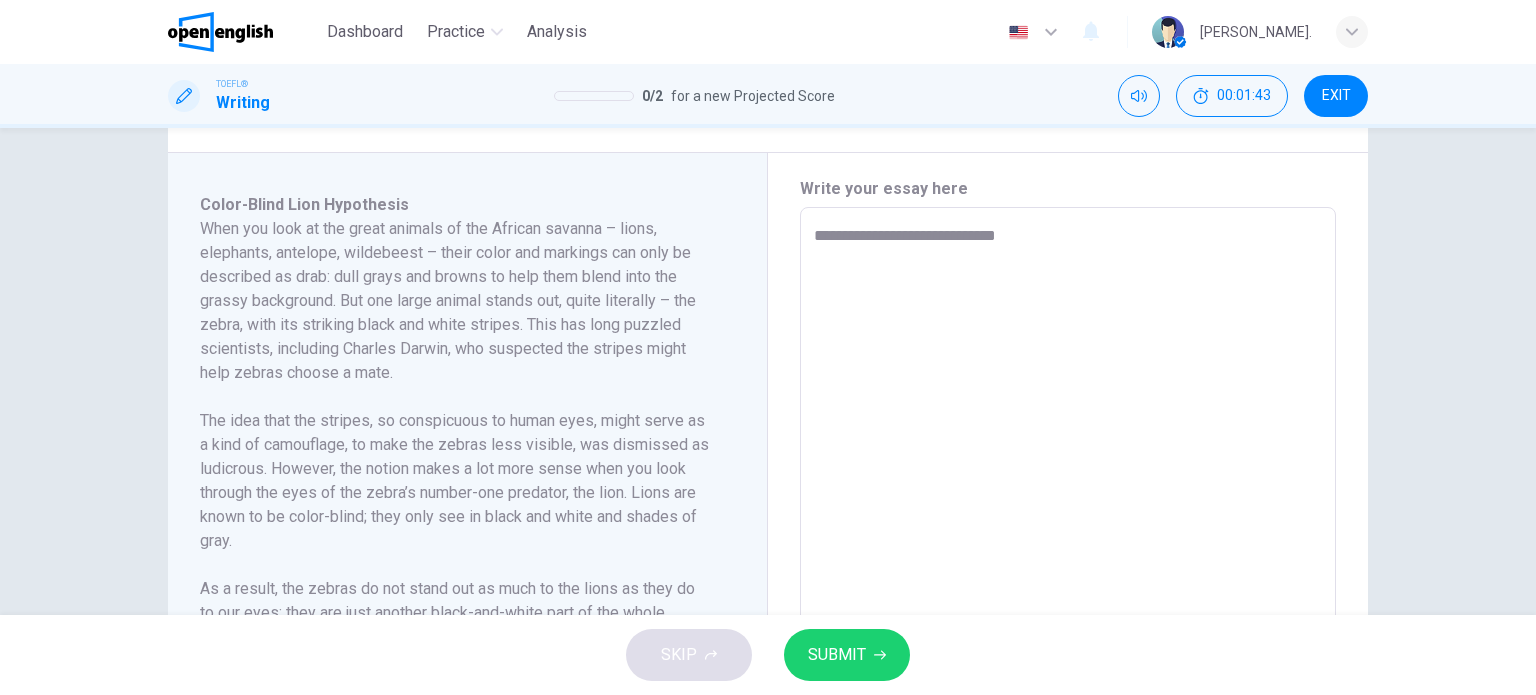 type on "**********" 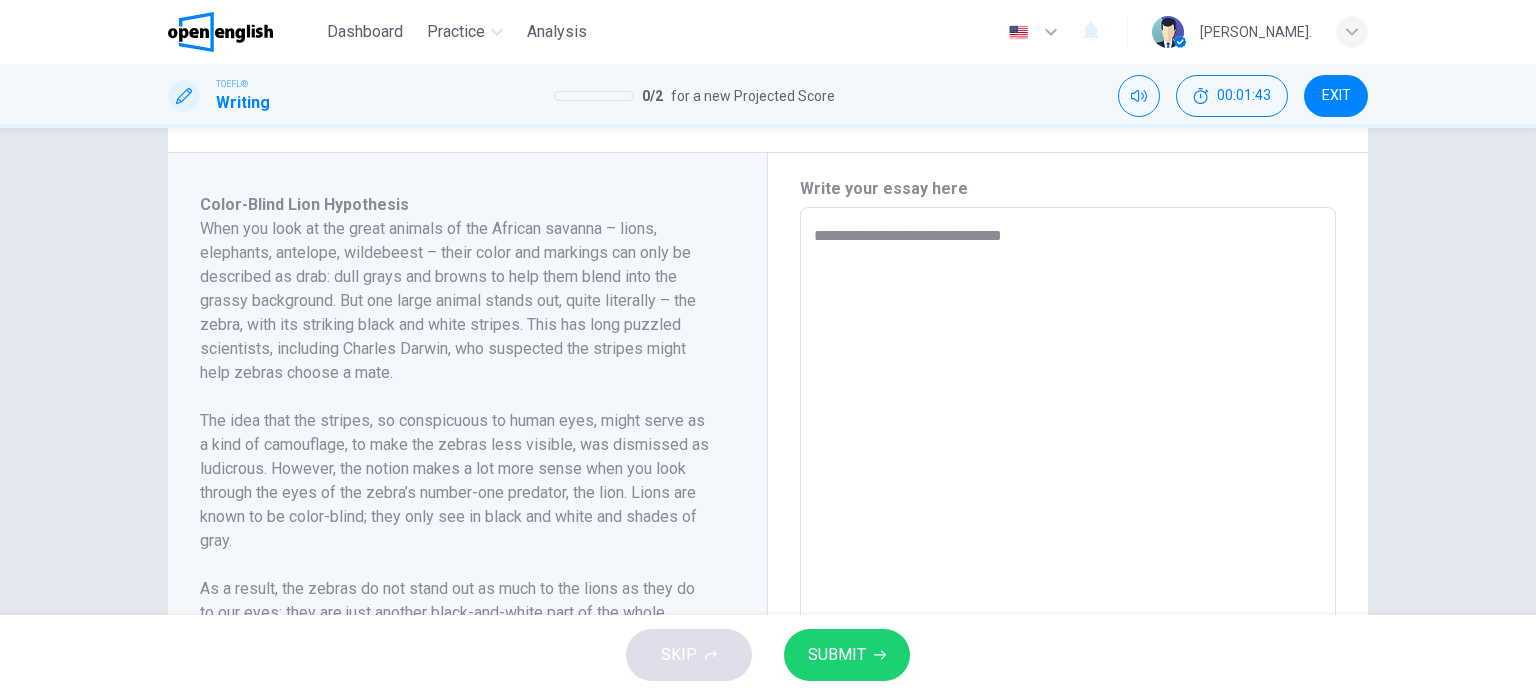 type on "*" 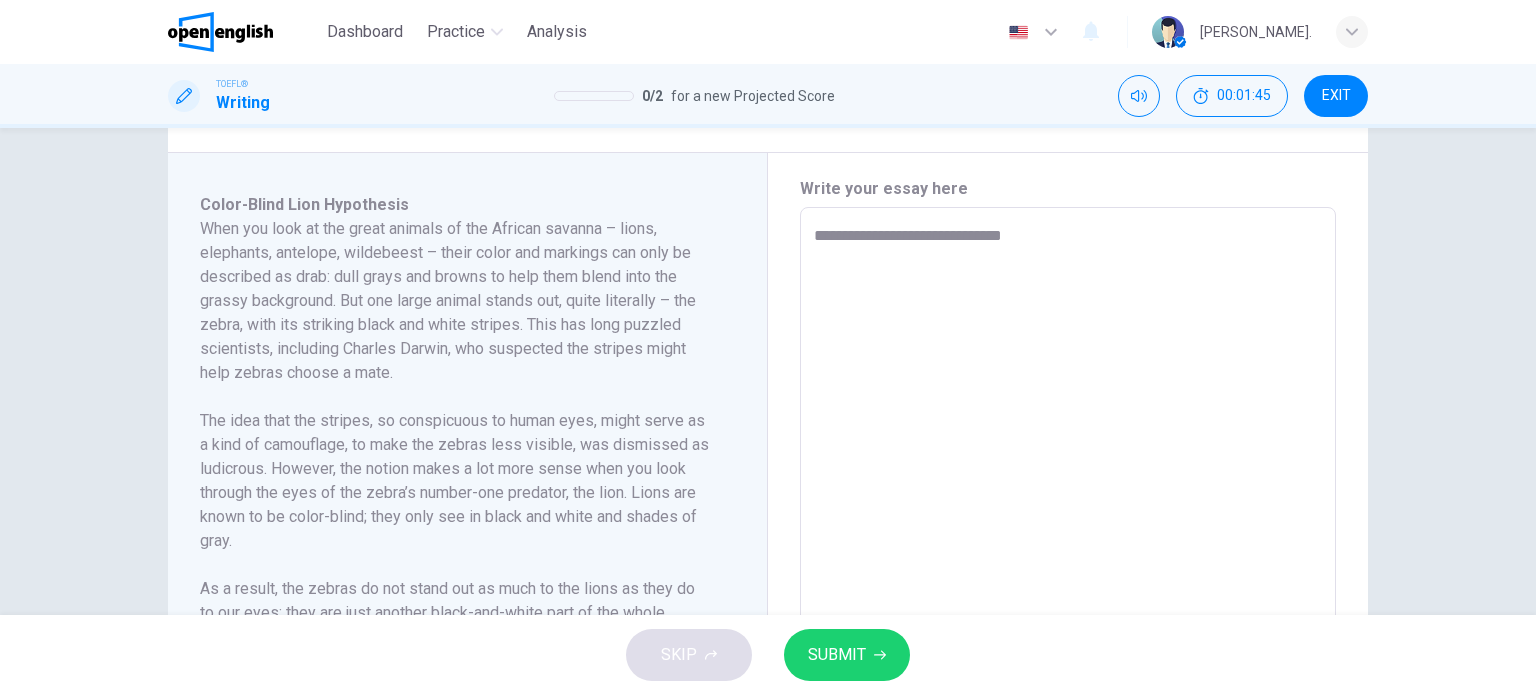 type on "**********" 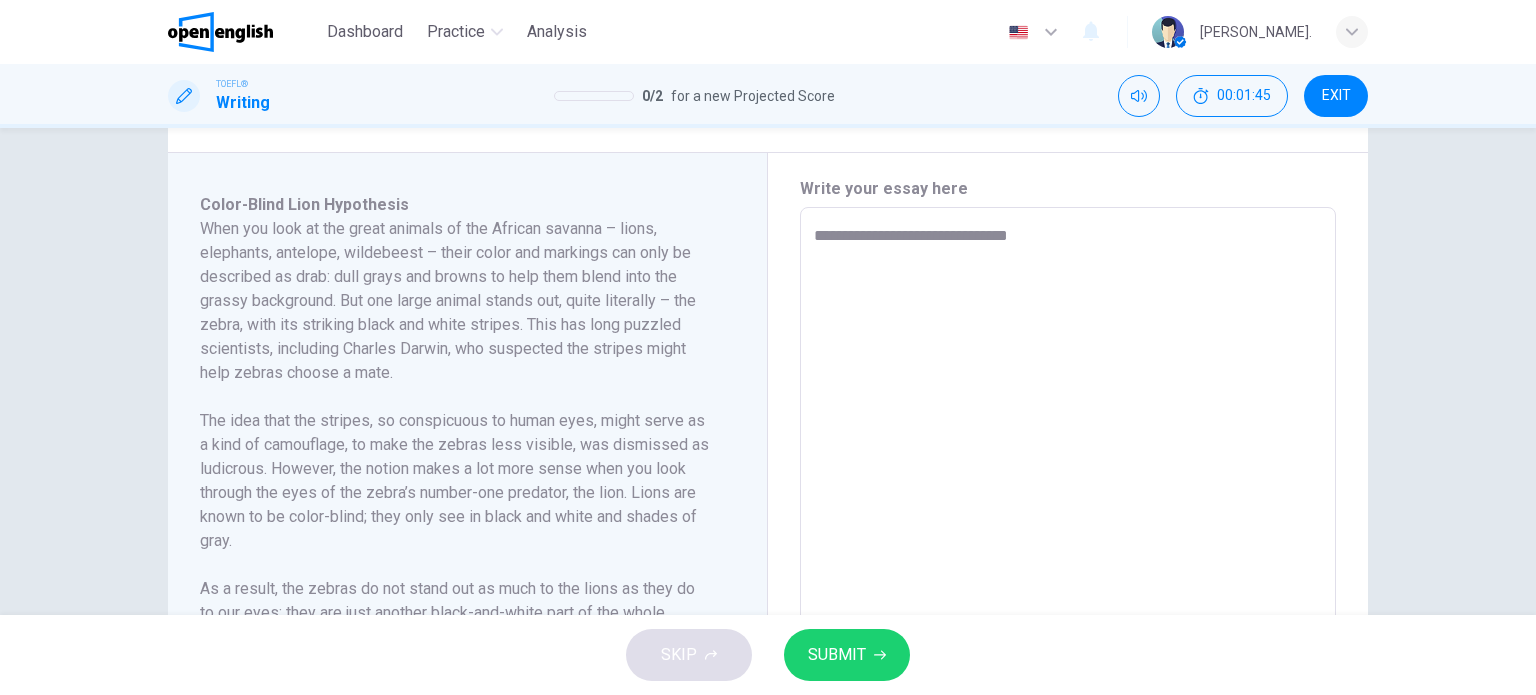type on "**********" 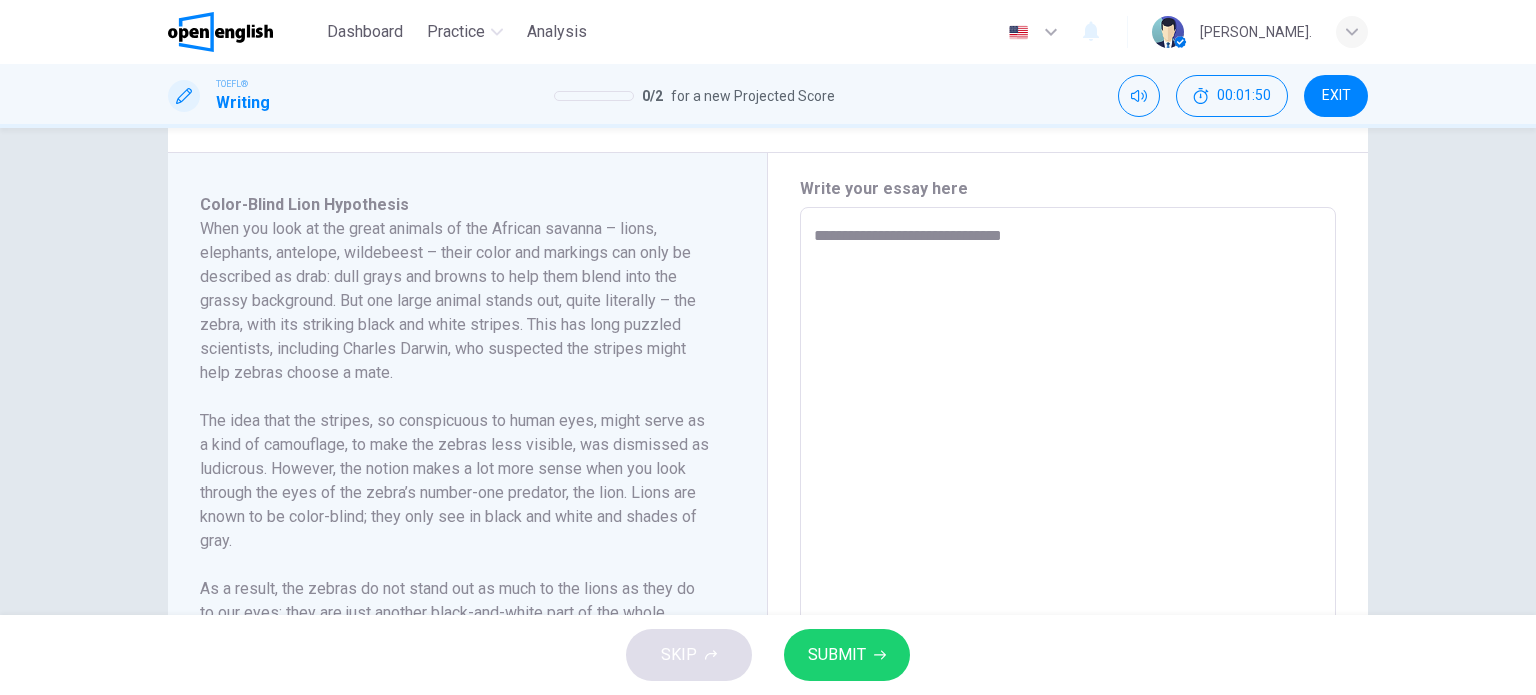 type on "**********" 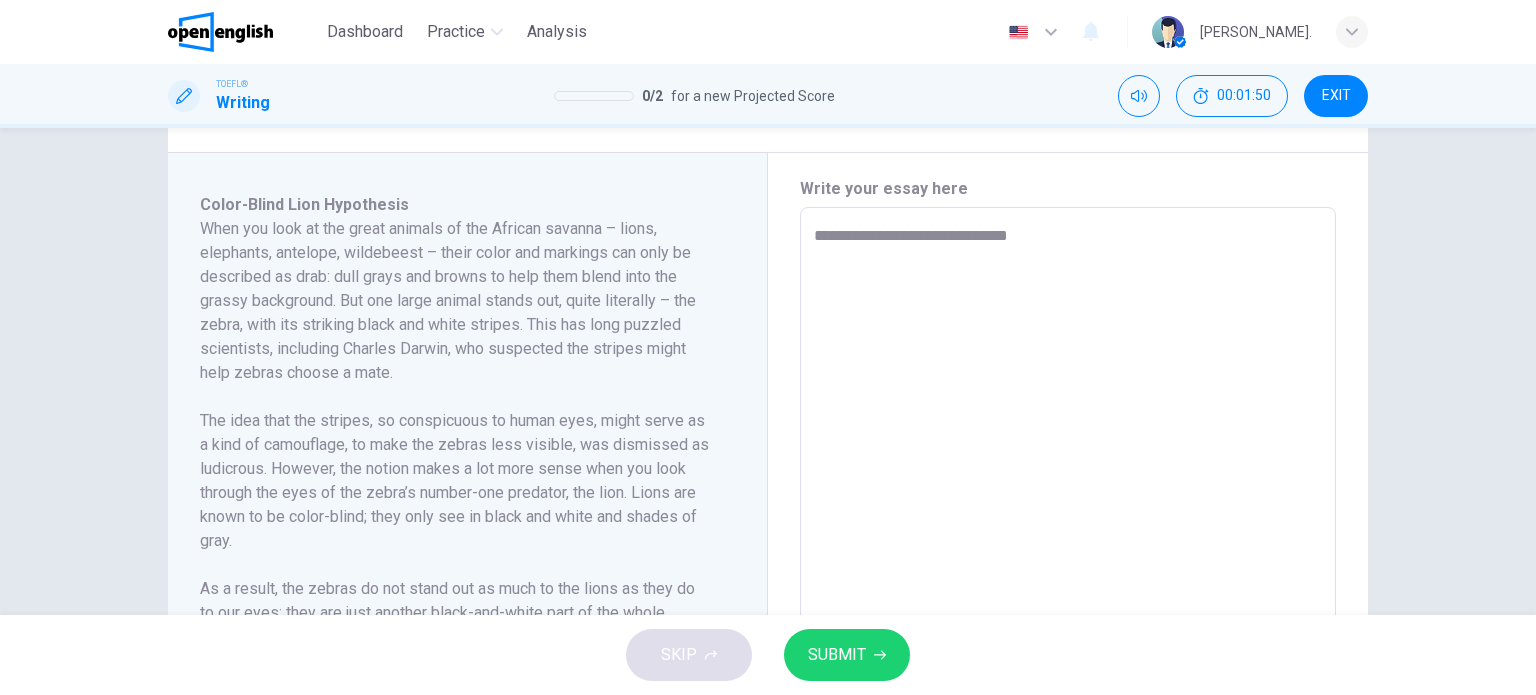 type on "*" 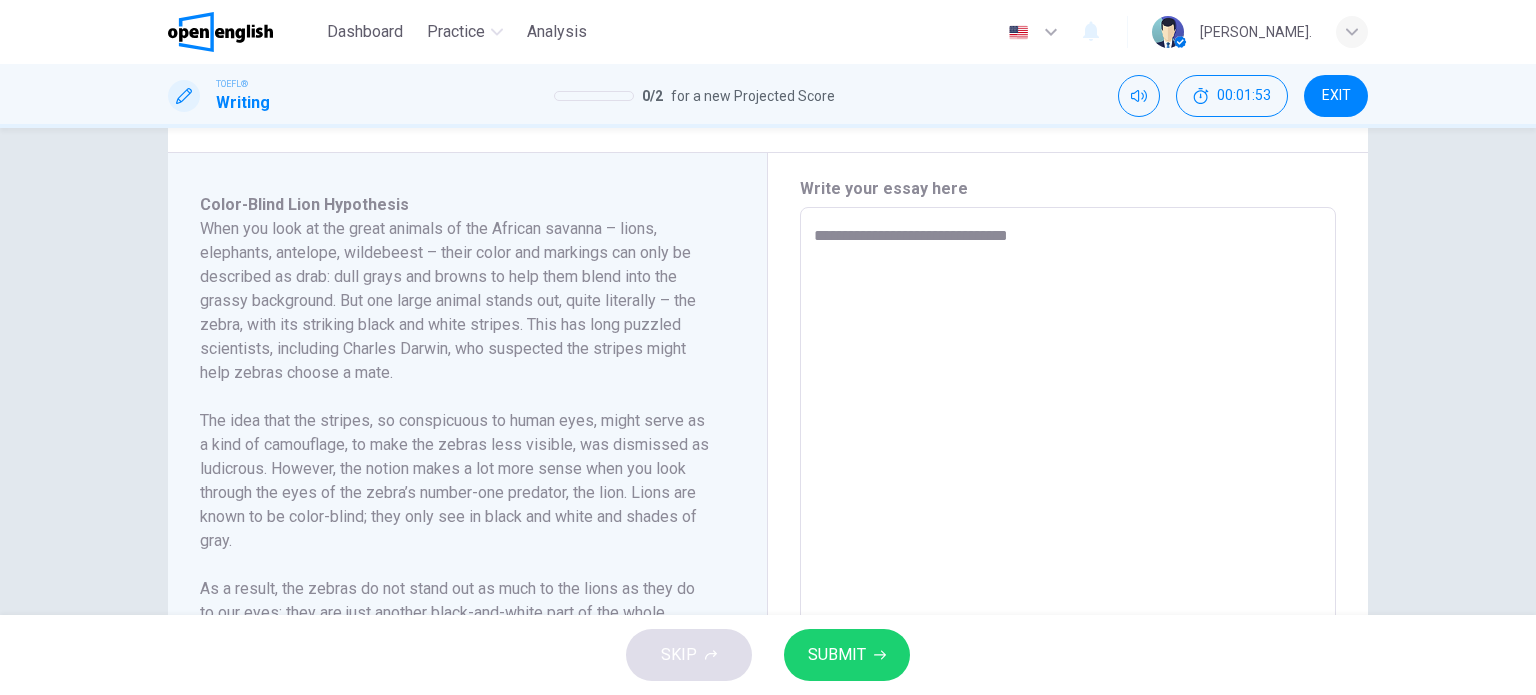 type on "**********" 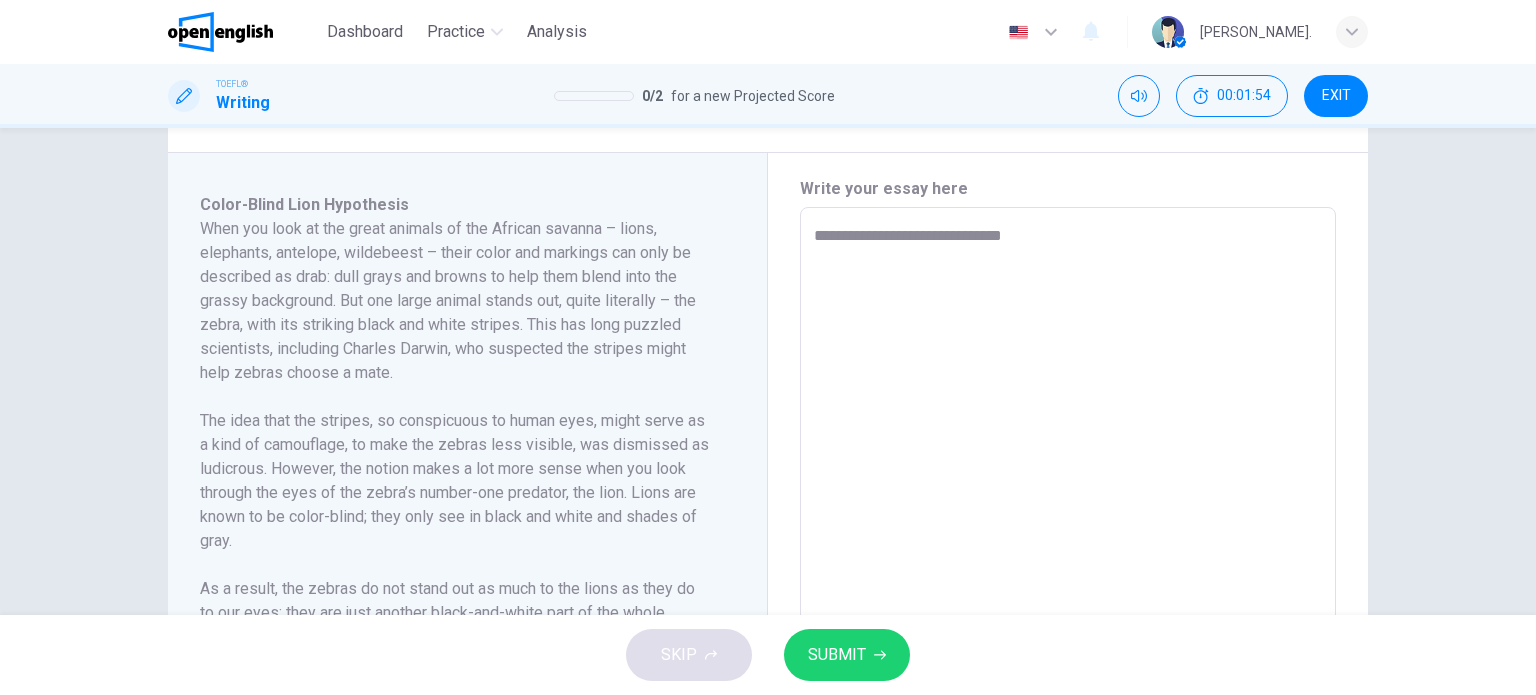 type on "**********" 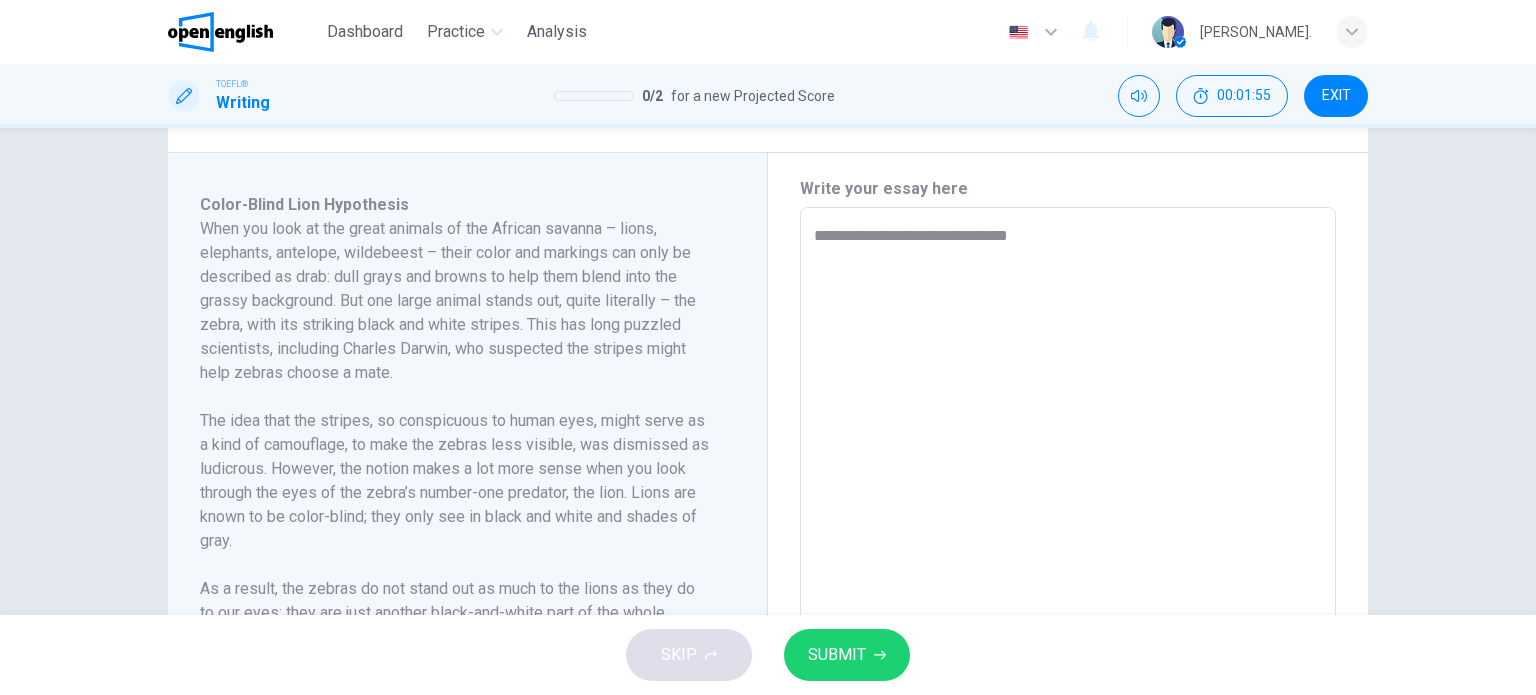 type on "**********" 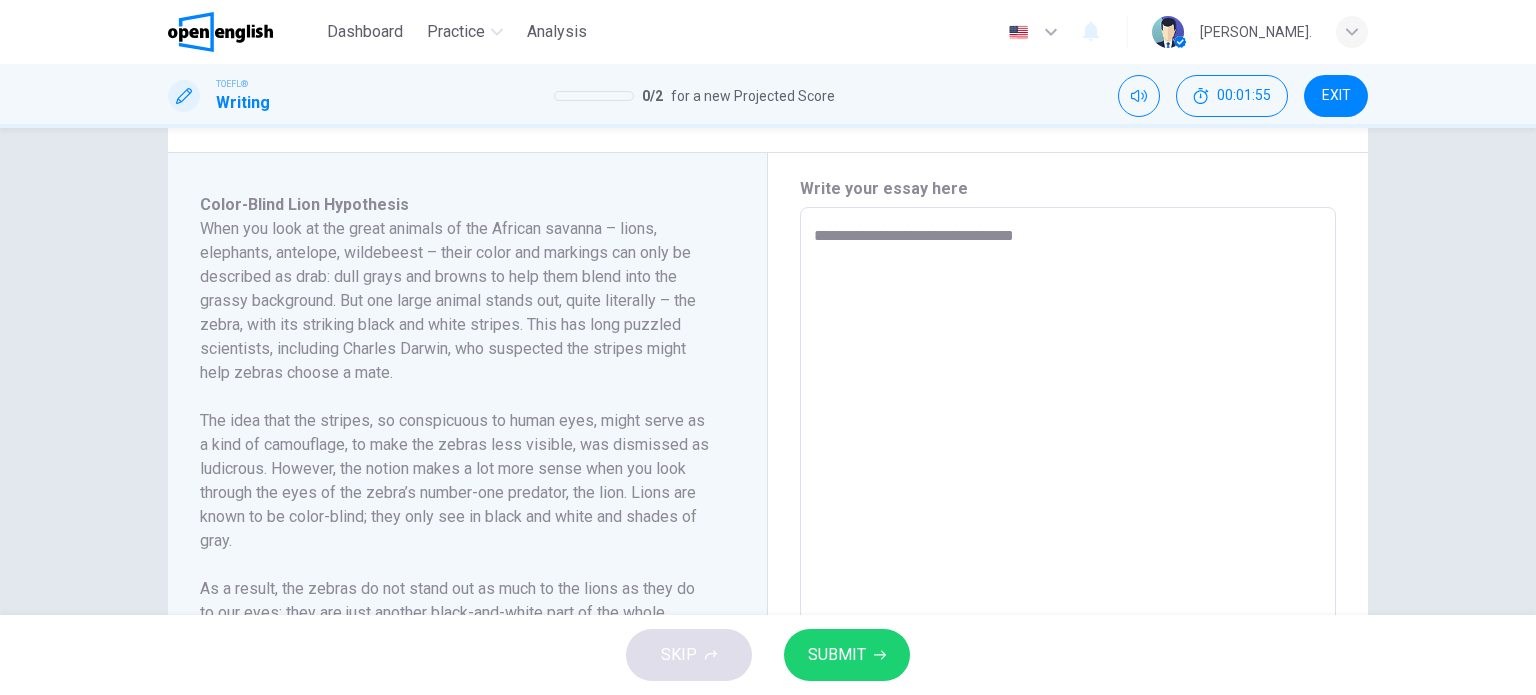type on "*" 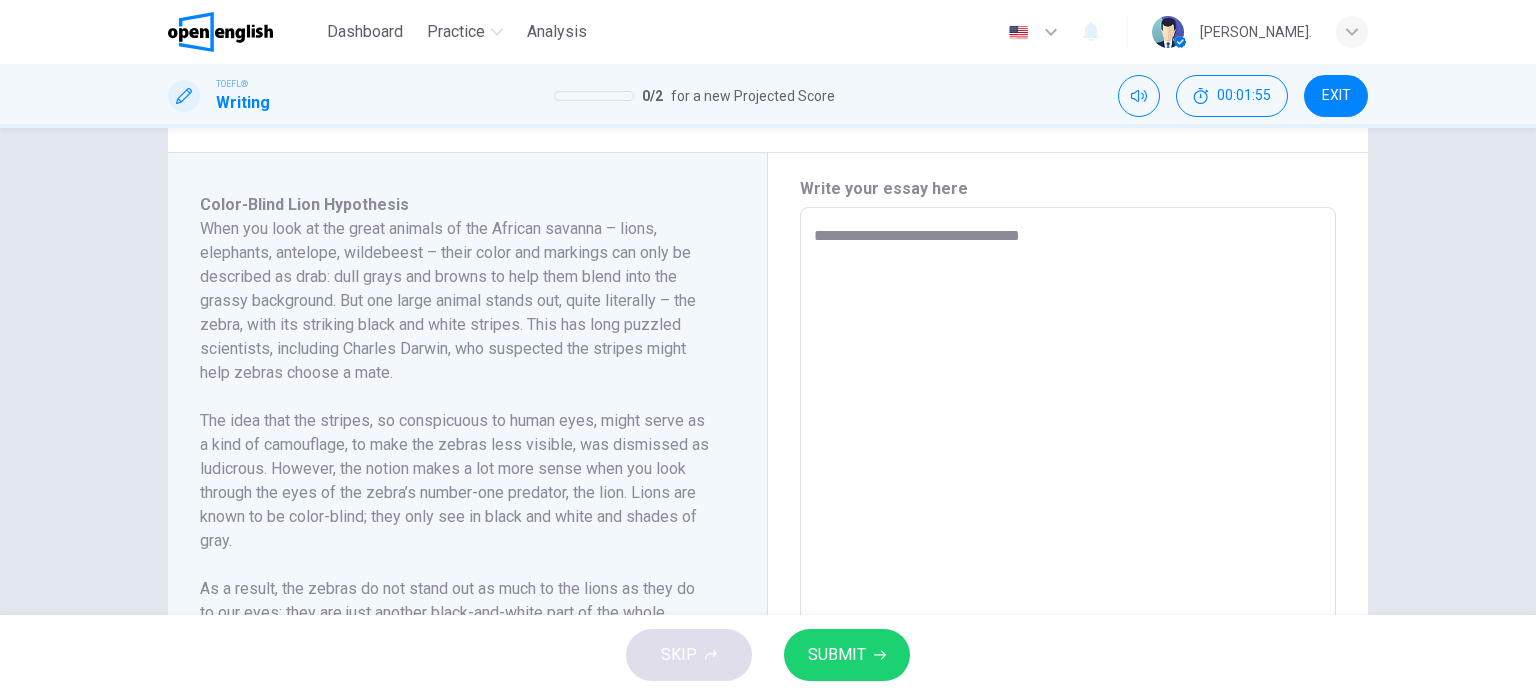 type on "*" 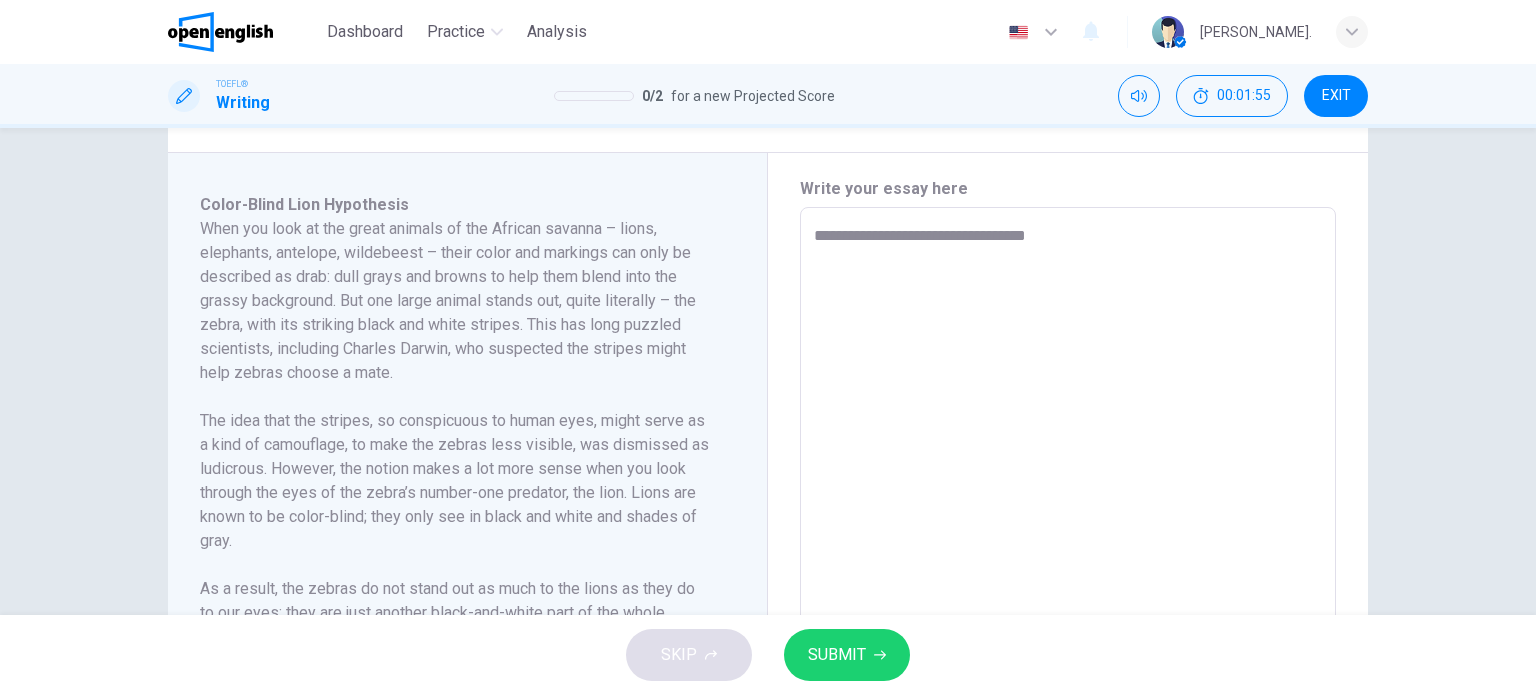 type on "*" 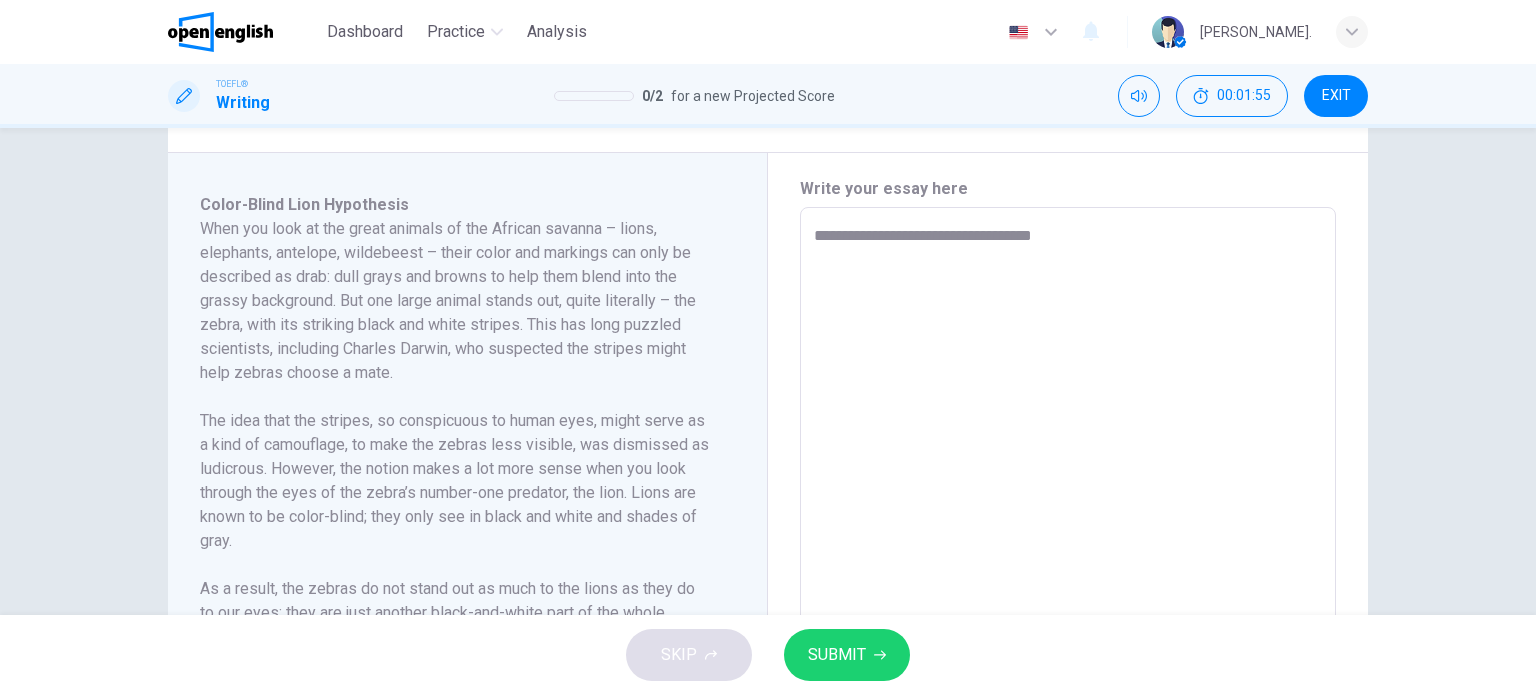 type on "*" 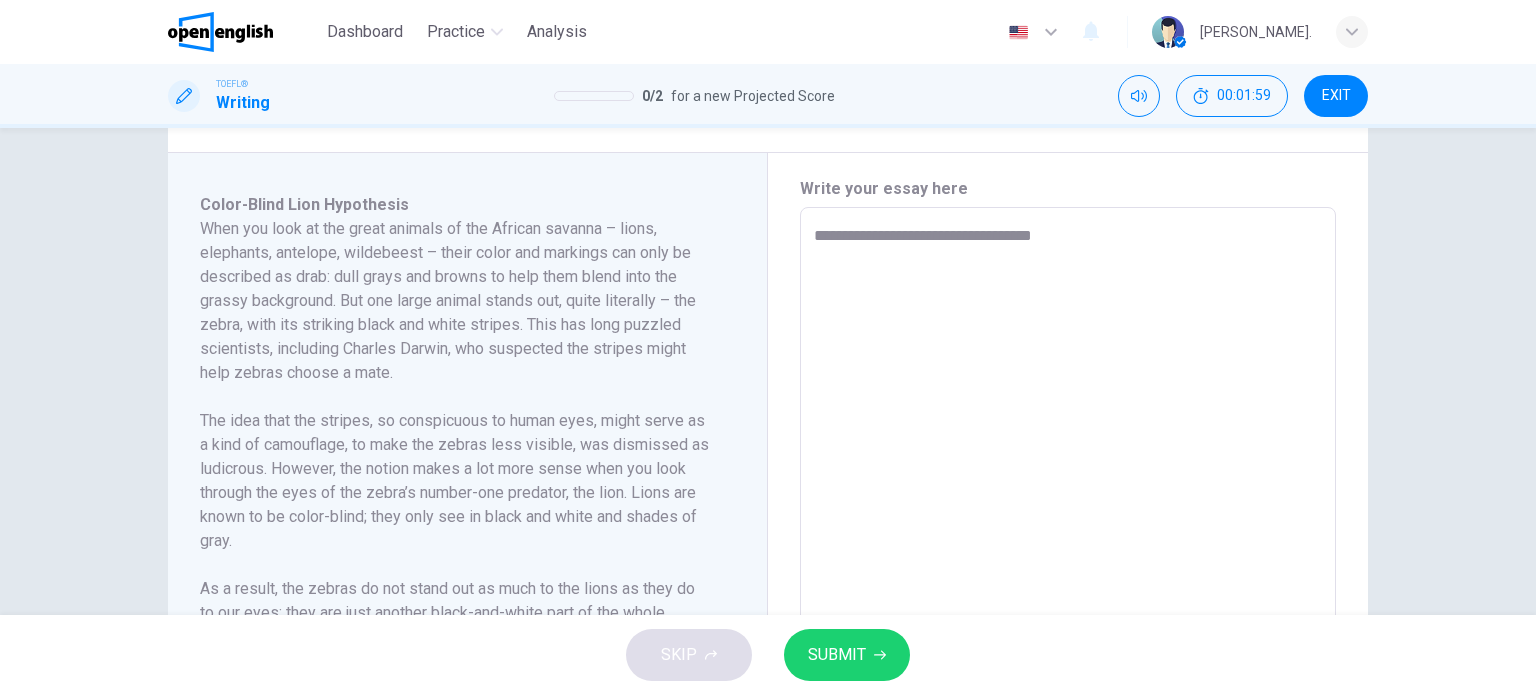 type on "**********" 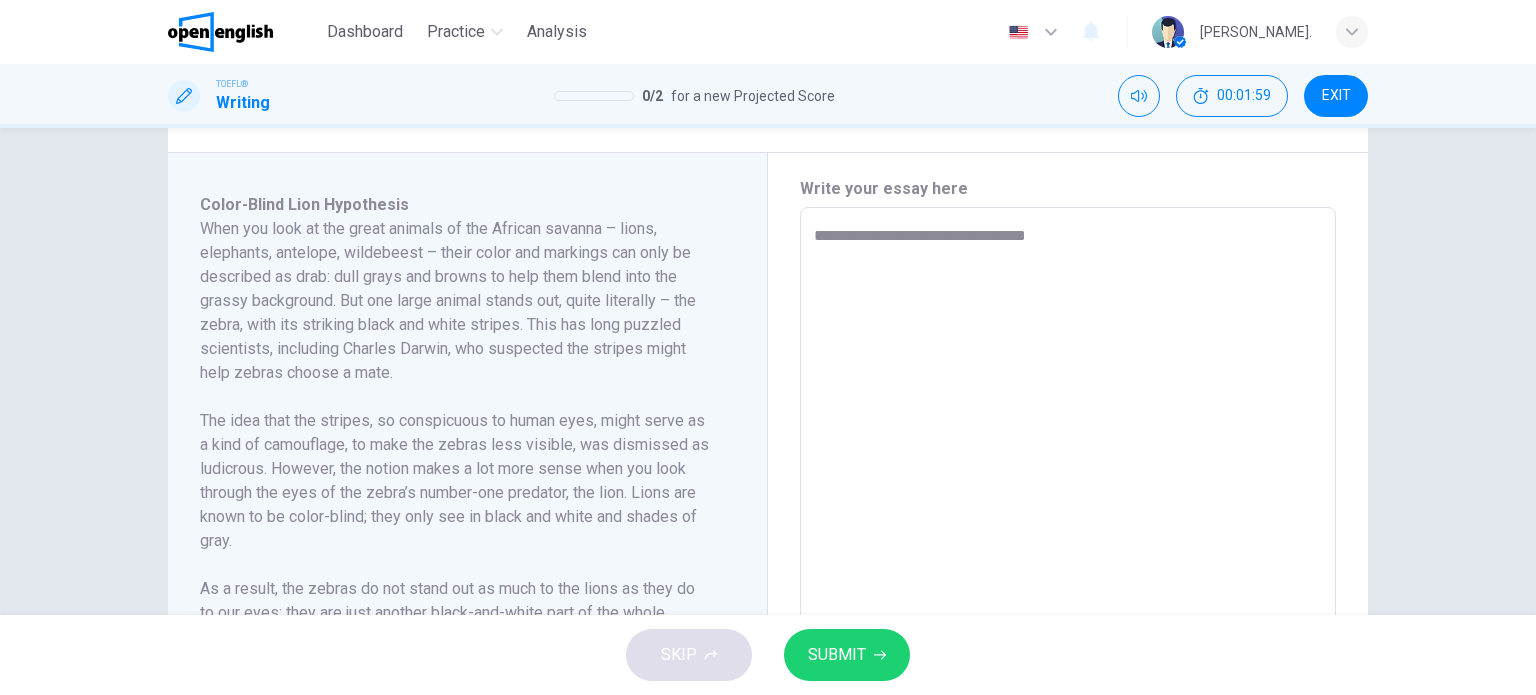 type on "**********" 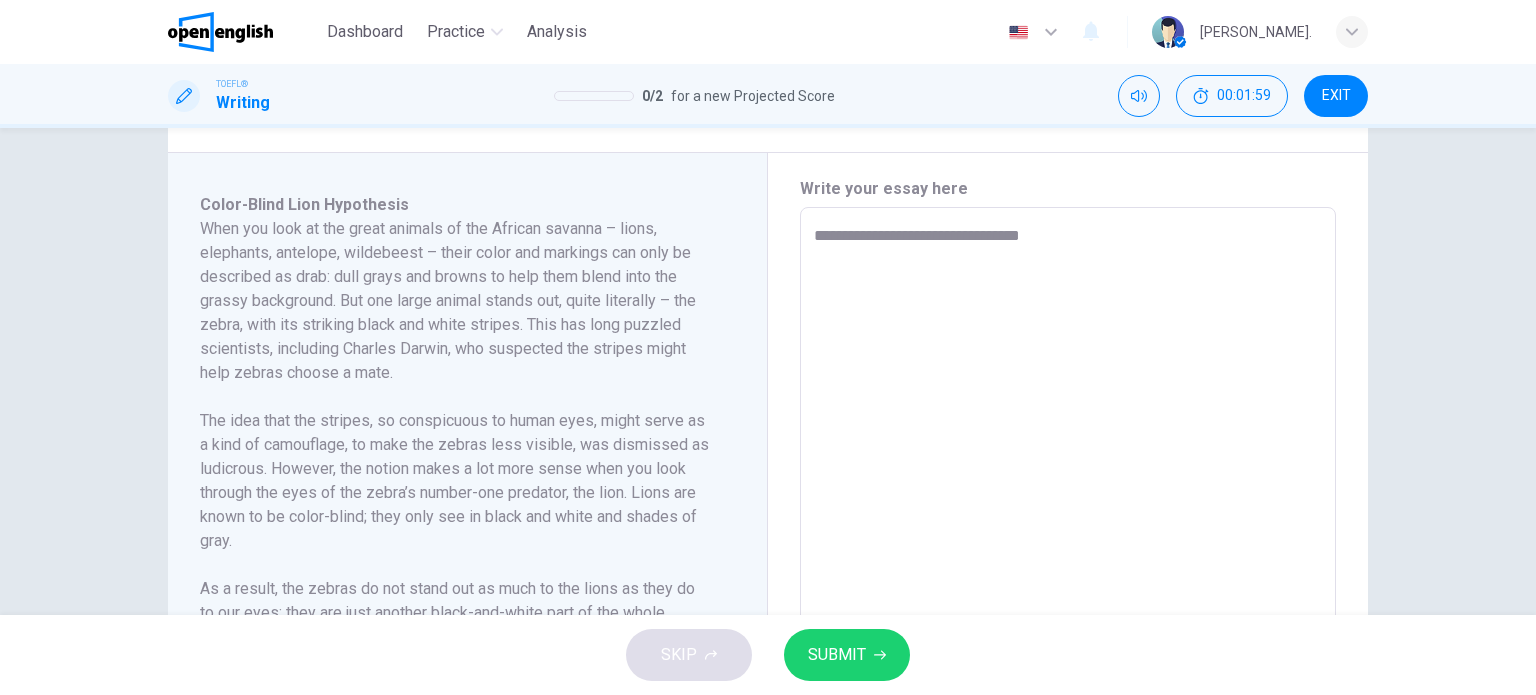type on "*" 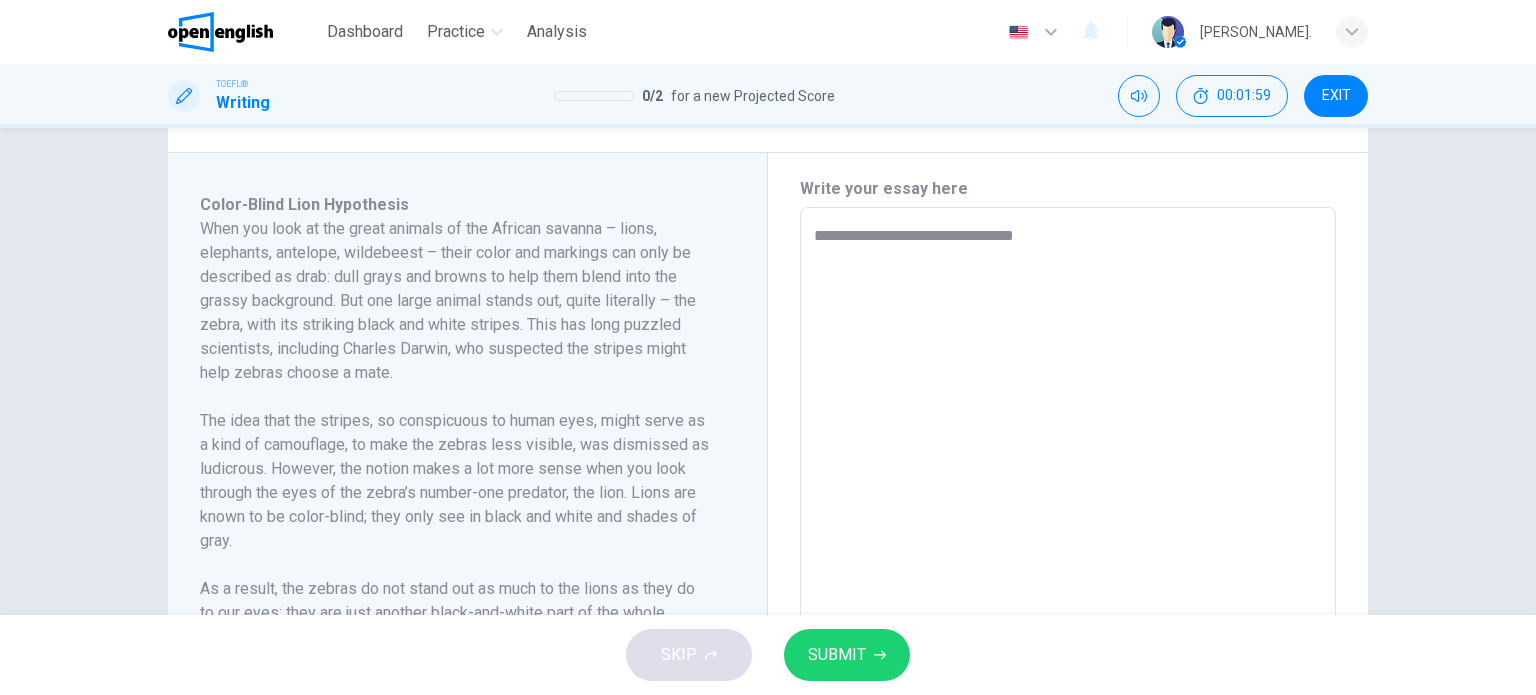 type on "*" 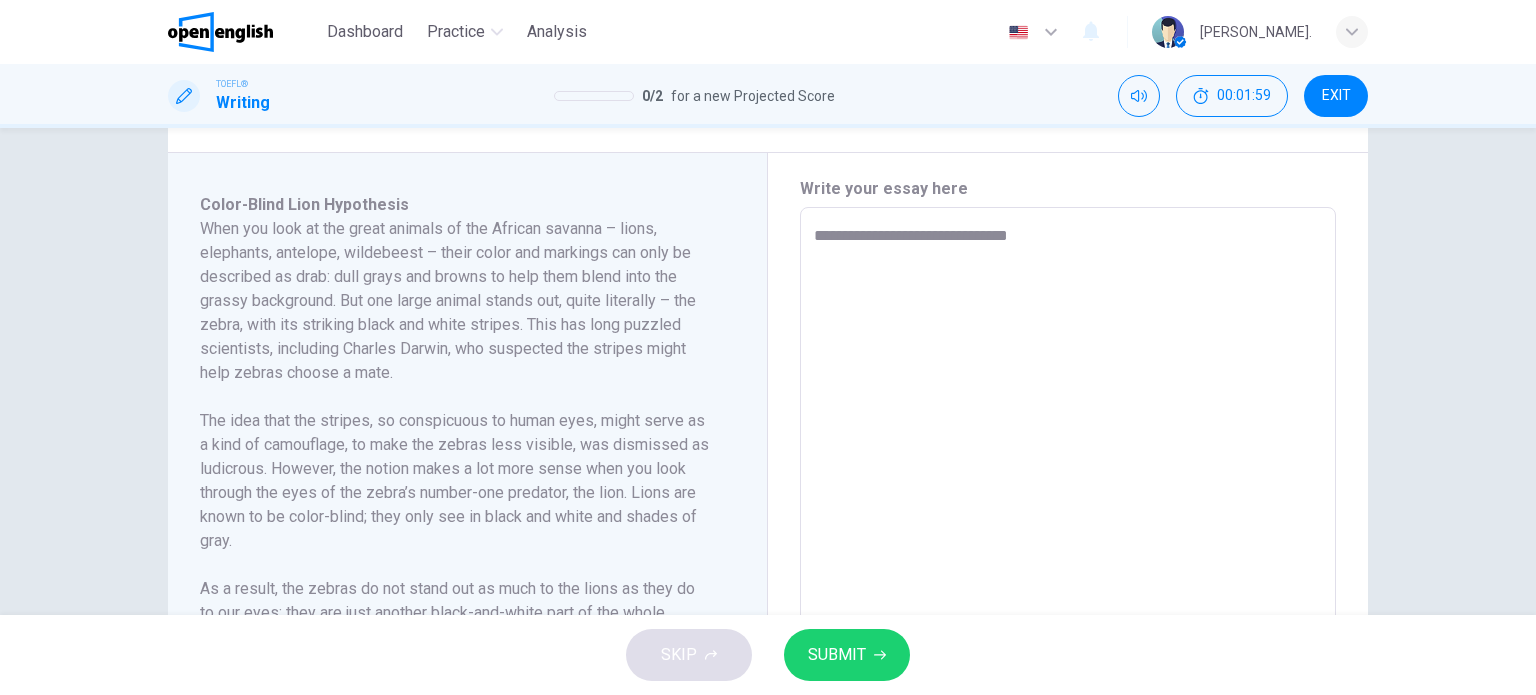 type on "*" 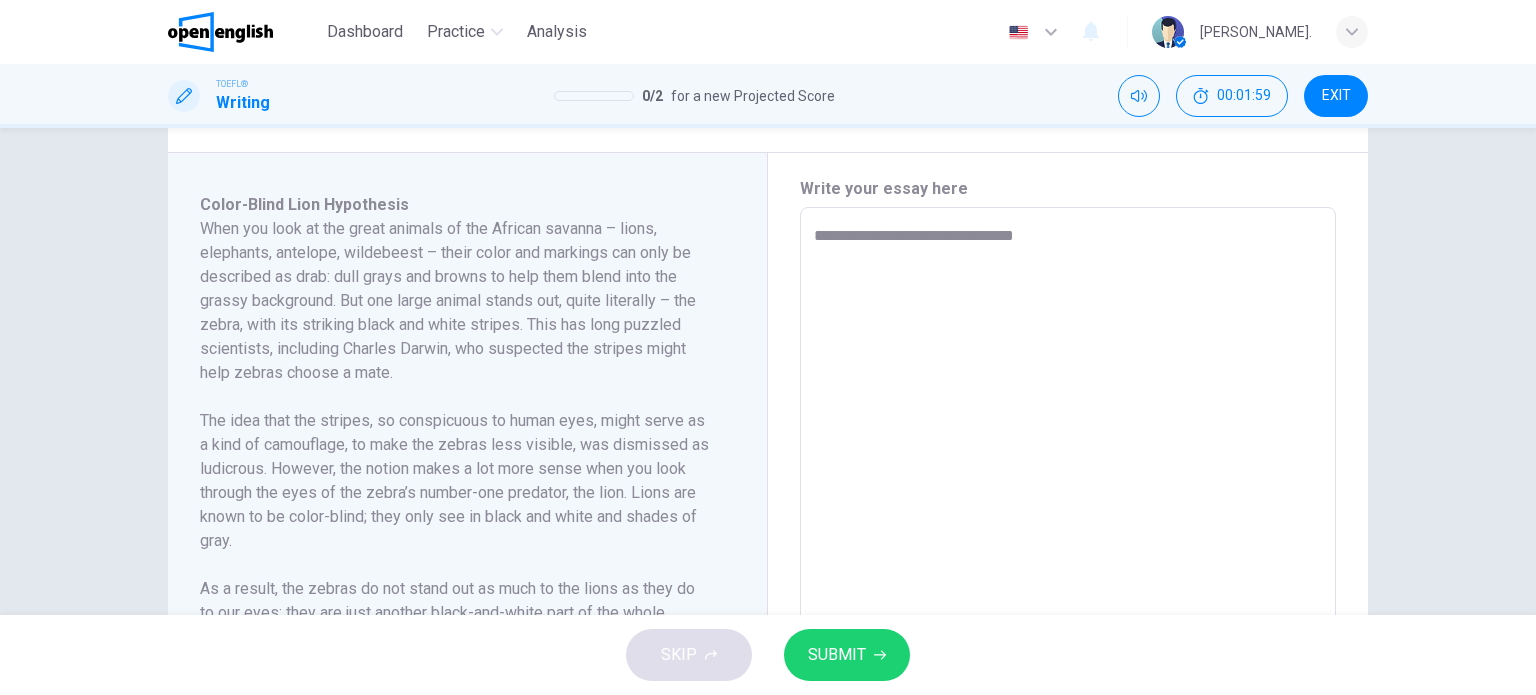 type on "**********" 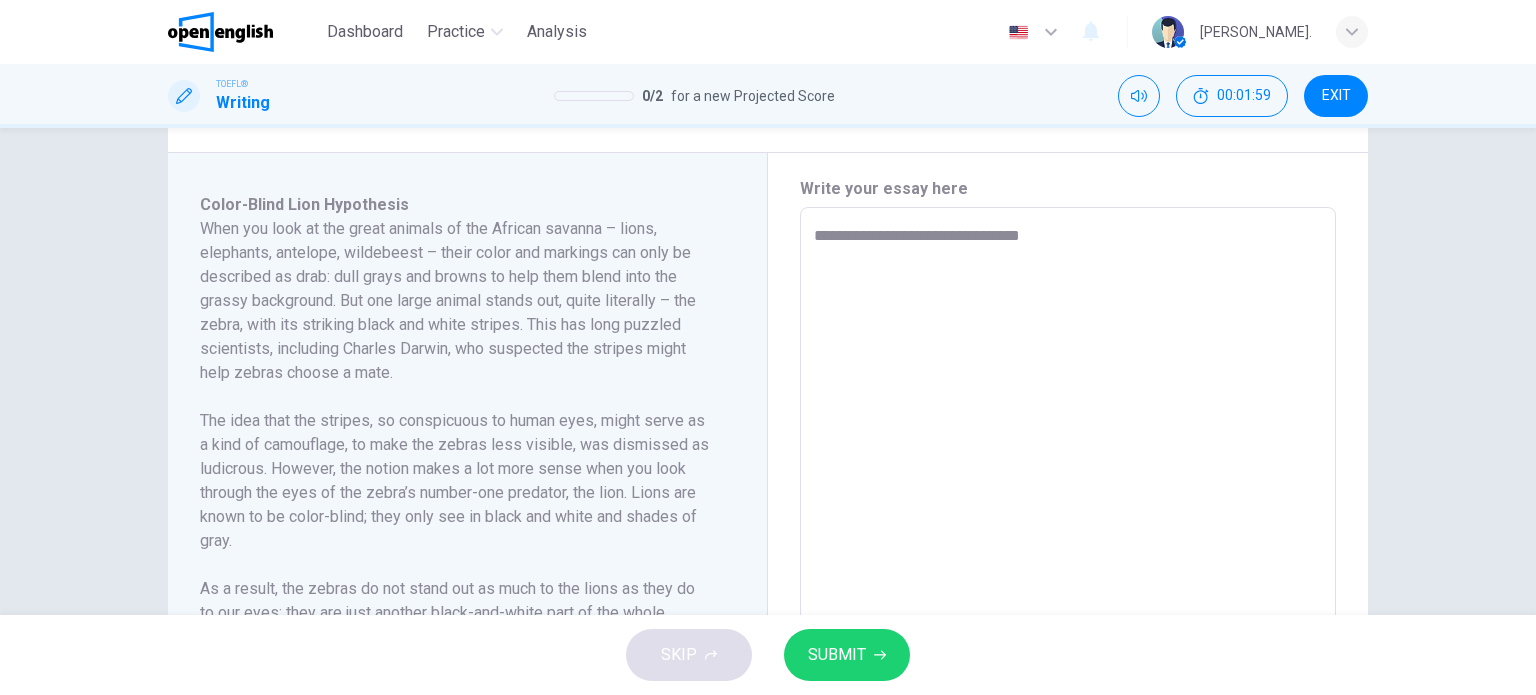 type on "*" 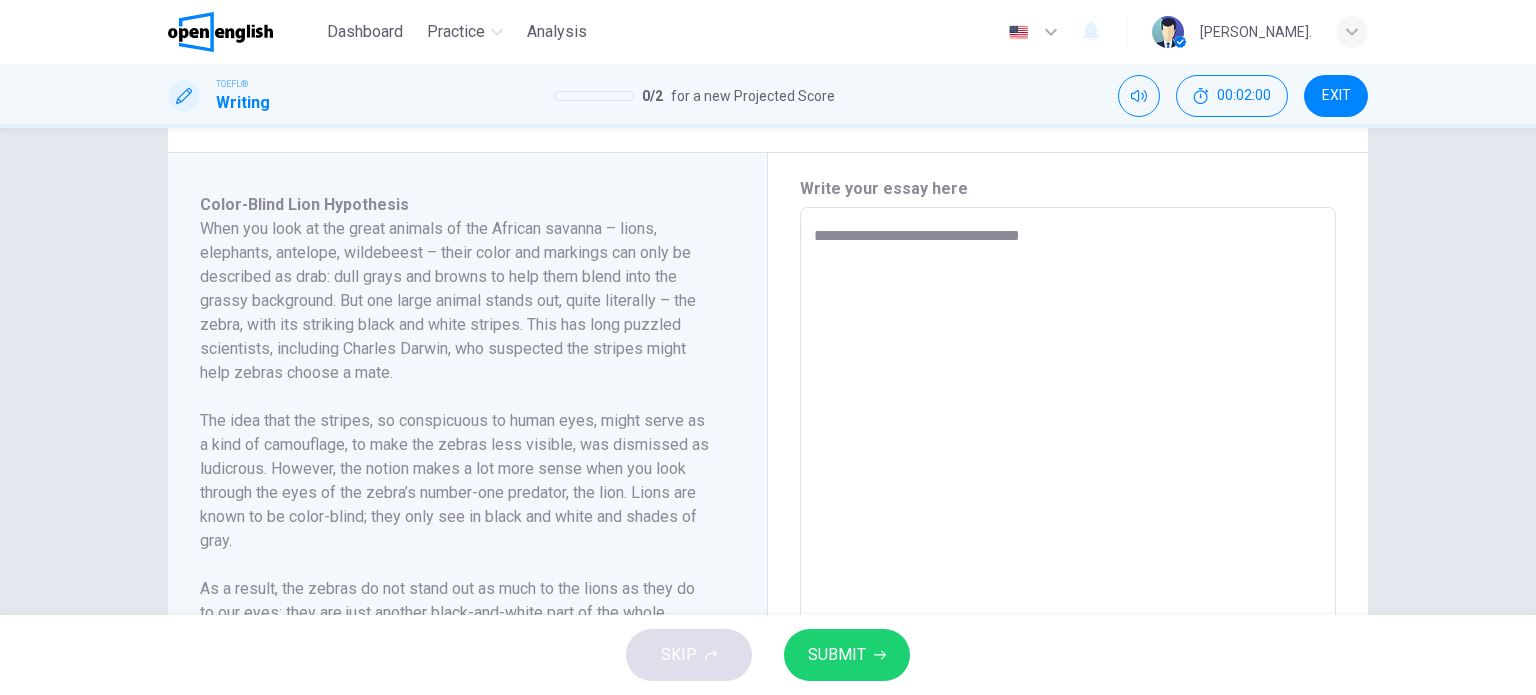 type on "**********" 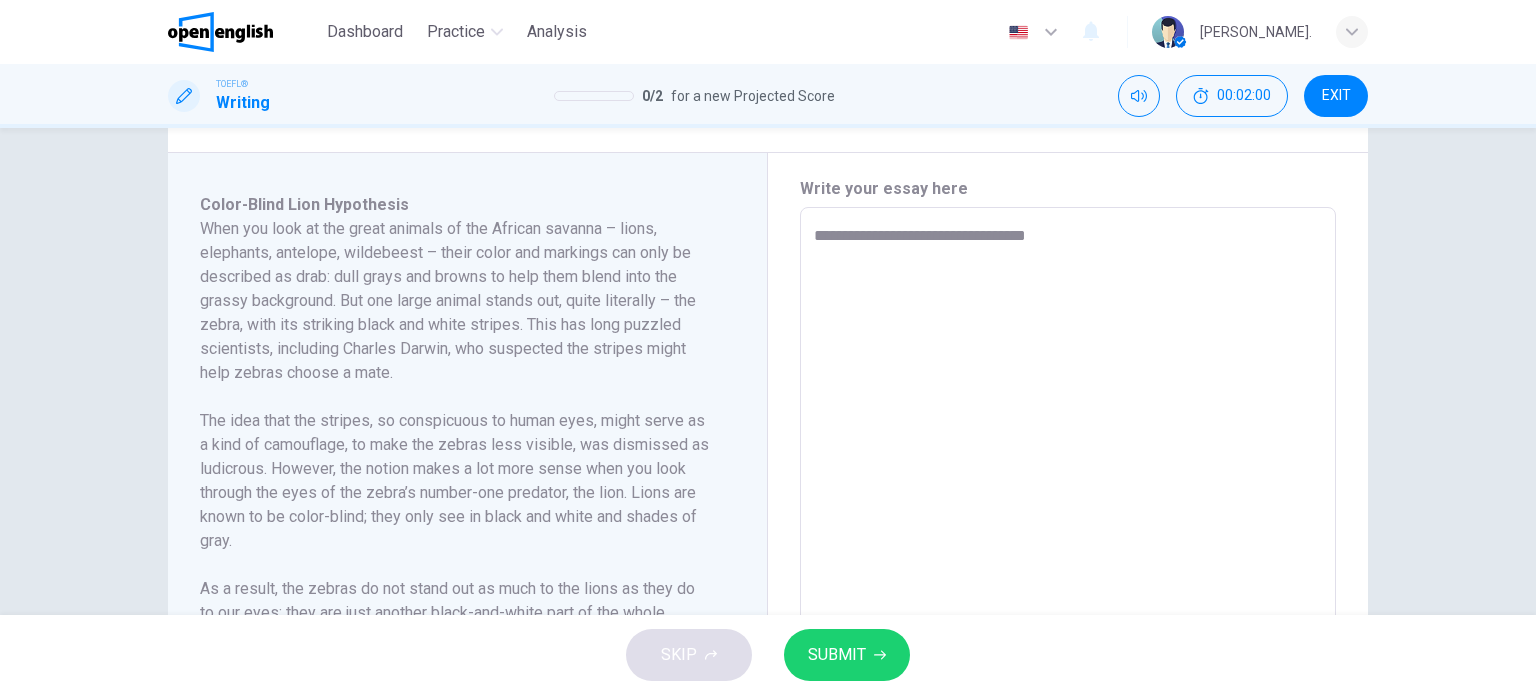 type on "**********" 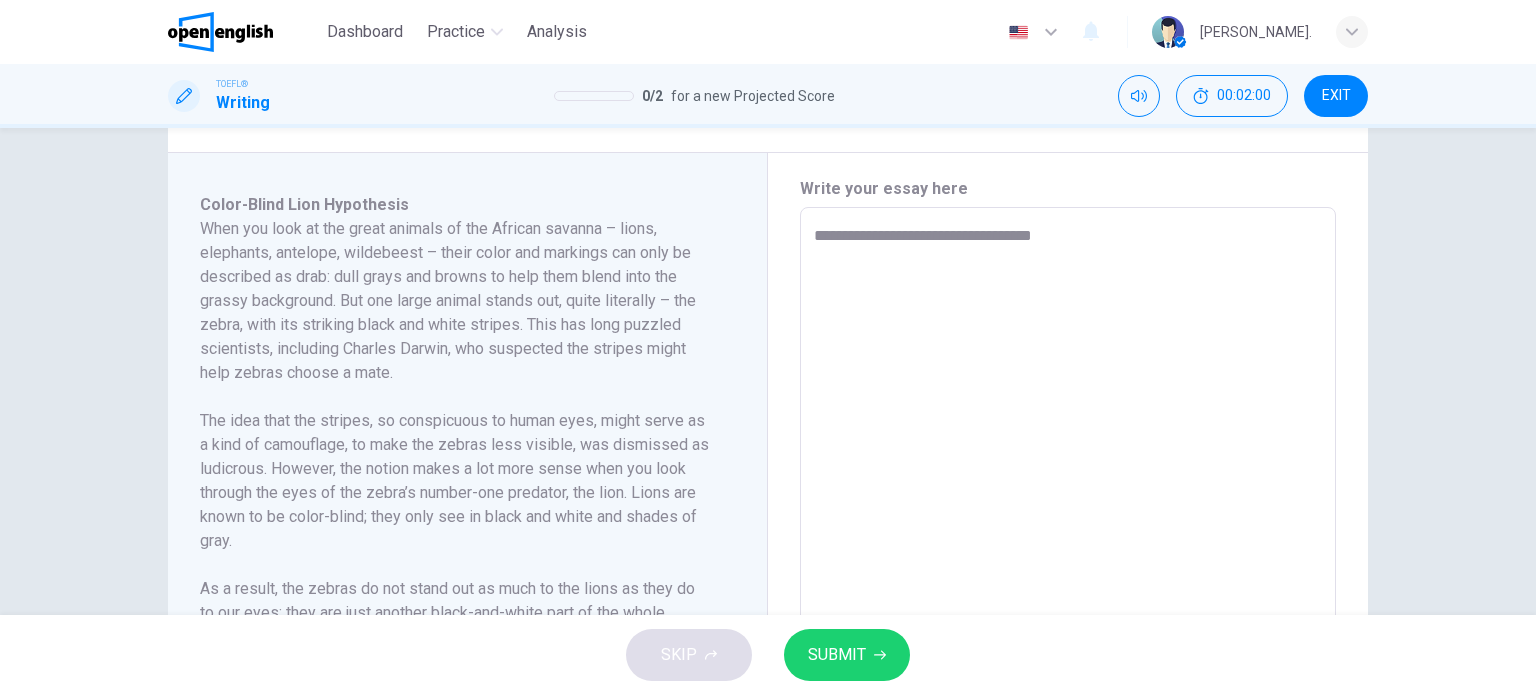 type on "*" 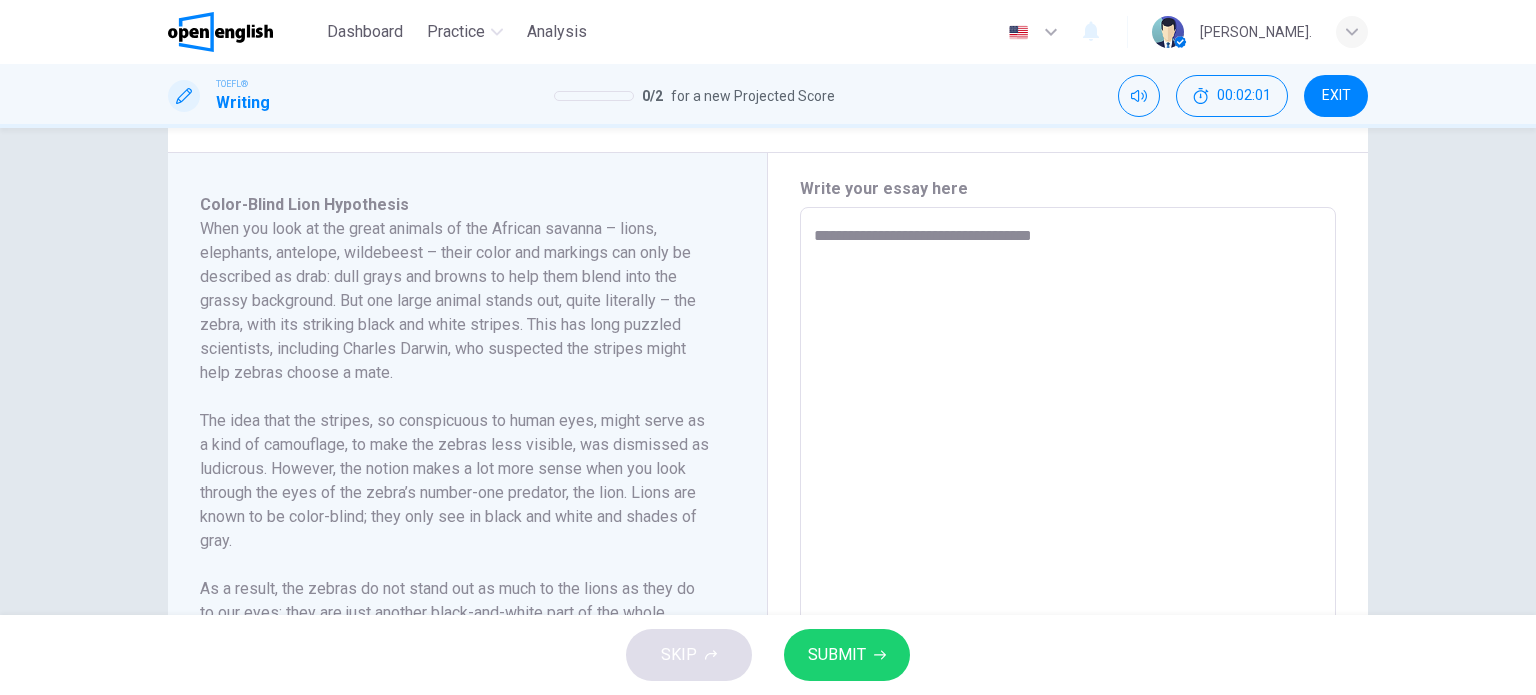 type on "**********" 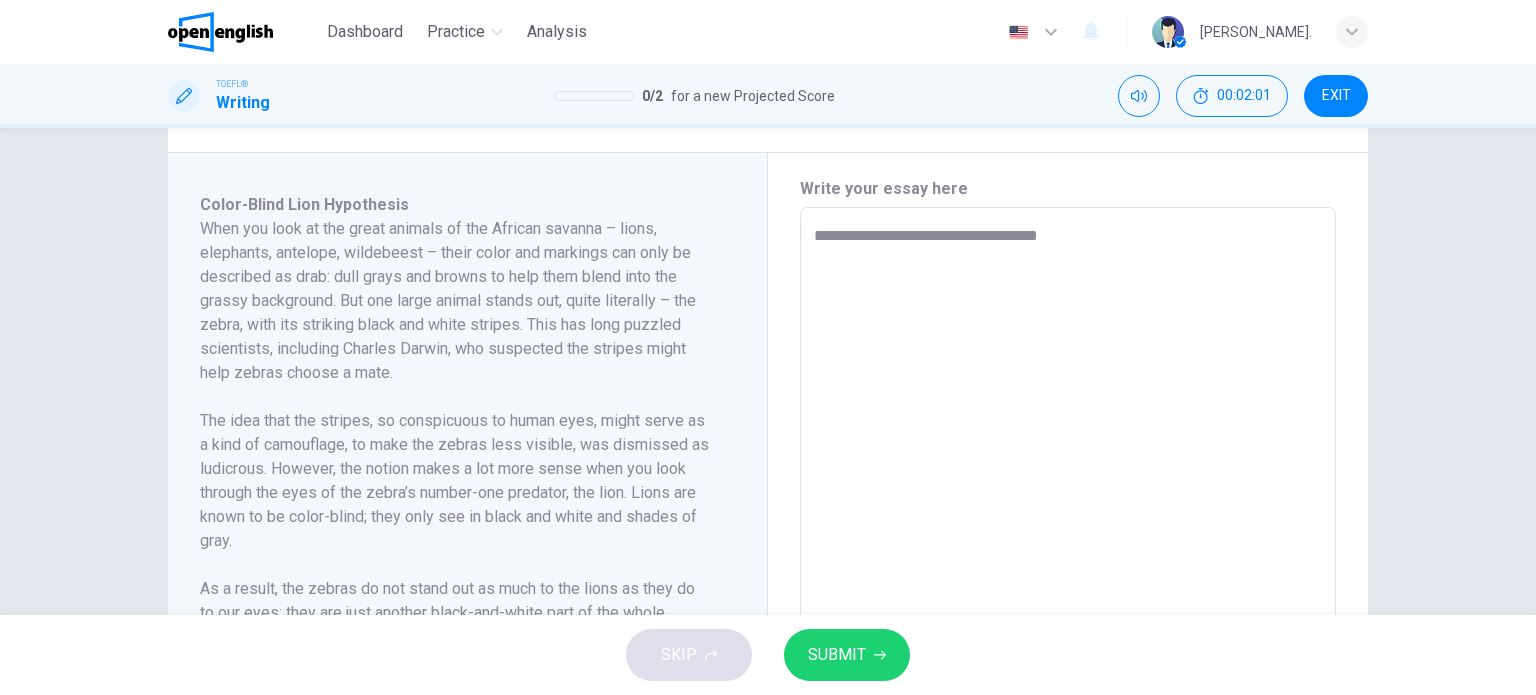 type on "*" 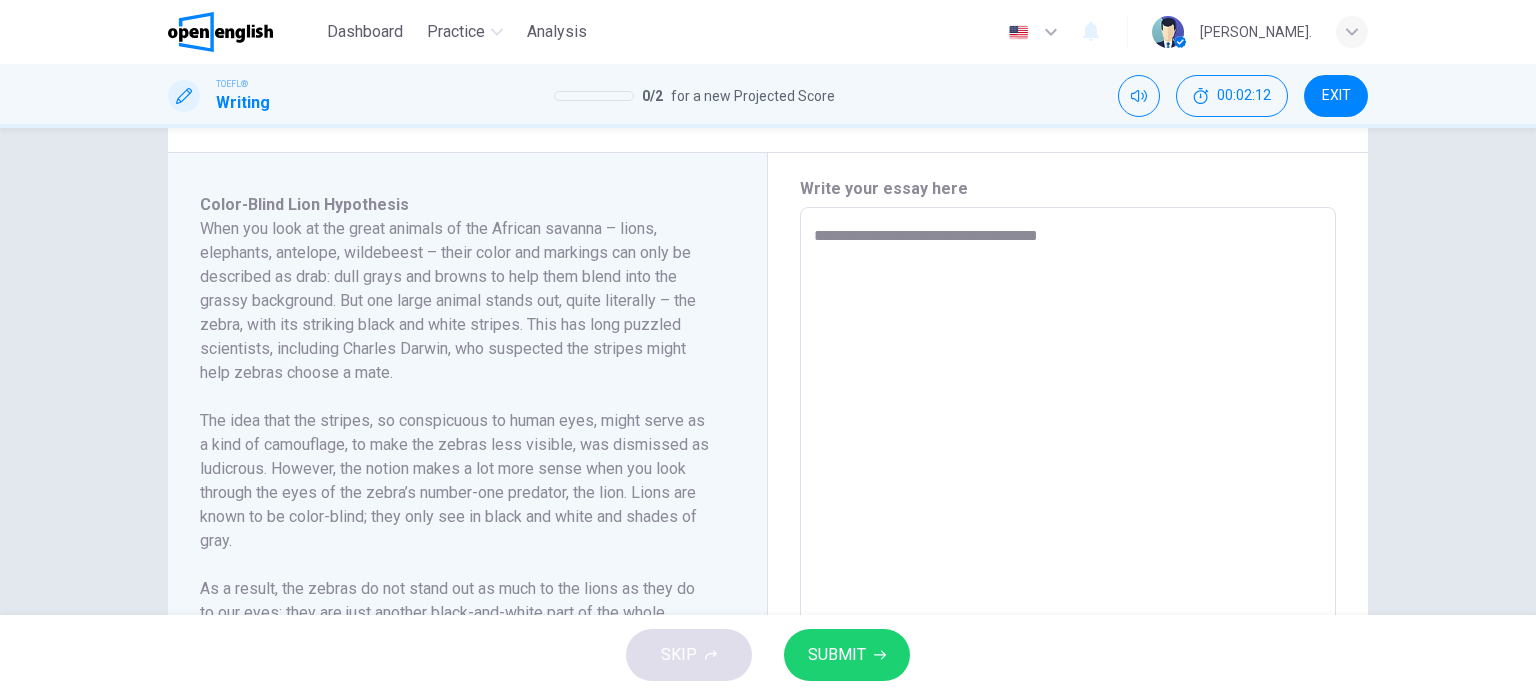 type on "**********" 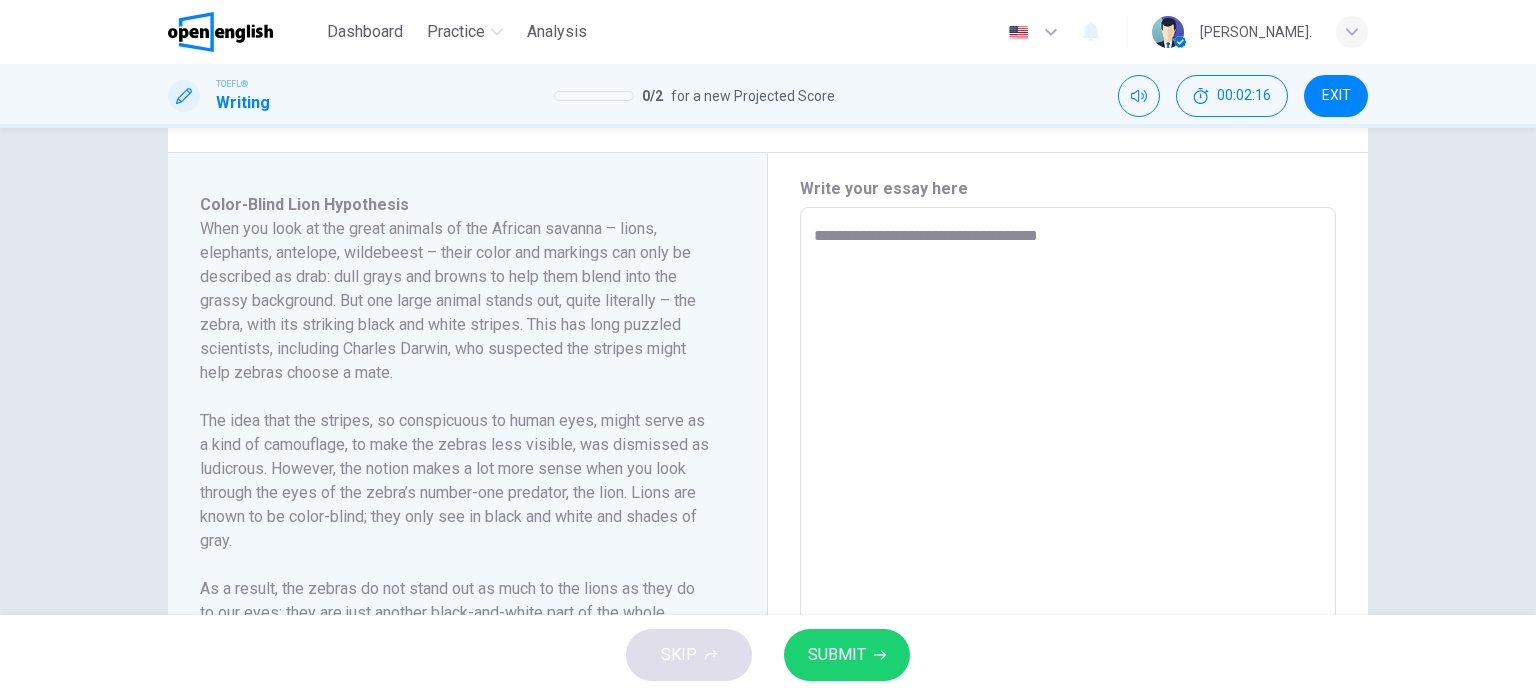 type on "*" 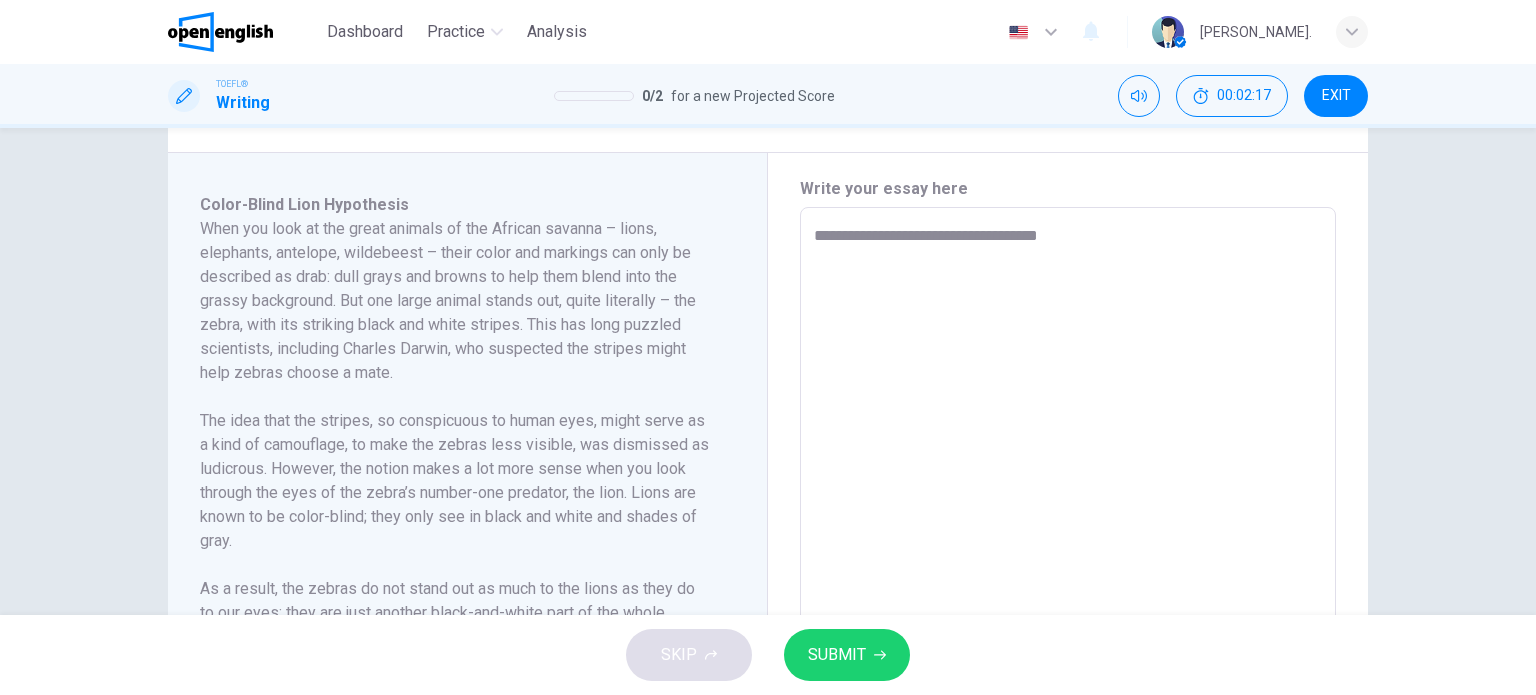 type on "**********" 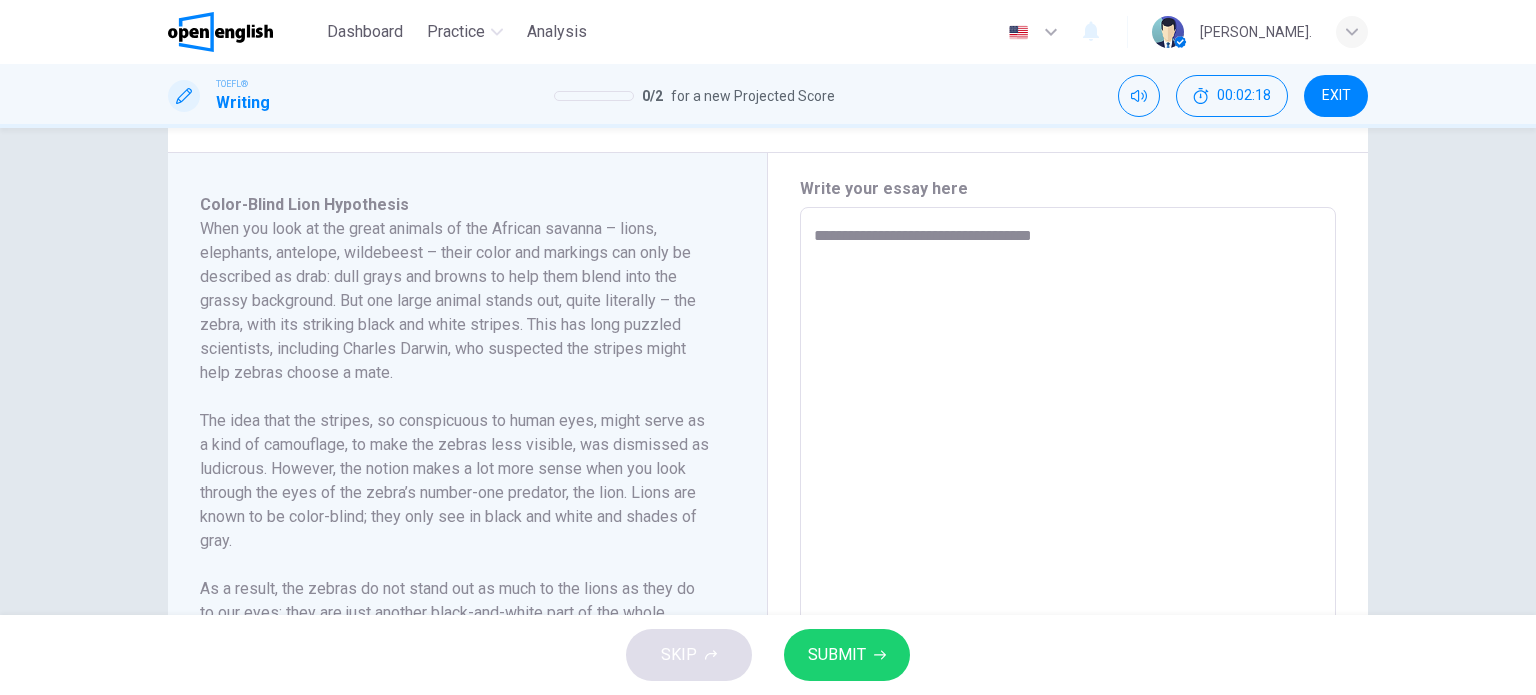 type on "**********" 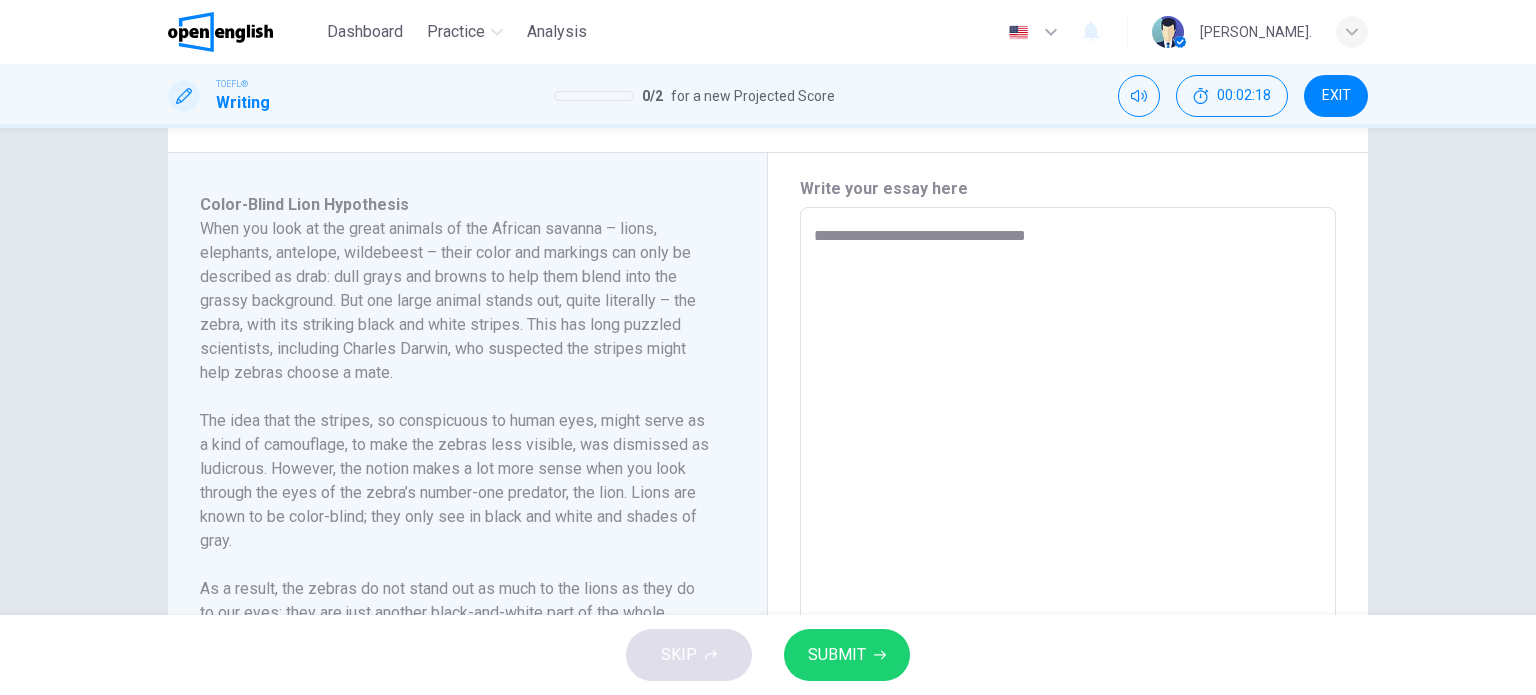 type on "*" 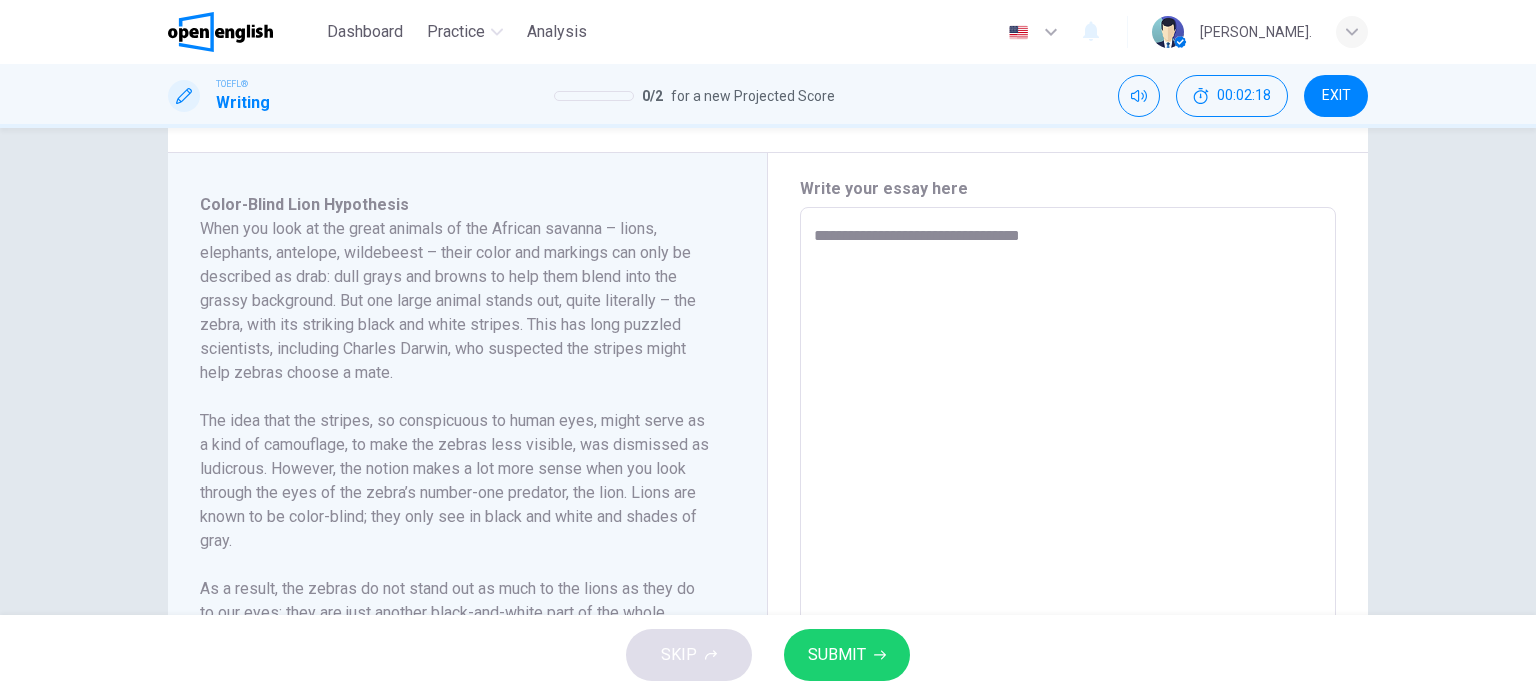 type on "*" 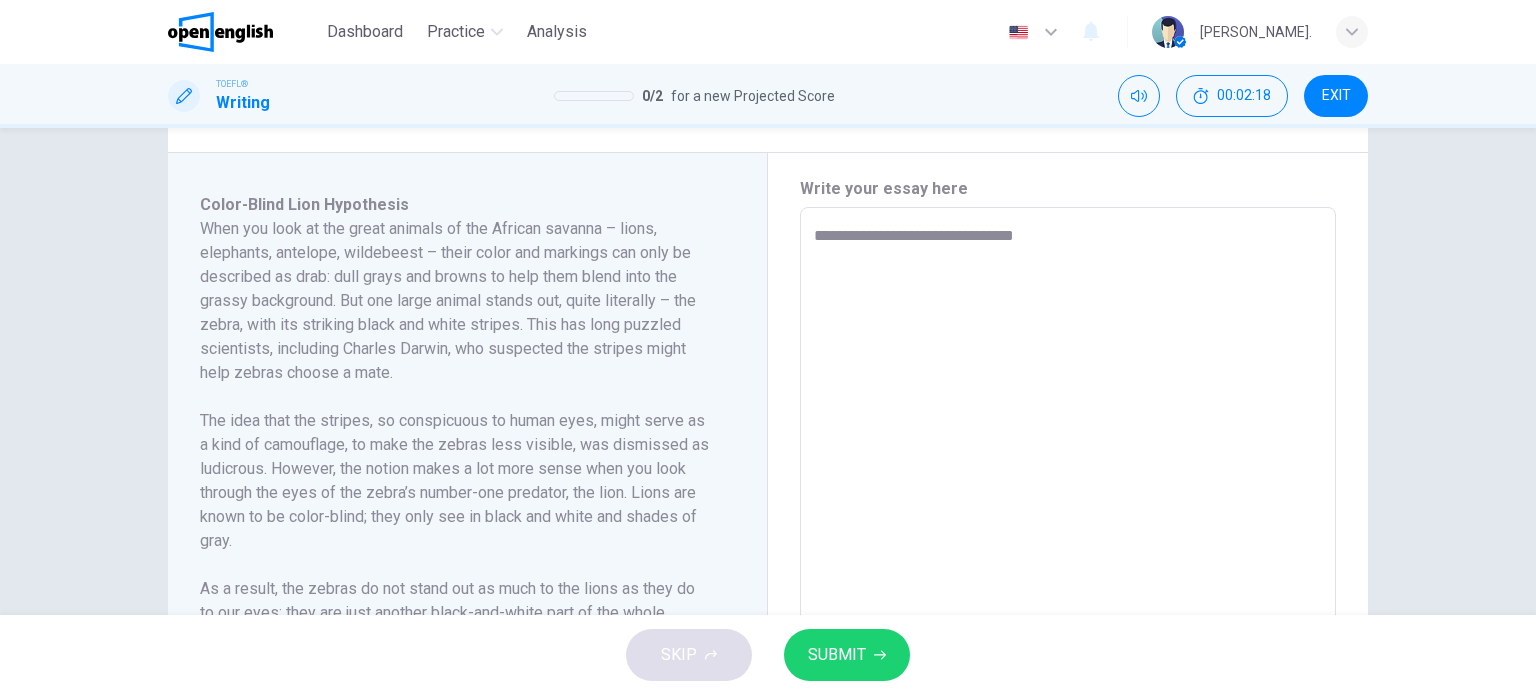 type on "*" 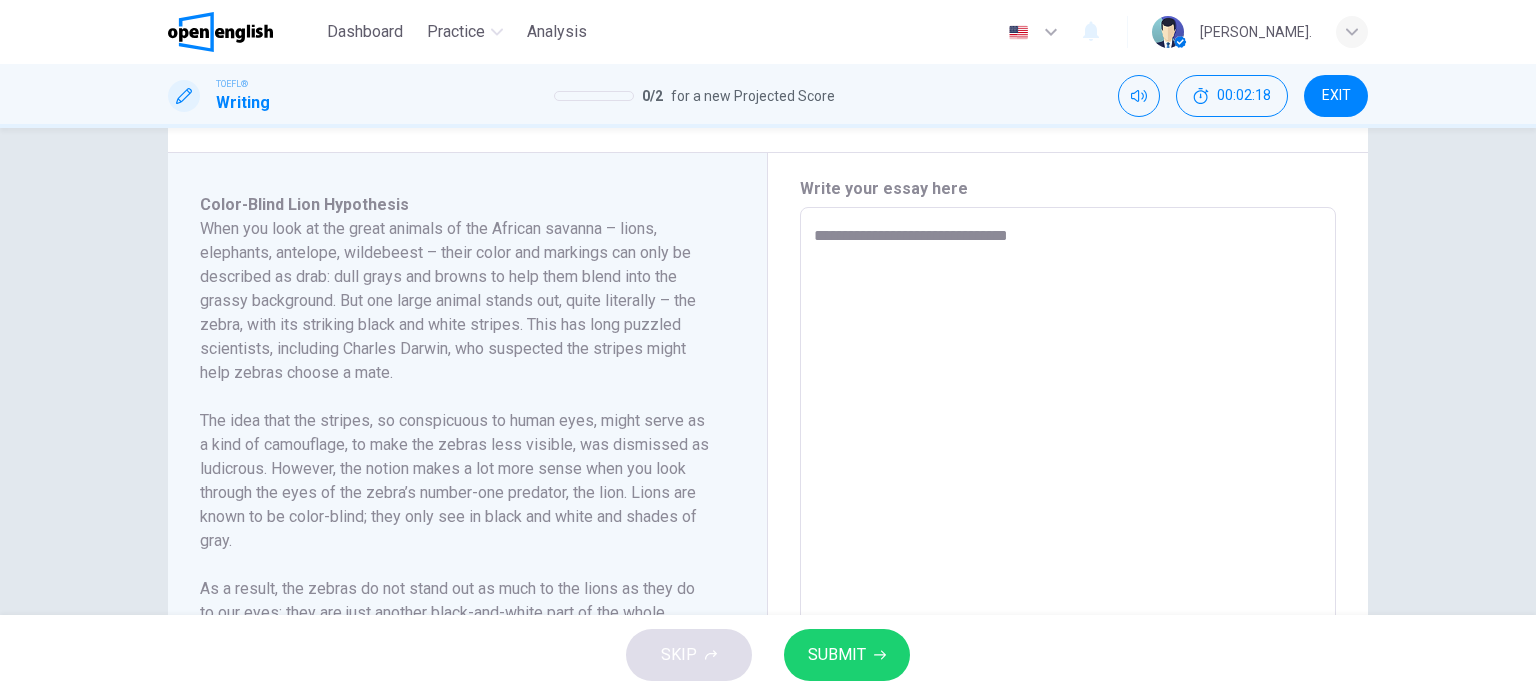 type on "*" 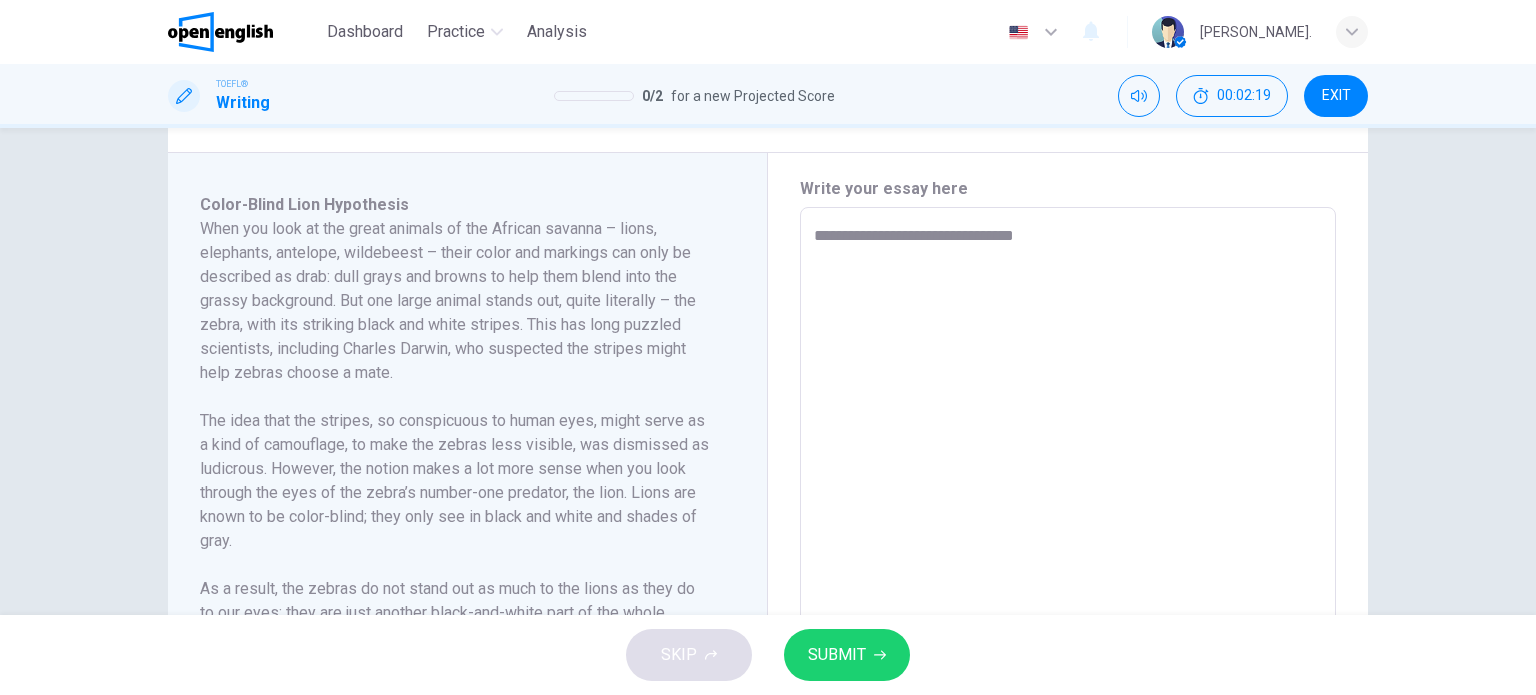 type on "**********" 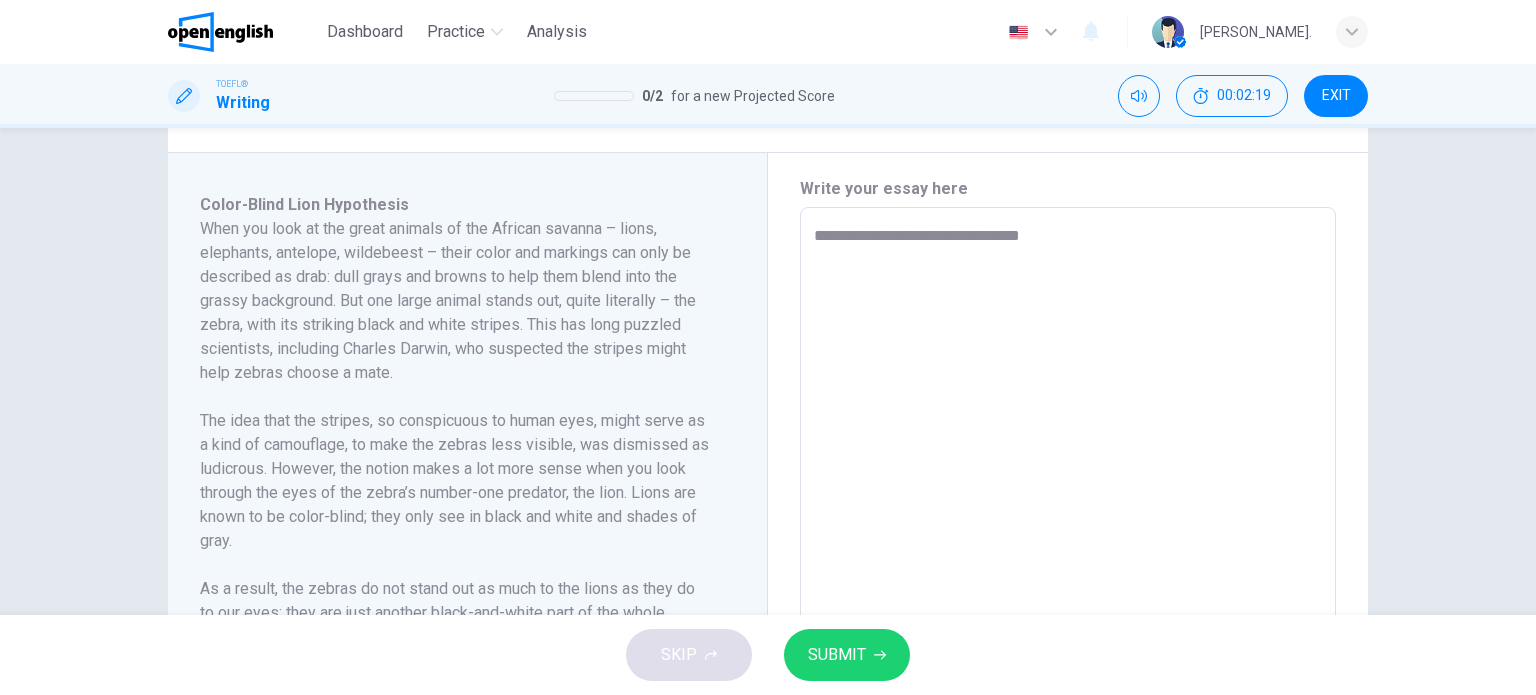 type on "*" 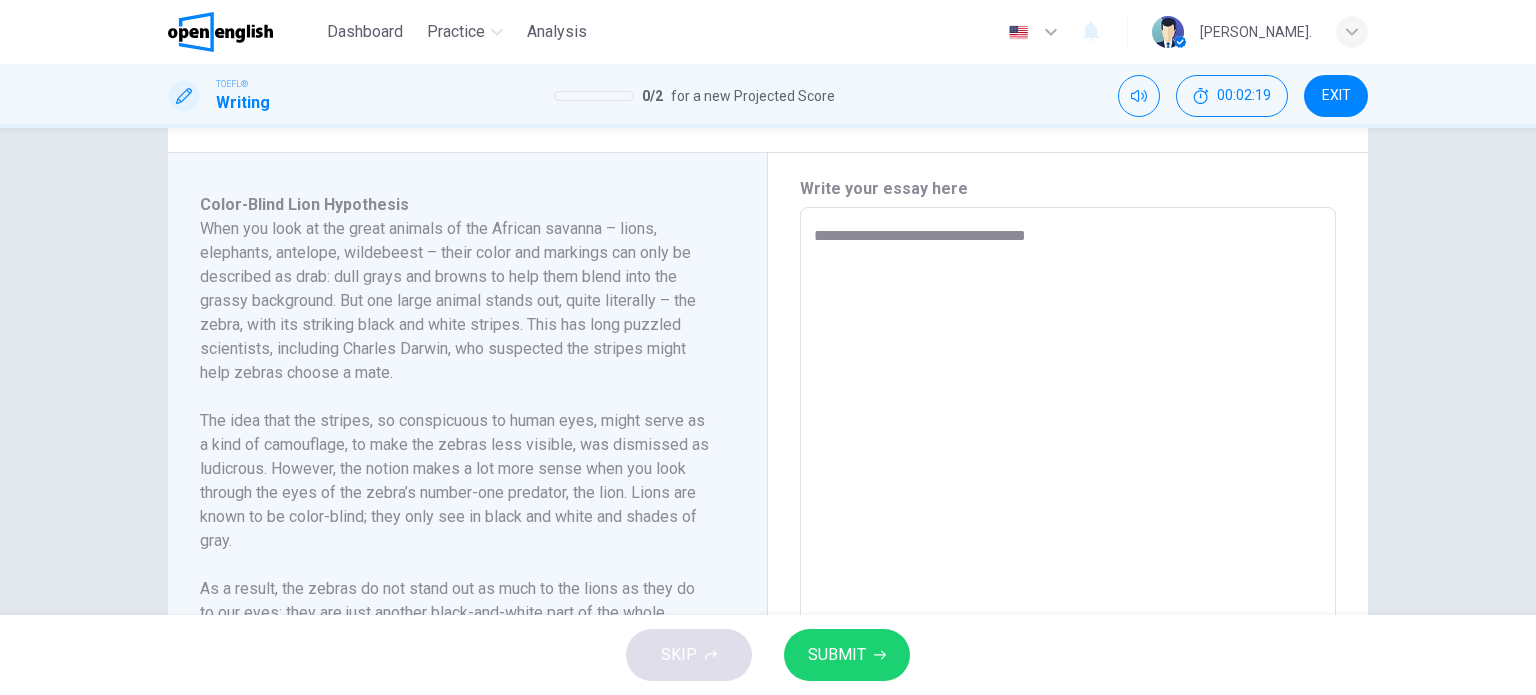 type on "*" 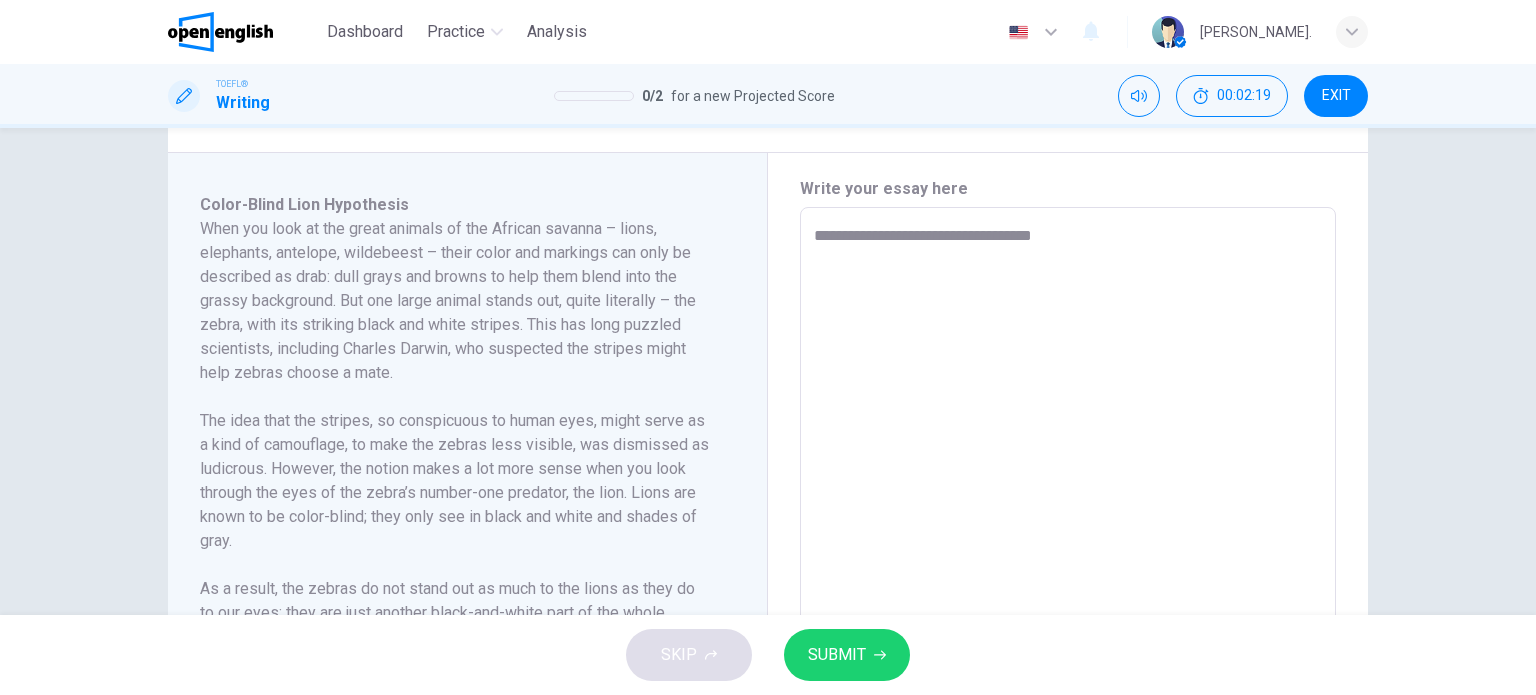 type on "*" 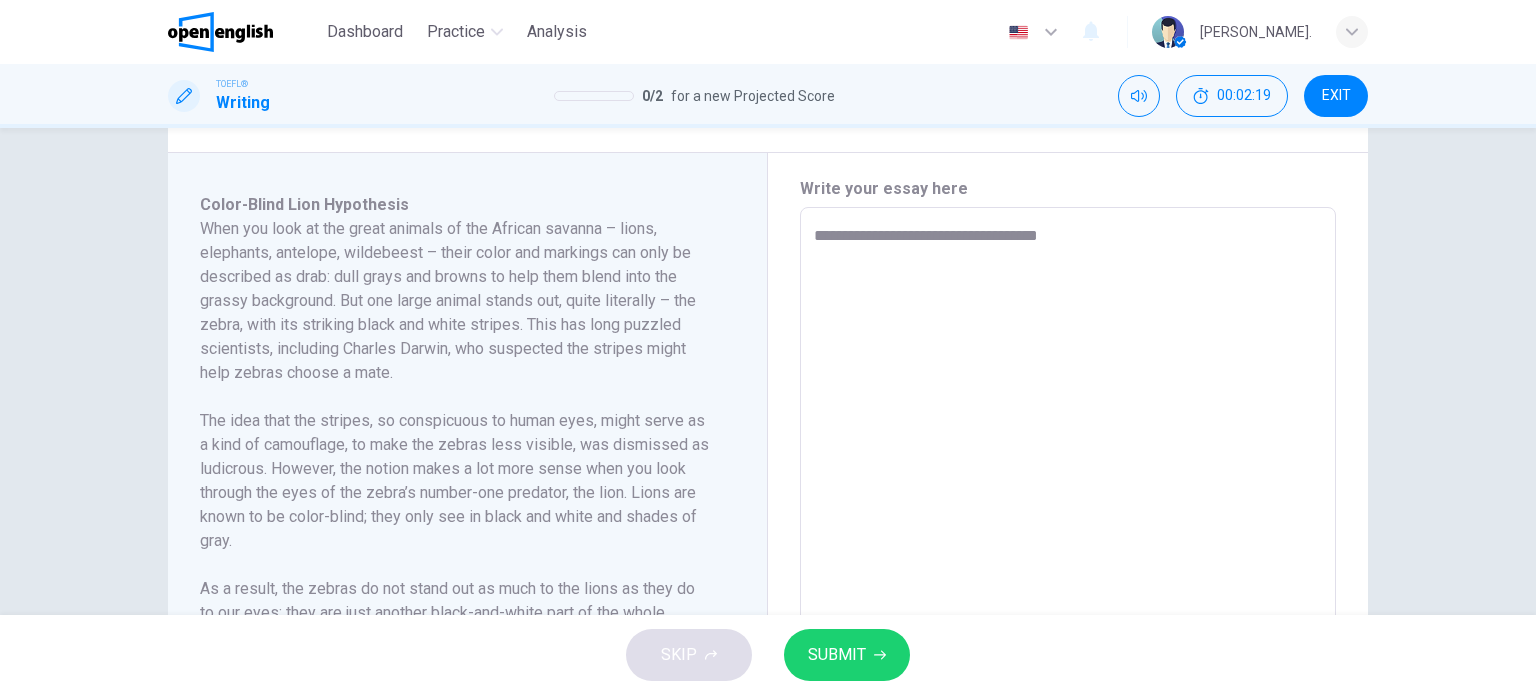 type on "*" 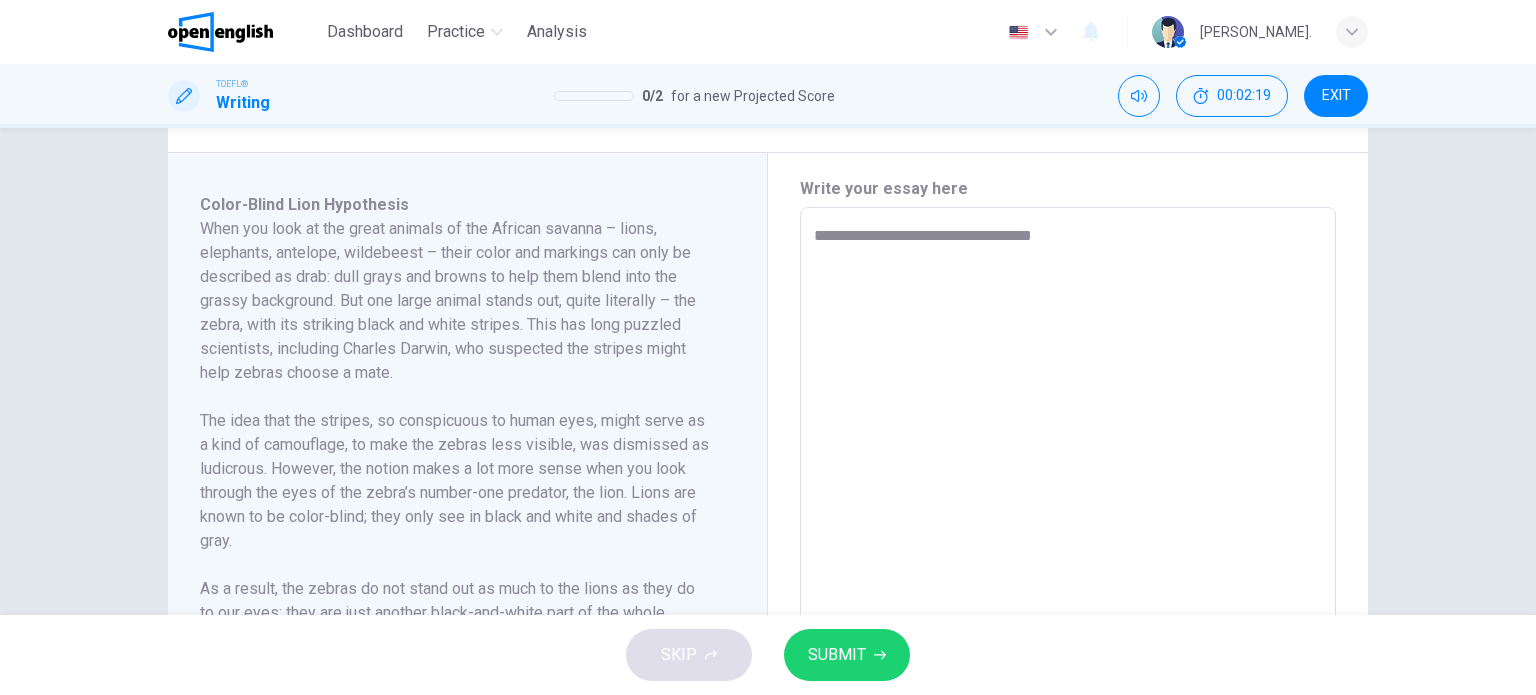 type on "*" 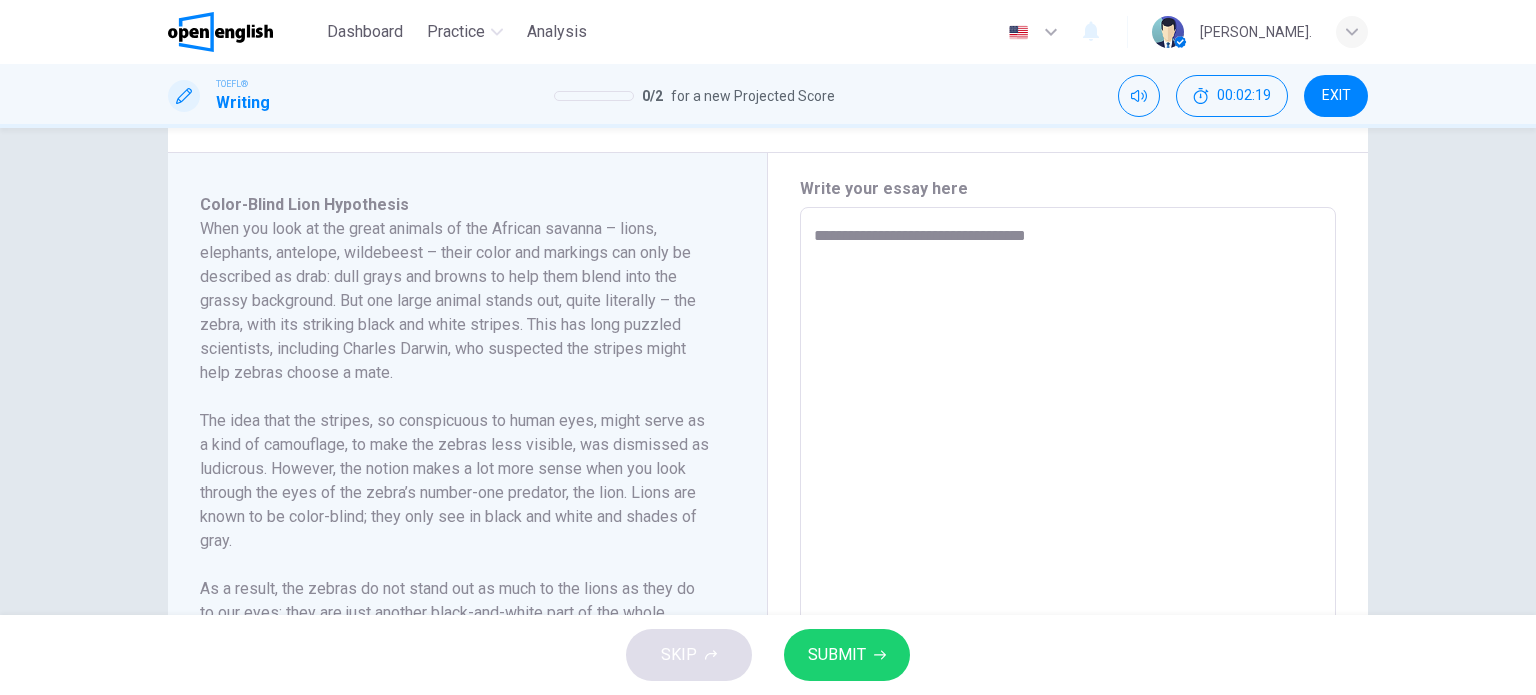 type on "**********" 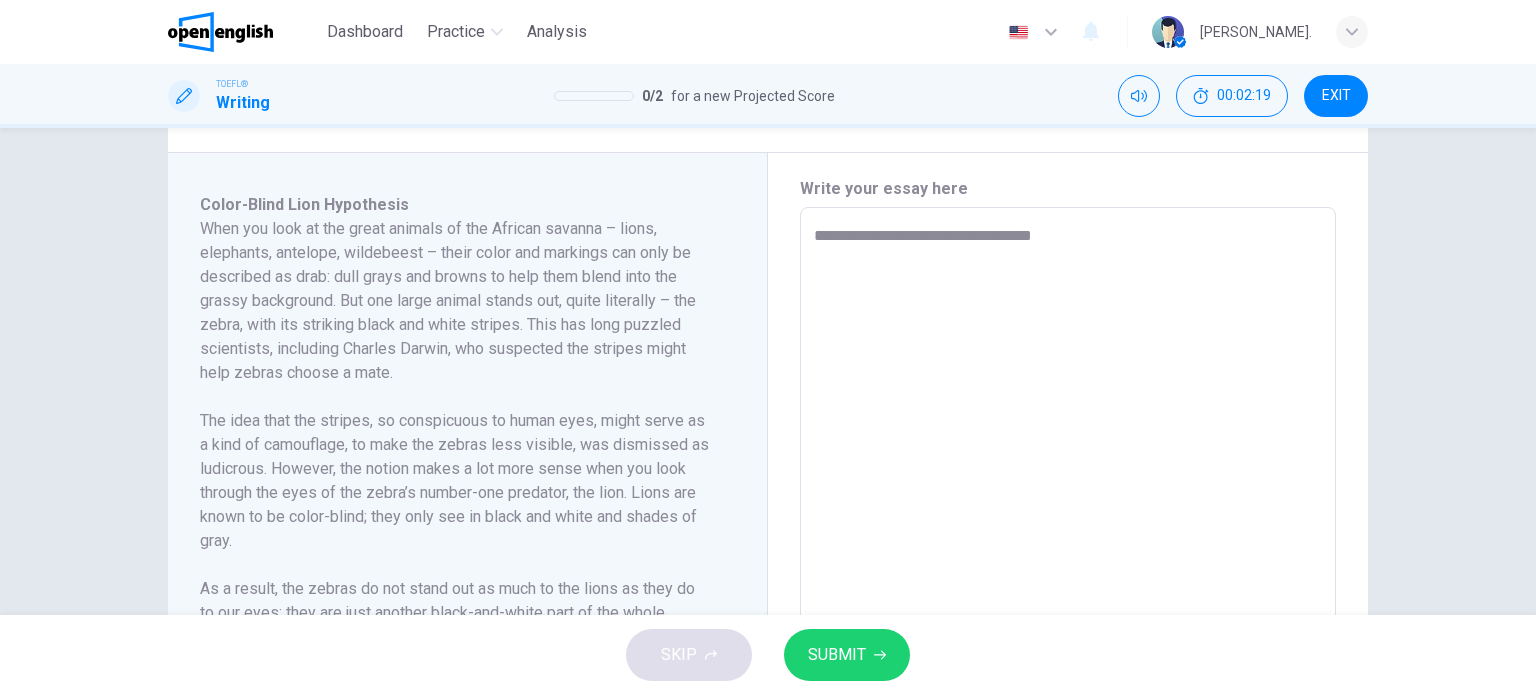 type on "*" 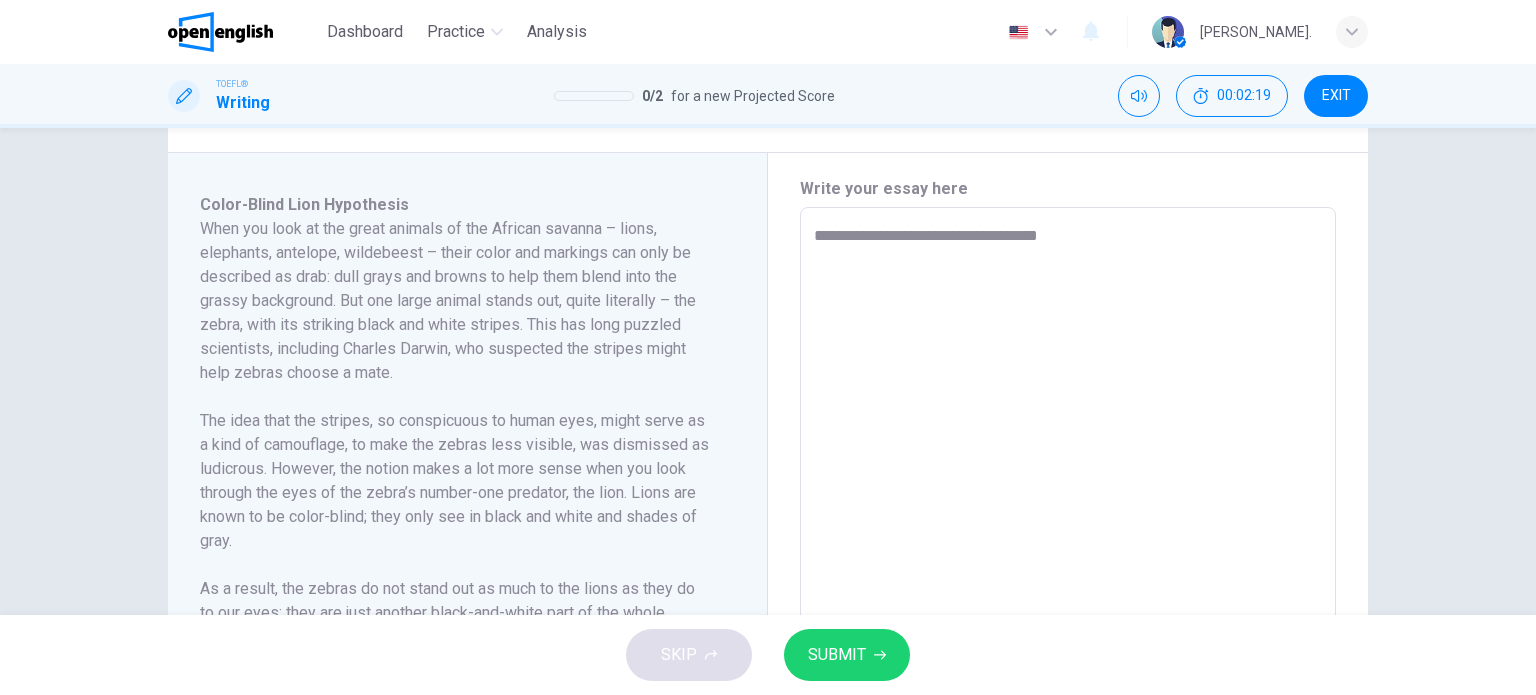 type on "*" 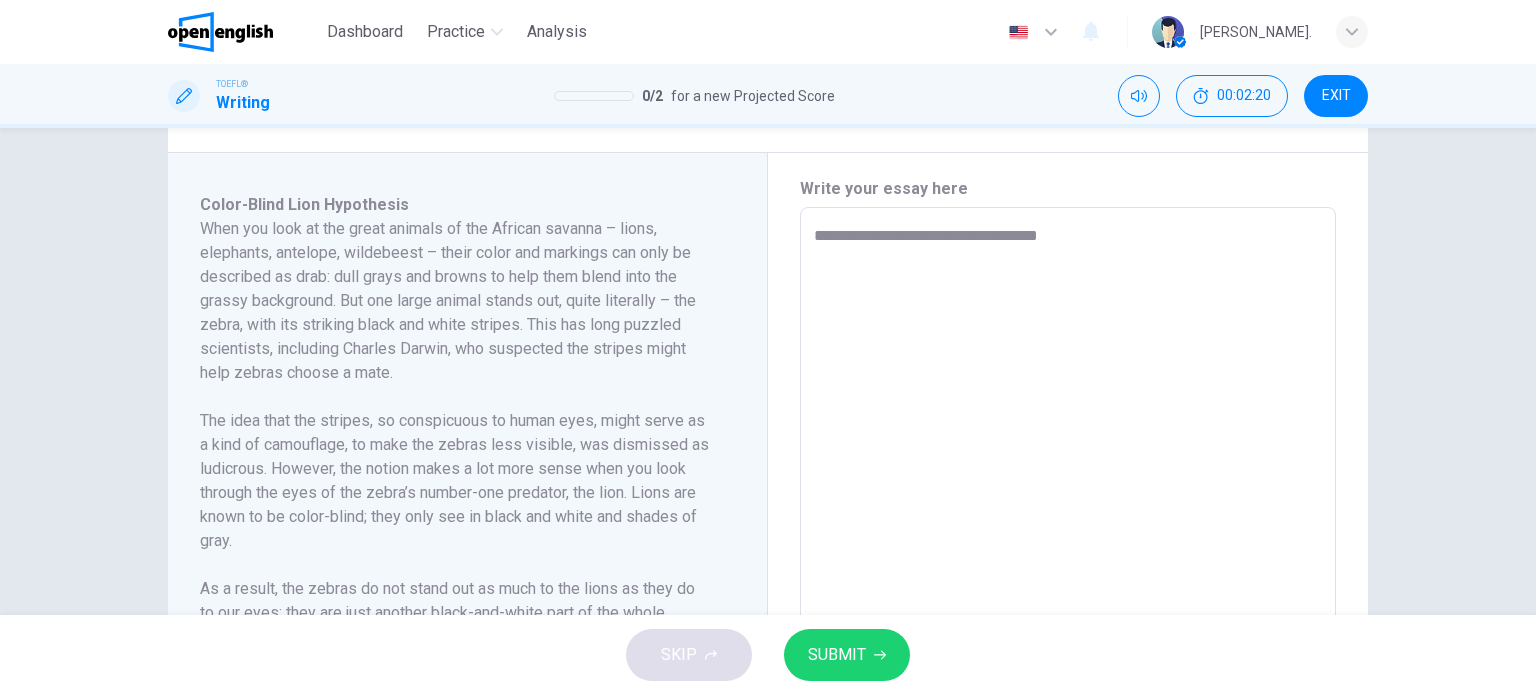 type on "**********" 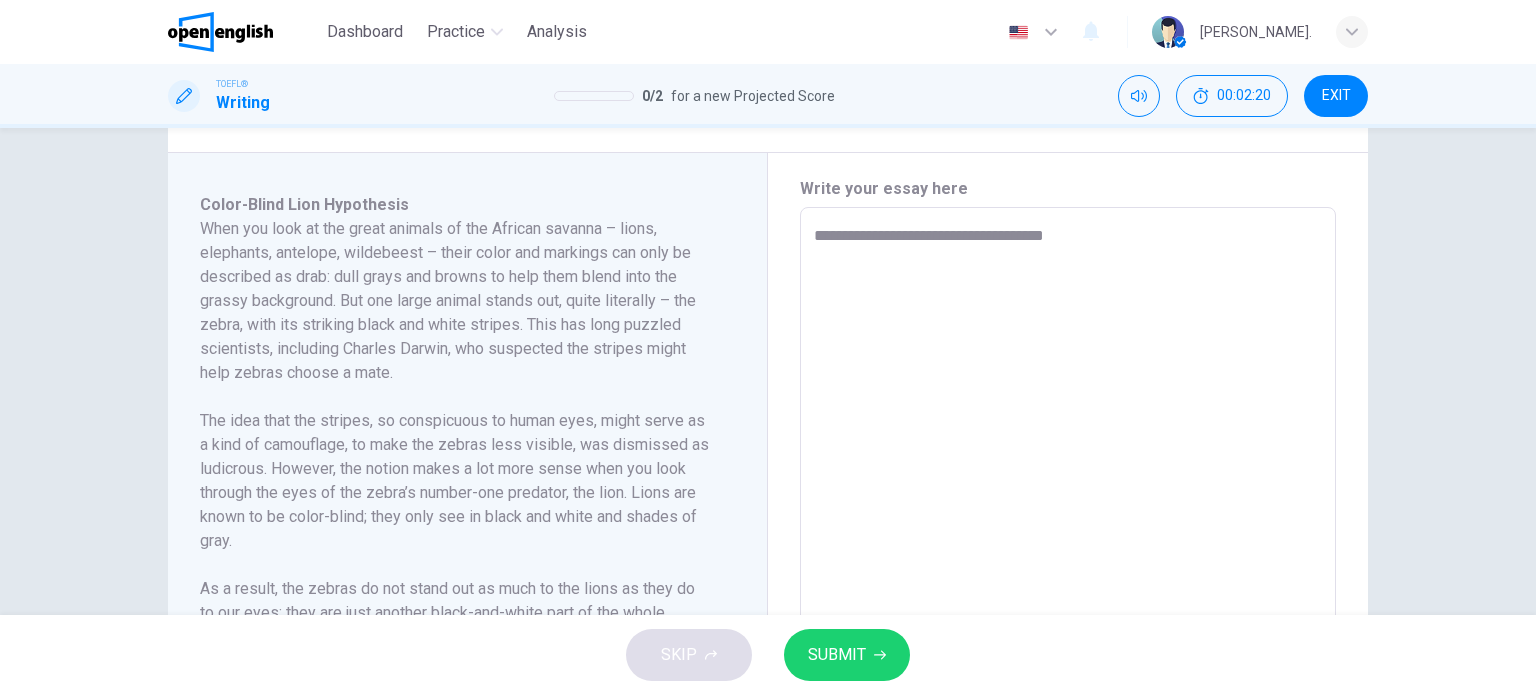 type on "*" 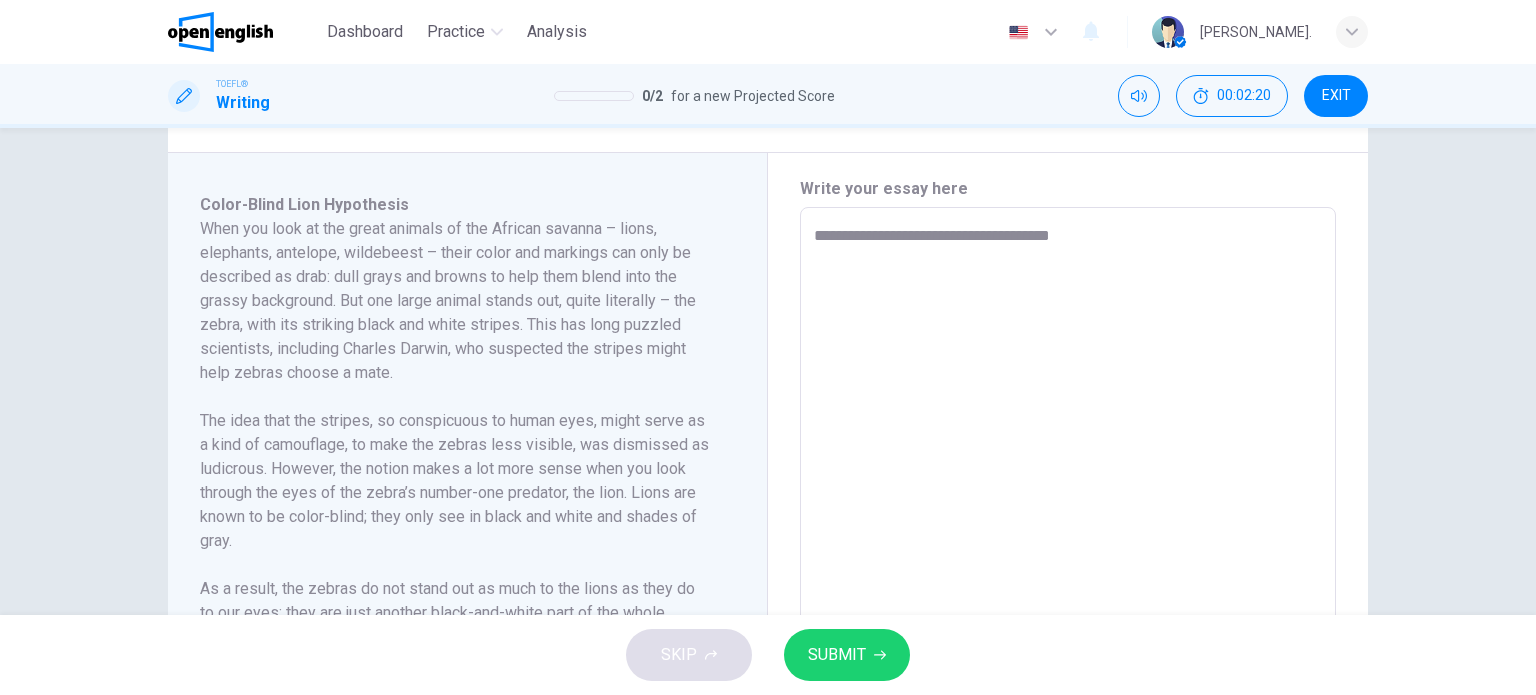 type on "*" 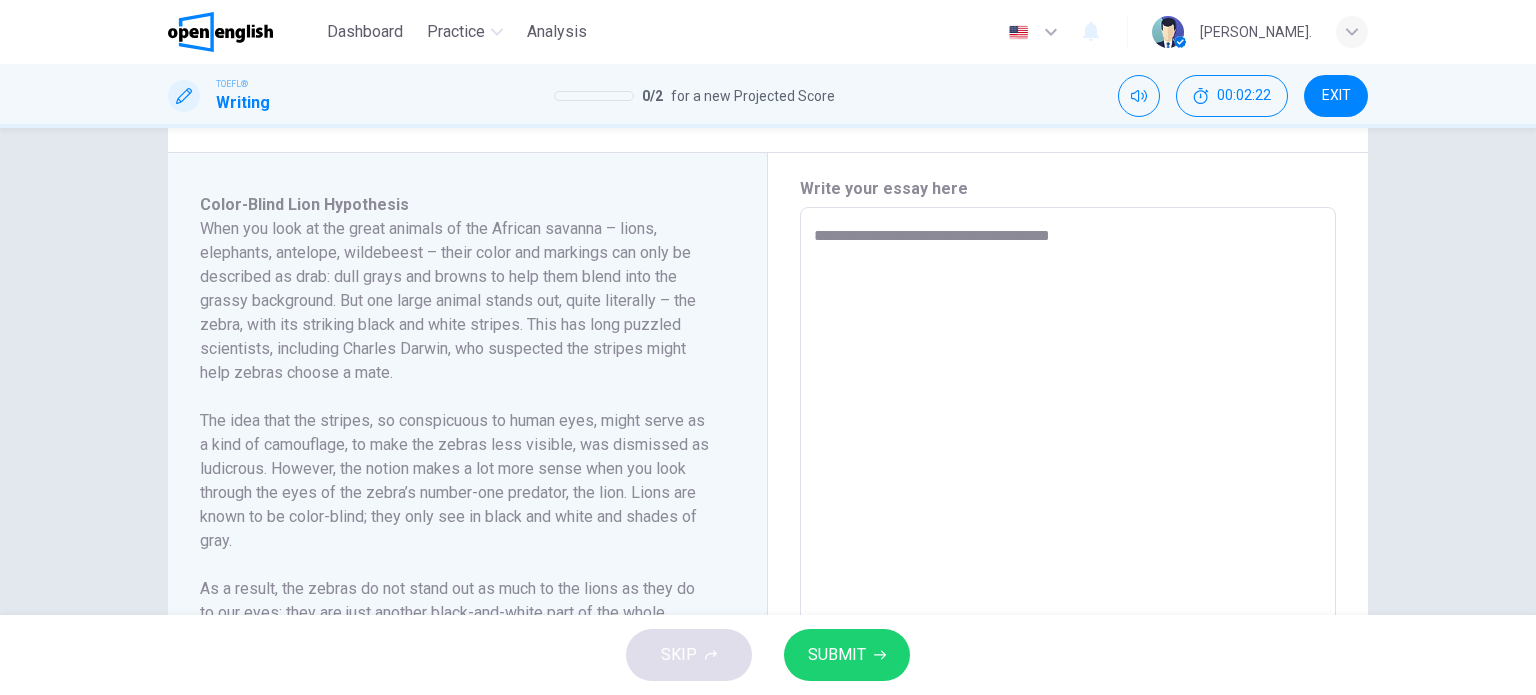 type on "**********" 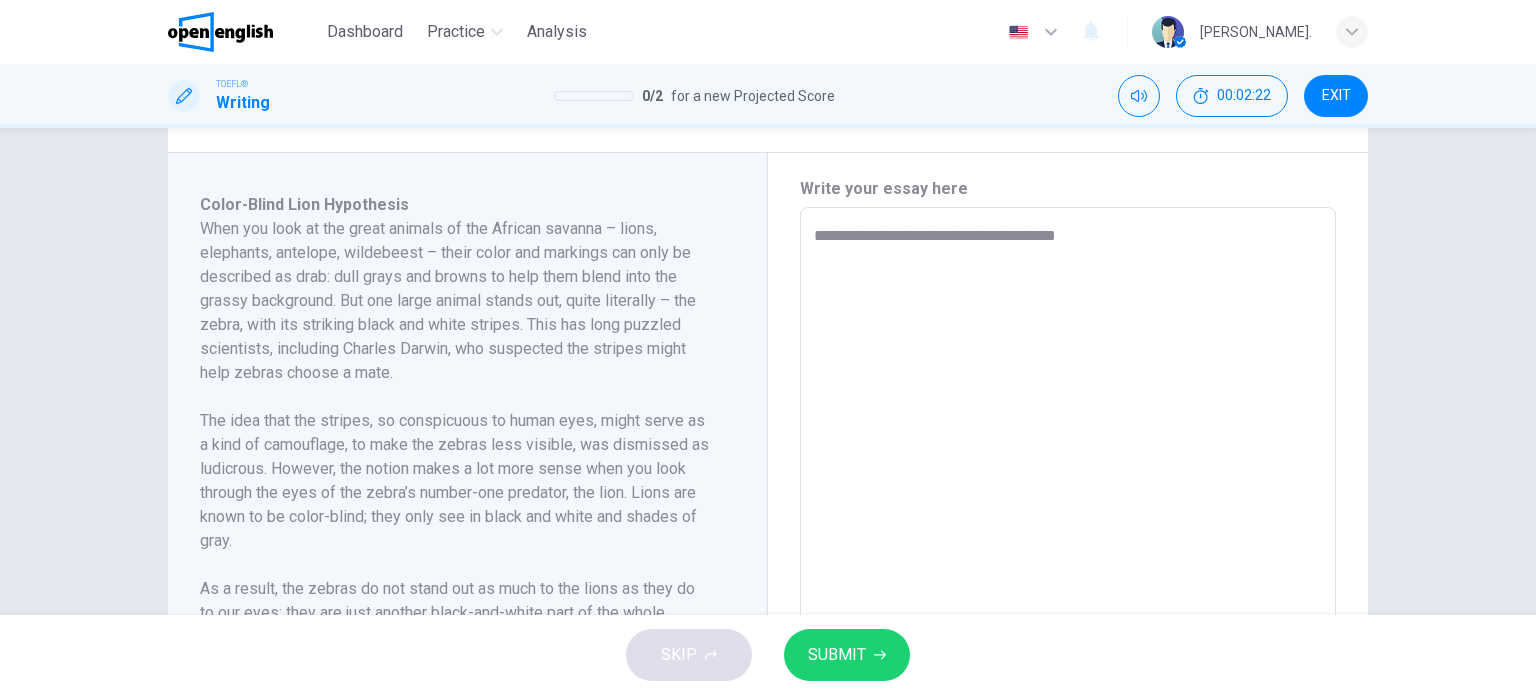 type on "**********" 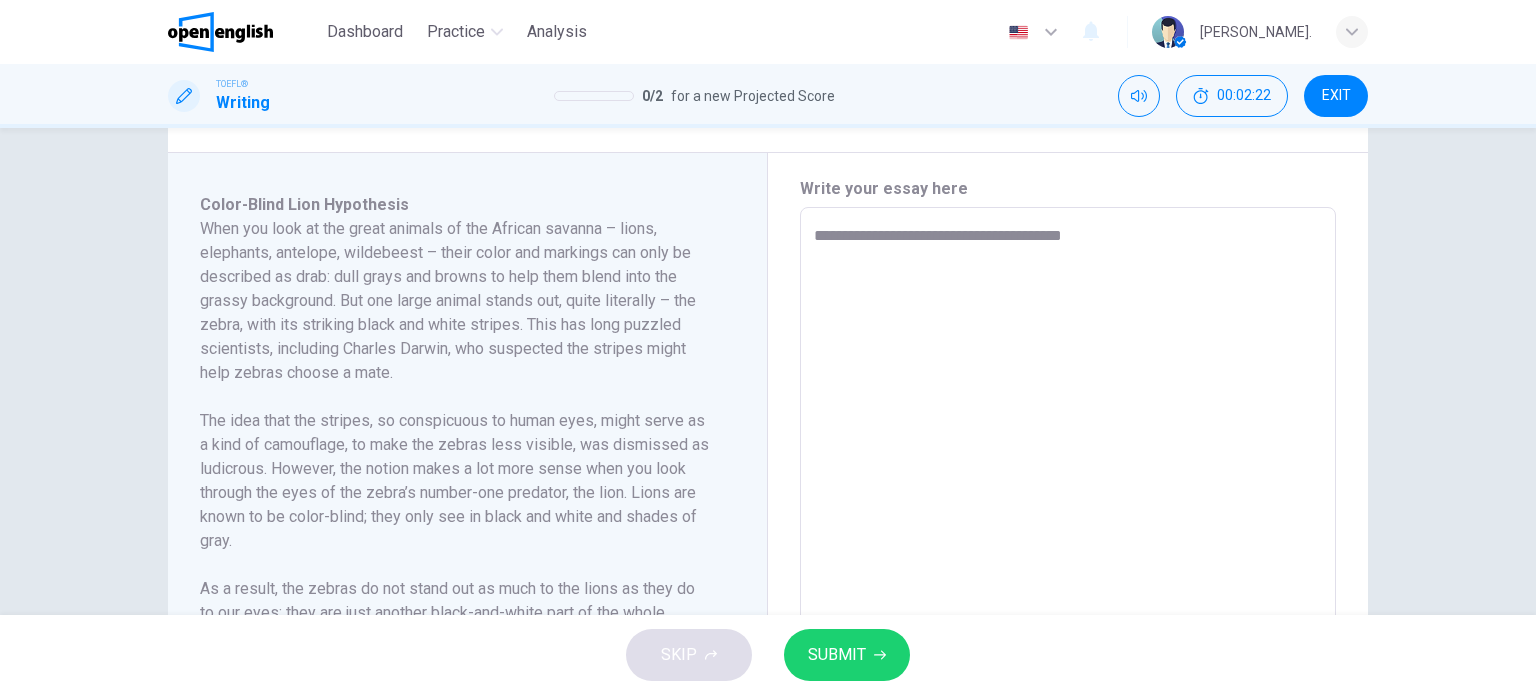 type on "*" 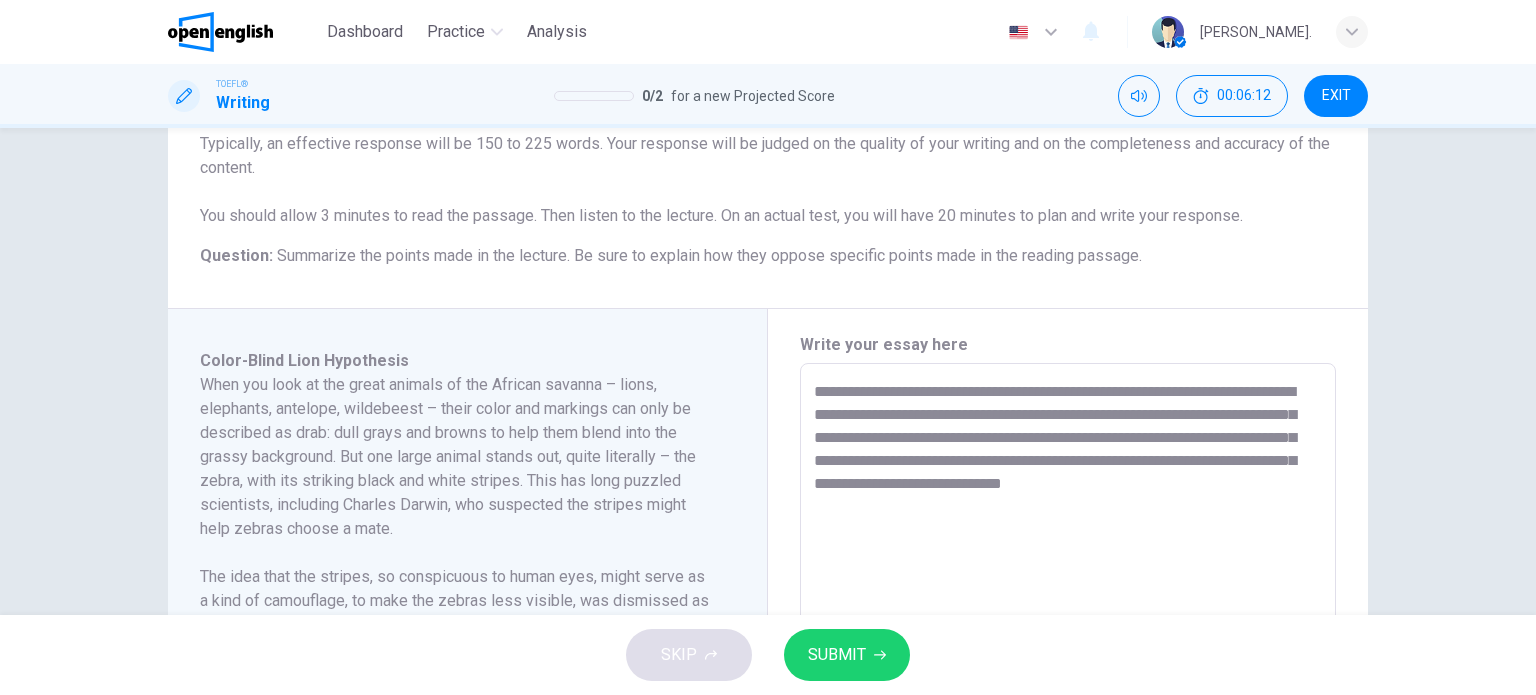 scroll, scrollTop: 300, scrollLeft: 0, axis: vertical 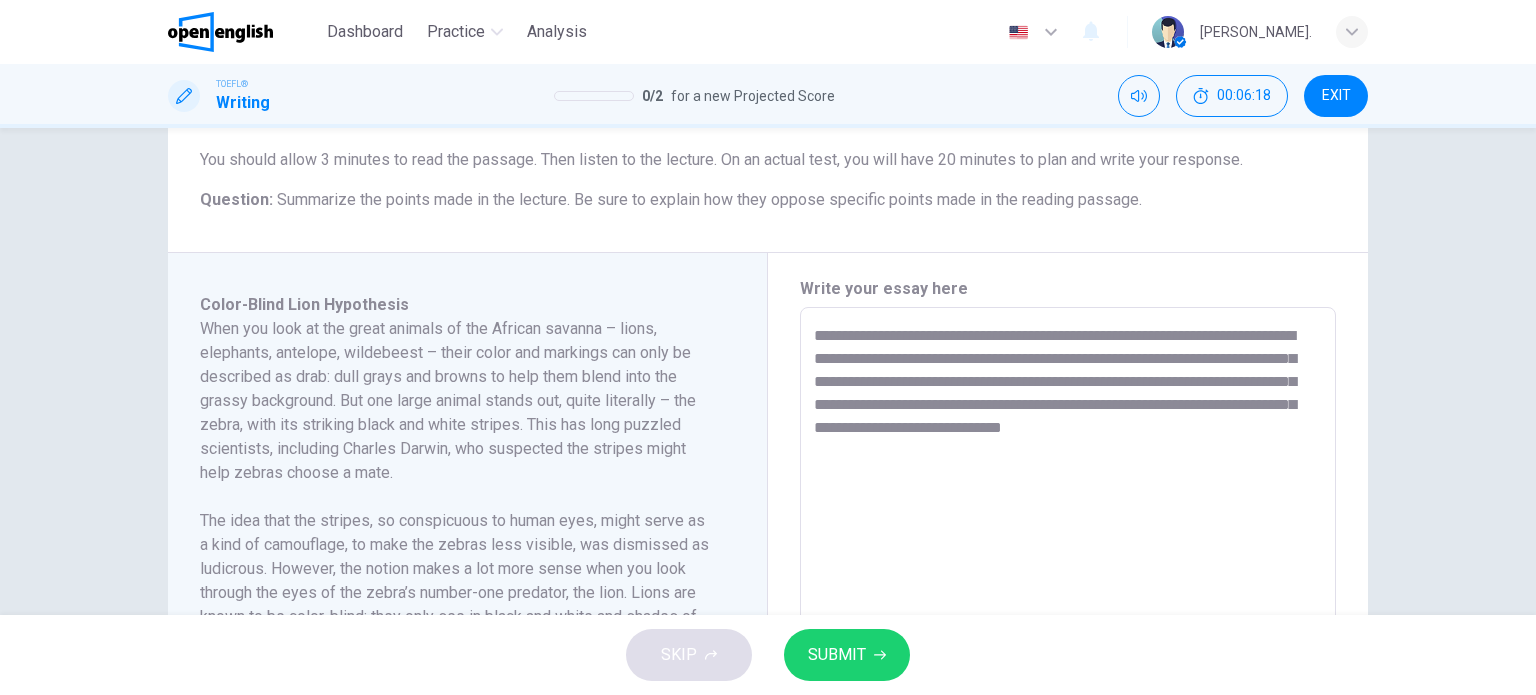 click on "**********" at bounding box center [1068, 592] 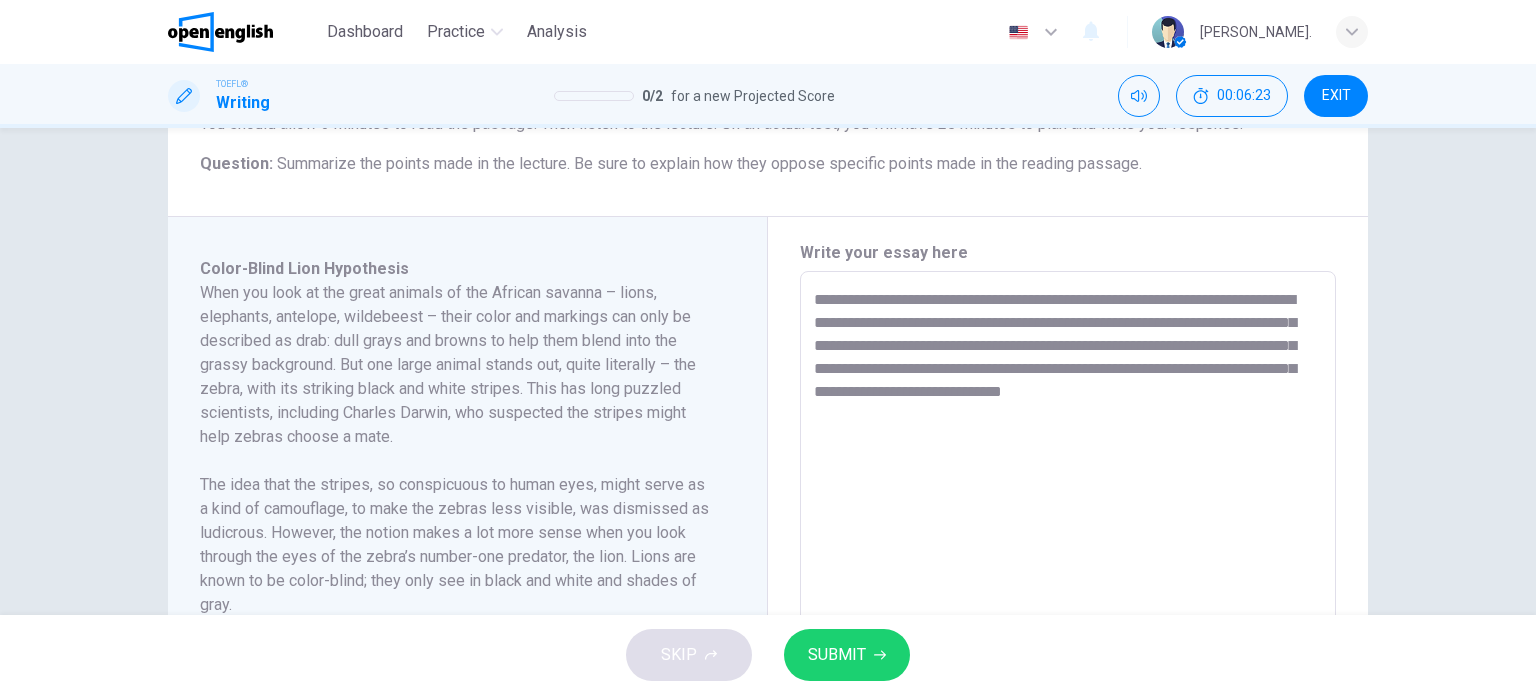 scroll, scrollTop: 400, scrollLeft: 0, axis: vertical 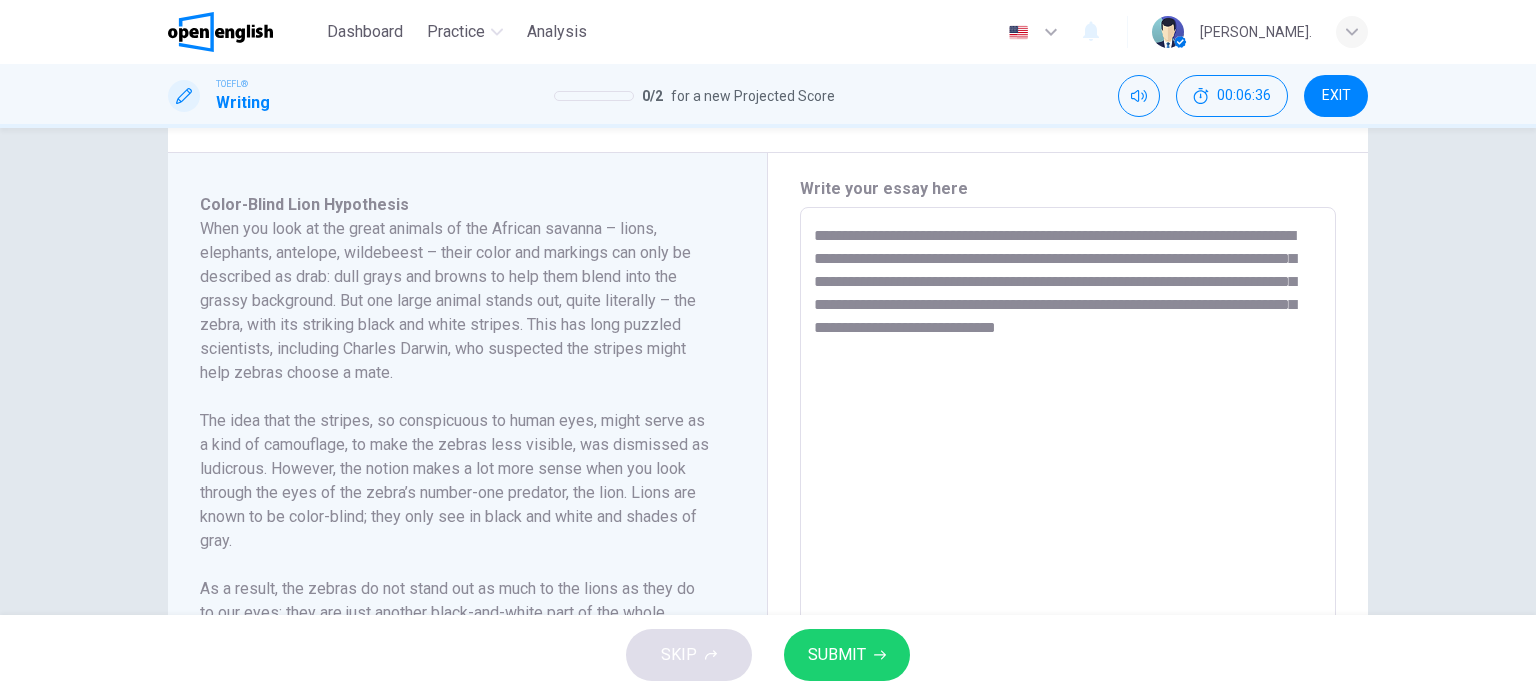 click on "**********" at bounding box center (1068, 492) 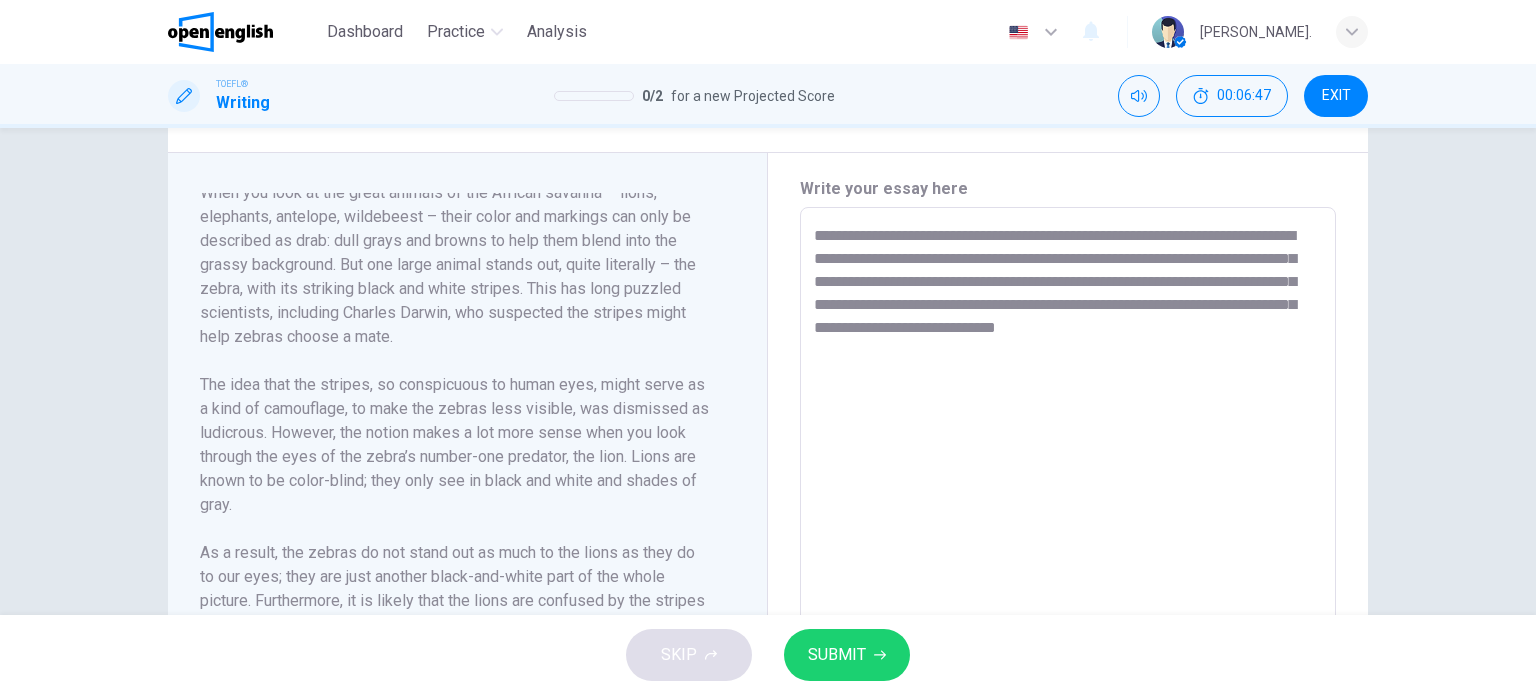 scroll, scrollTop: 100, scrollLeft: 0, axis: vertical 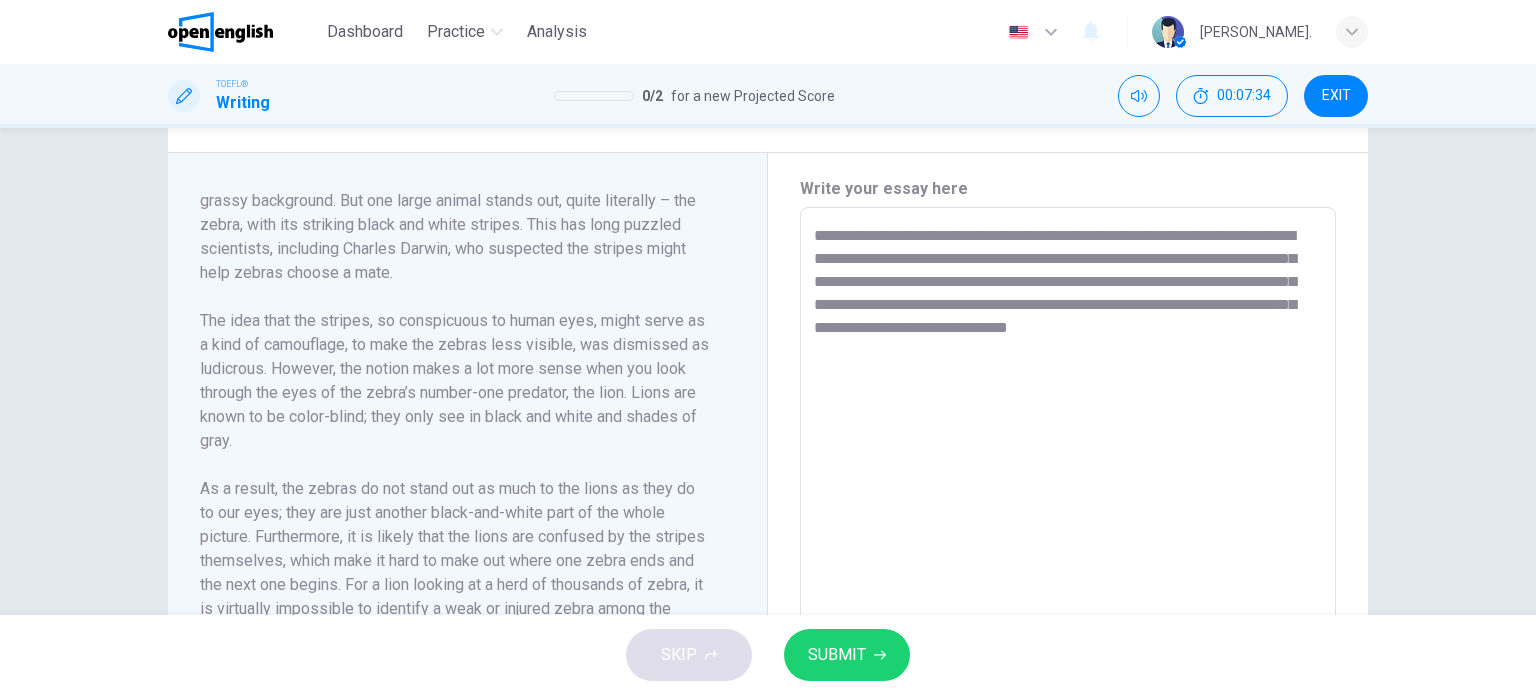 click on "**********" at bounding box center (1068, 492) 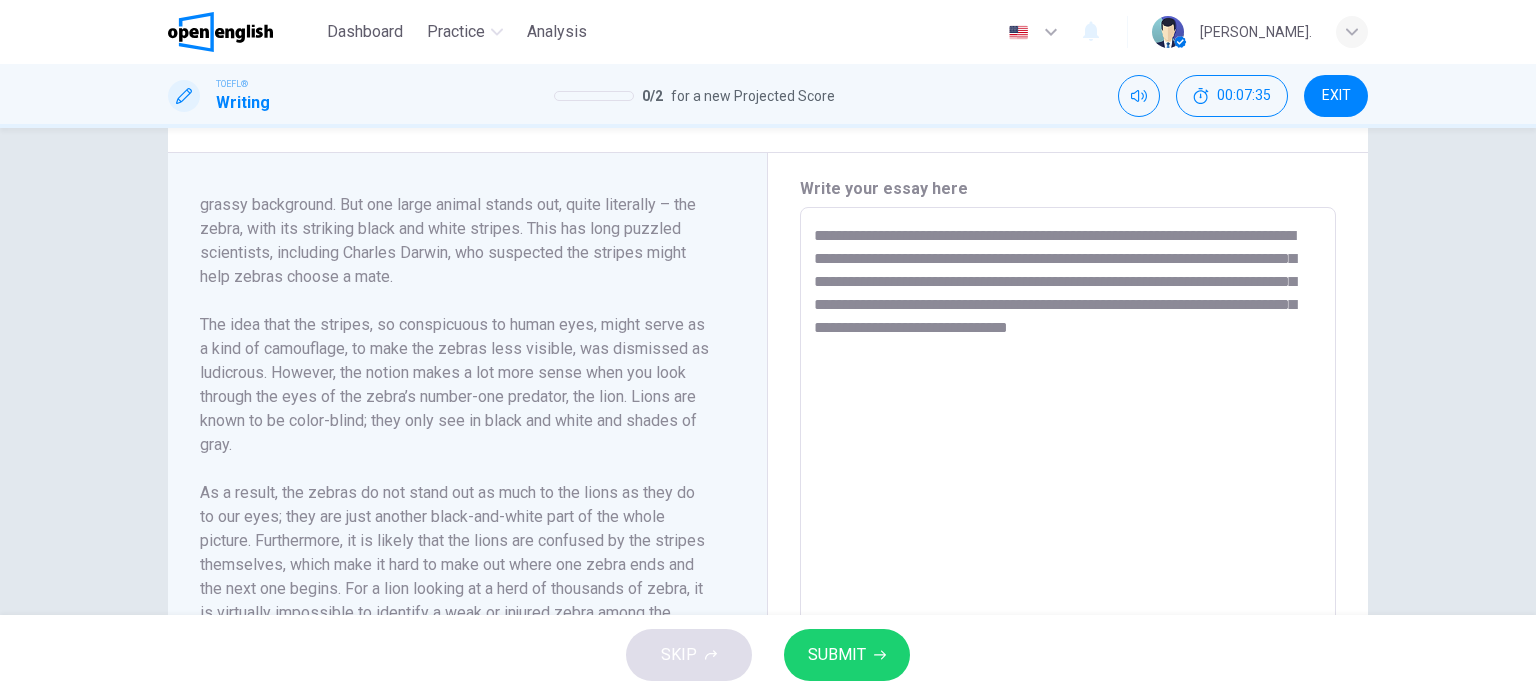 scroll, scrollTop: 100, scrollLeft: 0, axis: vertical 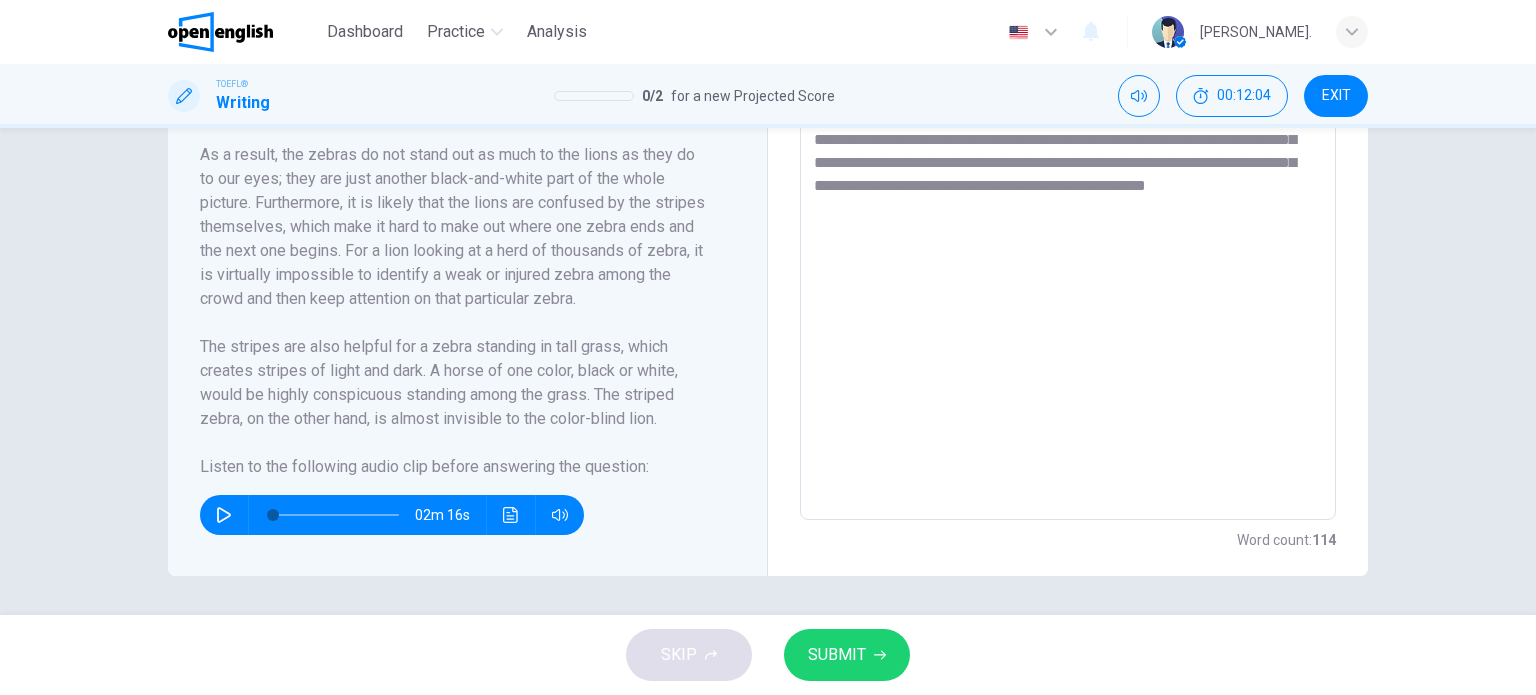 click at bounding box center (224, 515) 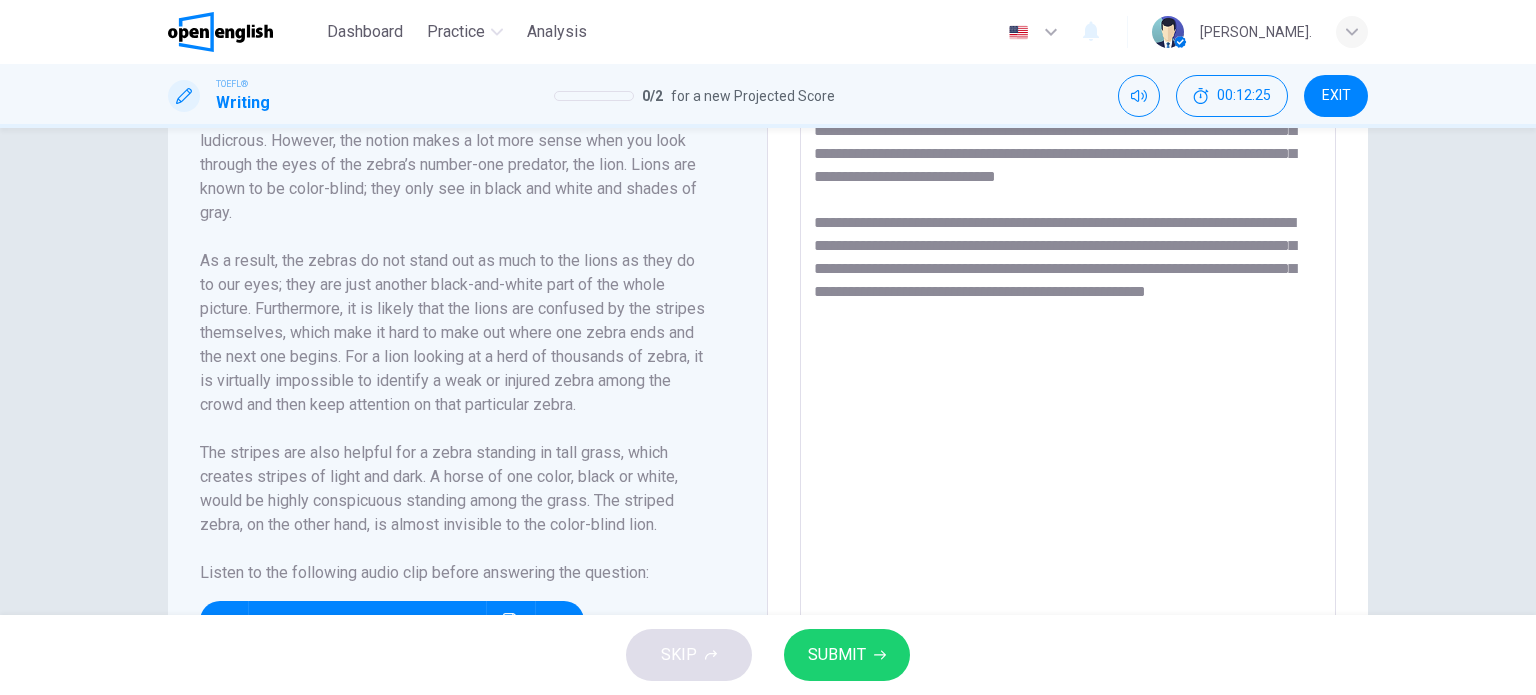 scroll, scrollTop: 557, scrollLeft: 0, axis: vertical 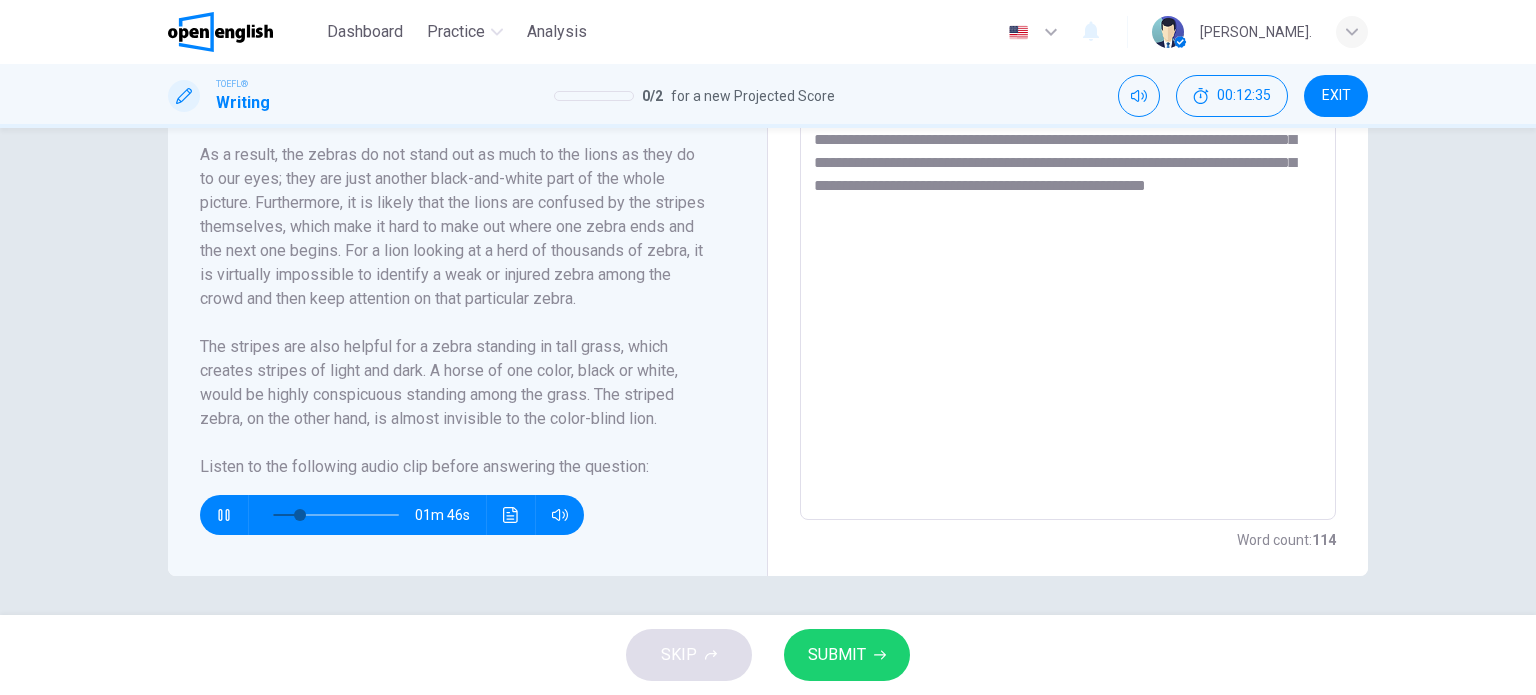 click at bounding box center [224, 515] 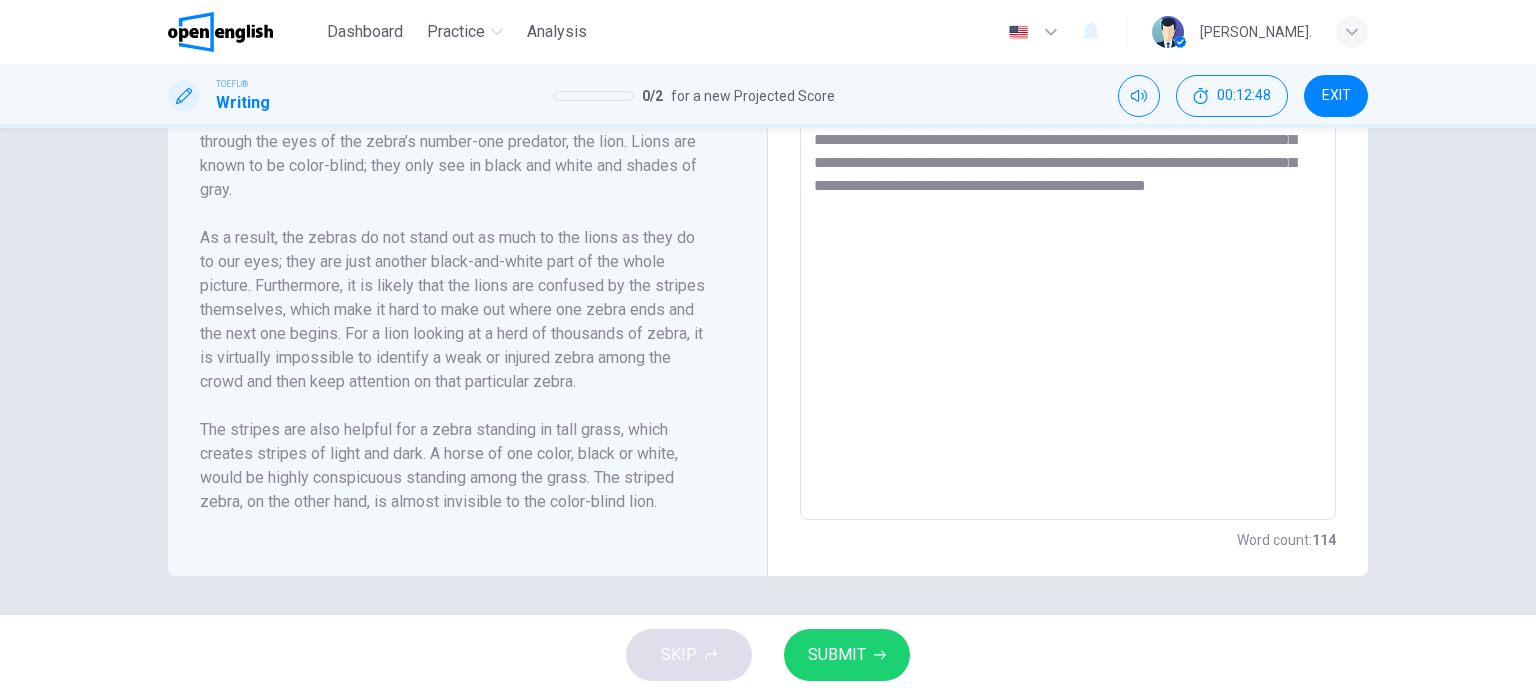 scroll, scrollTop: 100, scrollLeft: 0, axis: vertical 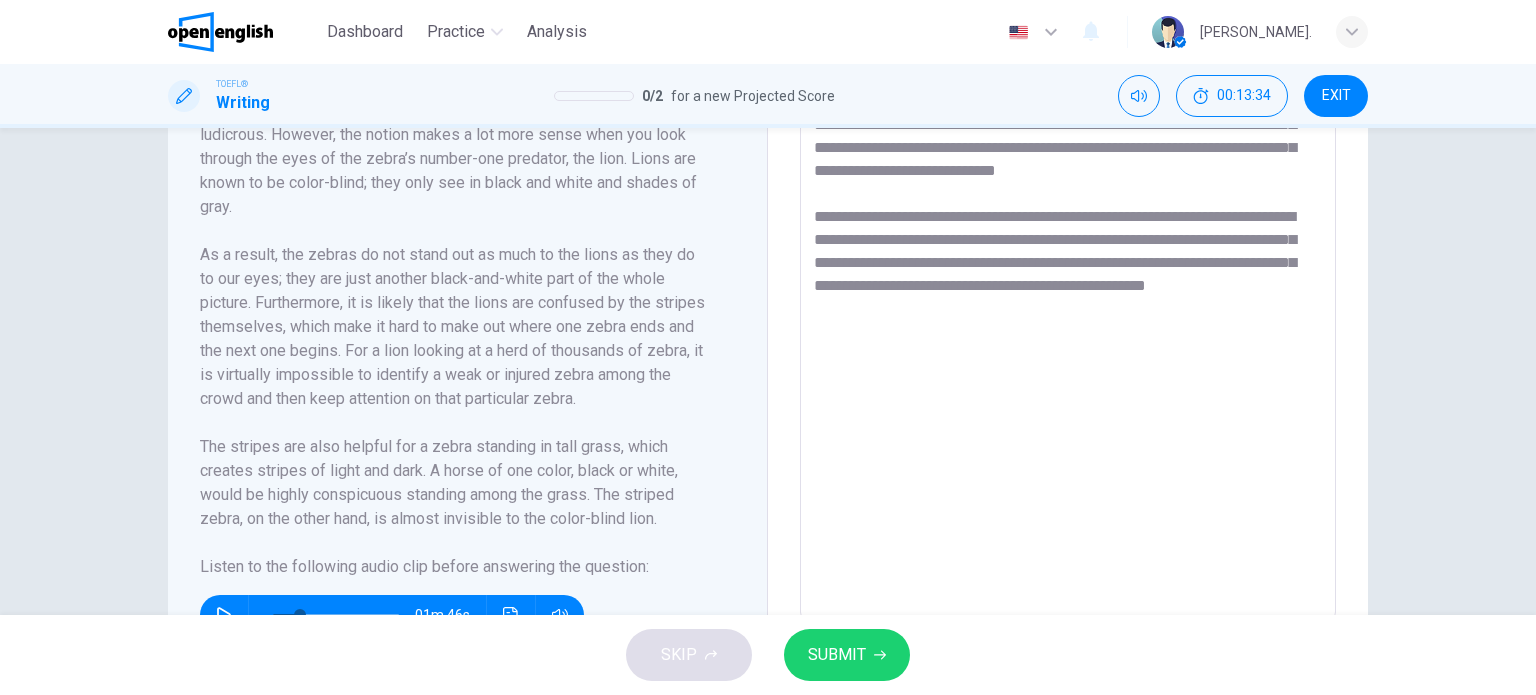 click on "**********" at bounding box center (1068, 335) 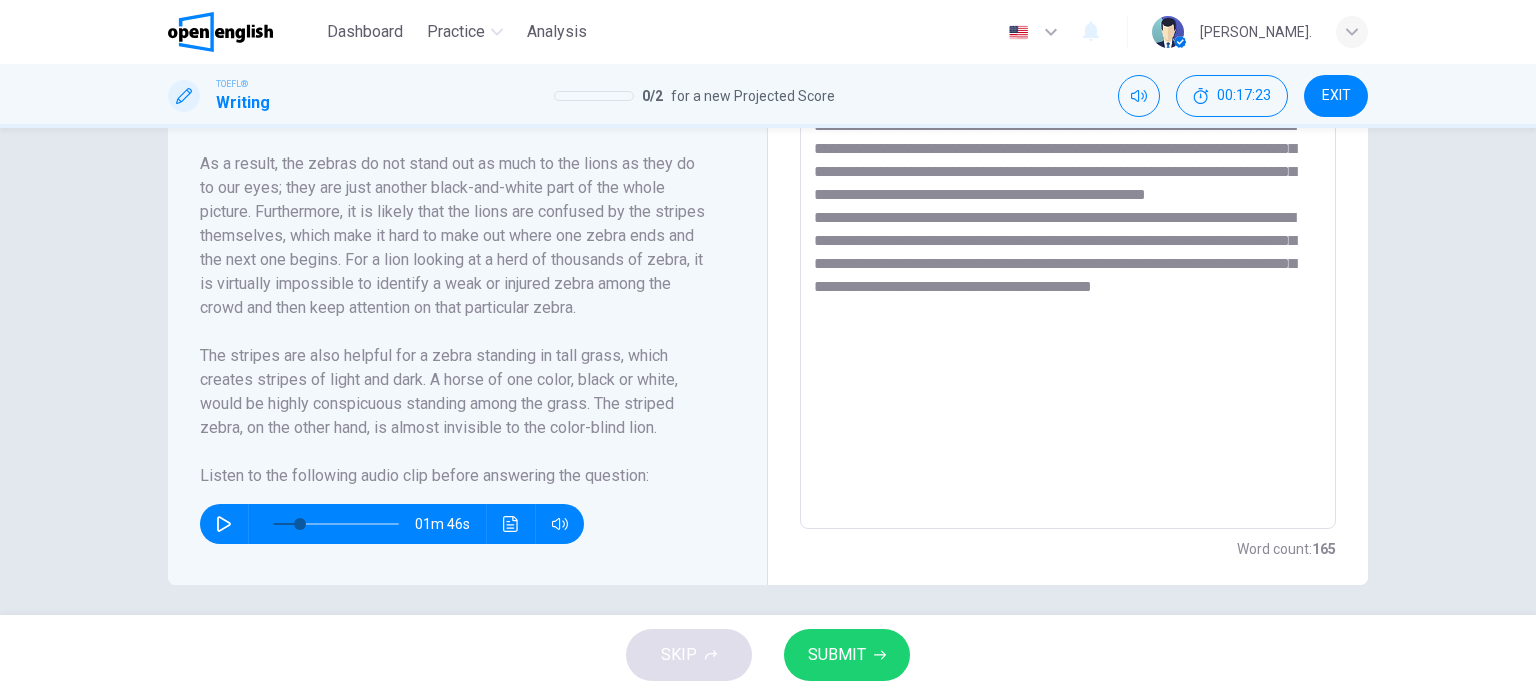 scroll, scrollTop: 657, scrollLeft: 0, axis: vertical 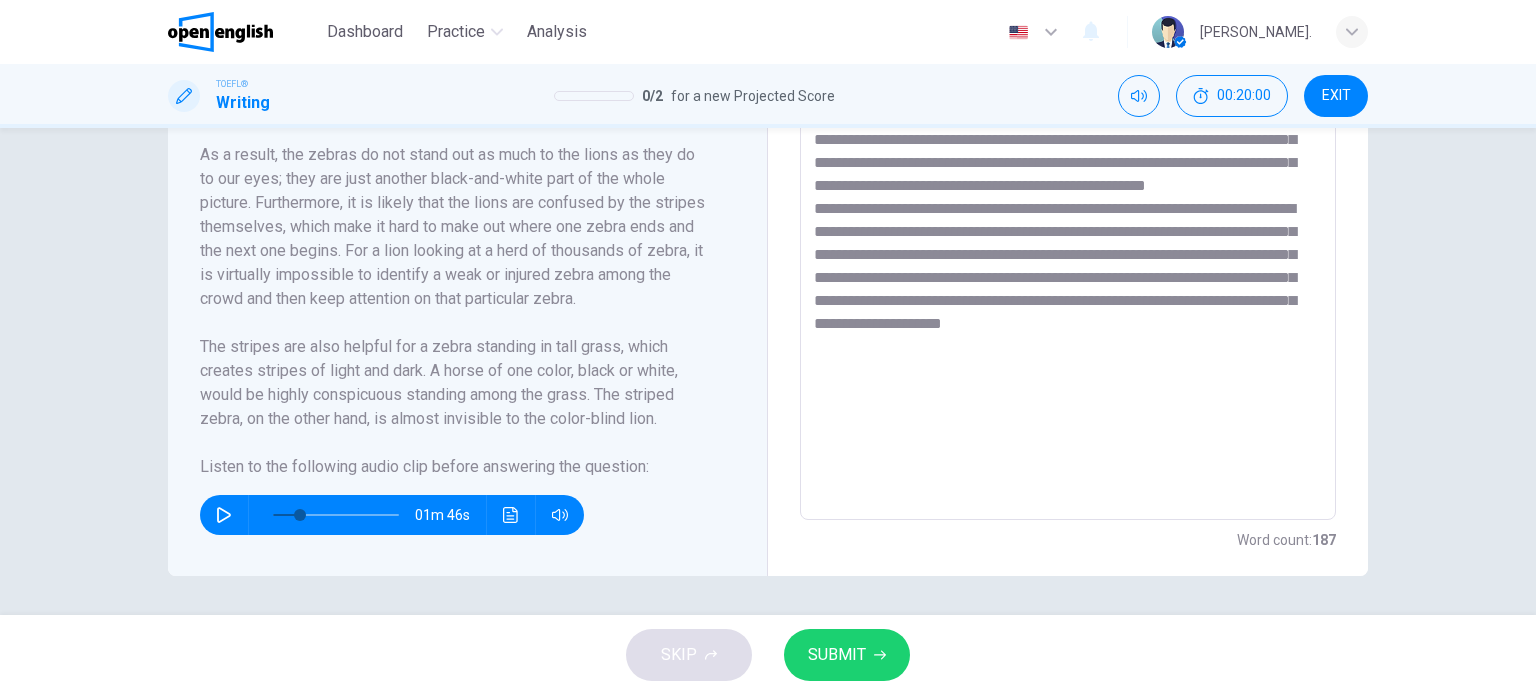click on "01m 46s" at bounding box center [455, 507] 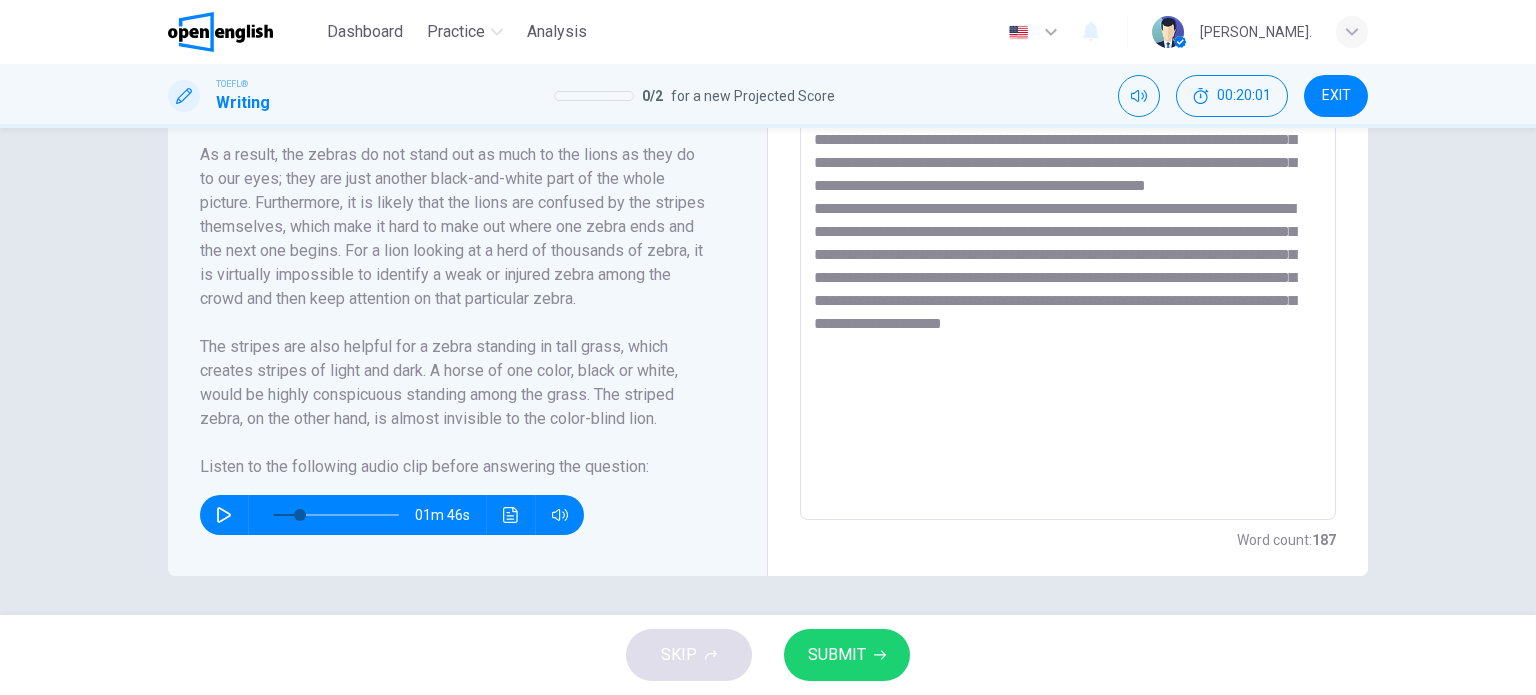 click 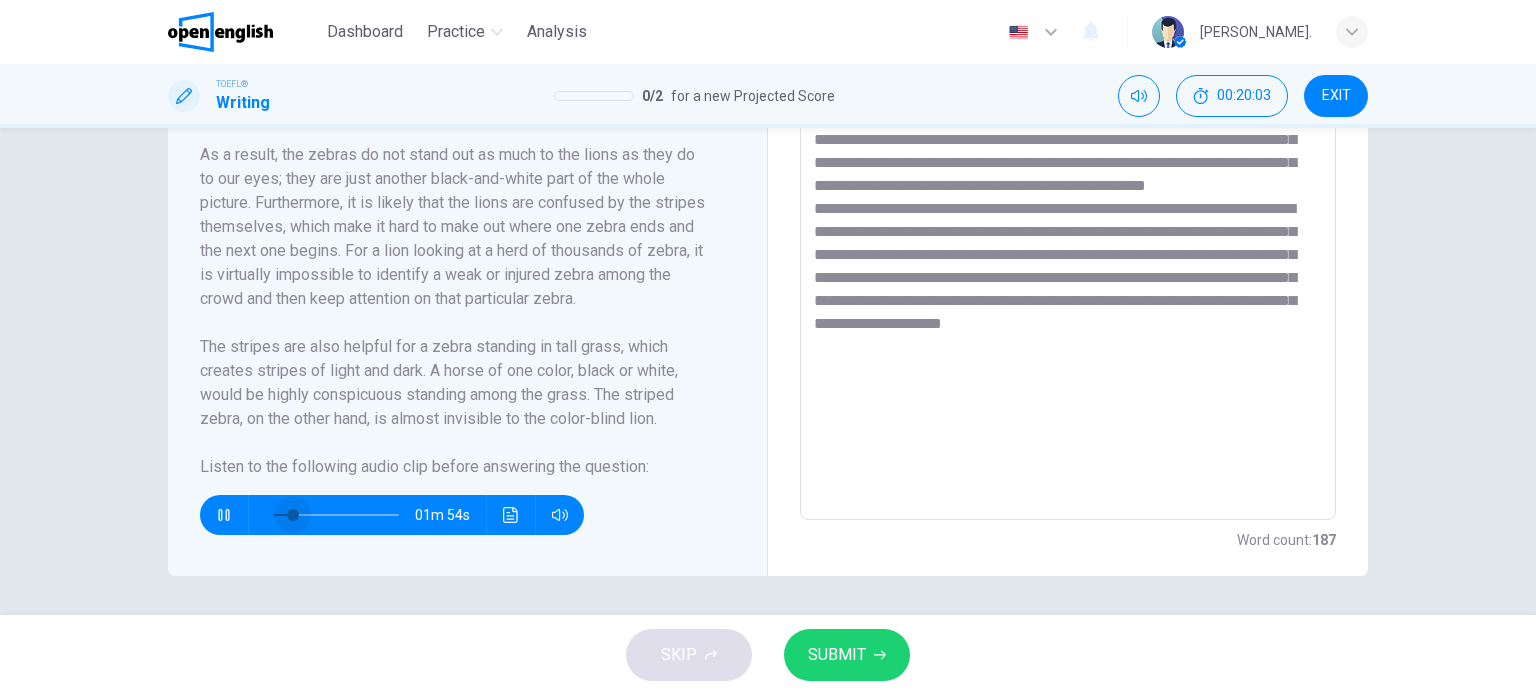 drag, startPoint x: 292, startPoint y: 511, endPoint x: 264, endPoint y: 509, distance: 28.071337 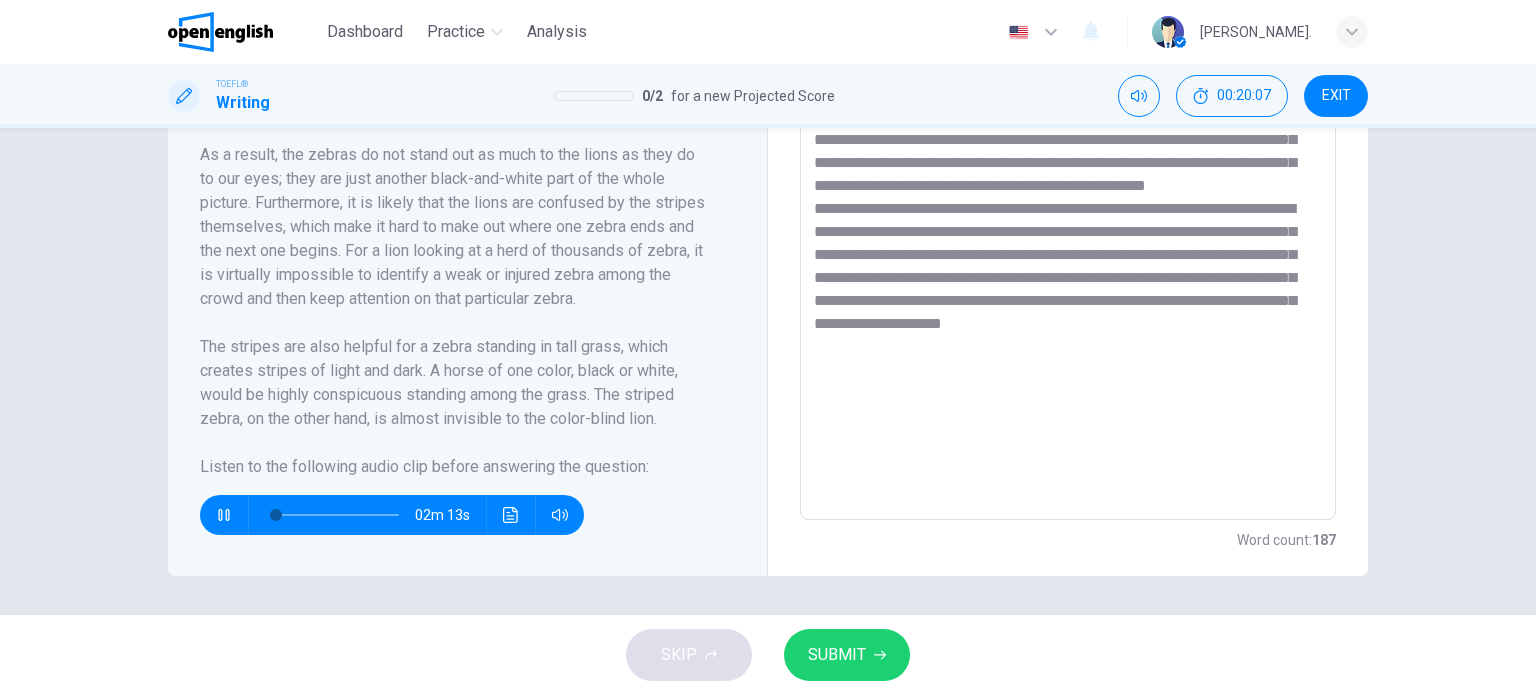 click at bounding box center [1068, 235] 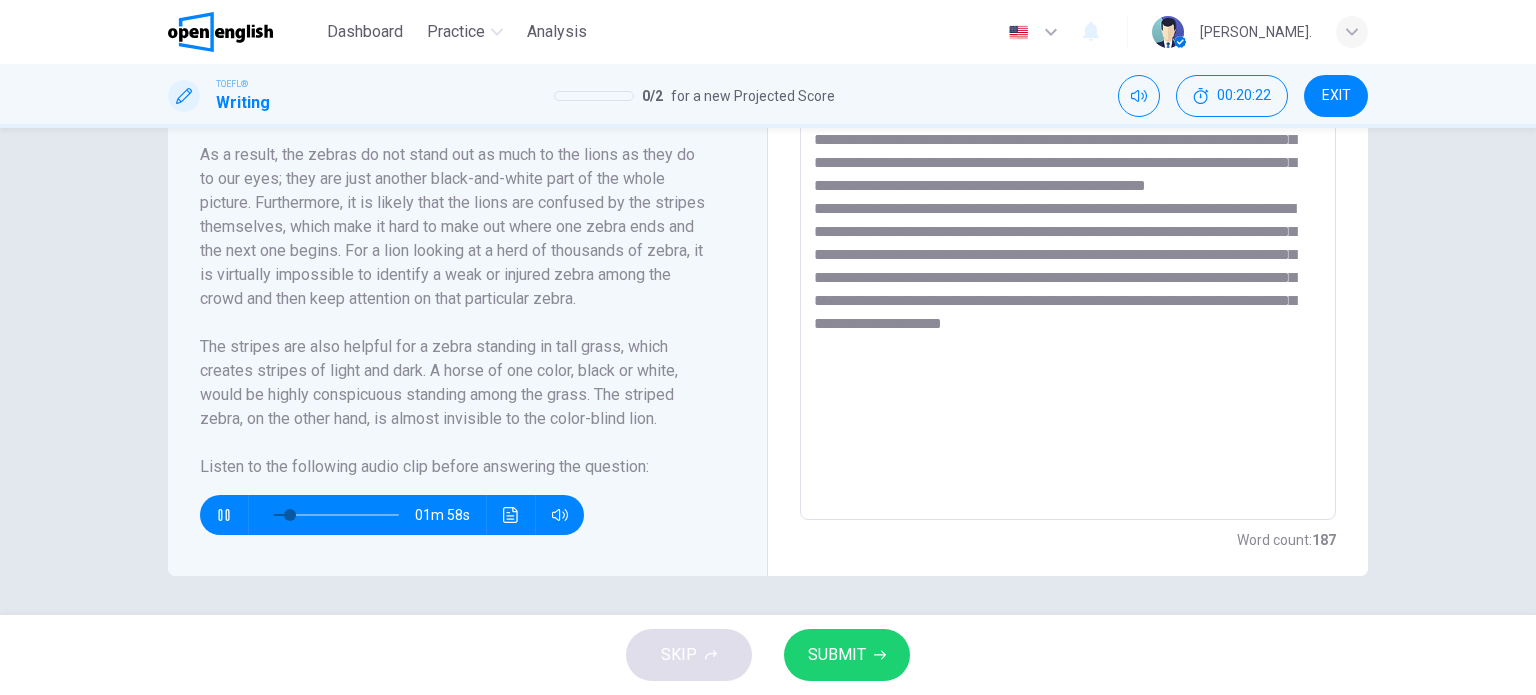 drag, startPoint x: 272, startPoint y: 511, endPoint x: 232, endPoint y: 508, distance: 40.112343 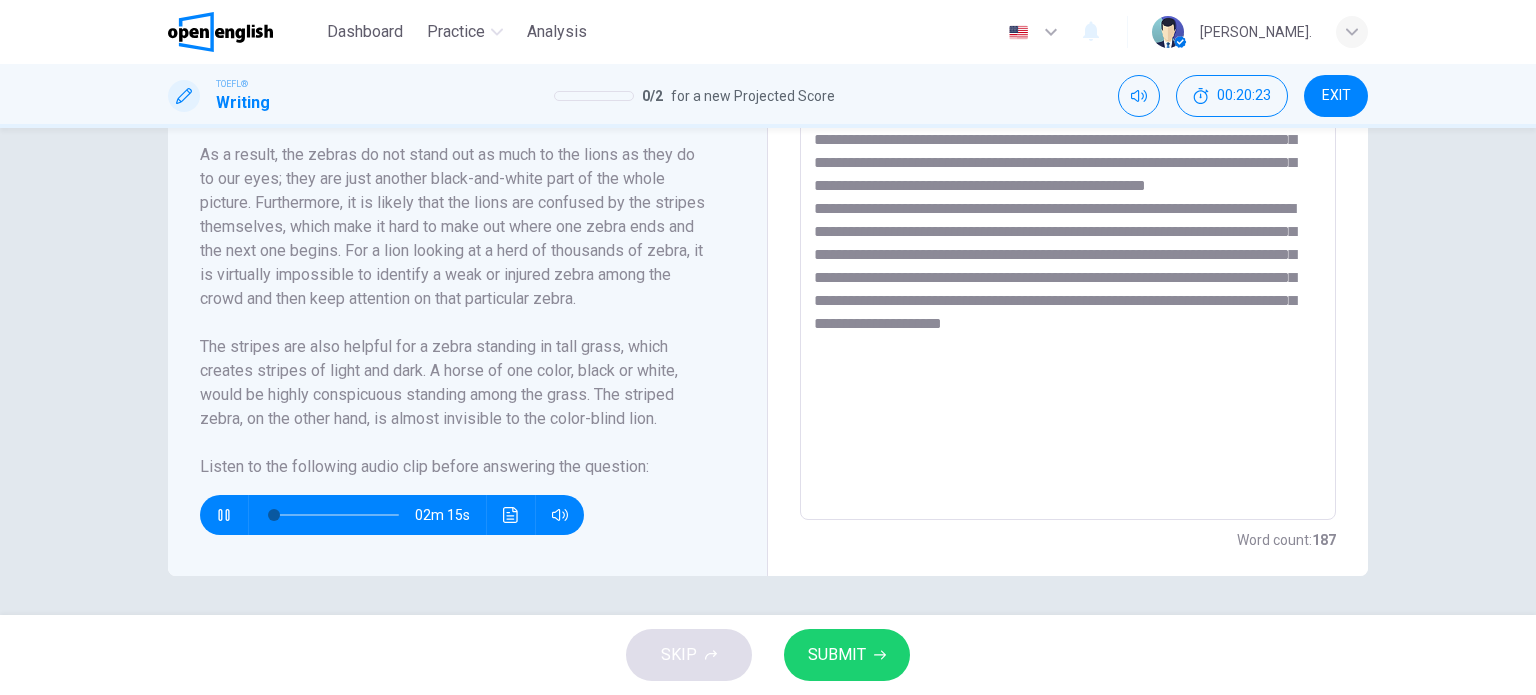 click at bounding box center [1068, 235] 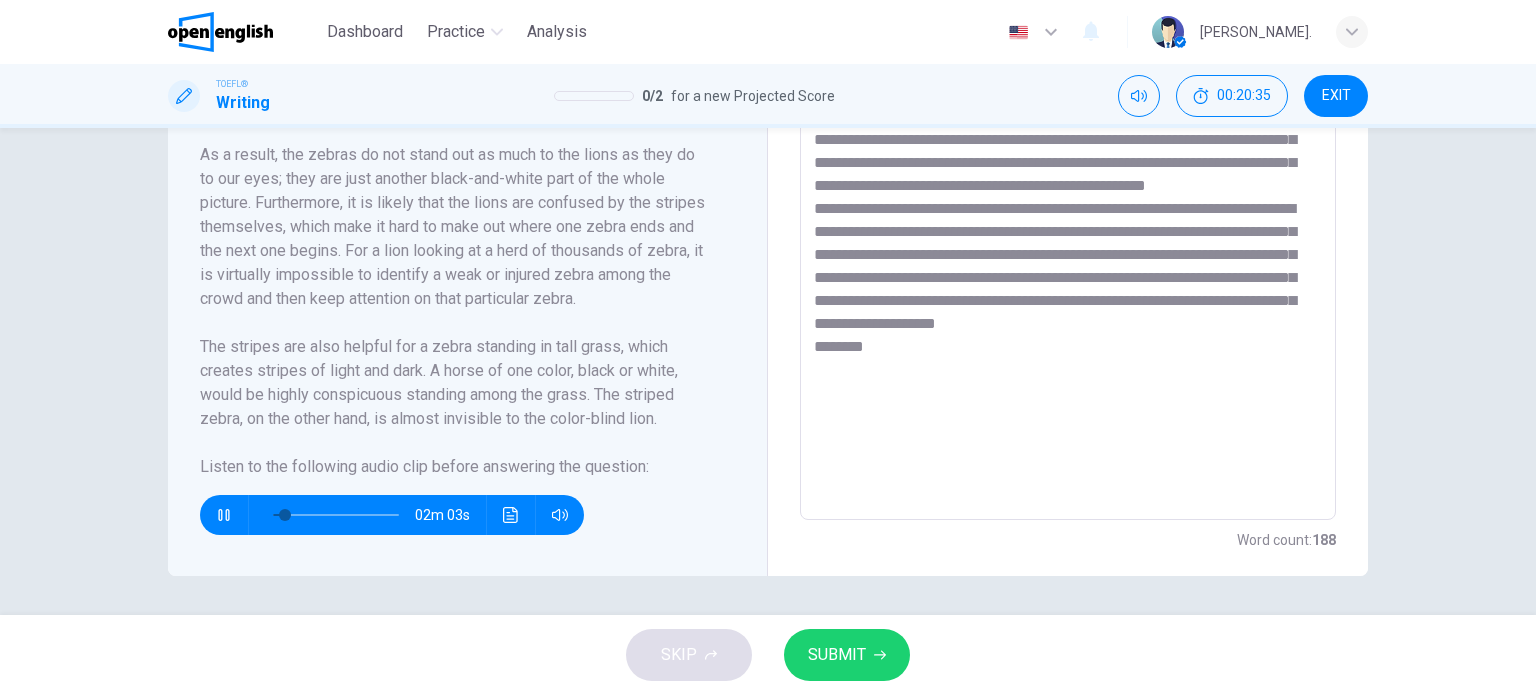 drag, startPoint x: 253, startPoint y: 506, endPoint x: 236, endPoint y: 502, distance: 17.464249 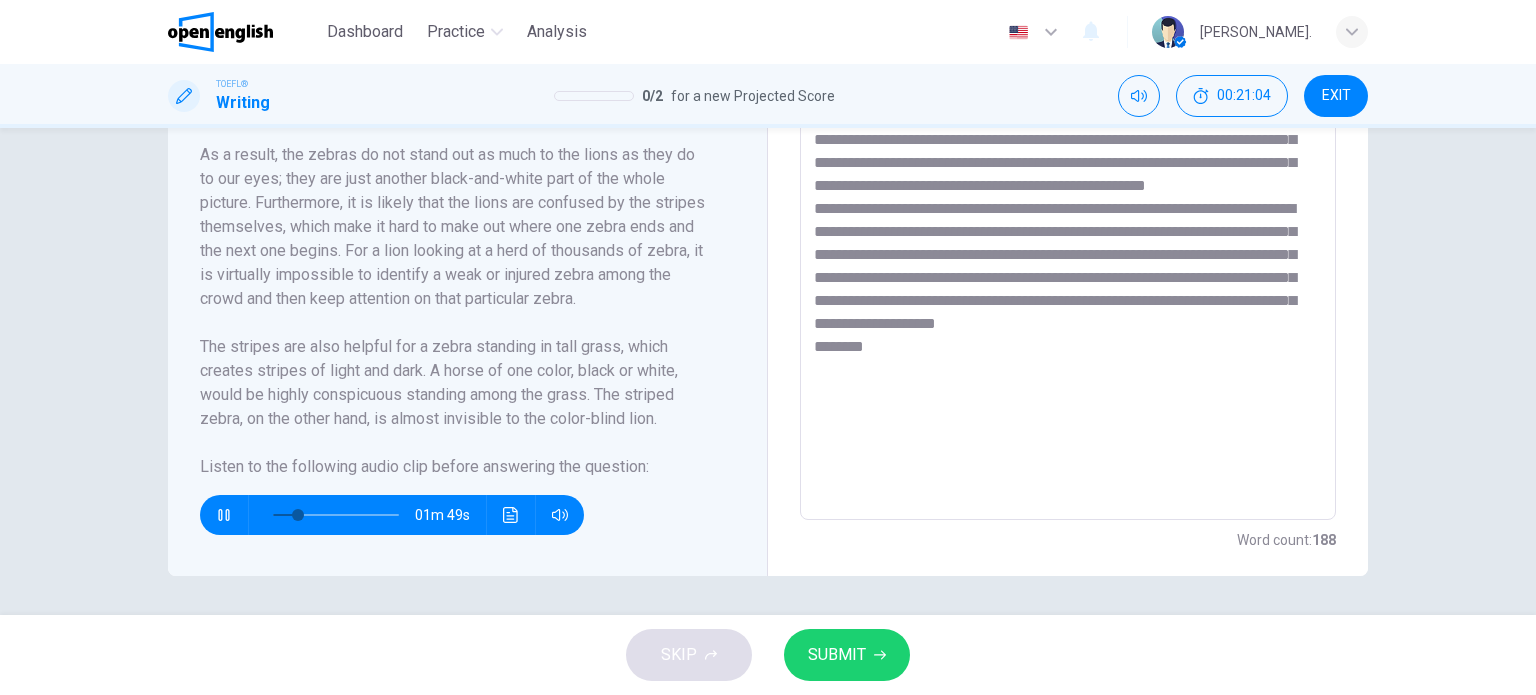 click at bounding box center [224, 515] 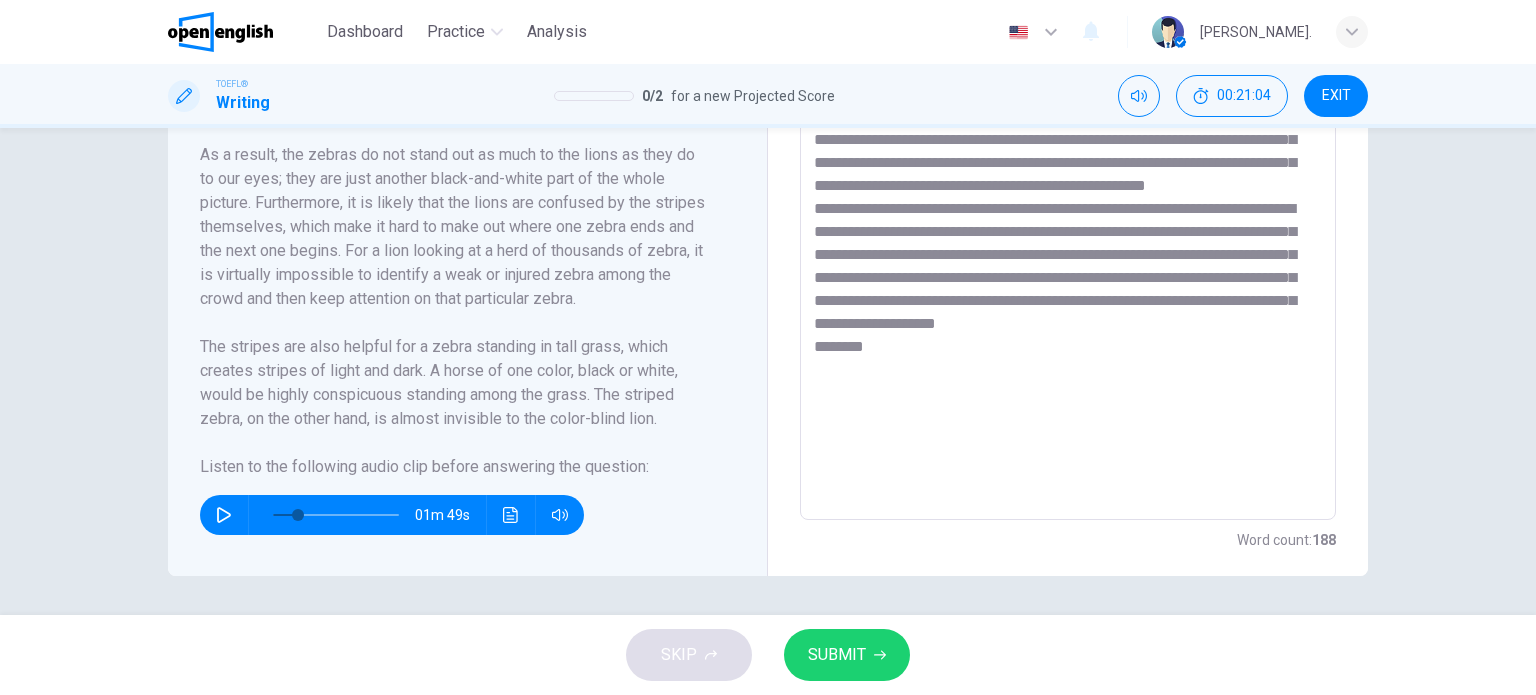 click at bounding box center [1068, 235] 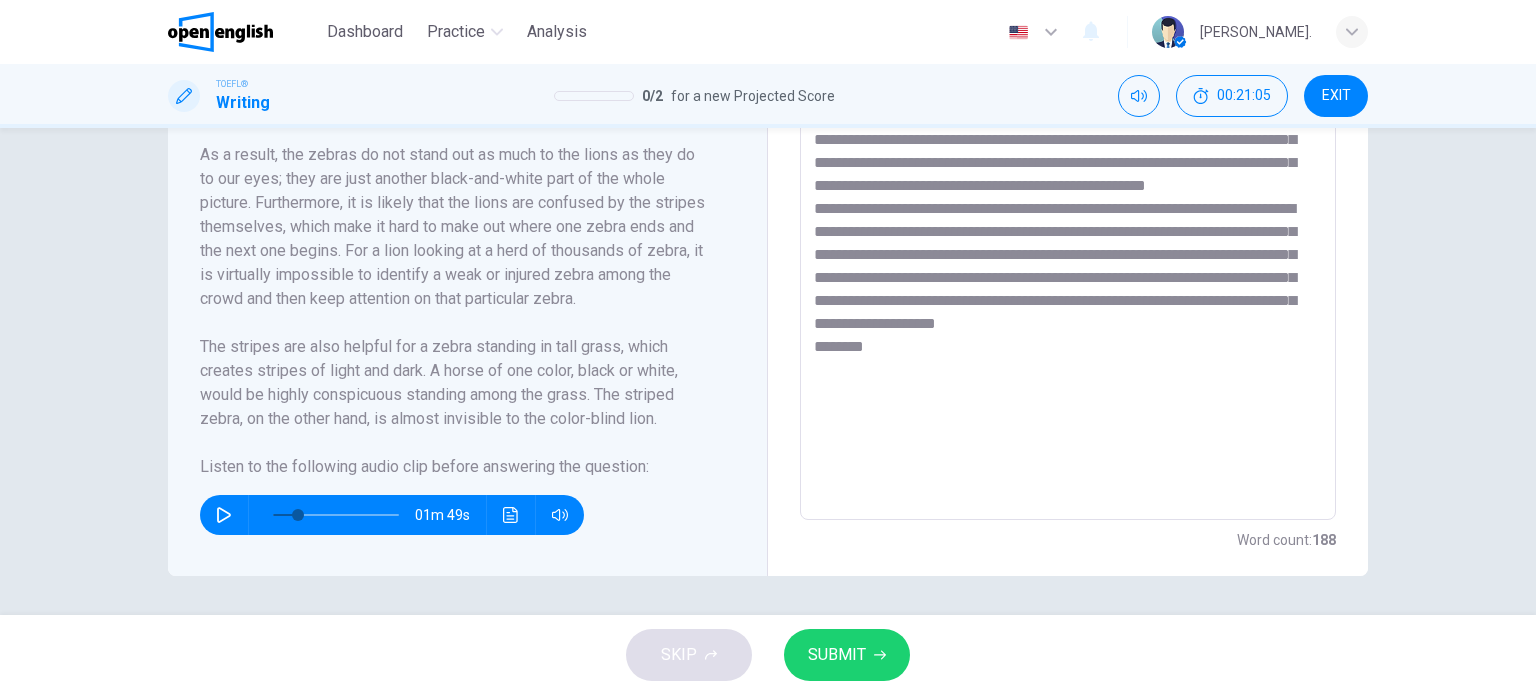 click at bounding box center [1068, 235] 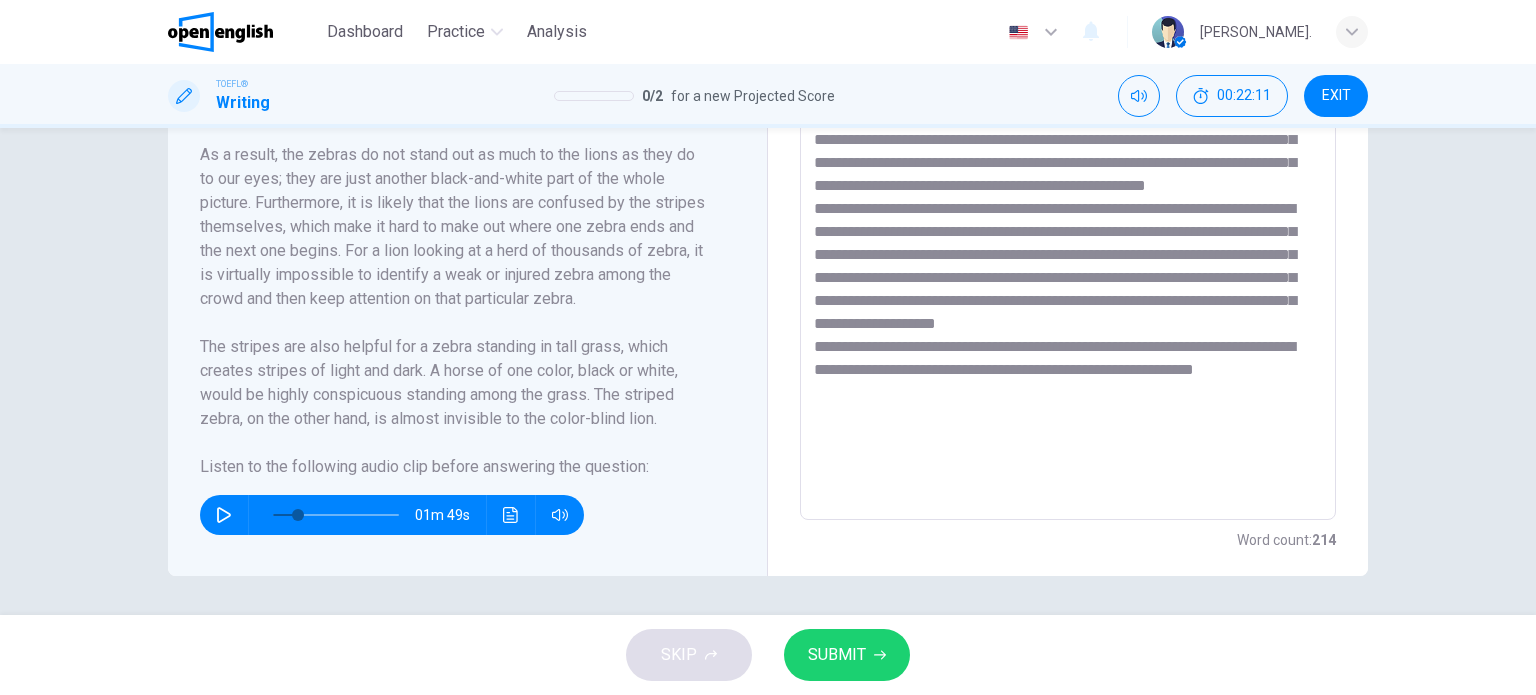 click at bounding box center (1068, 235) 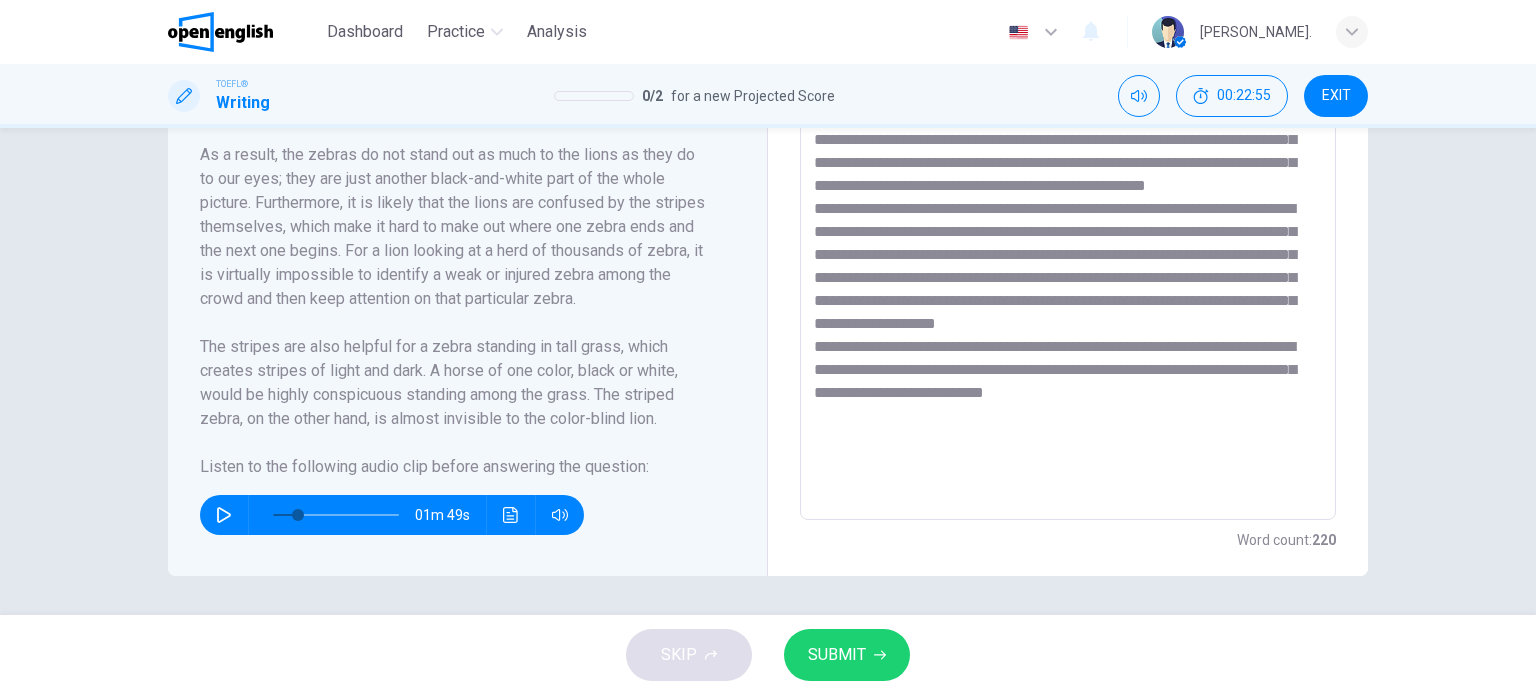 click at bounding box center (224, 515) 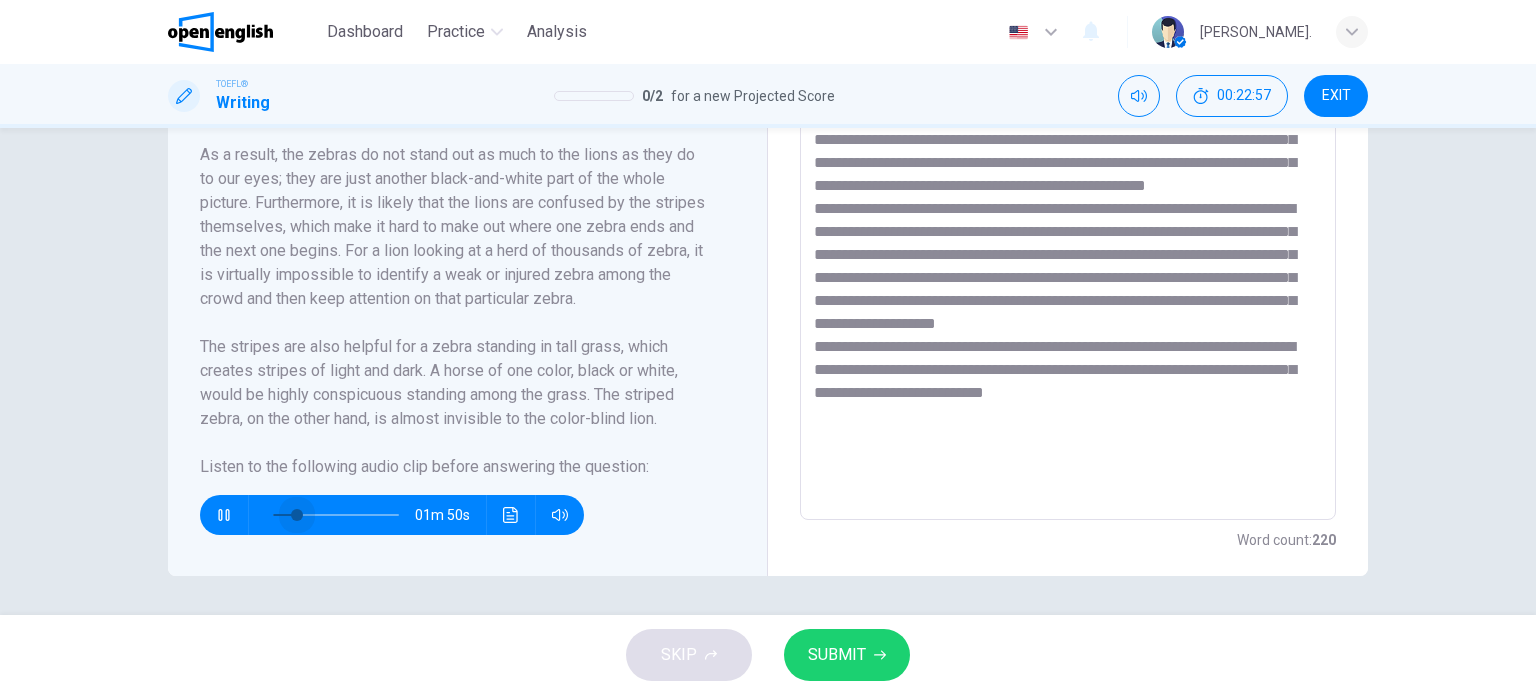 click at bounding box center (297, 515) 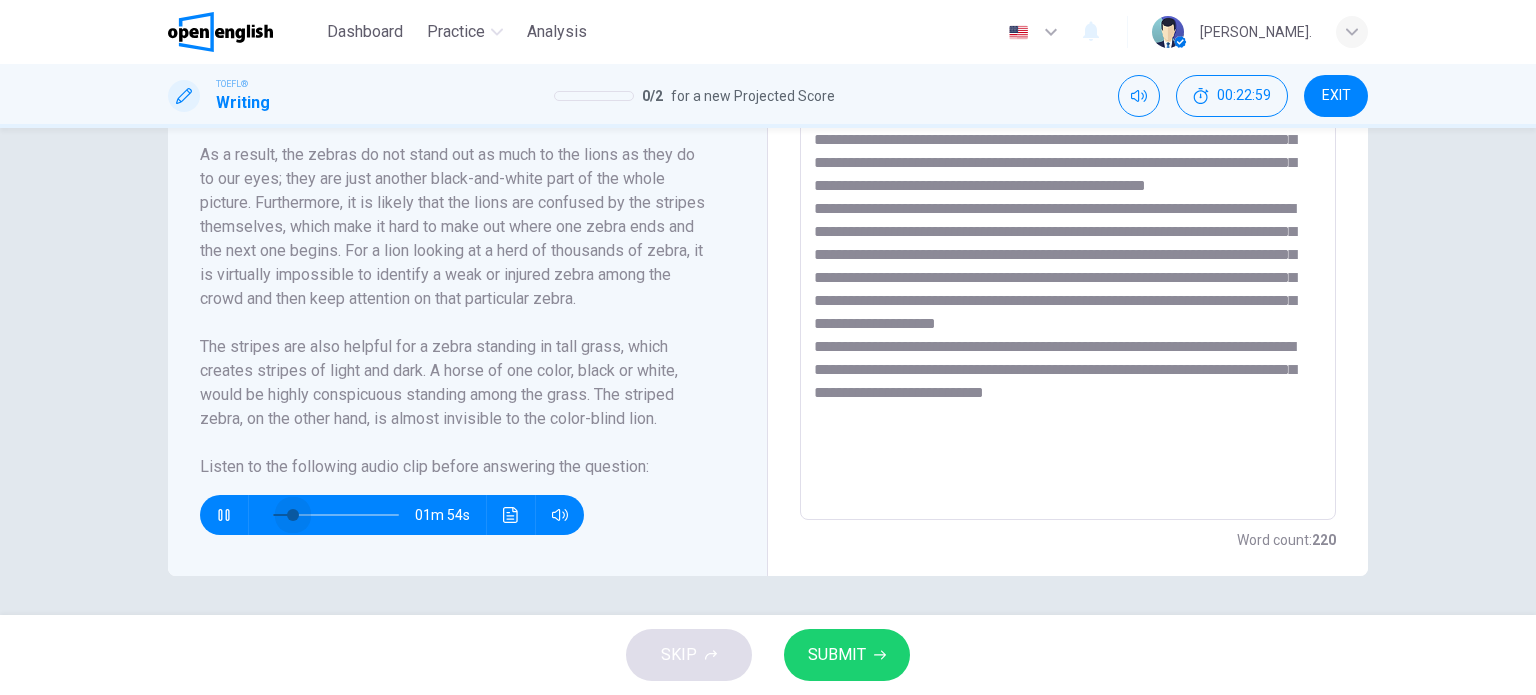 click at bounding box center (293, 515) 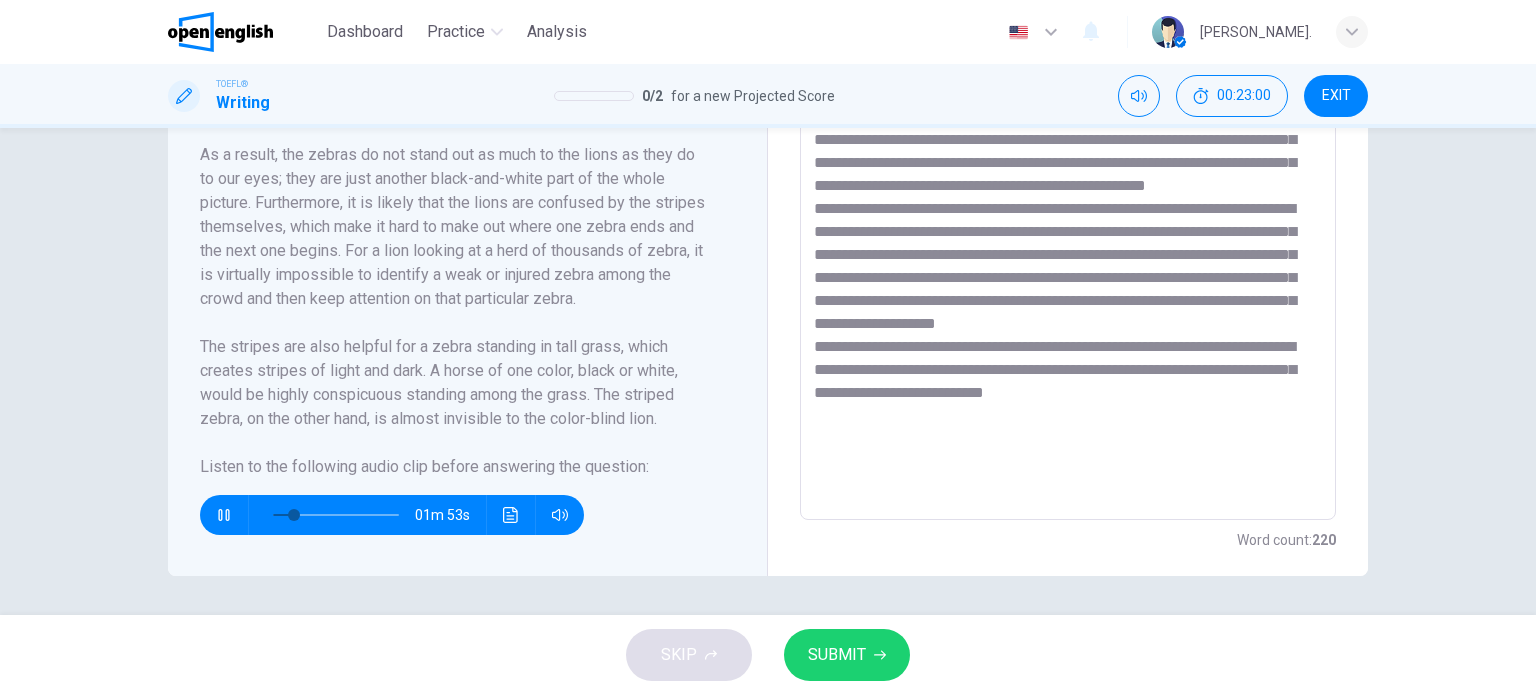 click at bounding box center (224, 515) 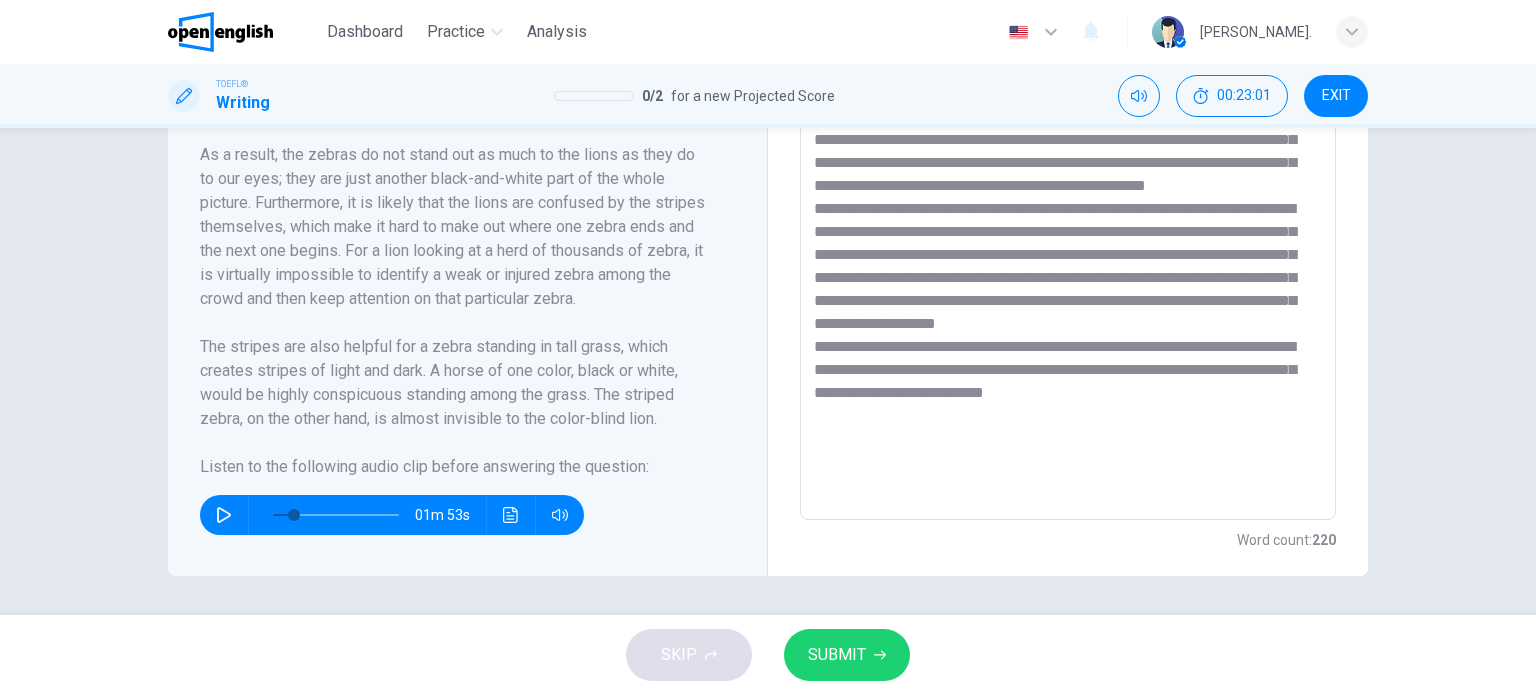click at bounding box center [1068, 235] 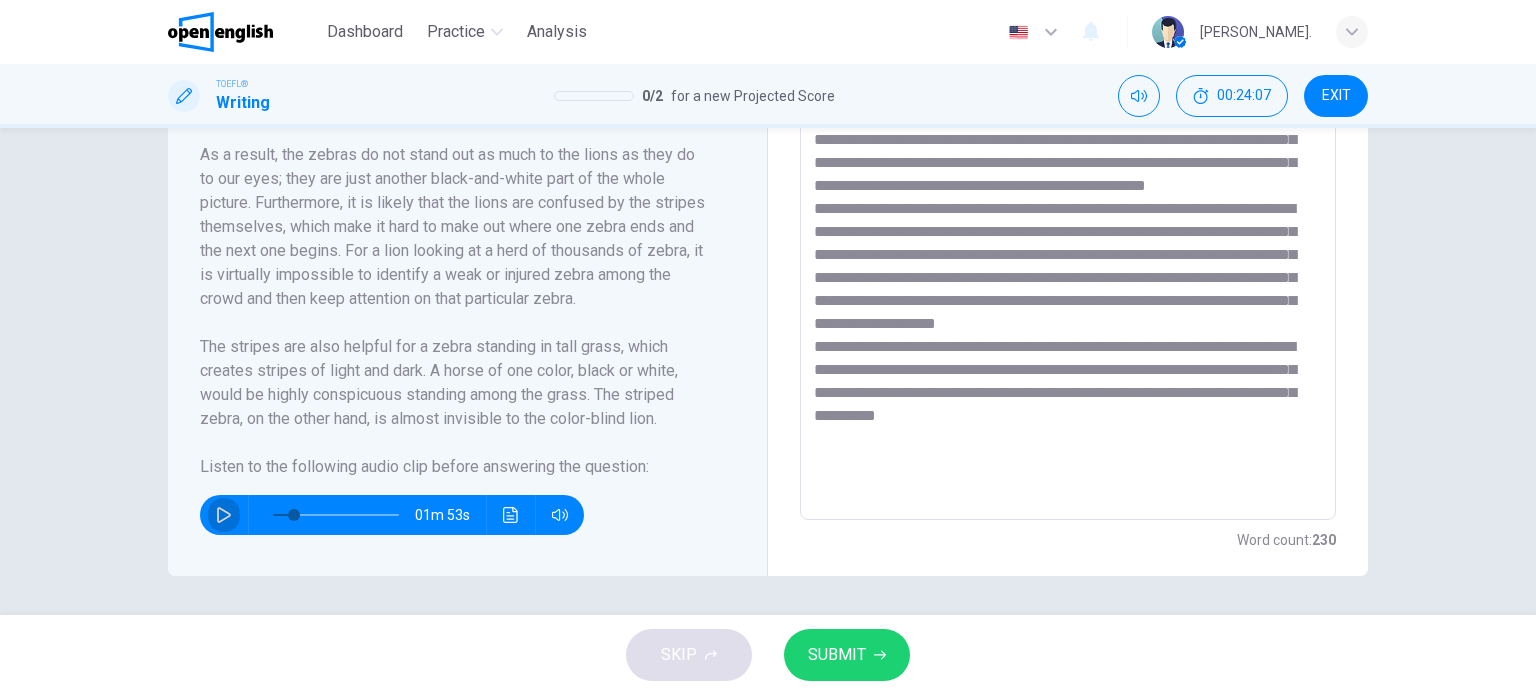 click 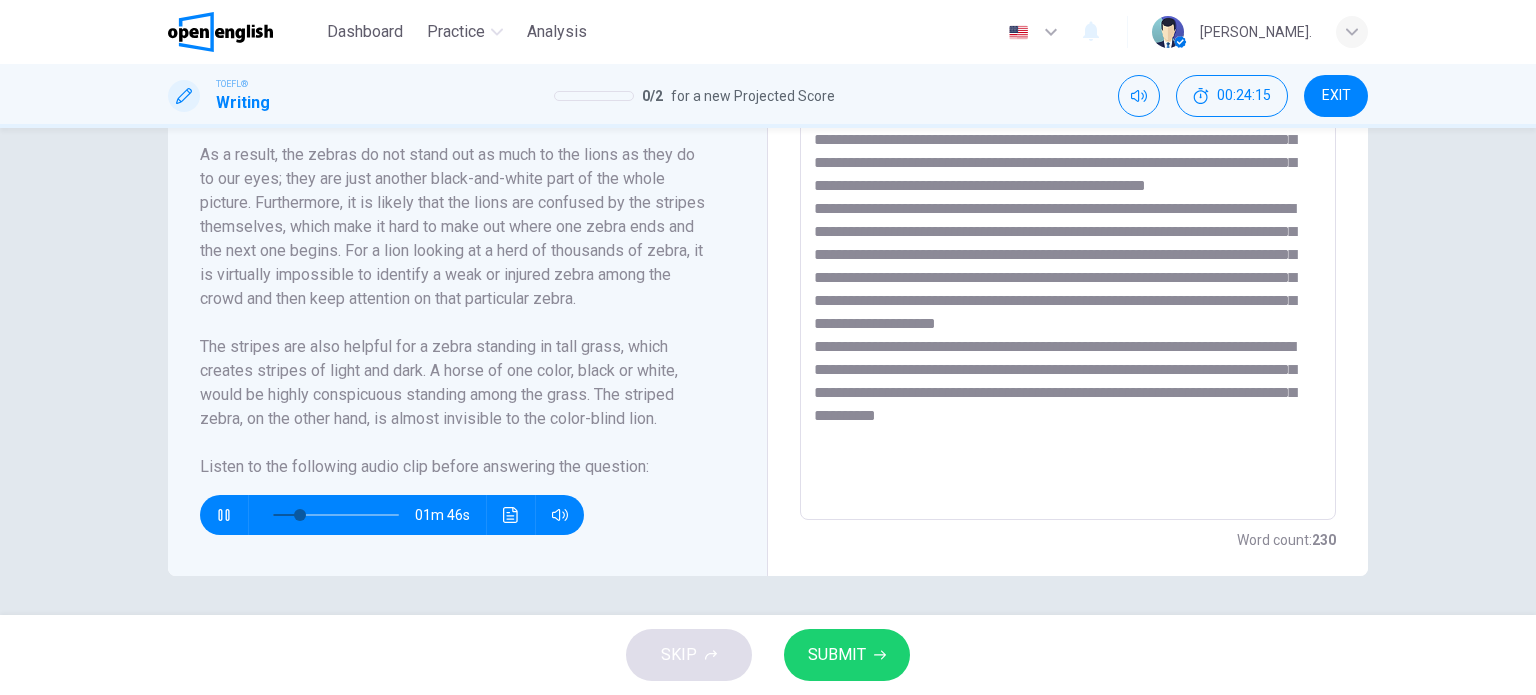 click at bounding box center (1068, 235) 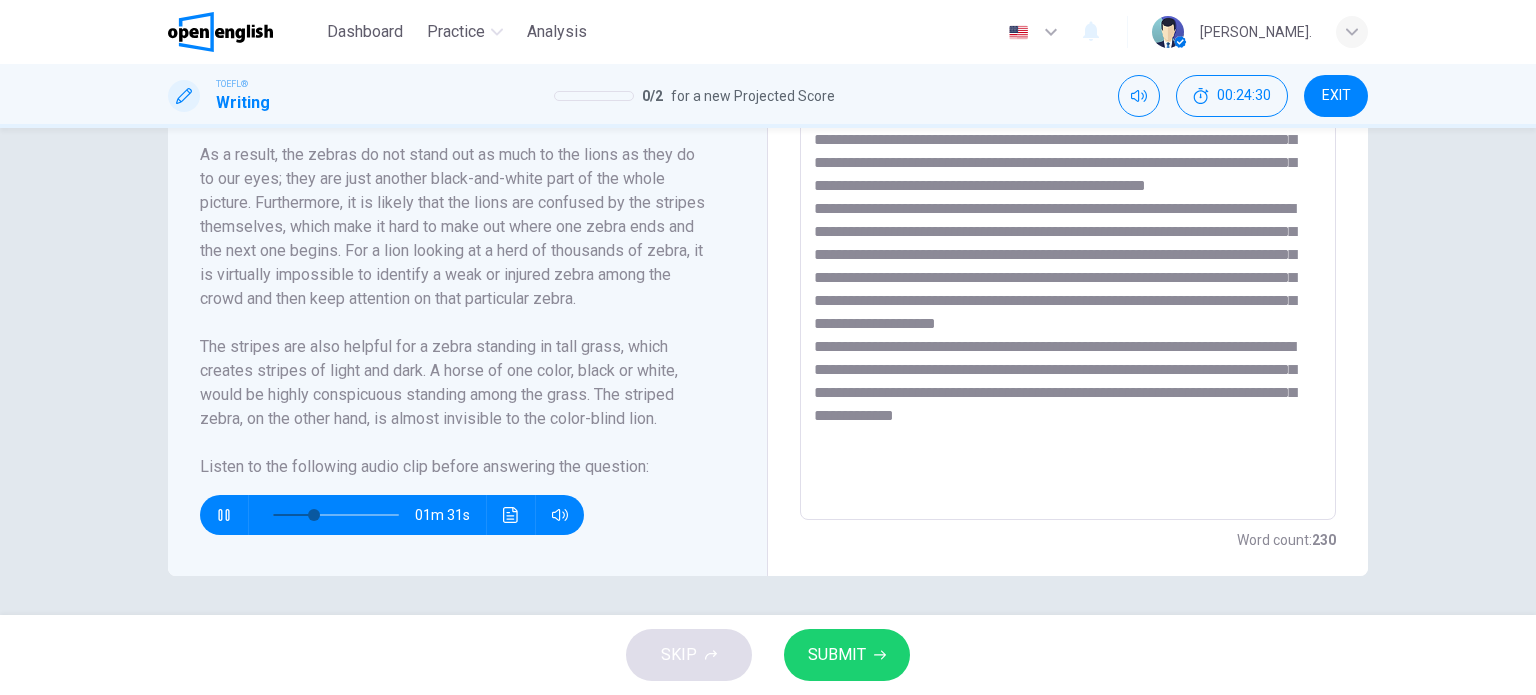 click at bounding box center [1068, 235] 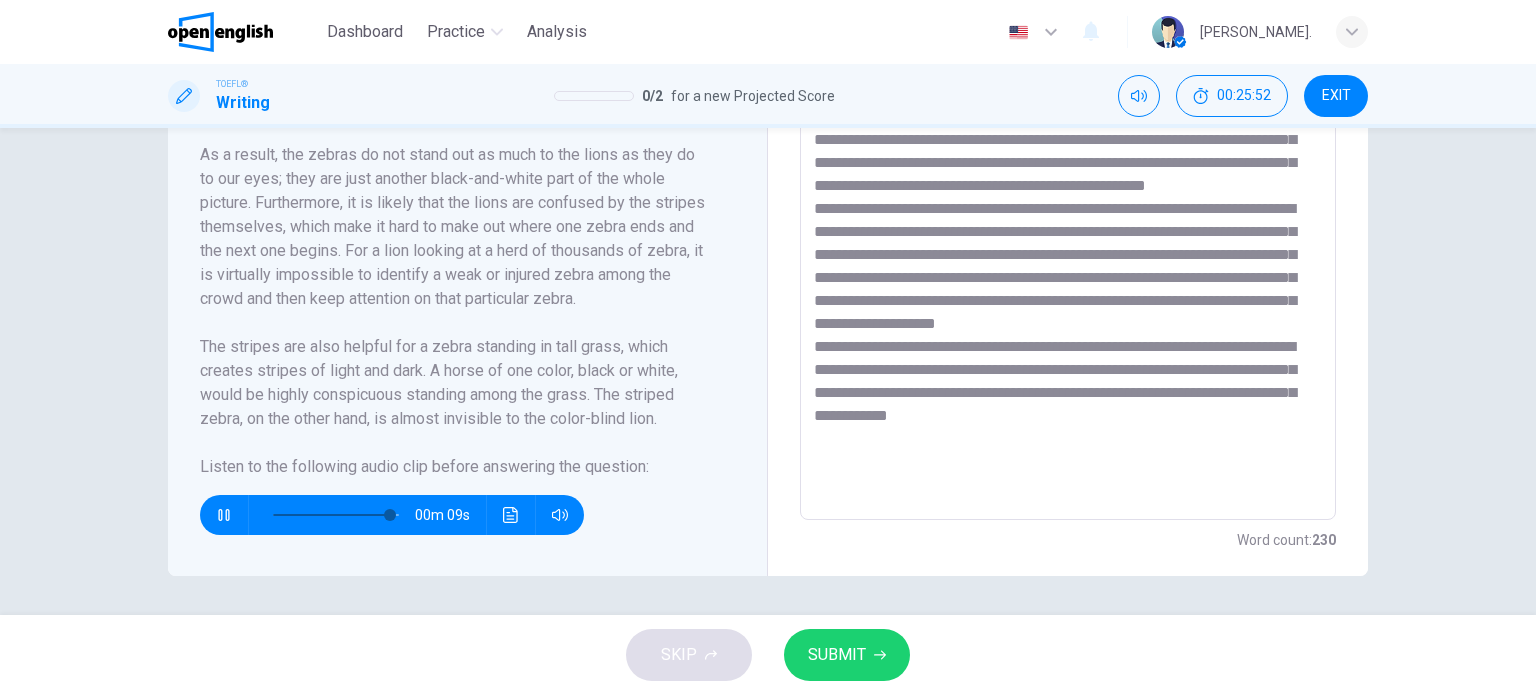 click 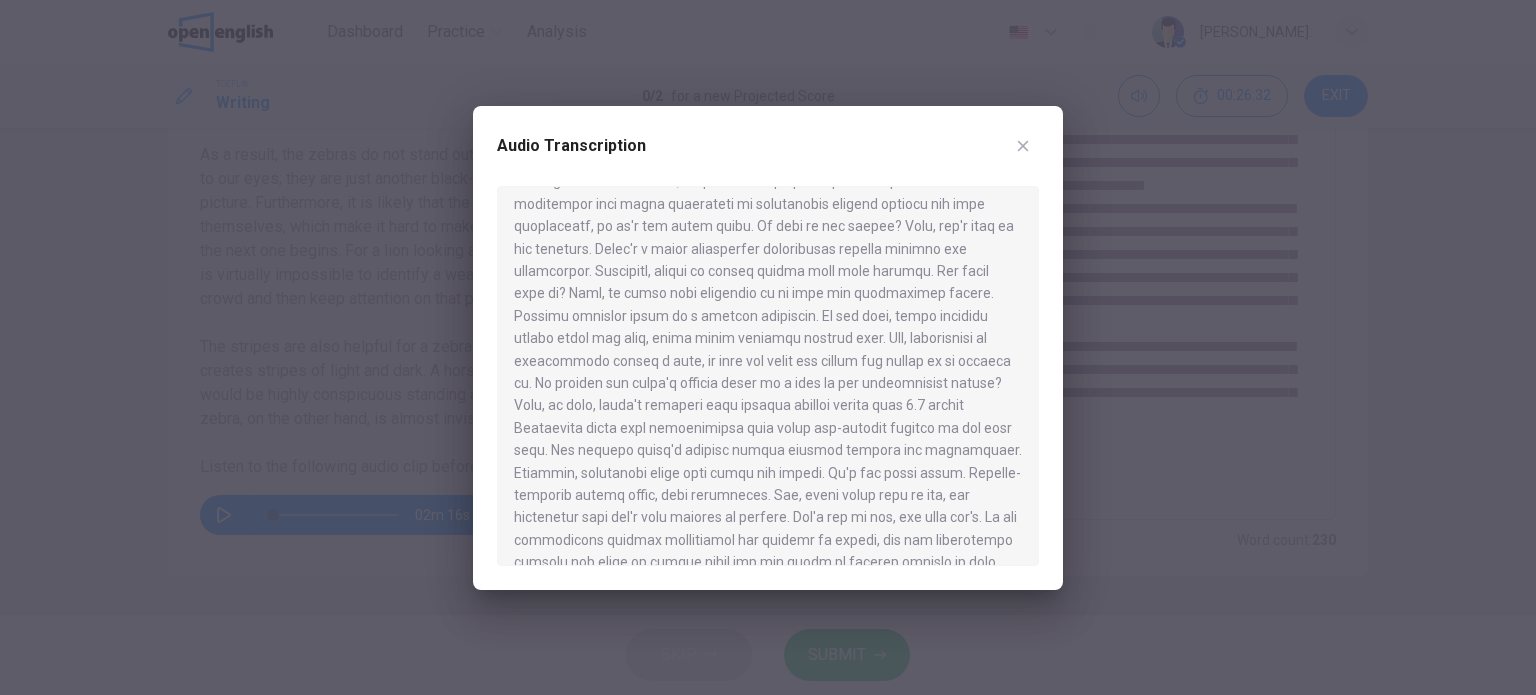 scroll, scrollTop: 136, scrollLeft: 0, axis: vertical 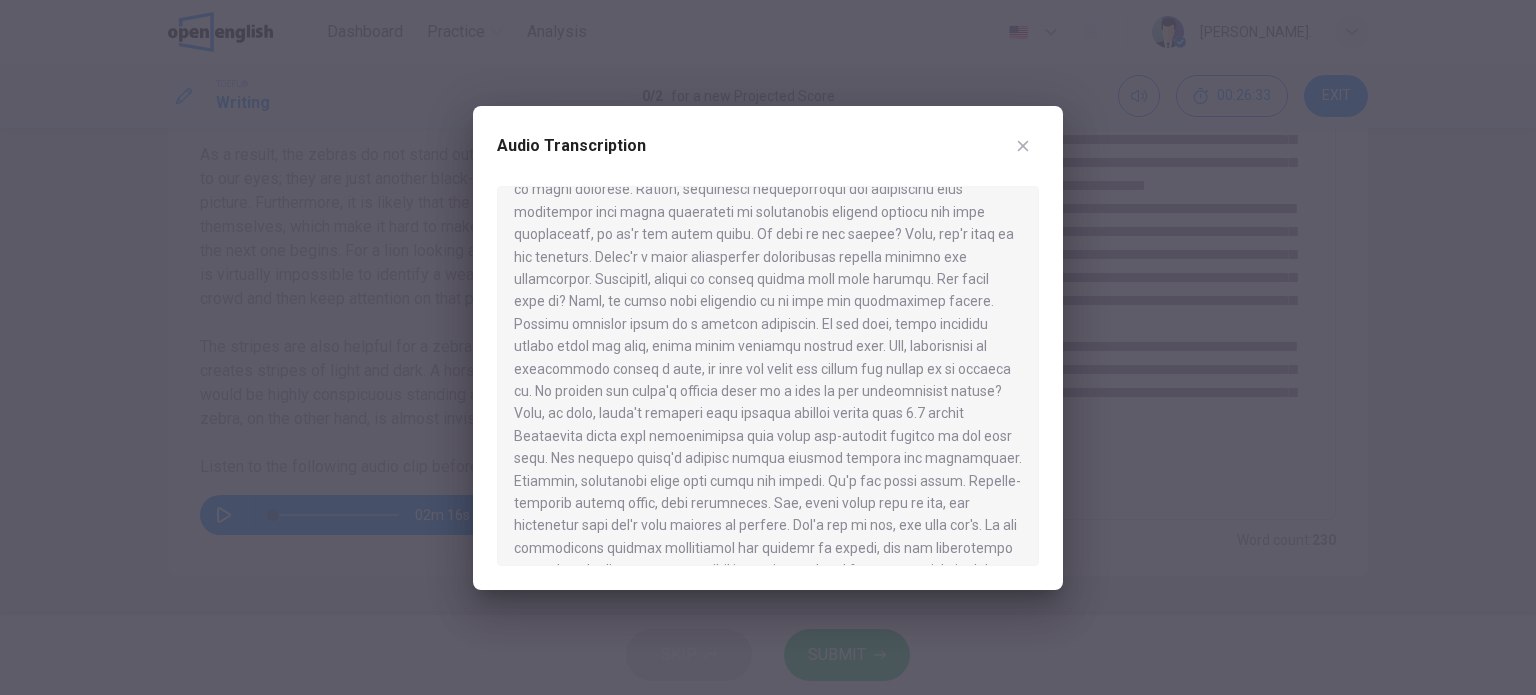 click 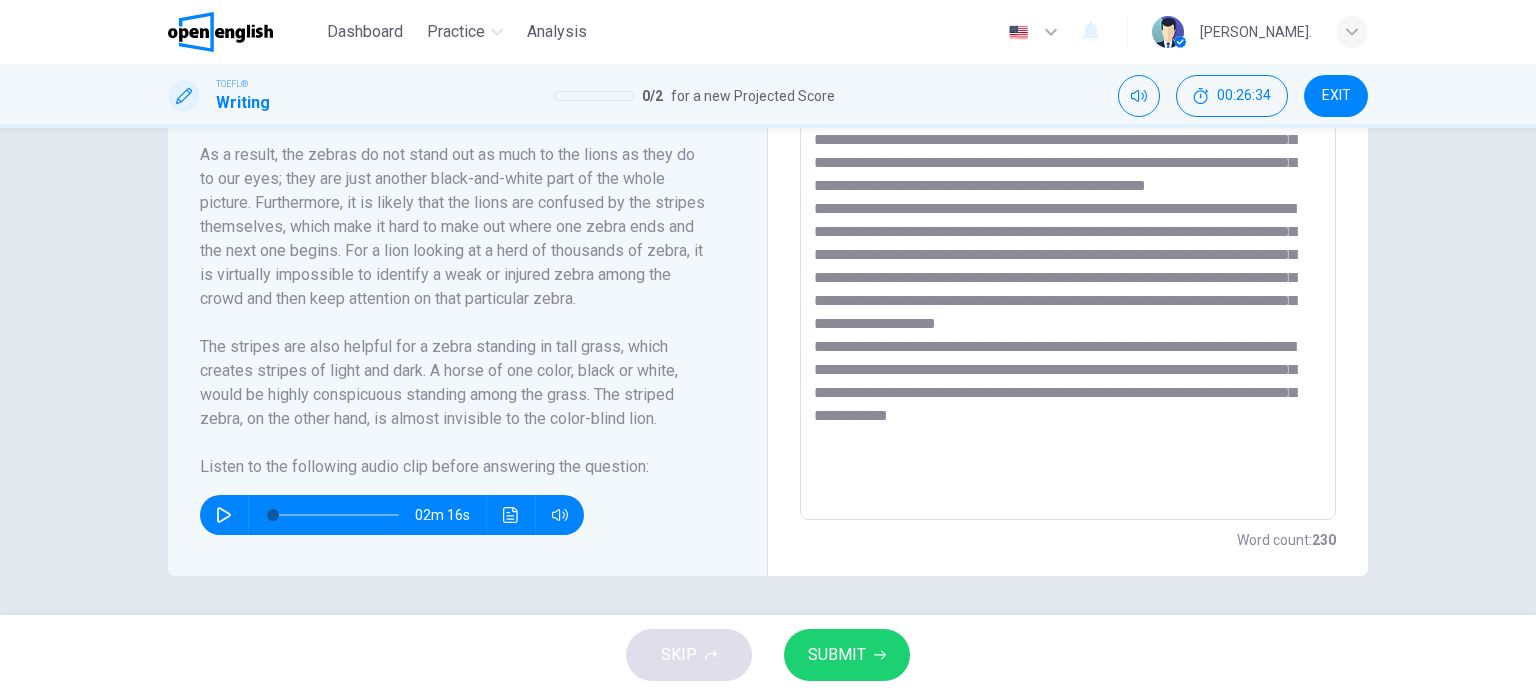 click at bounding box center (1068, 235) 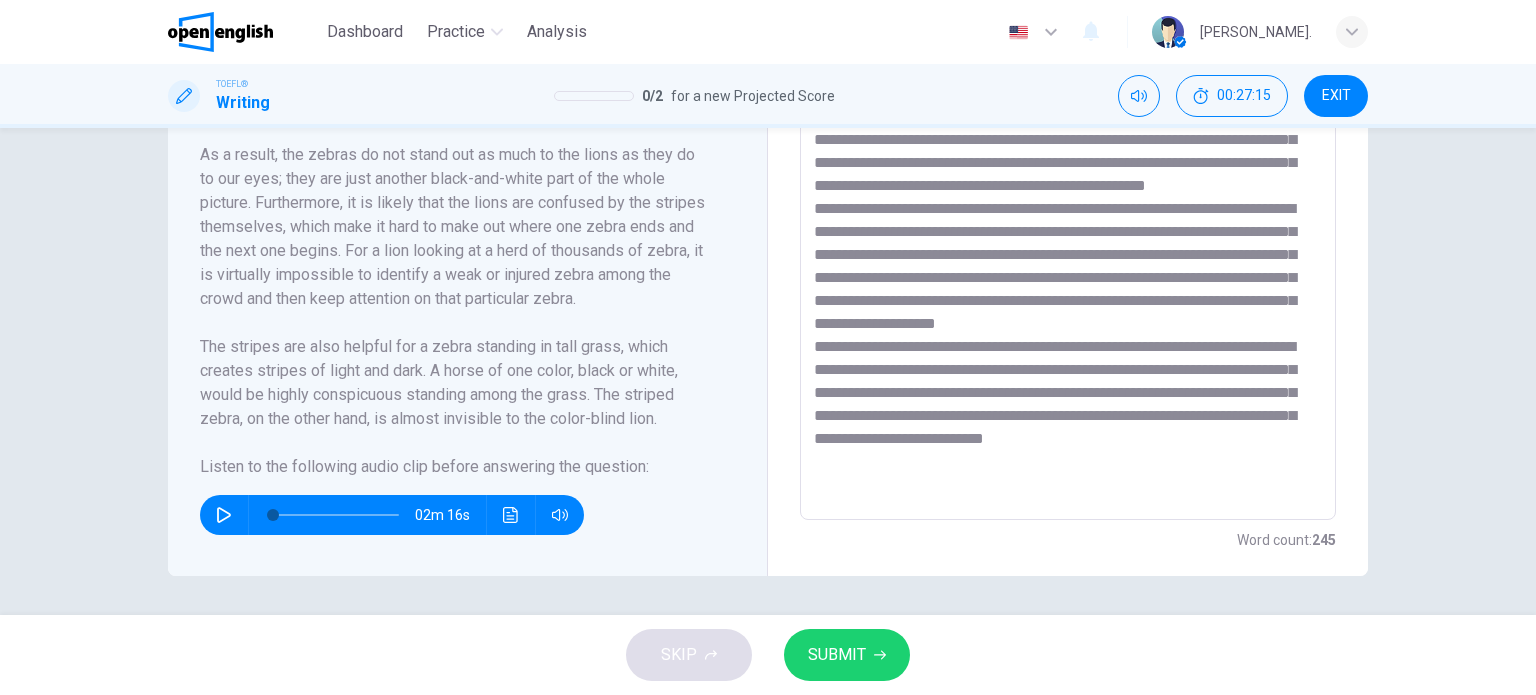 scroll, scrollTop: 36, scrollLeft: 0, axis: vertical 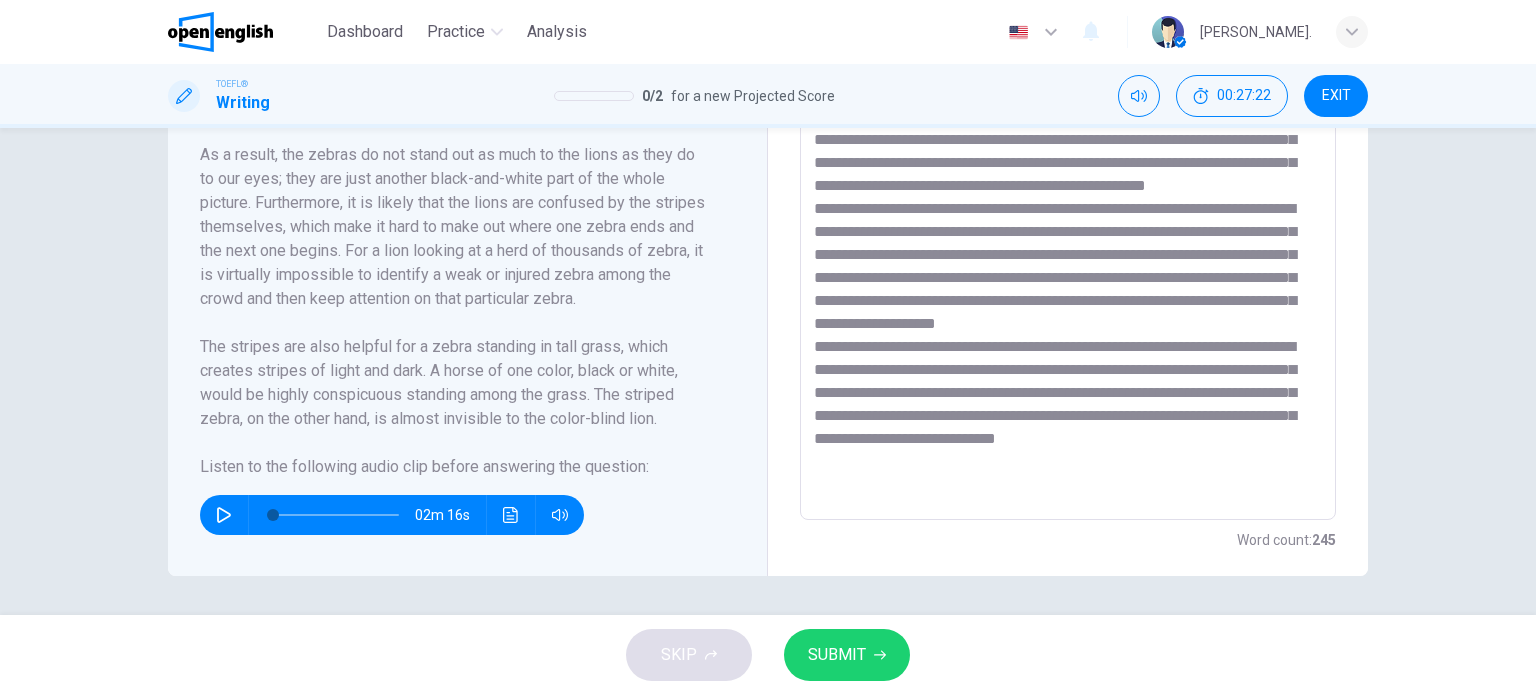 click on "* ​" at bounding box center [1068, 235] 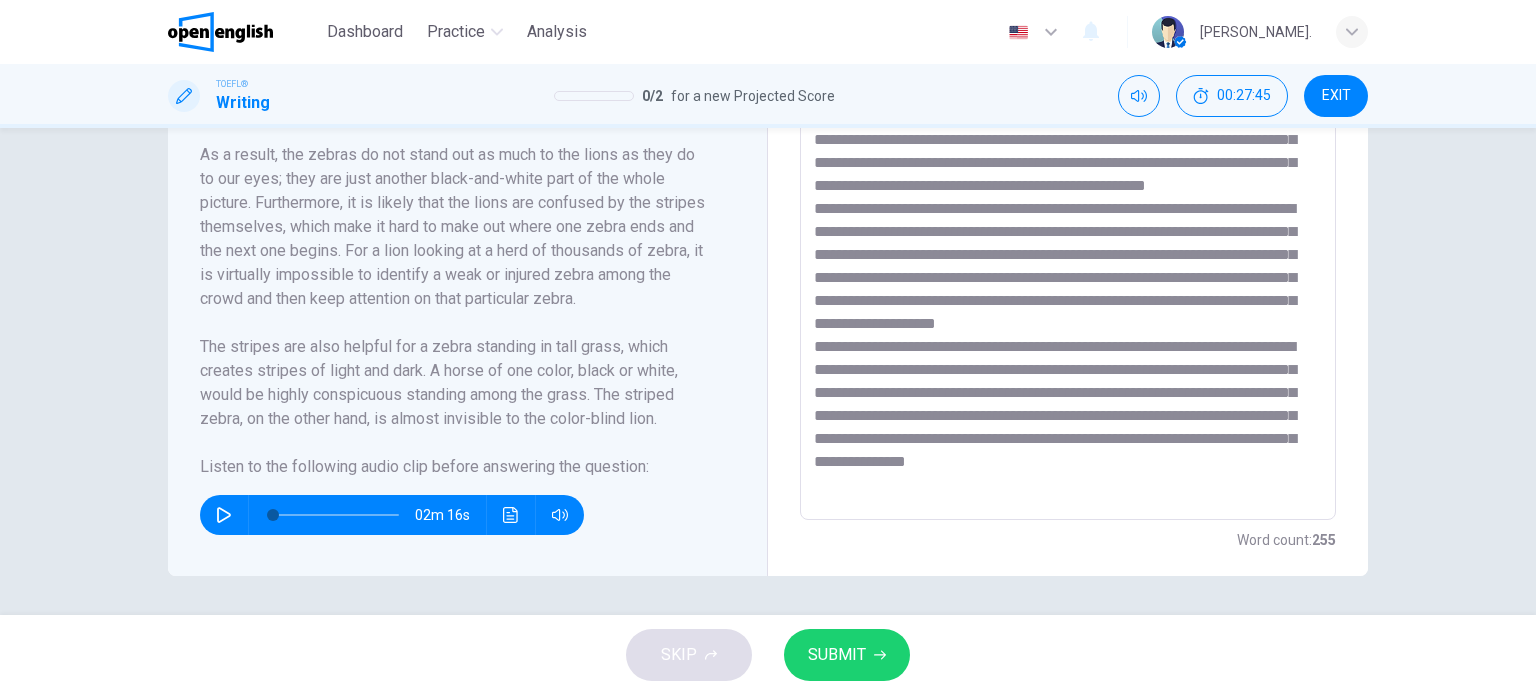 scroll, scrollTop: 60, scrollLeft: 0, axis: vertical 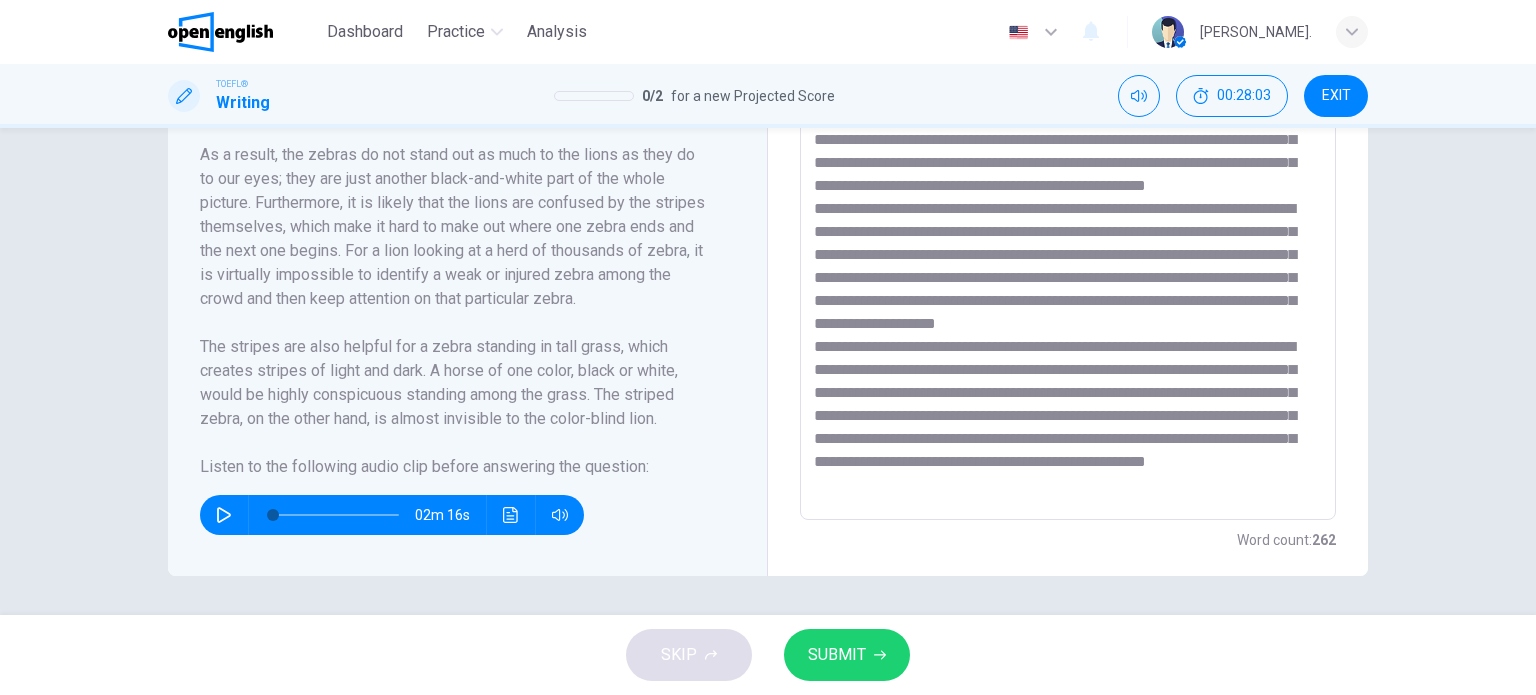 click on "02m 16s" at bounding box center (392, 515) 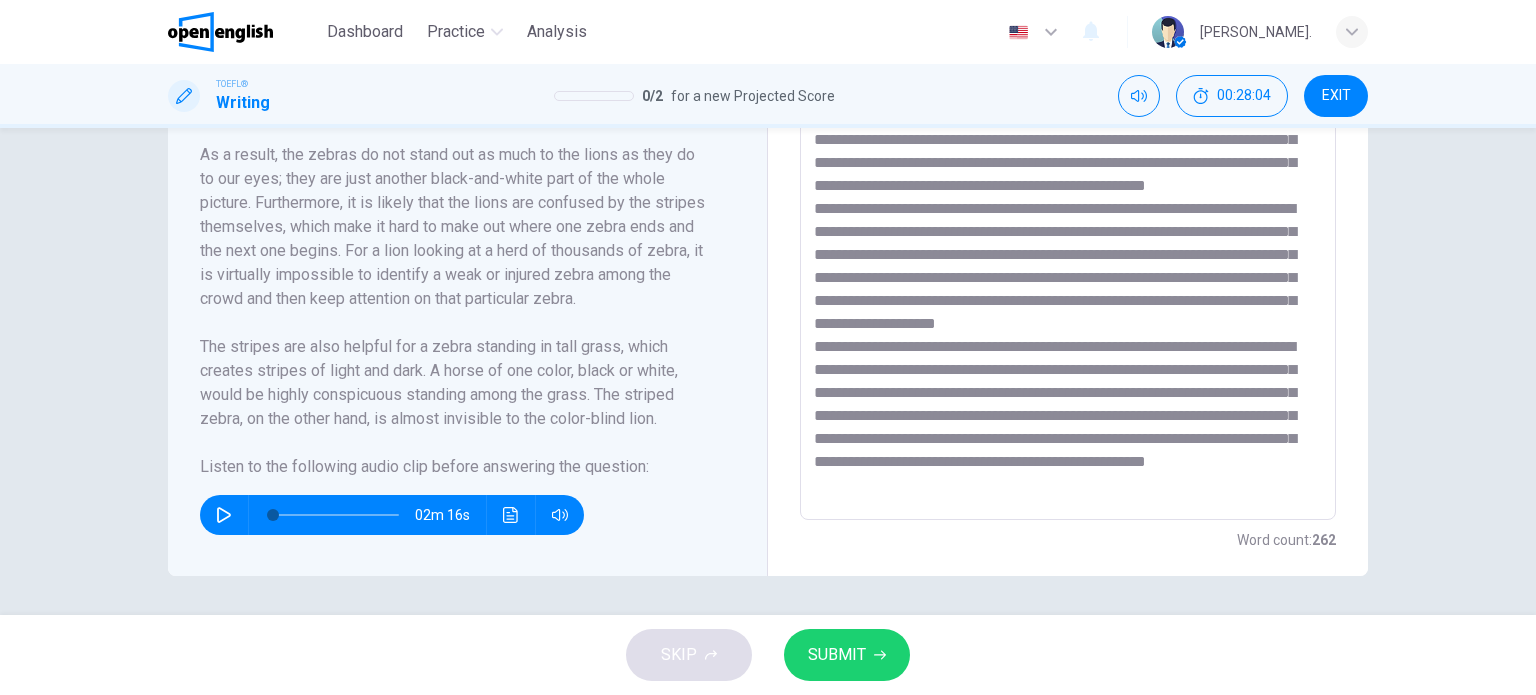 click on "* ​" at bounding box center (1068, 235) 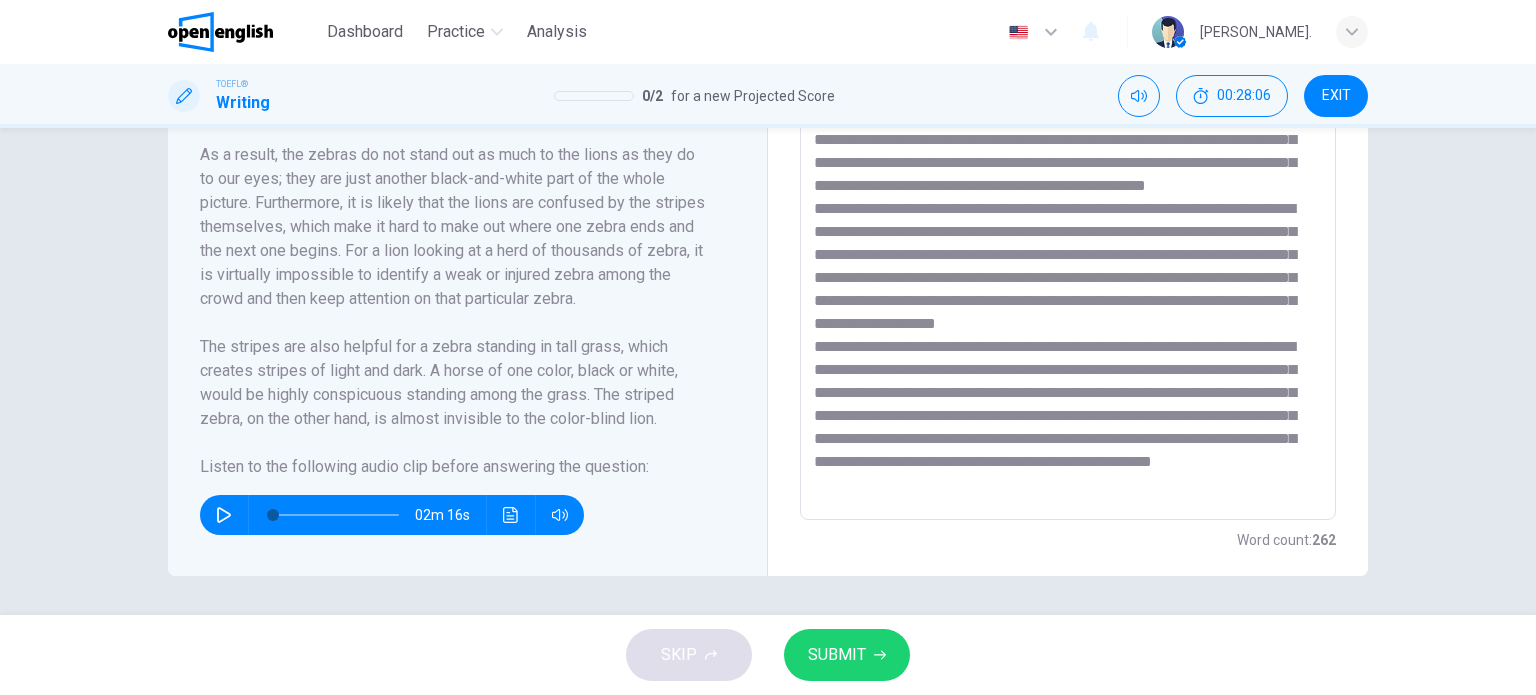 click 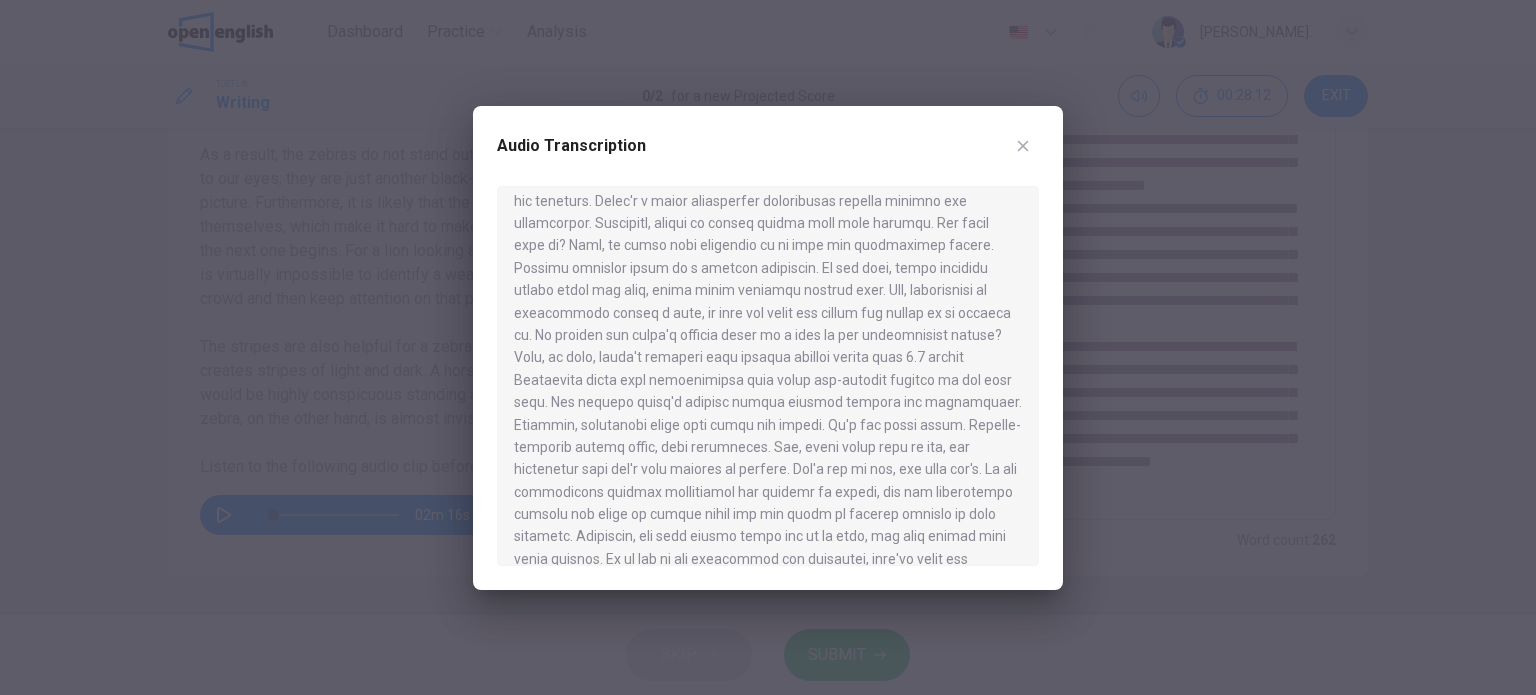 scroll, scrollTop: 200, scrollLeft: 0, axis: vertical 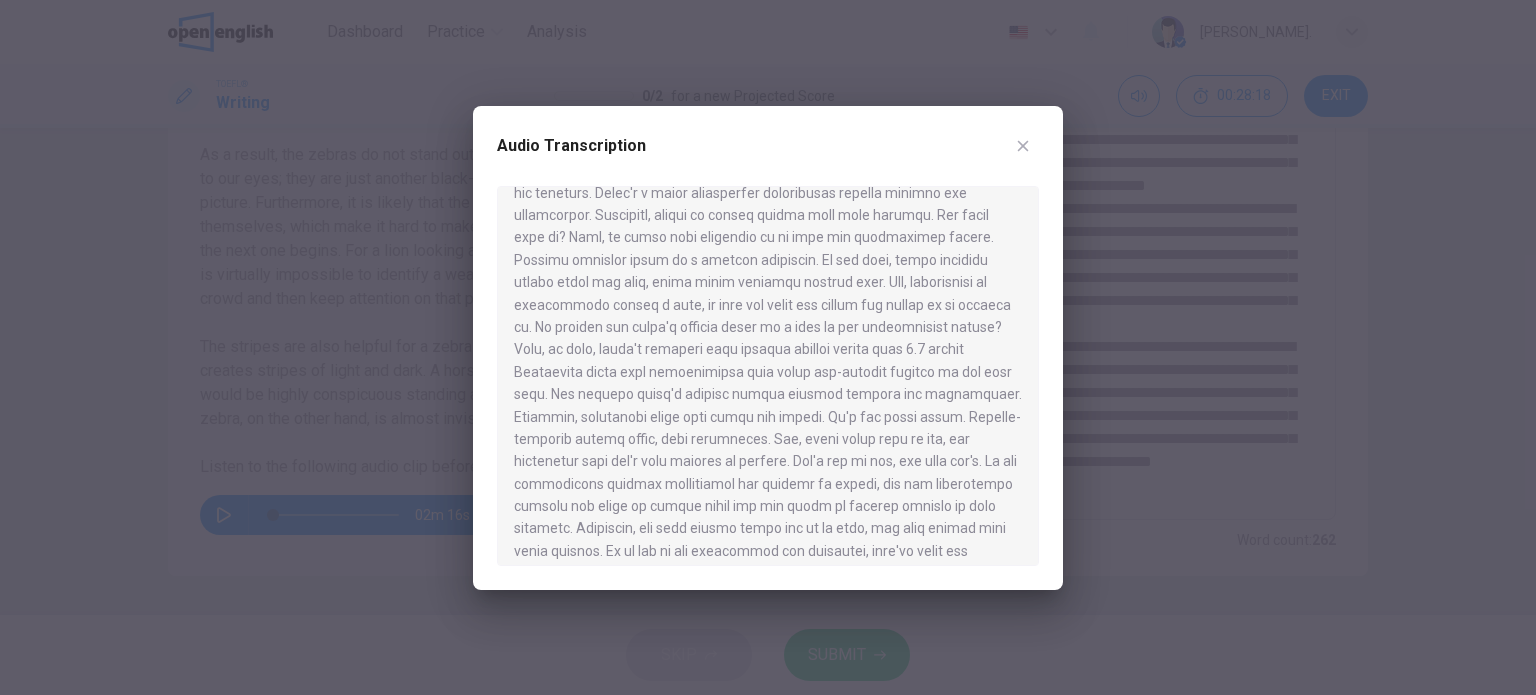 click 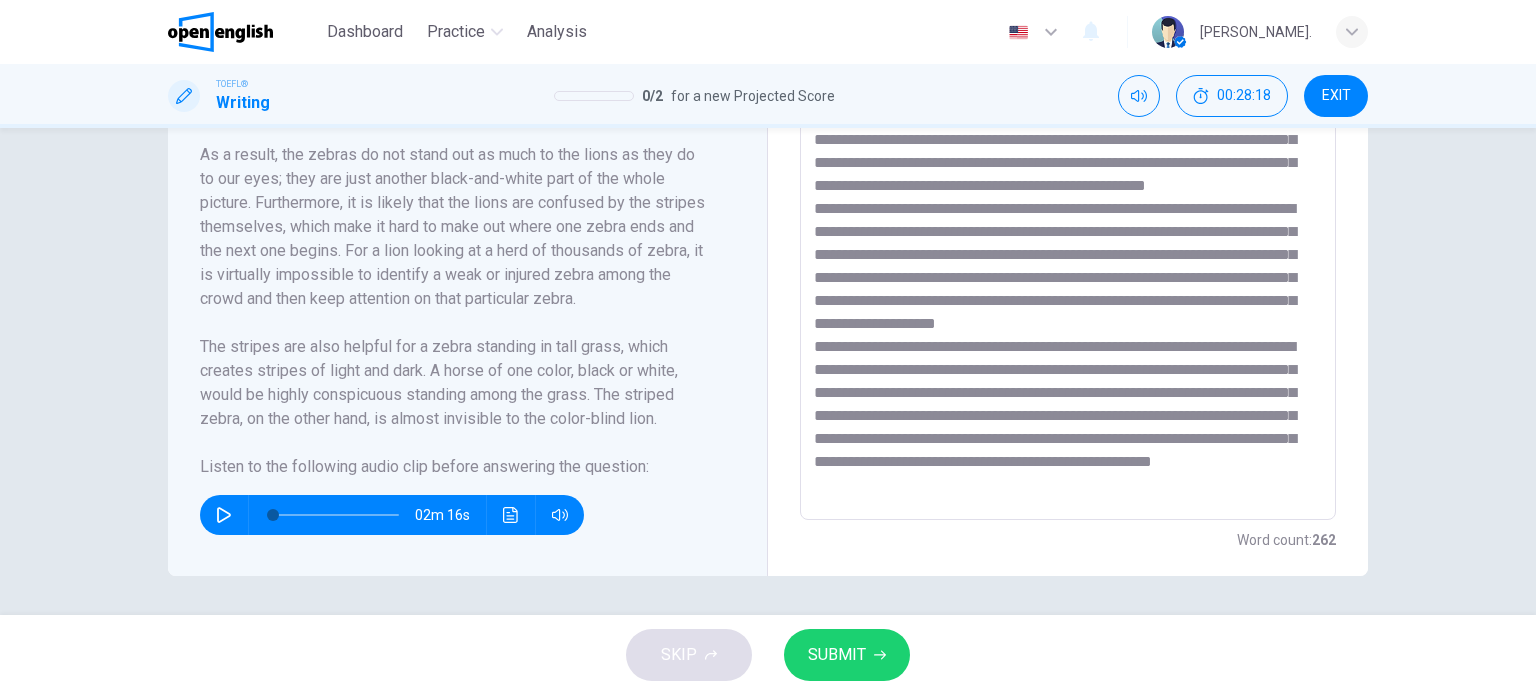click at bounding box center [1068, 235] 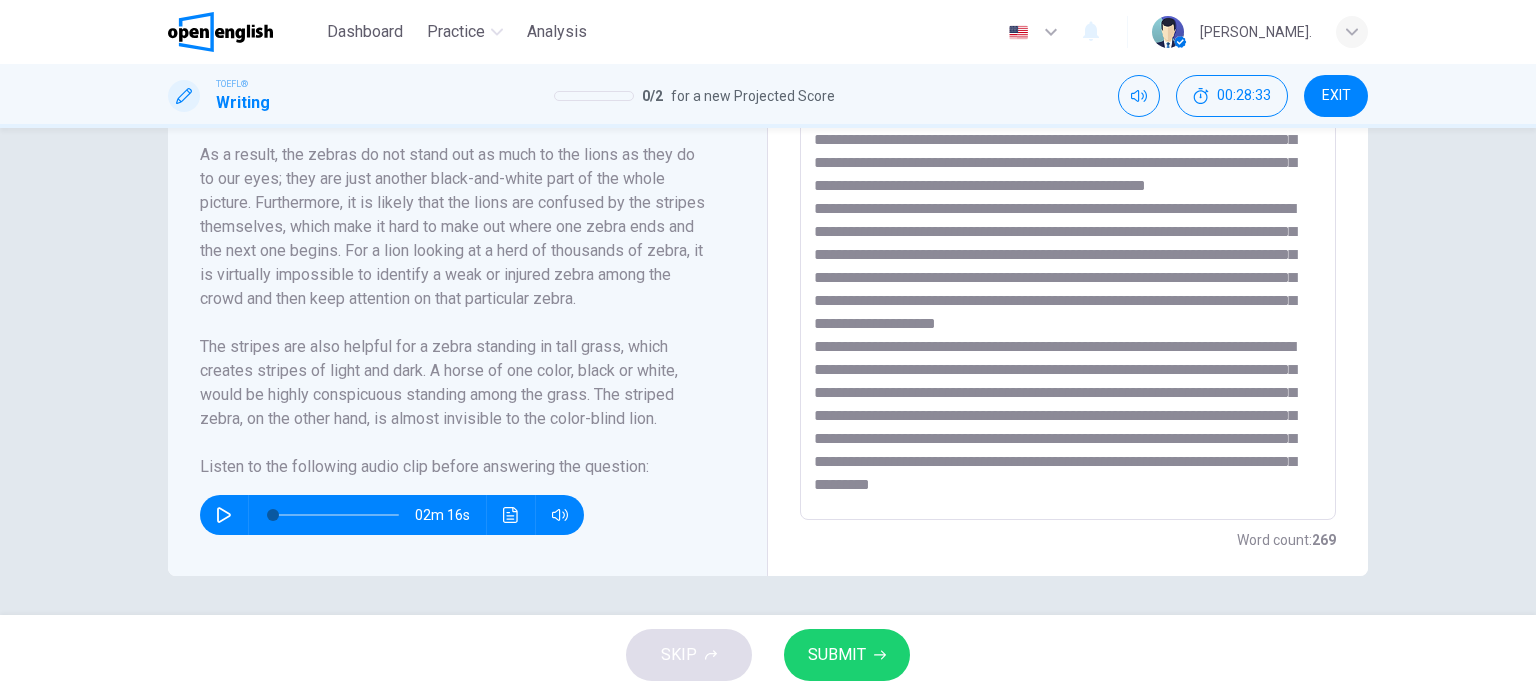 scroll, scrollTop: 83, scrollLeft: 0, axis: vertical 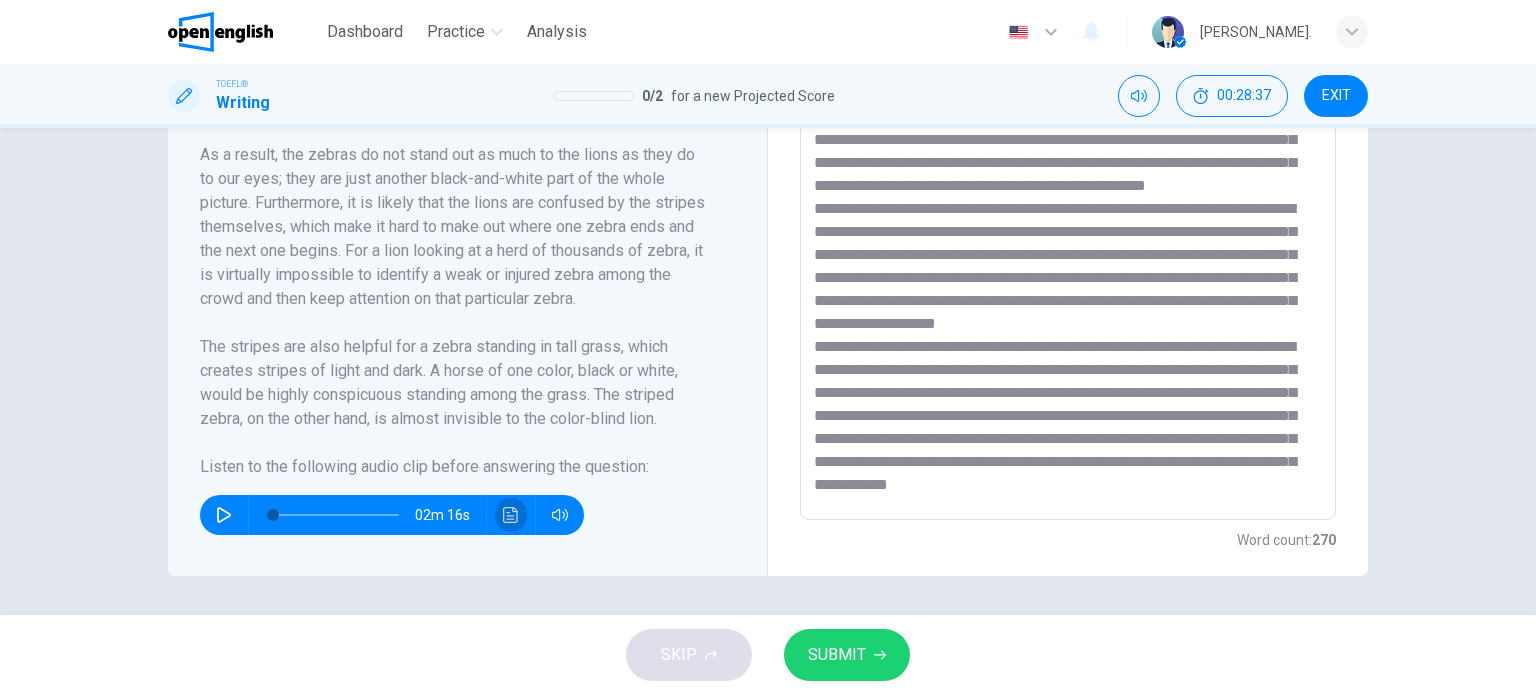 click 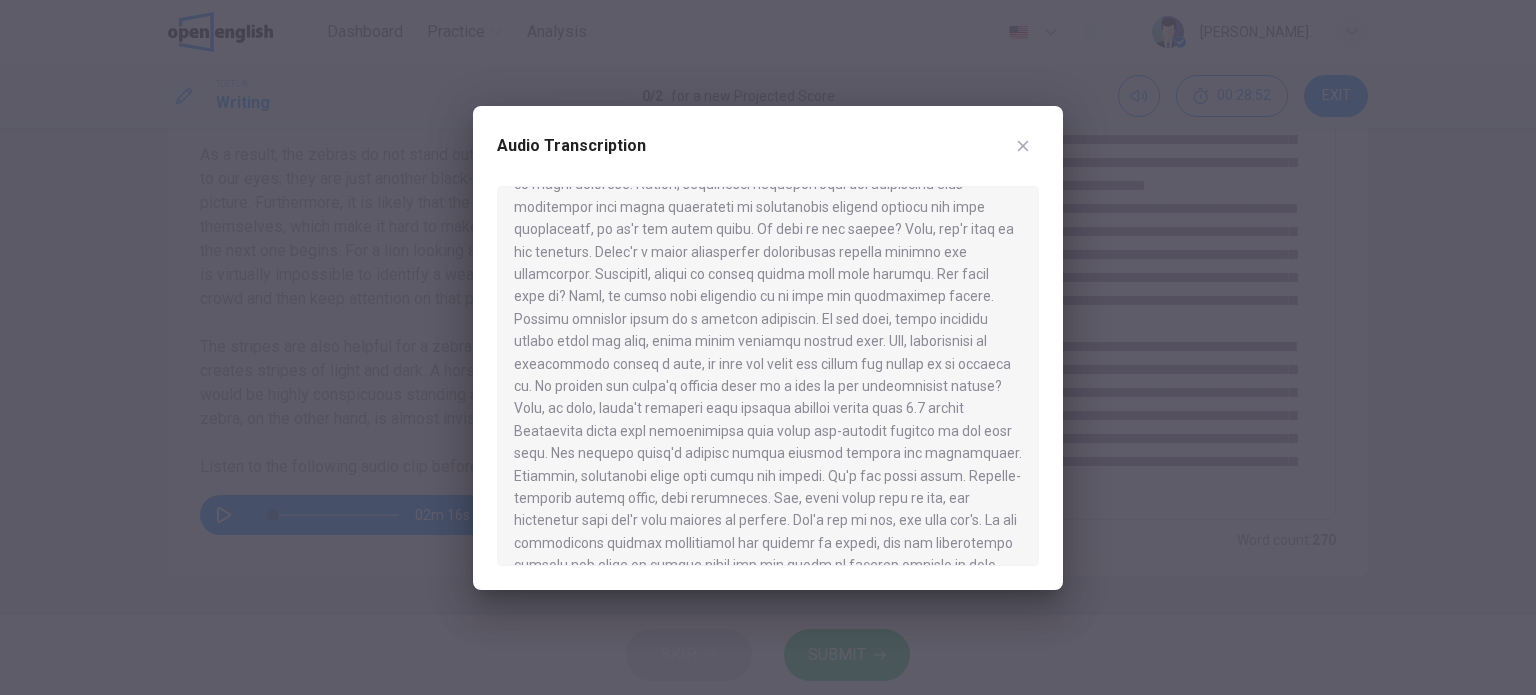 scroll, scrollTop: 136, scrollLeft: 0, axis: vertical 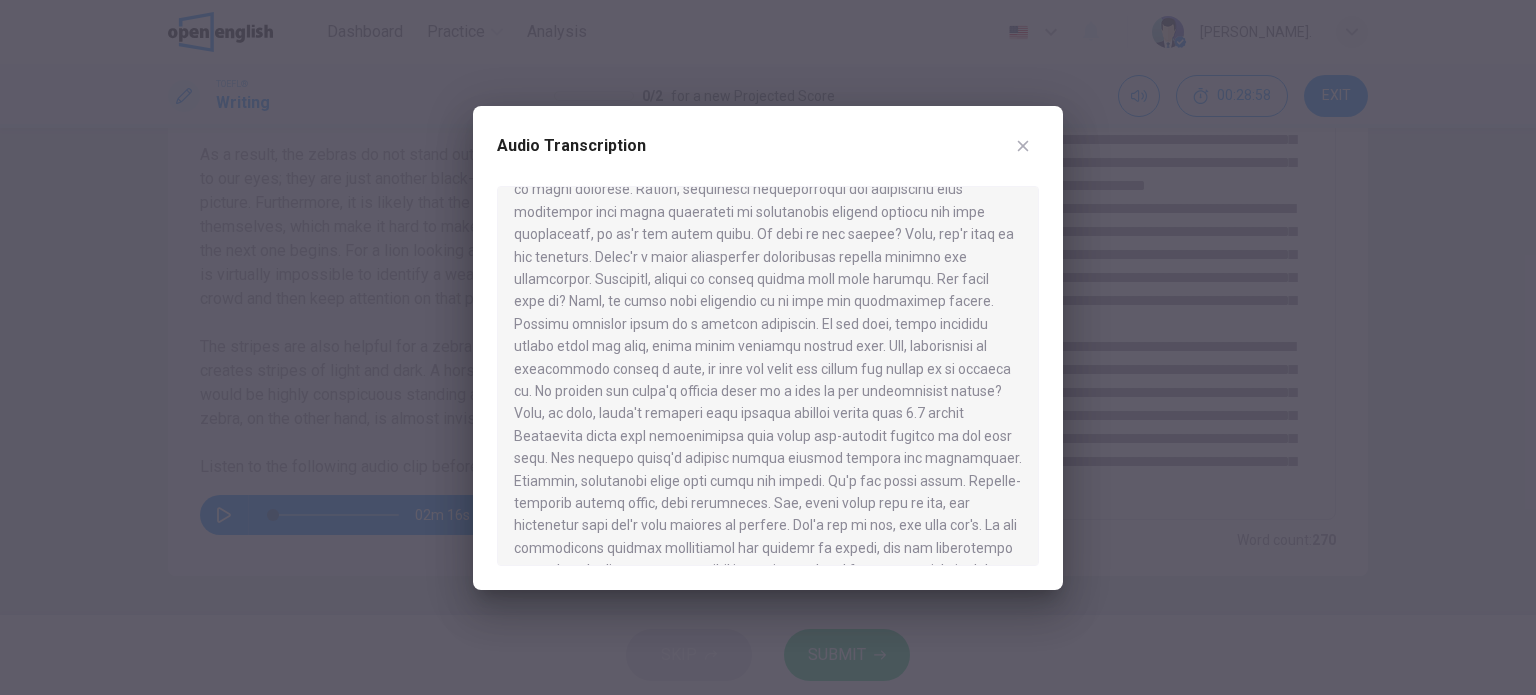 click at bounding box center [1023, 146] 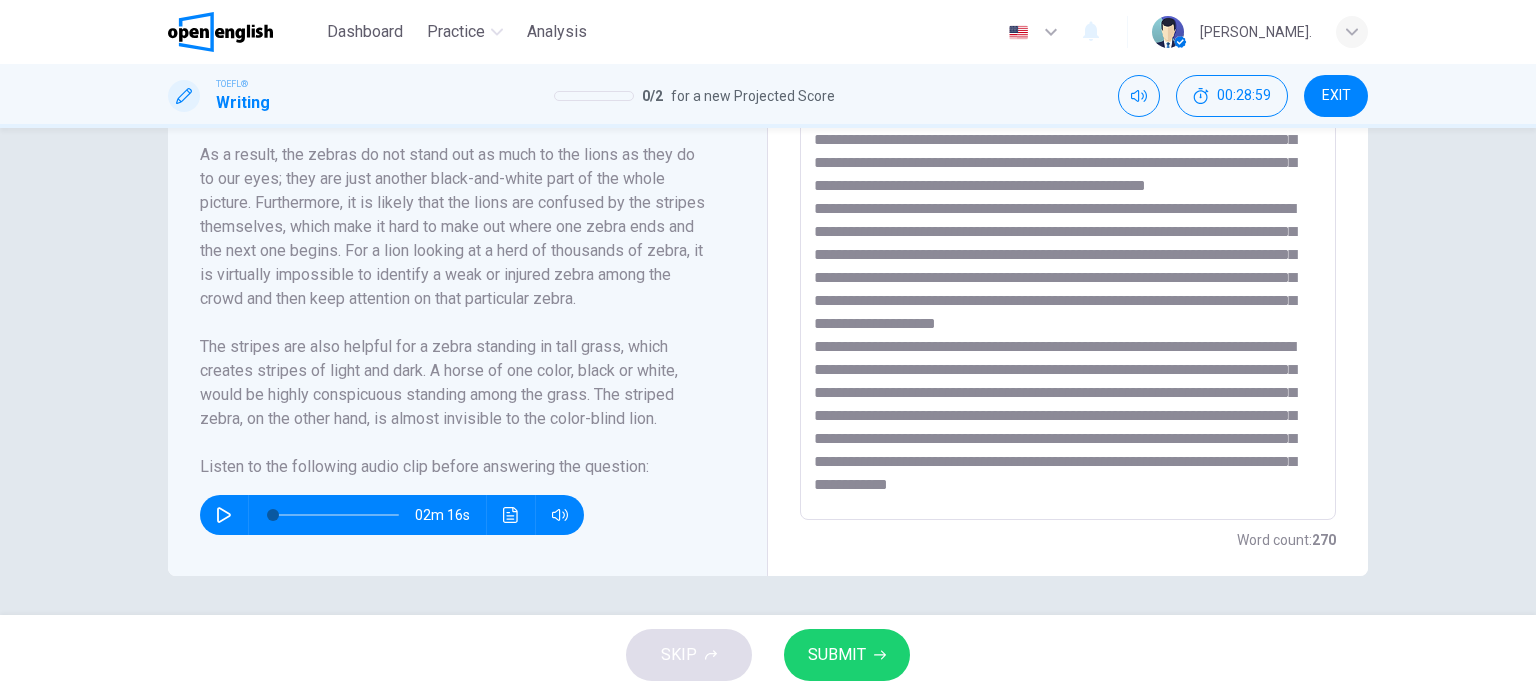click at bounding box center (1068, 235) 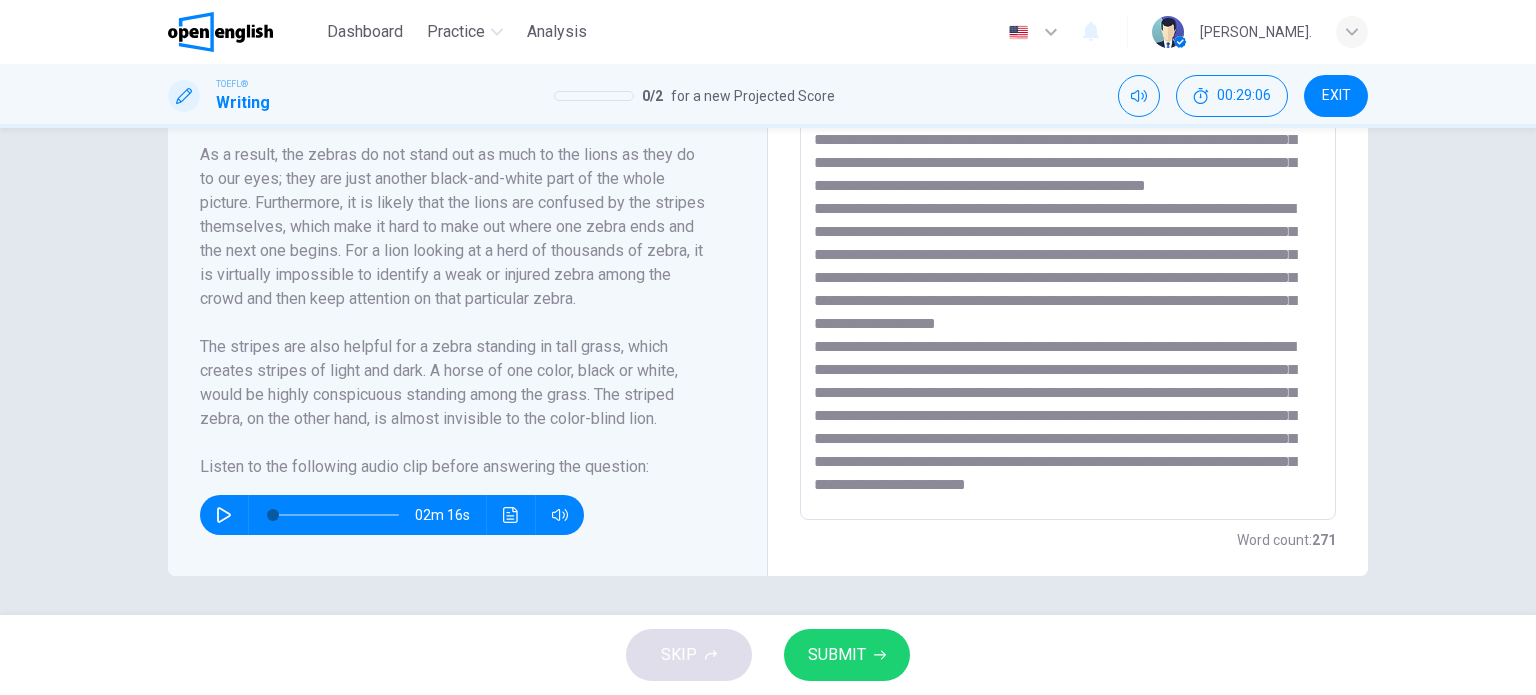 click at bounding box center [1068, 235] 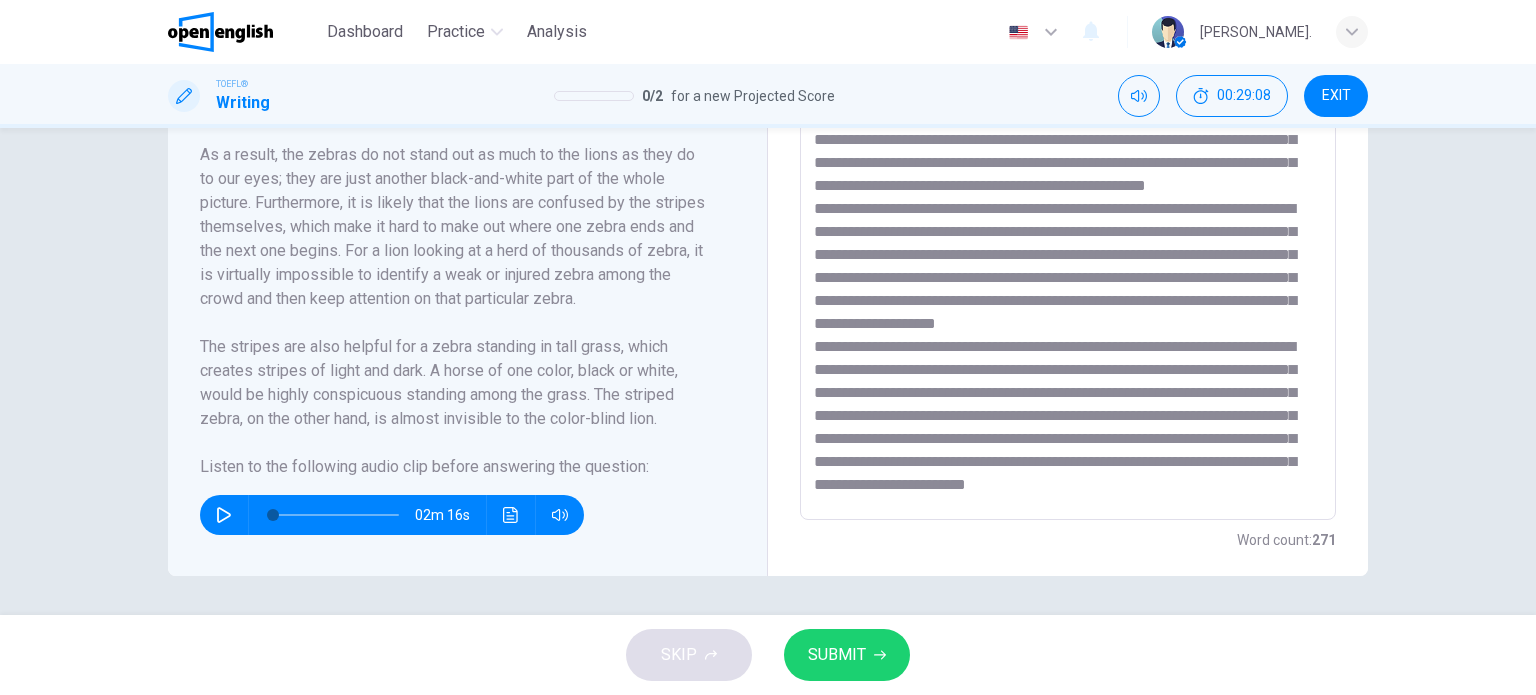 click 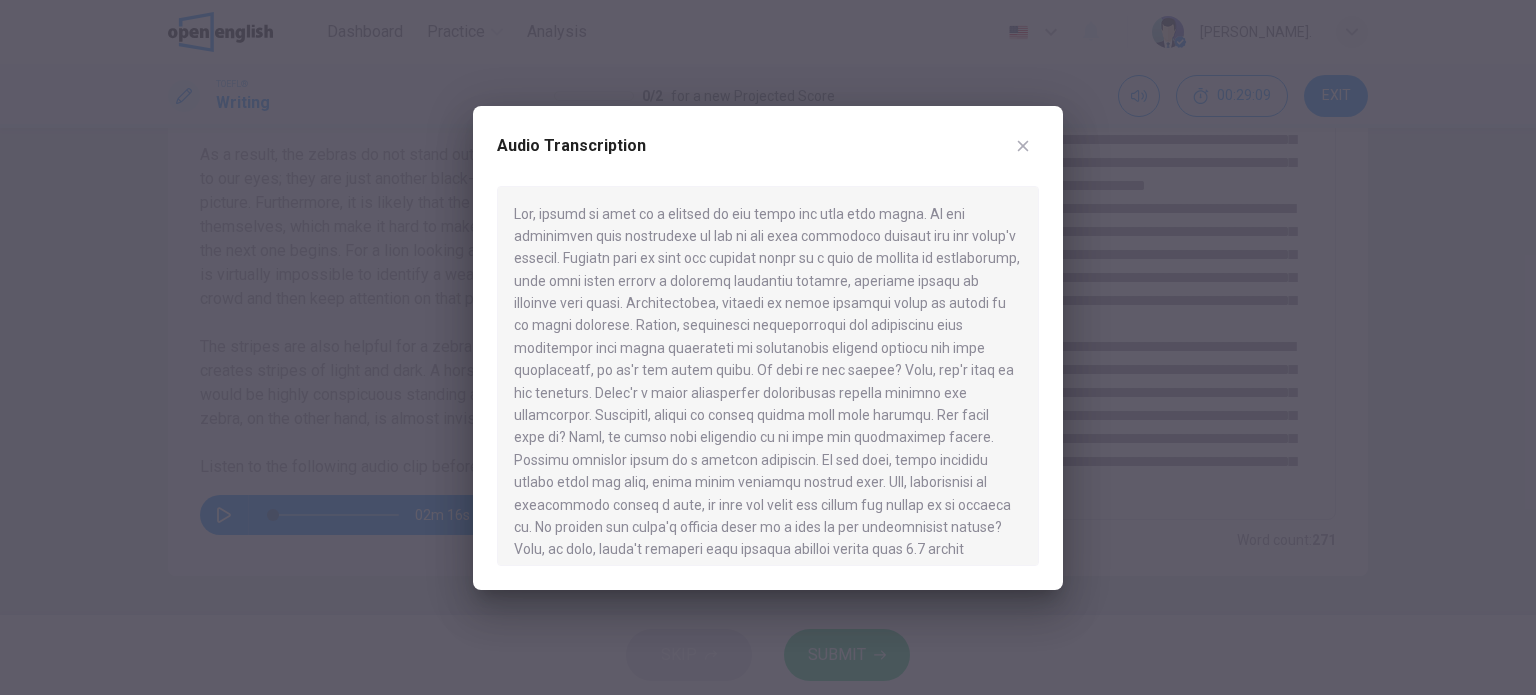 click at bounding box center (768, 347) 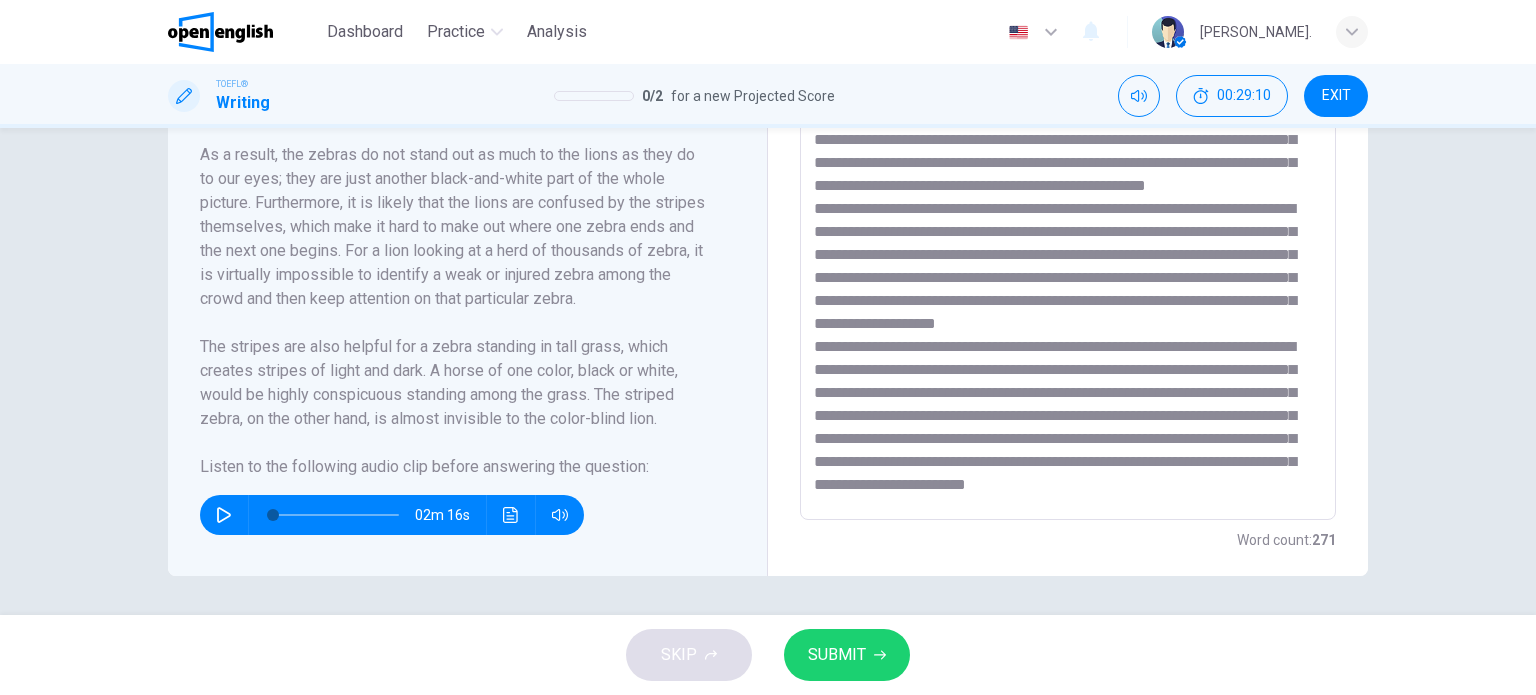 click on "02m 16s" at bounding box center [392, 515] 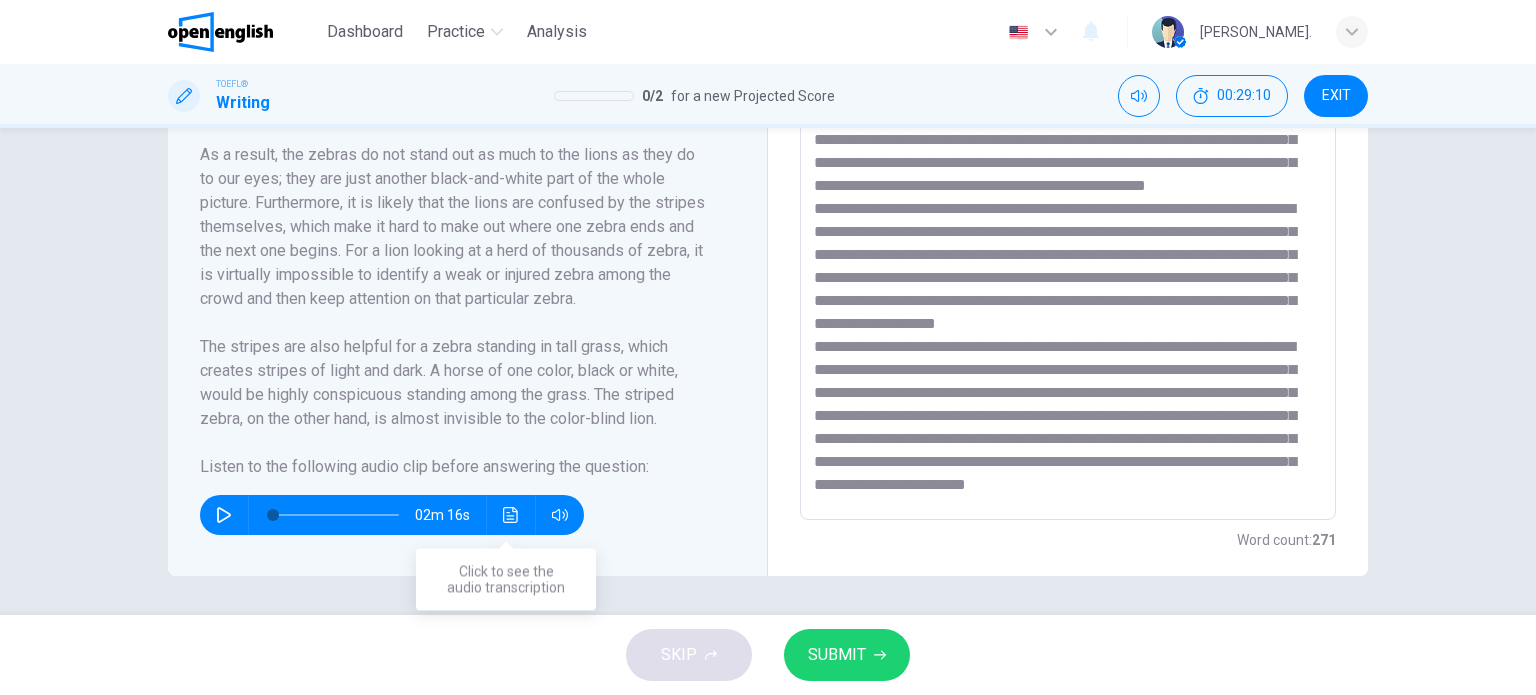click at bounding box center (511, 515) 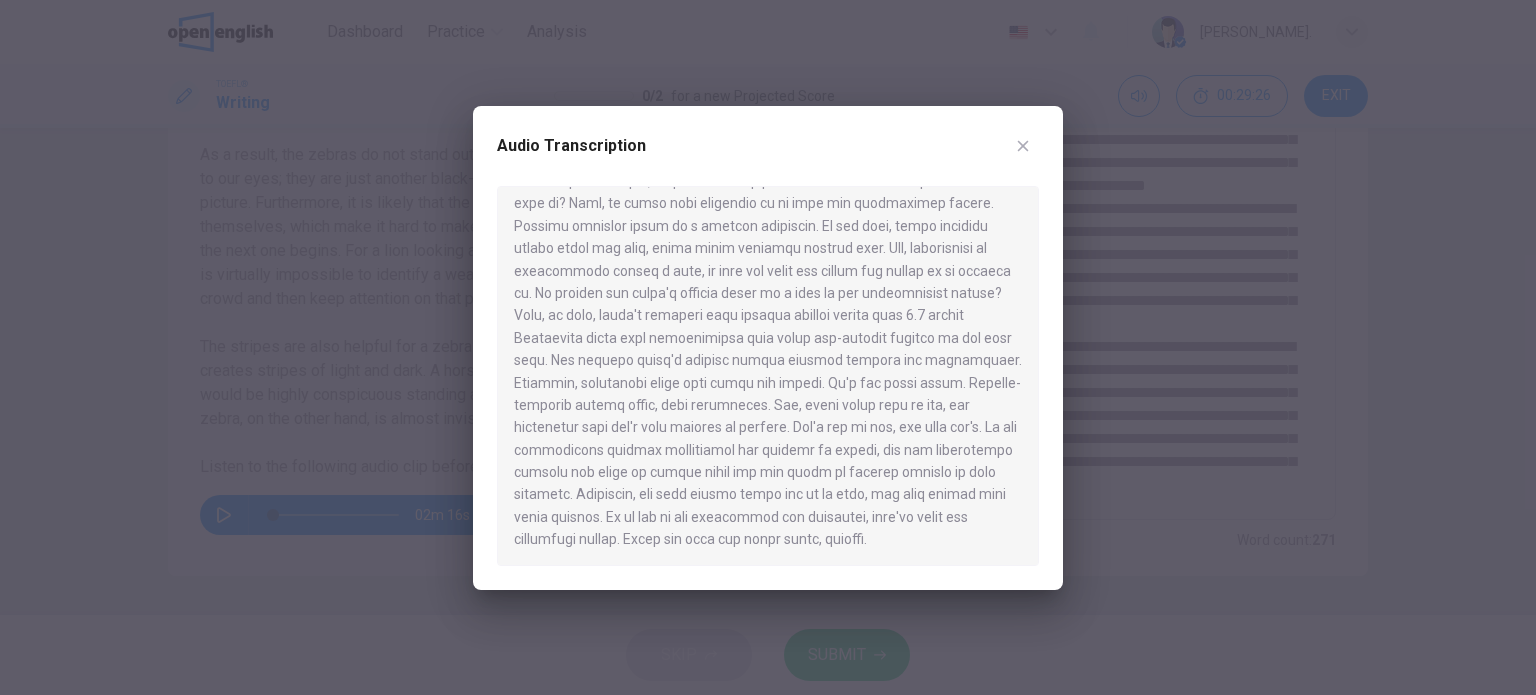 scroll, scrollTop: 236, scrollLeft: 0, axis: vertical 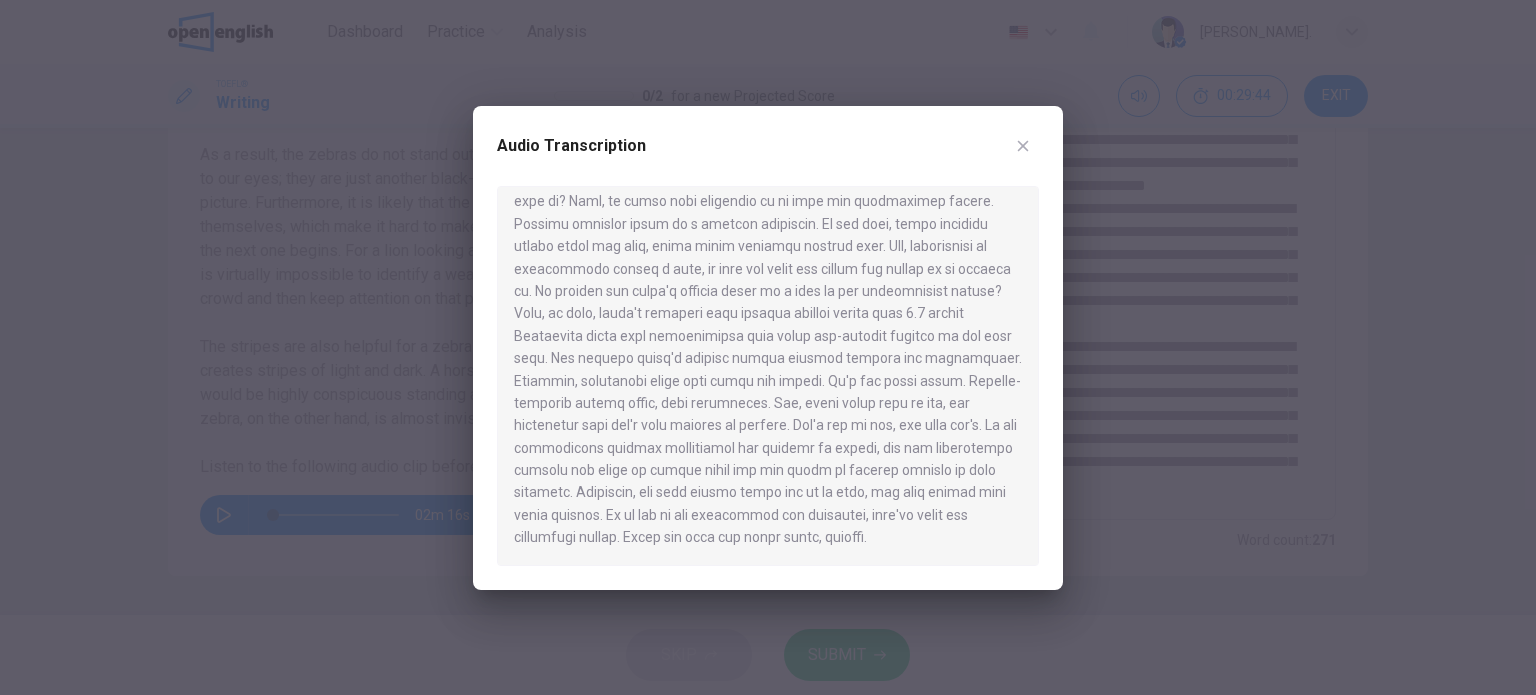 click at bounding box center (1023, 146) 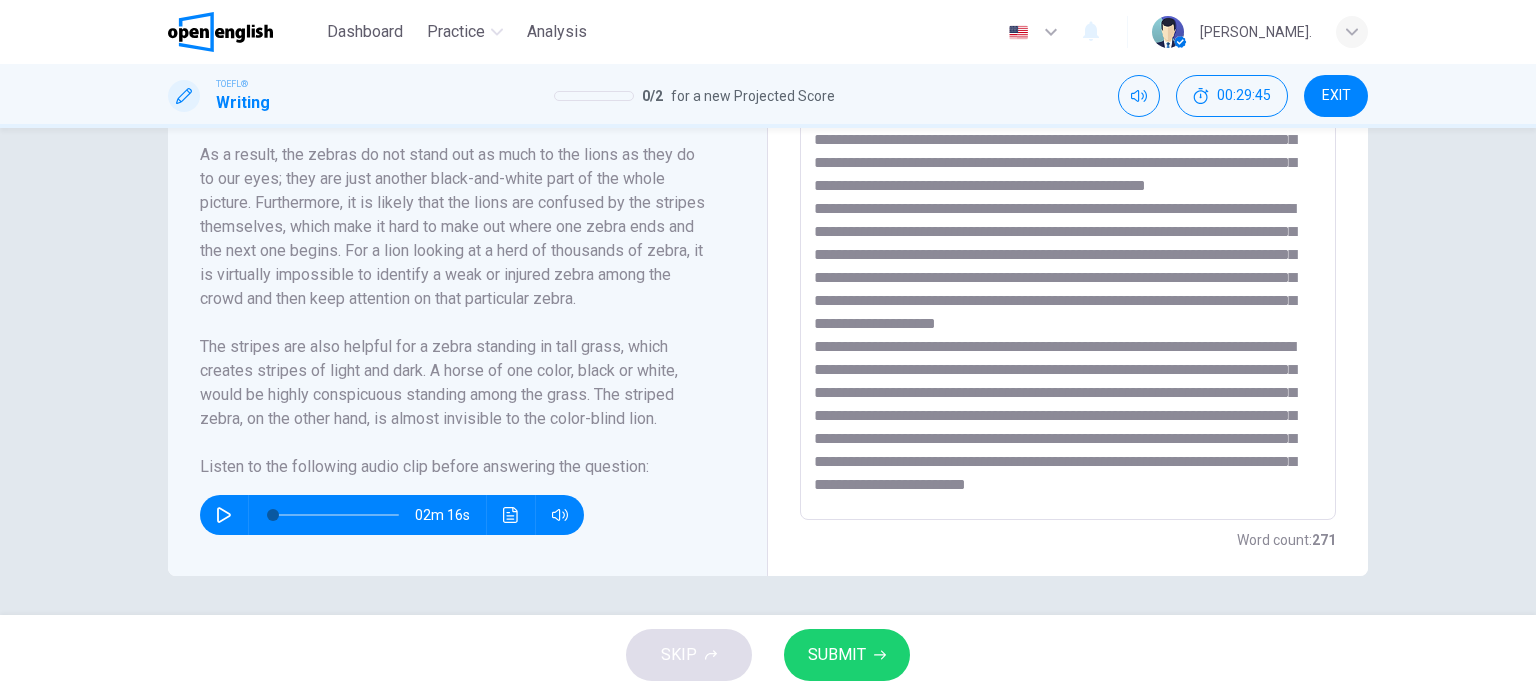 click at bounding box center [1068, 235] 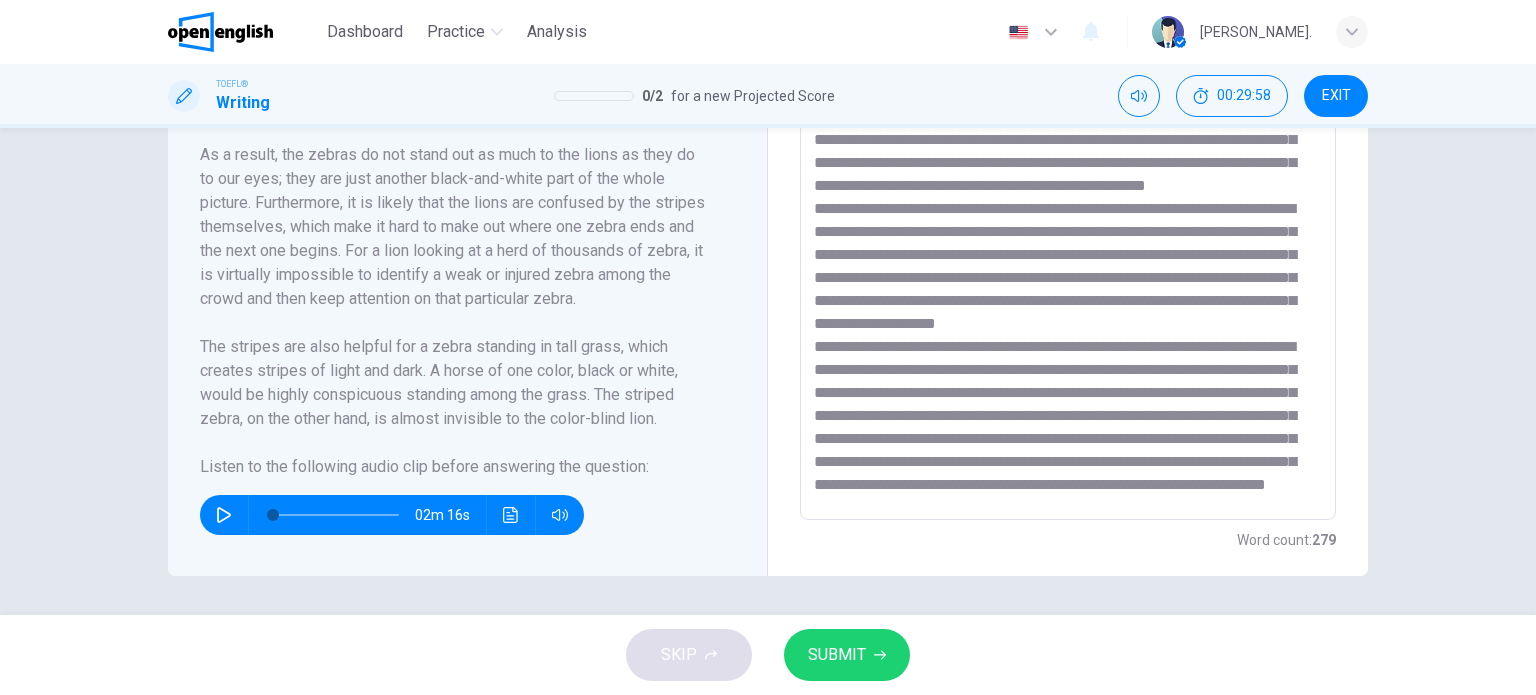 scroll, scrollTop: 105, scrollLeft: 0, axis: vertical 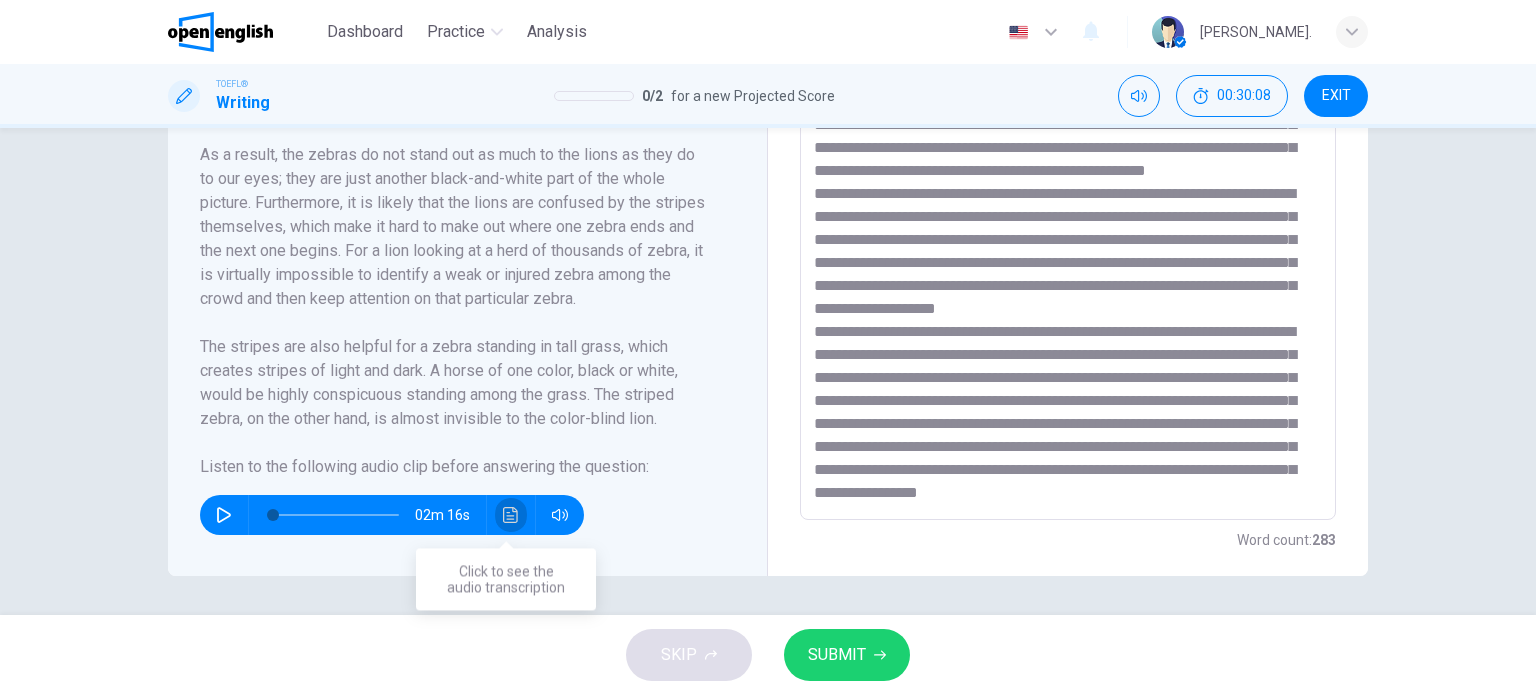 click 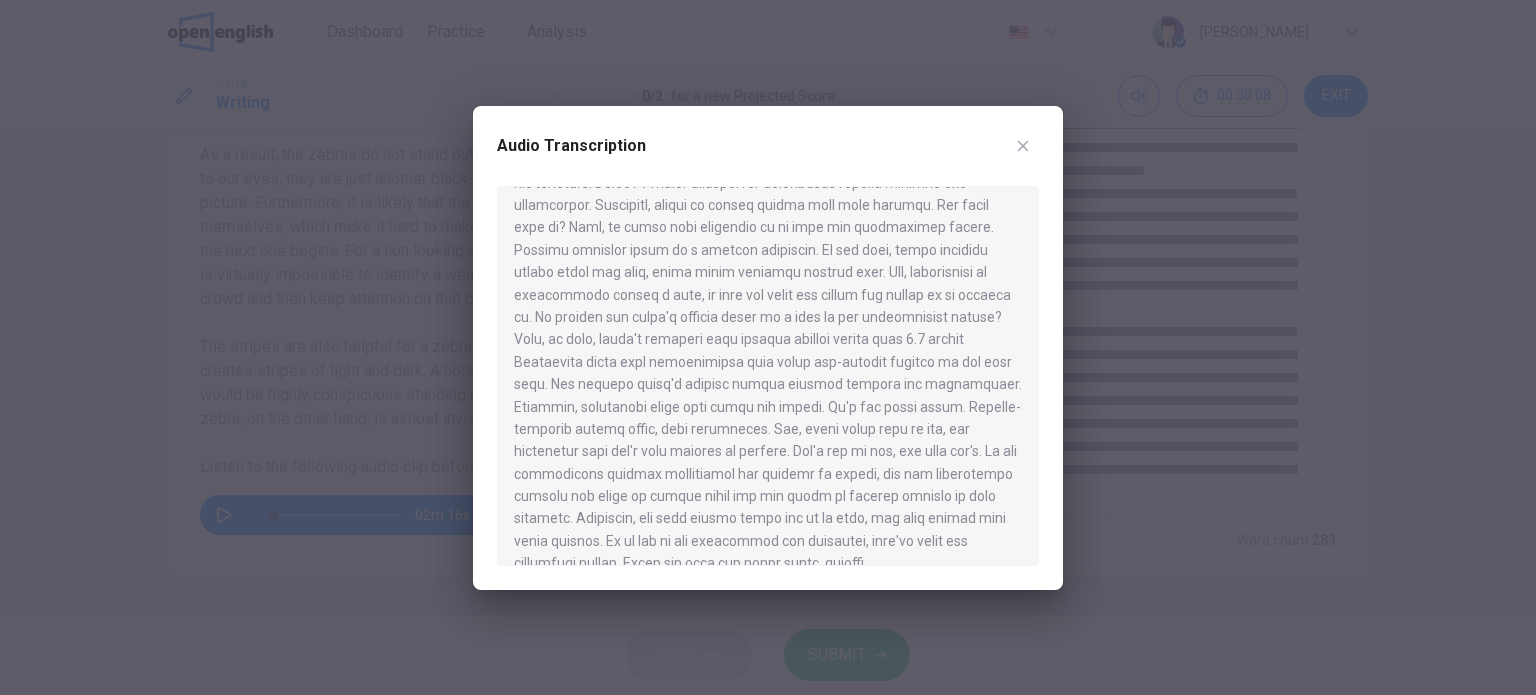 scroll, scrollTop: 236, scrollLeft: 0, axis: vertical 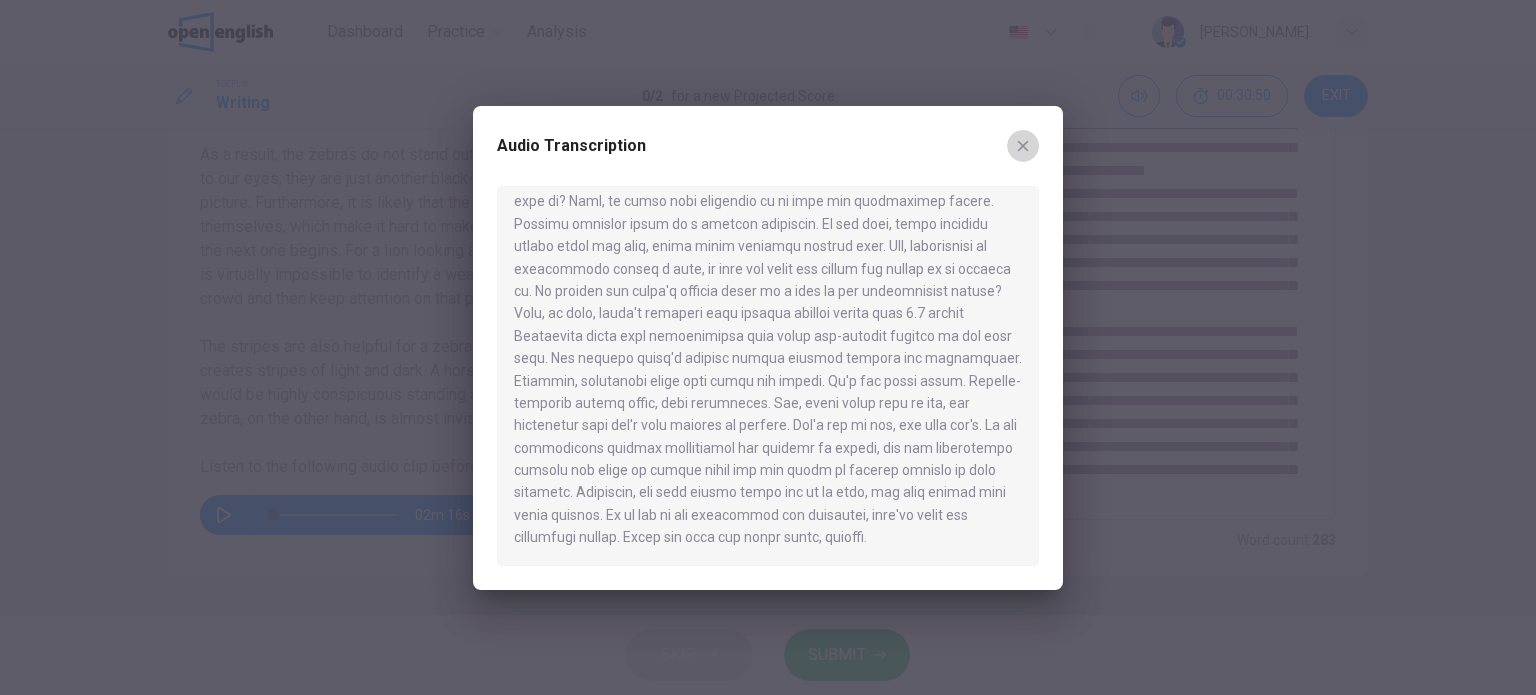 click at bounding box center [1023, 146] 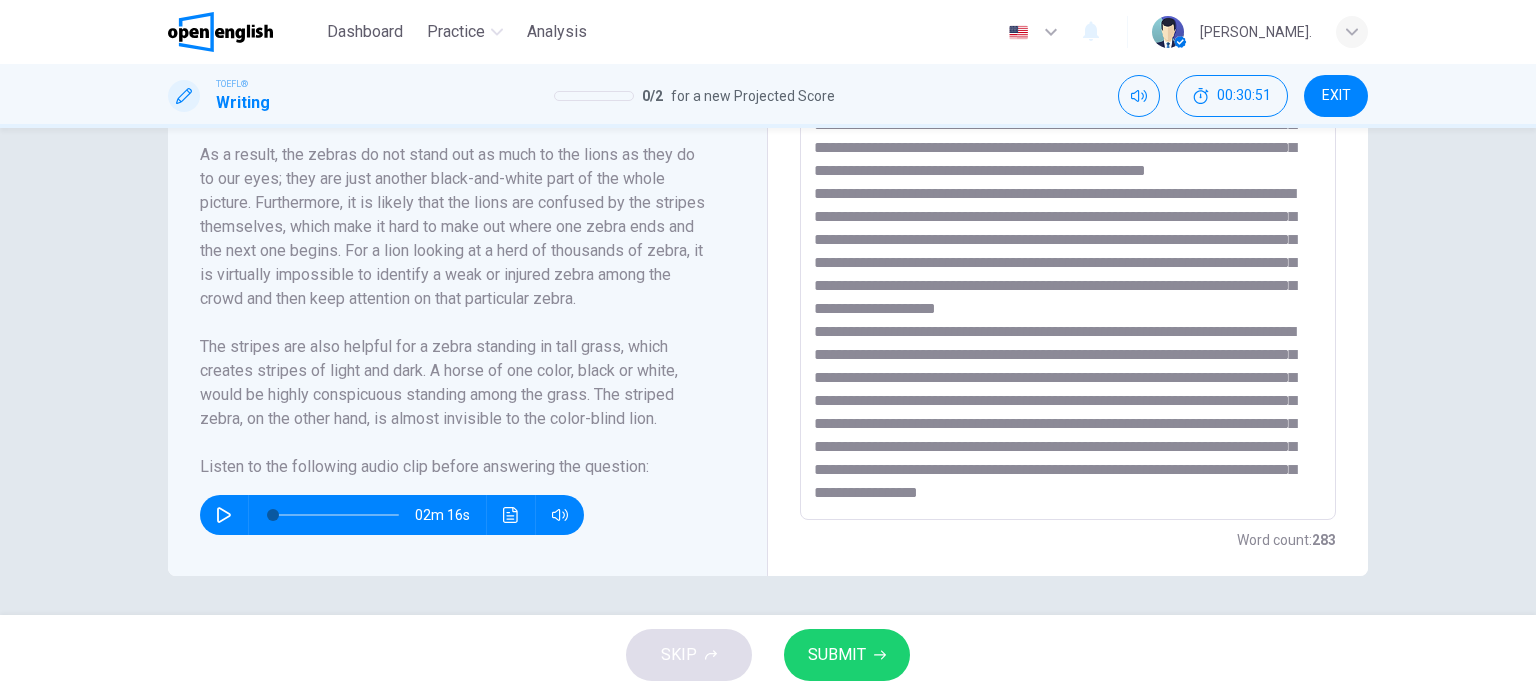 click on "* ​" at bounding box center (1068, 235) 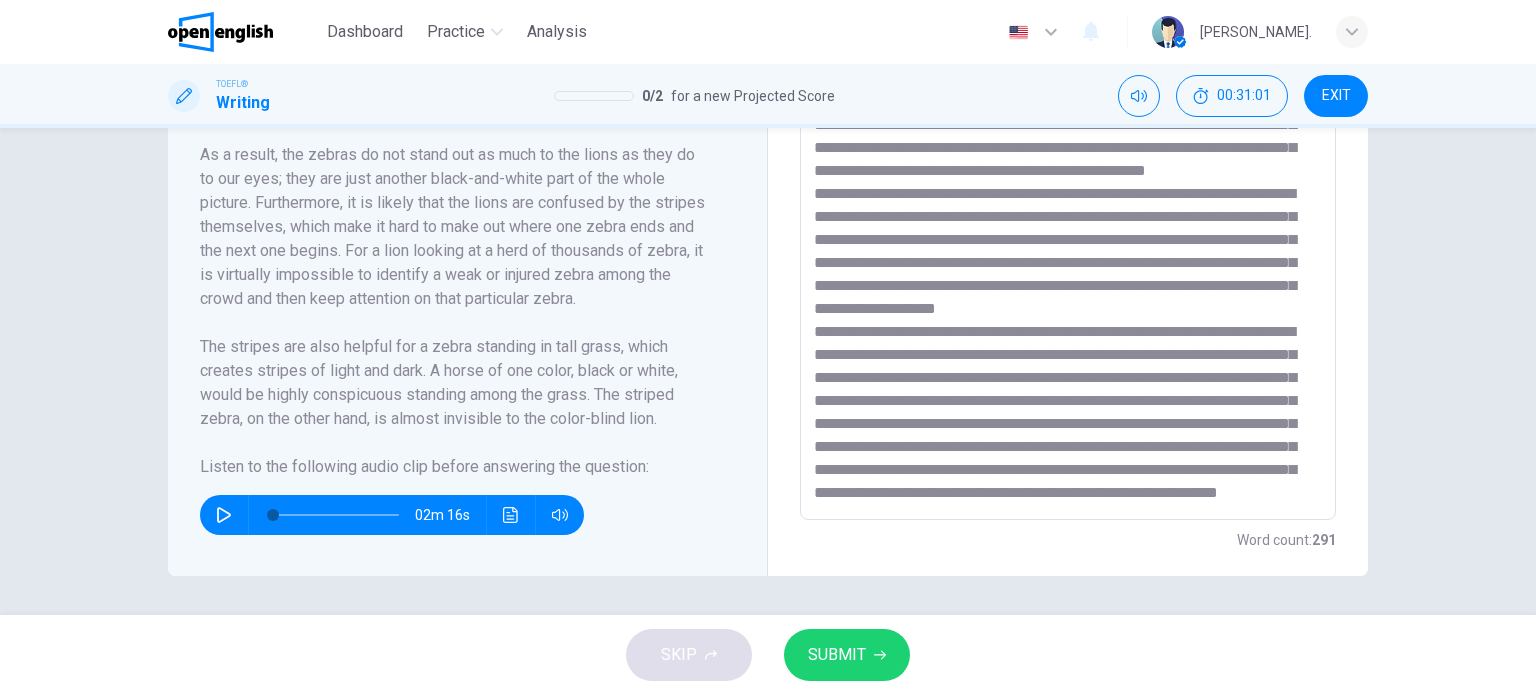scroll, scrollTop: 128, scrollLeft: 0, axis: vertical 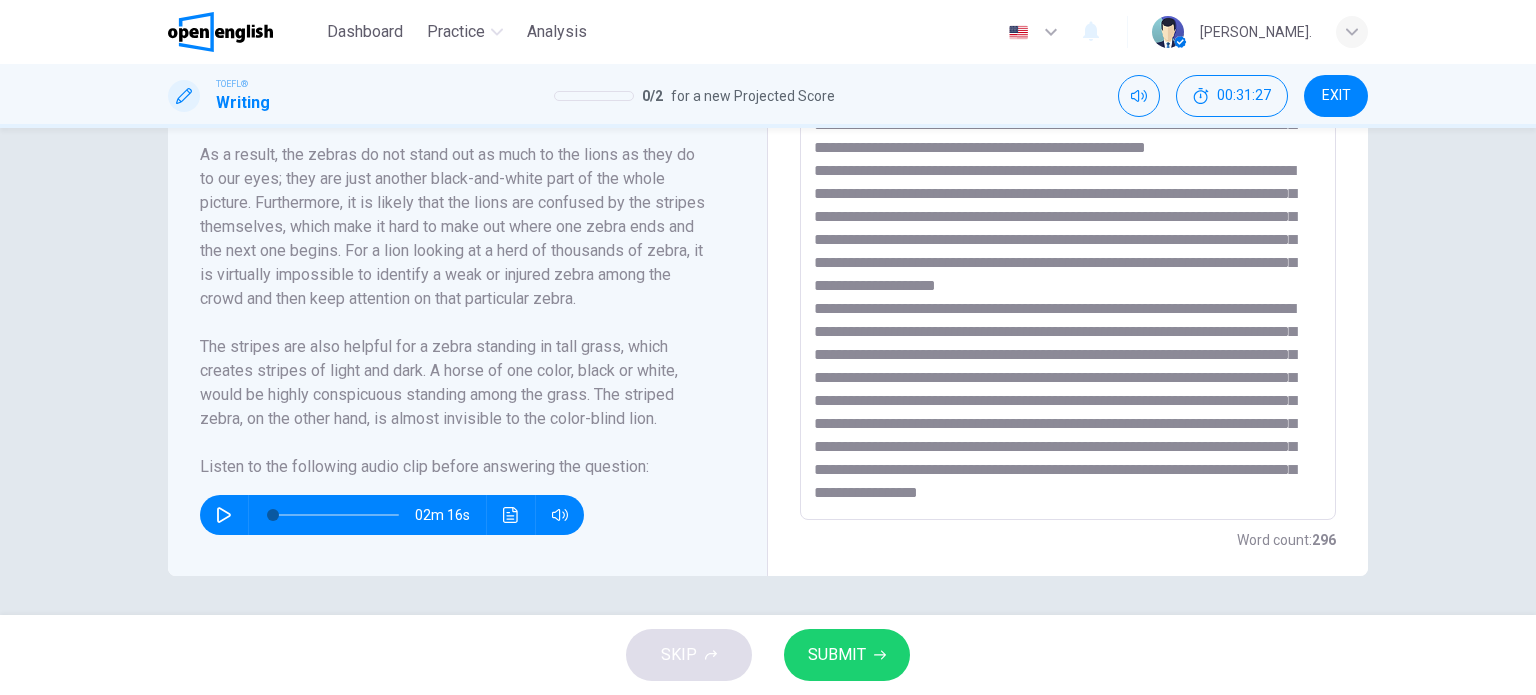 click on "02m 16s" at bounding box center (392, 515) 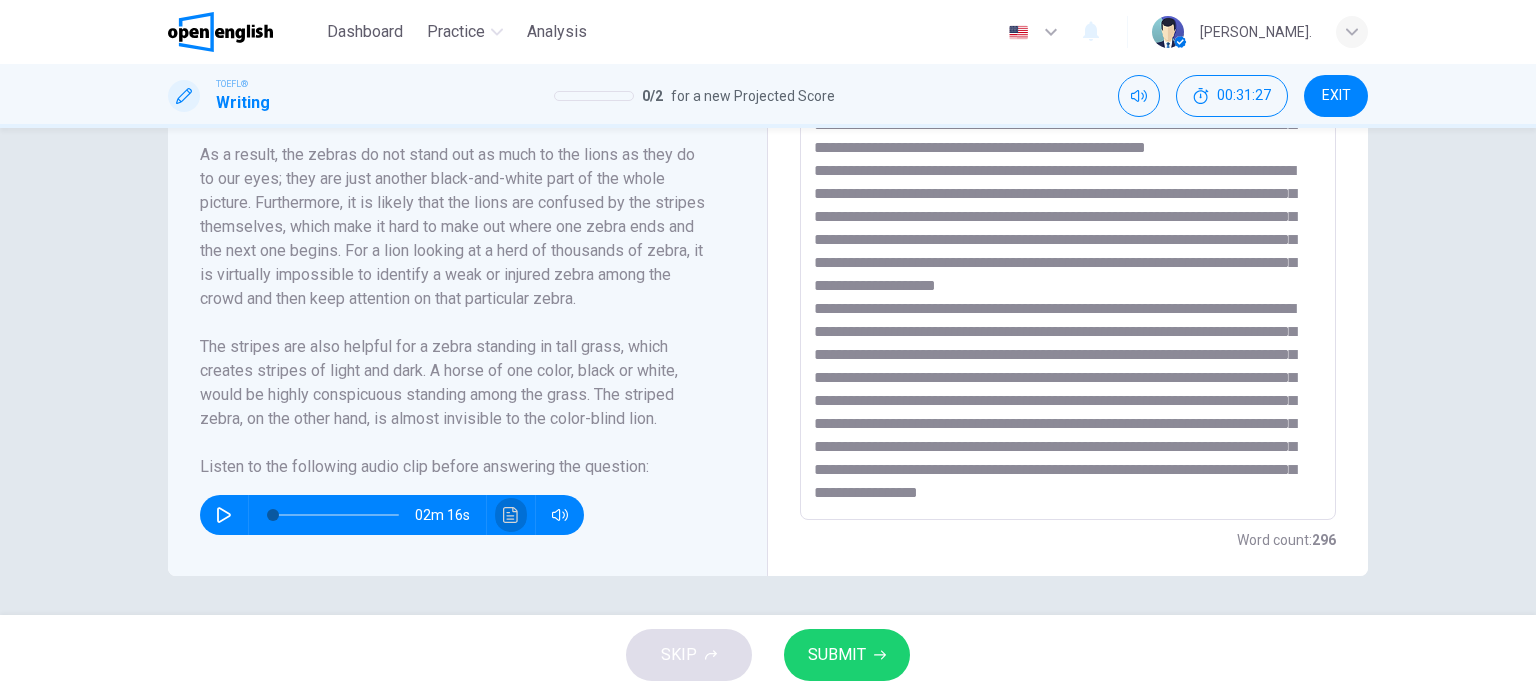 click 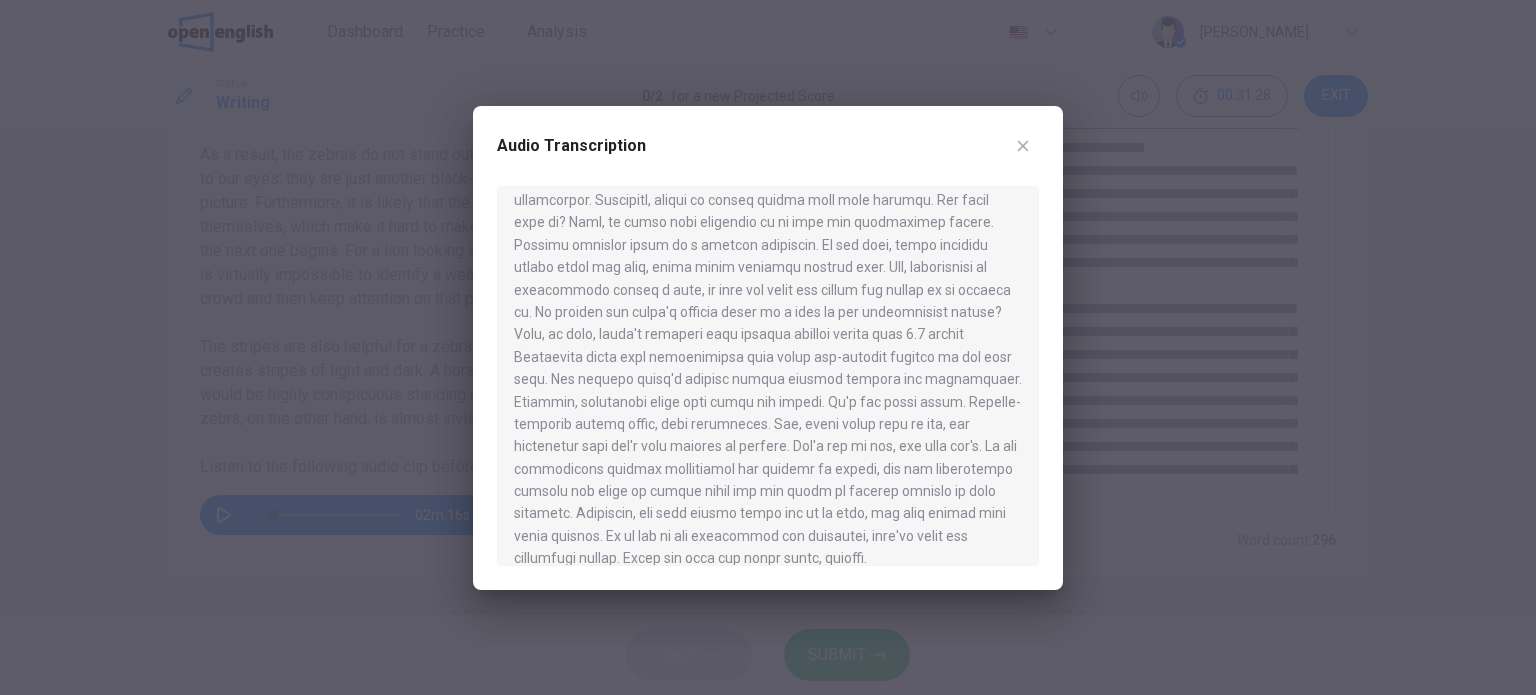 scroll, scrollTop: 236, scrollLeft: 0, axis: vertical 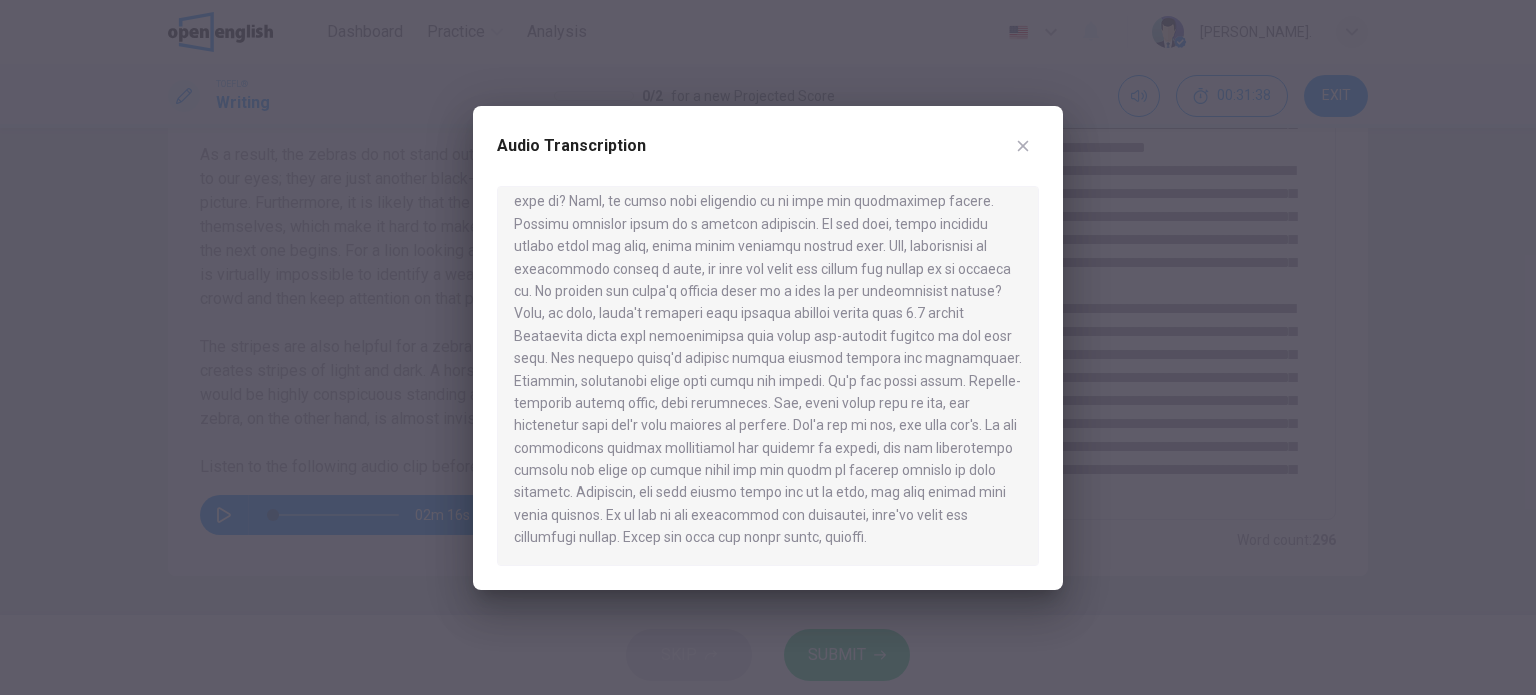 click 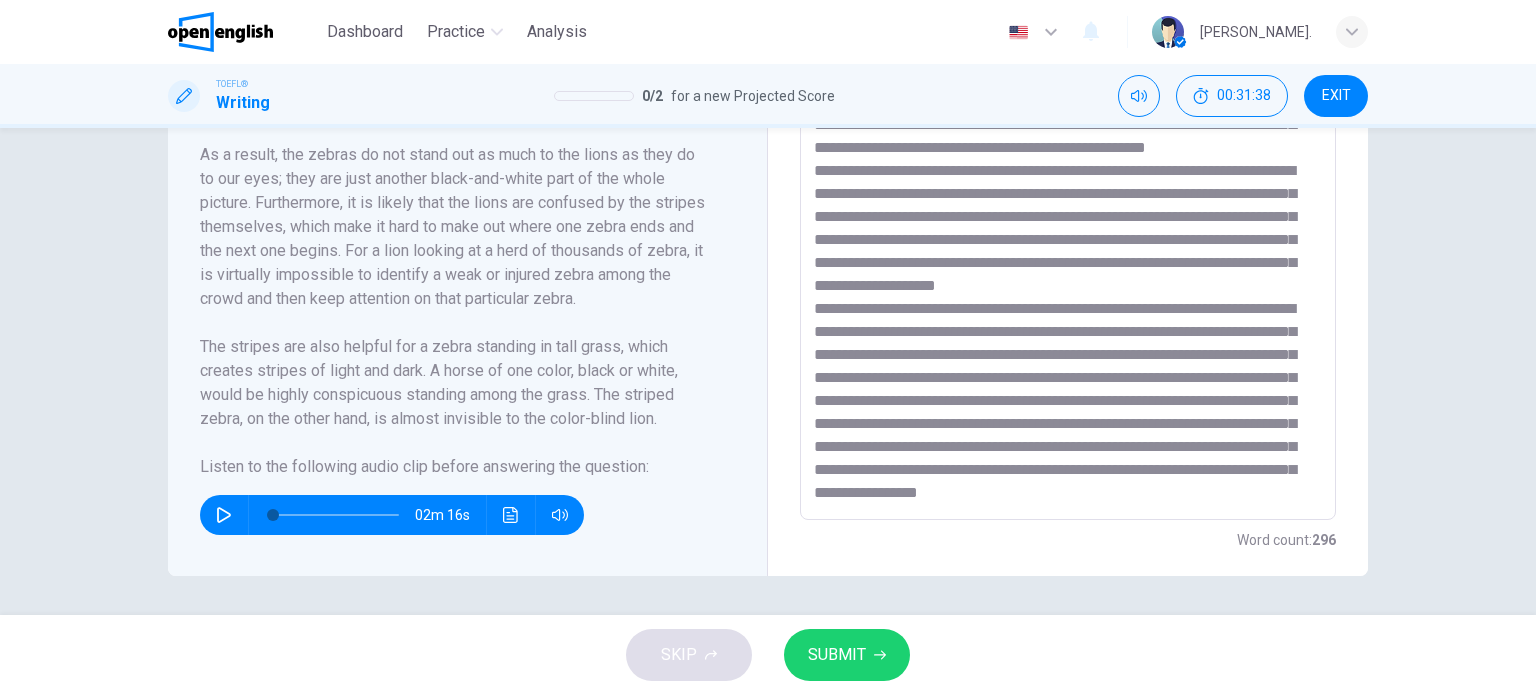 click at bounding box center (1068, 235) 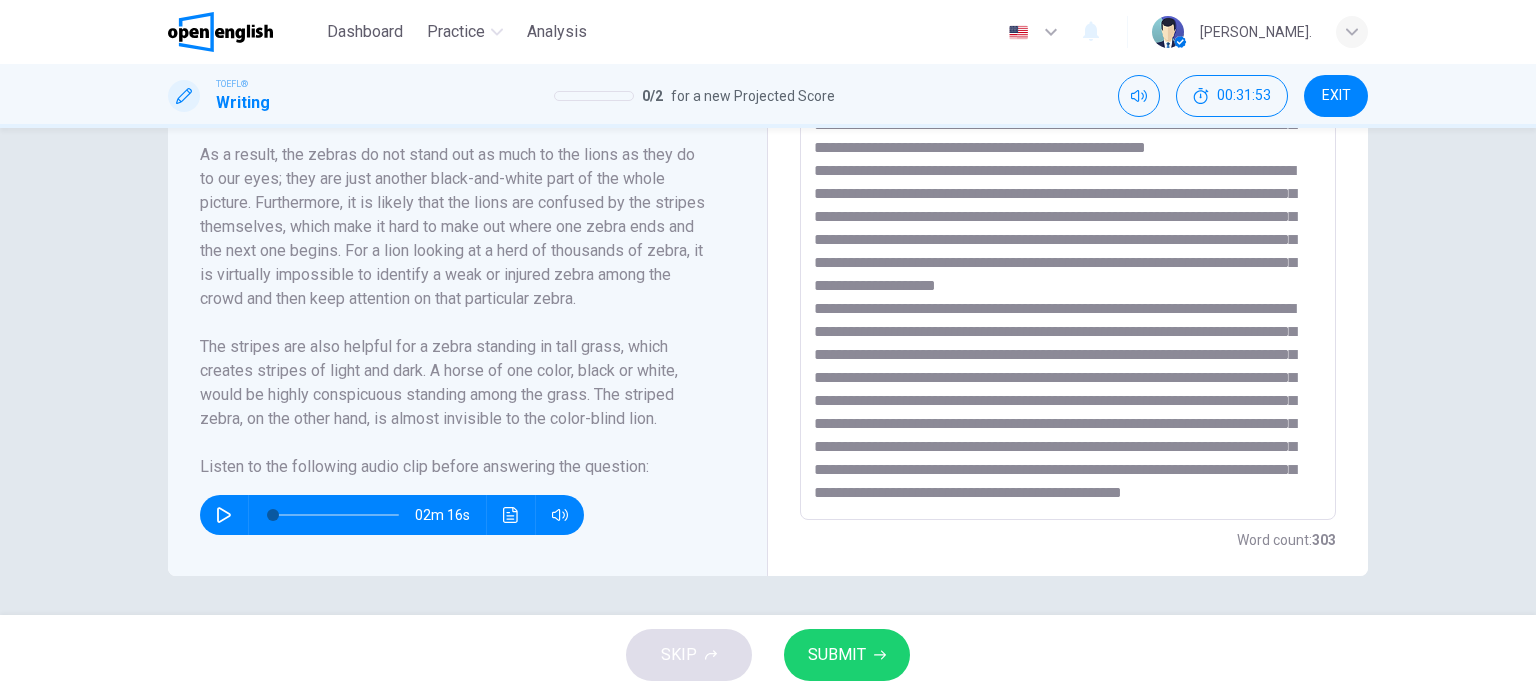 scroll, scrollTop: 152, scrollLeft: 0, axis: vertical 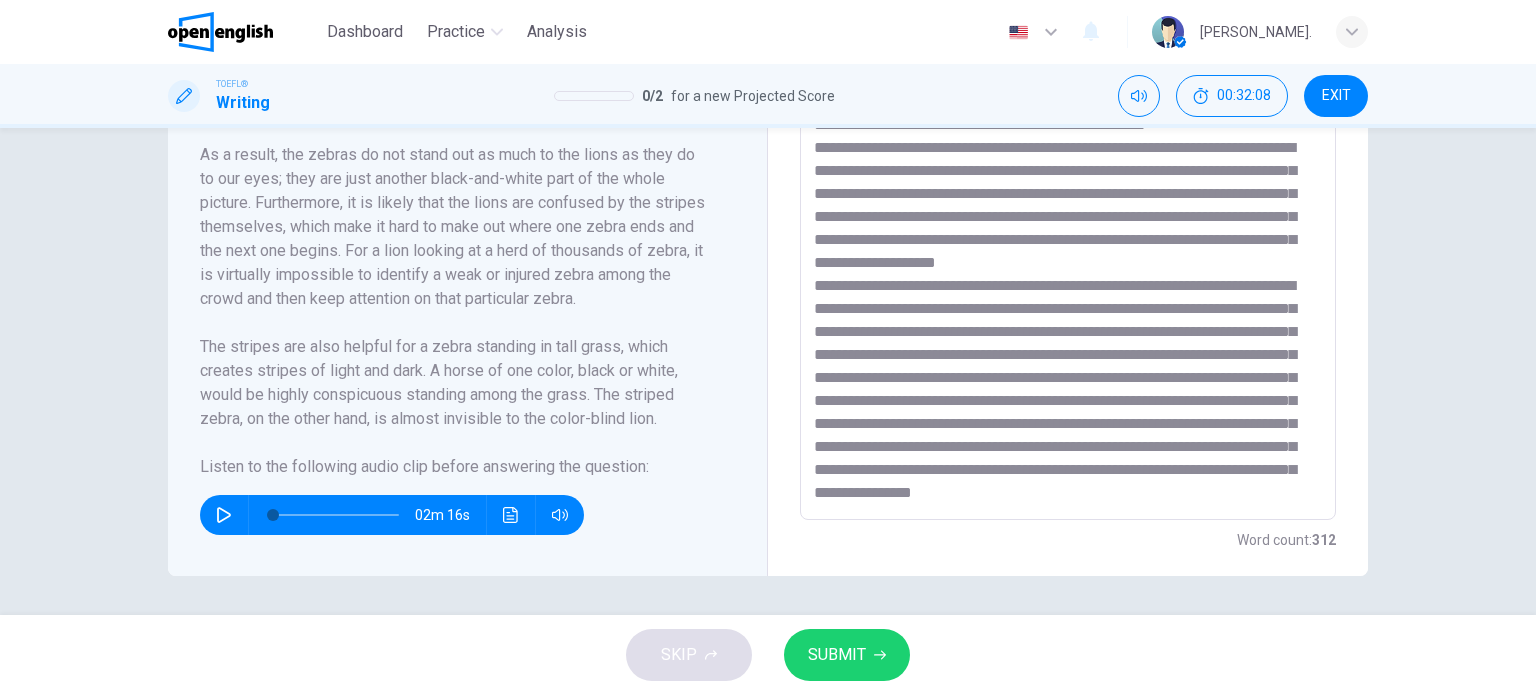 click 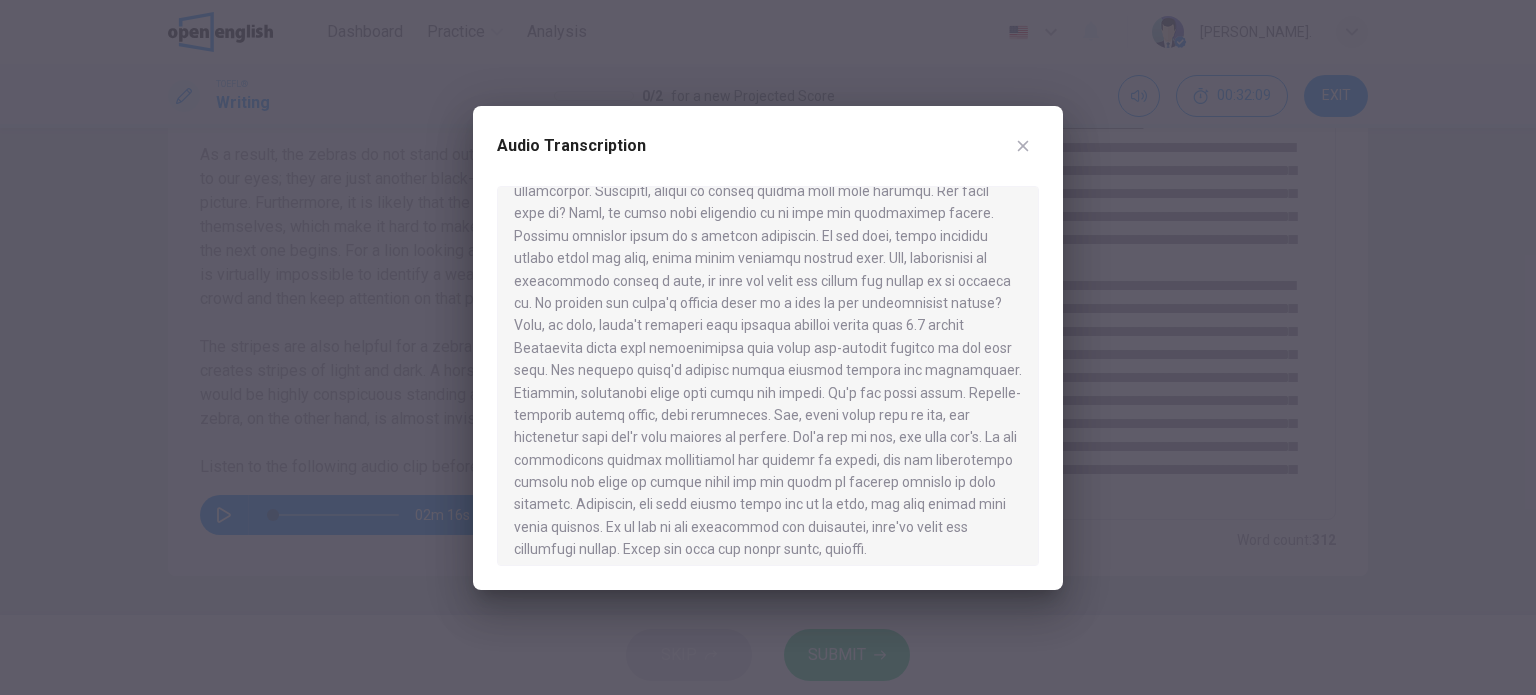 scroll, scrollTop: 236, scrollLeft: 0, axis: vertical 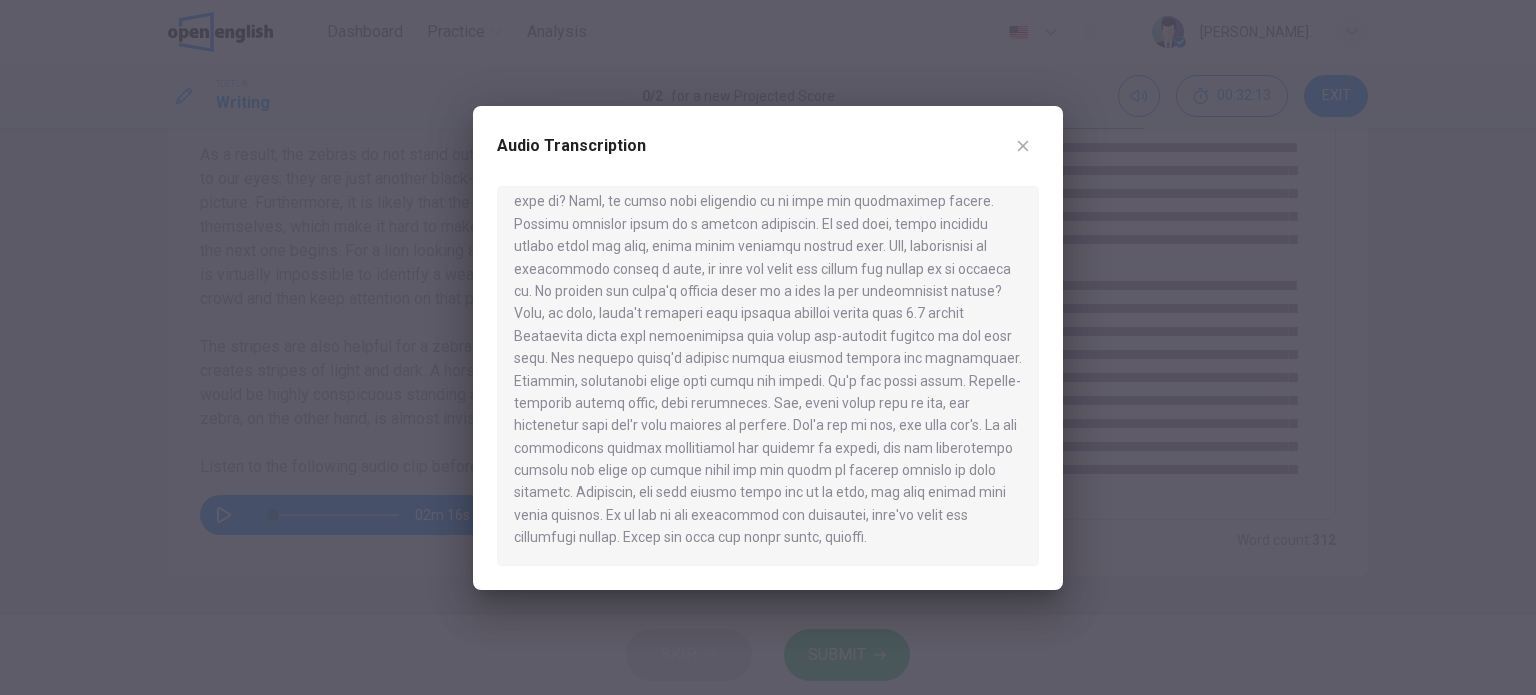 click 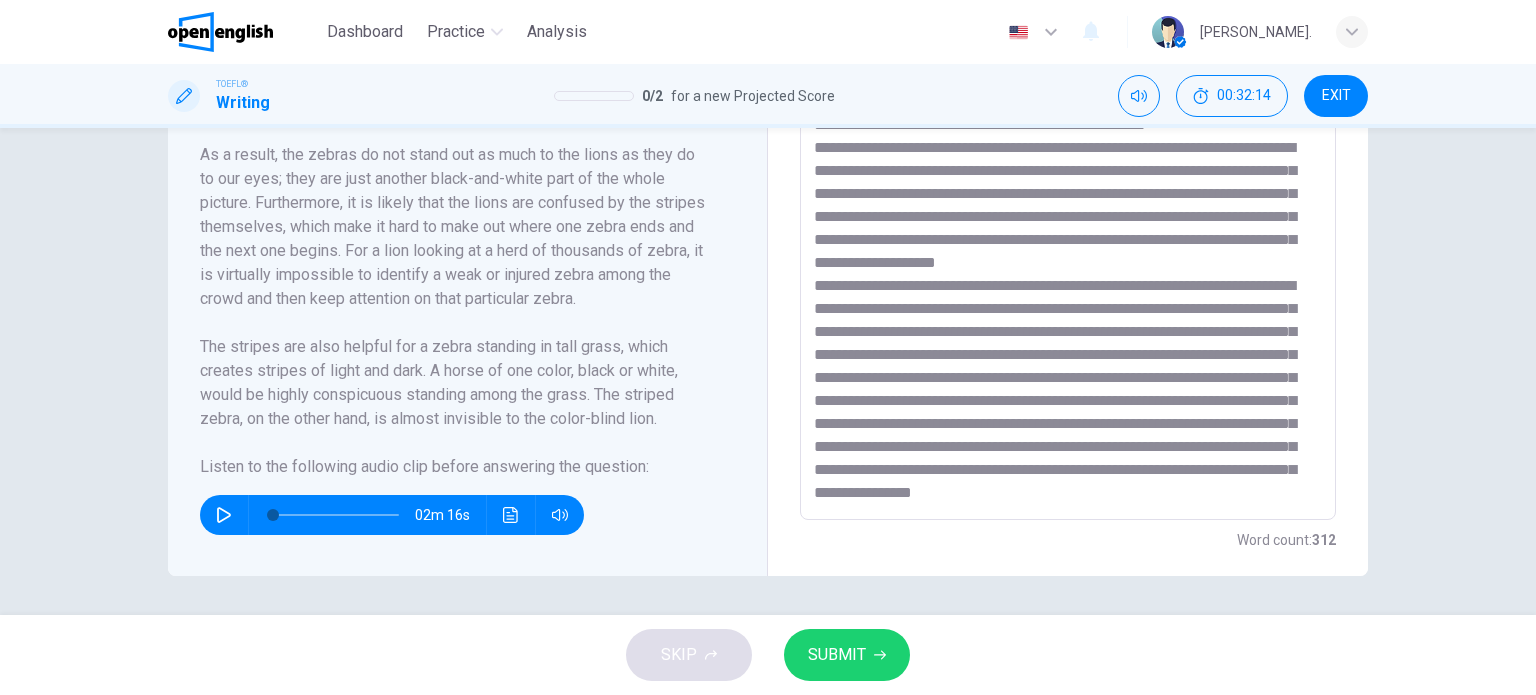 click at bounding box center [1068, 235] 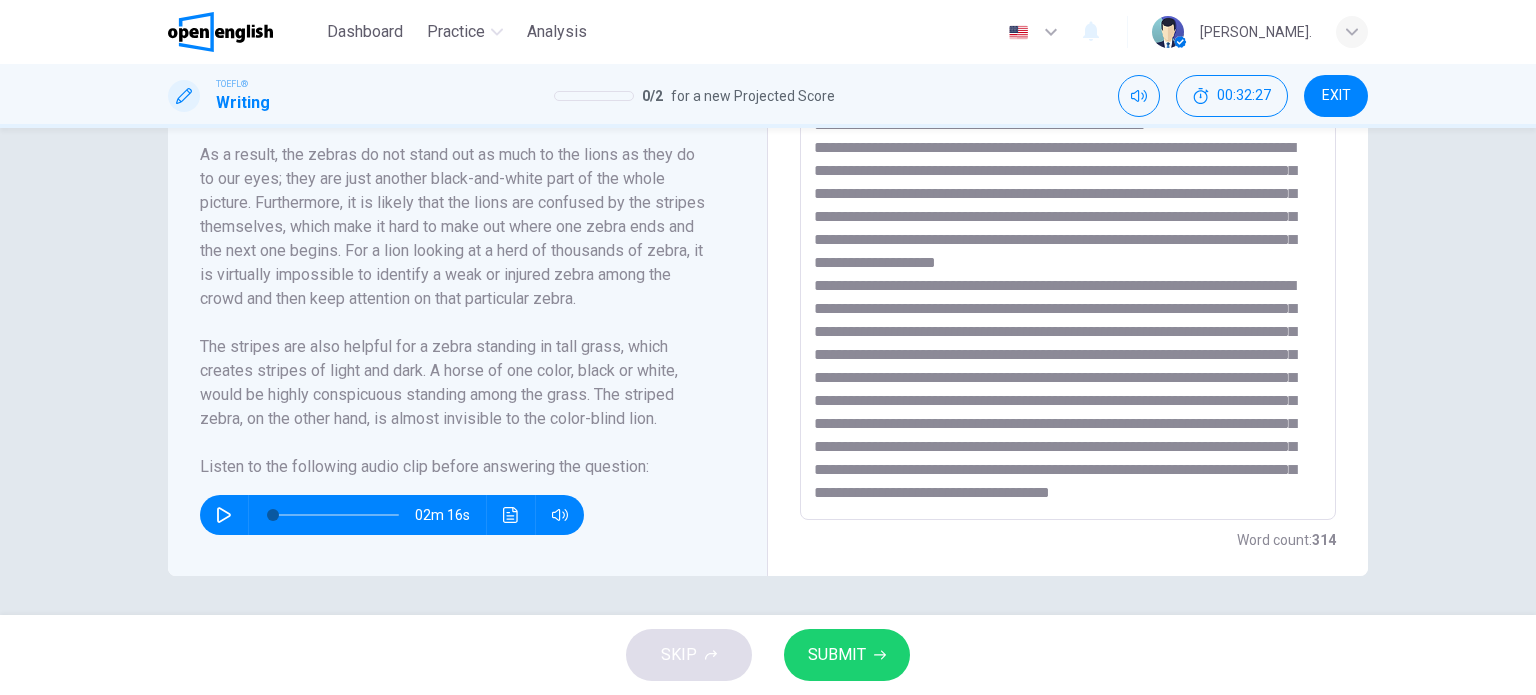 scroll, scrollTop: 175, scrollLeft: 0, axis: vertical 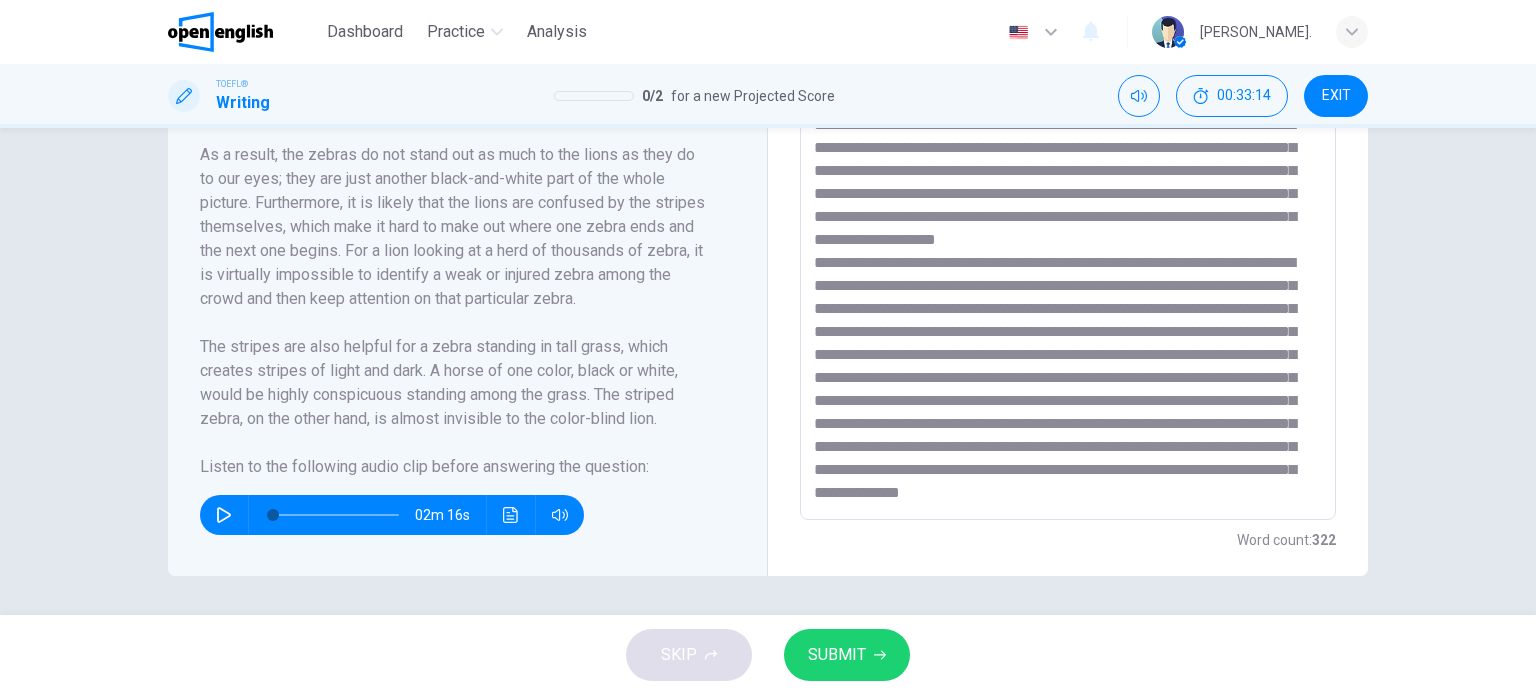 click at bounding box center [511, 515] 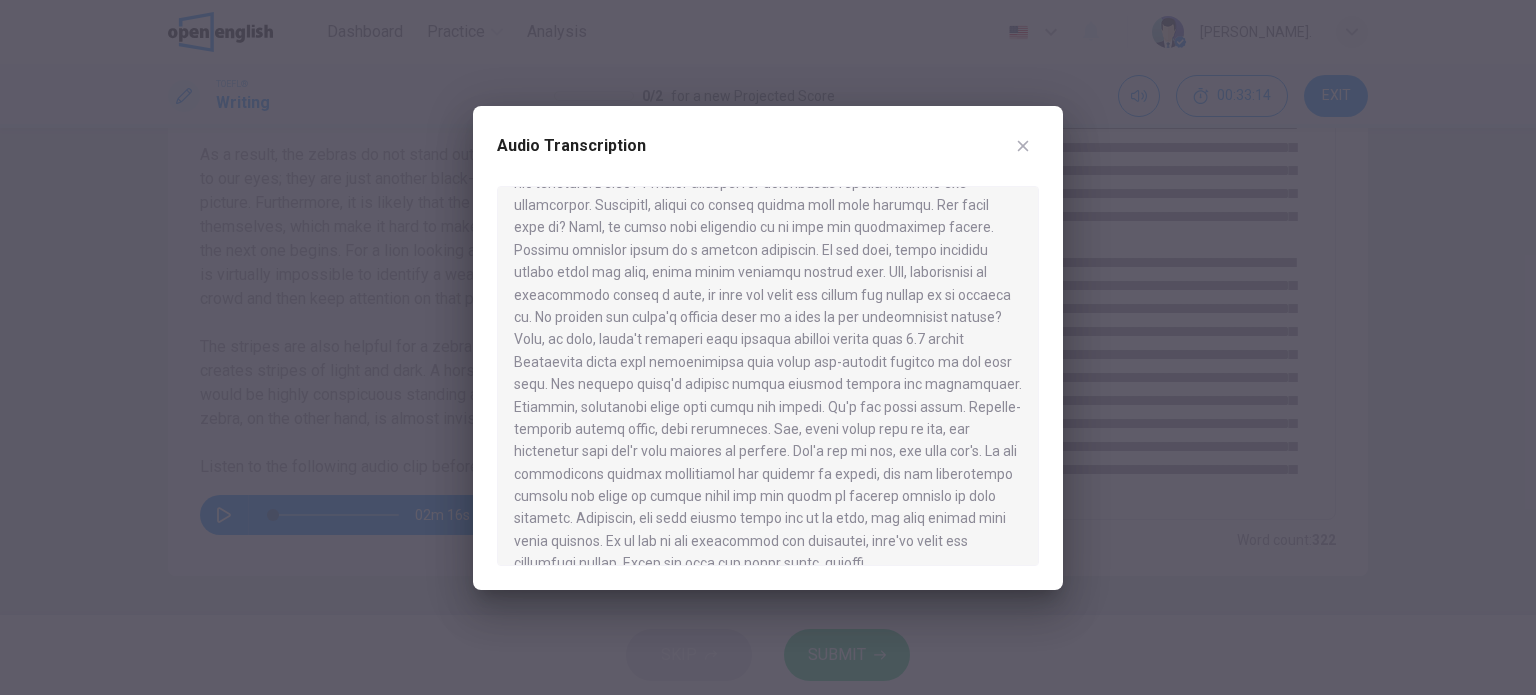 scroll, scrollTop: 236, scrollLeft: 0, axis: vertical 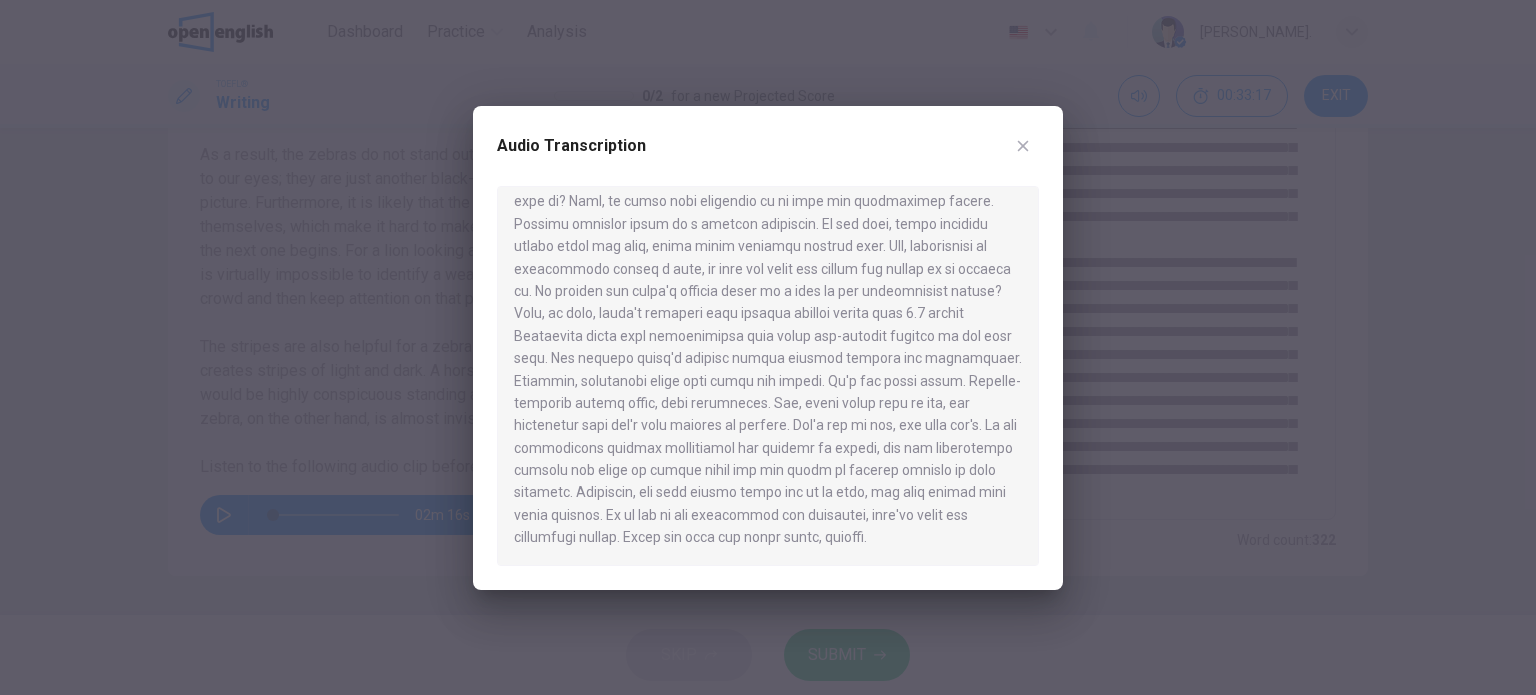 click at bounding box center (1023, 146) 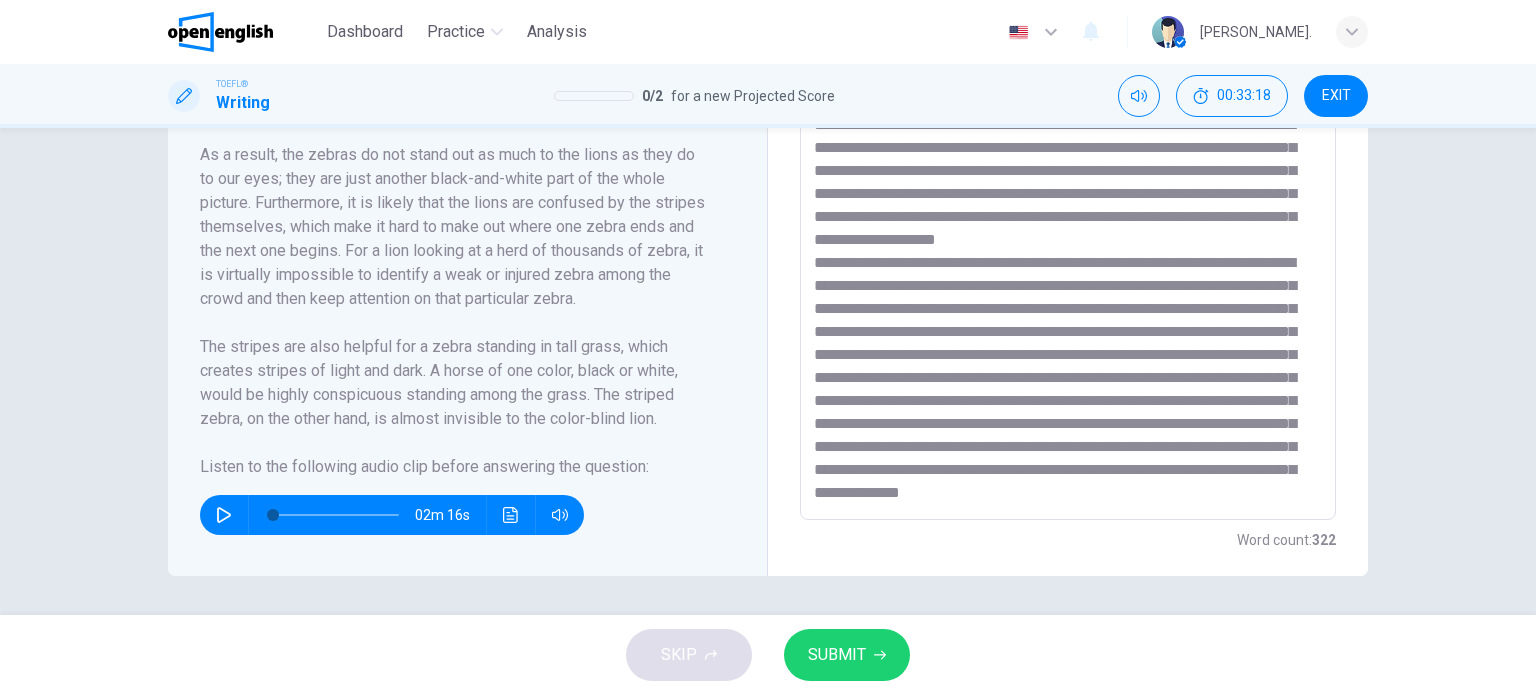 scroll, scrollTop: 176, scrollLeft: 0, axis: vertical 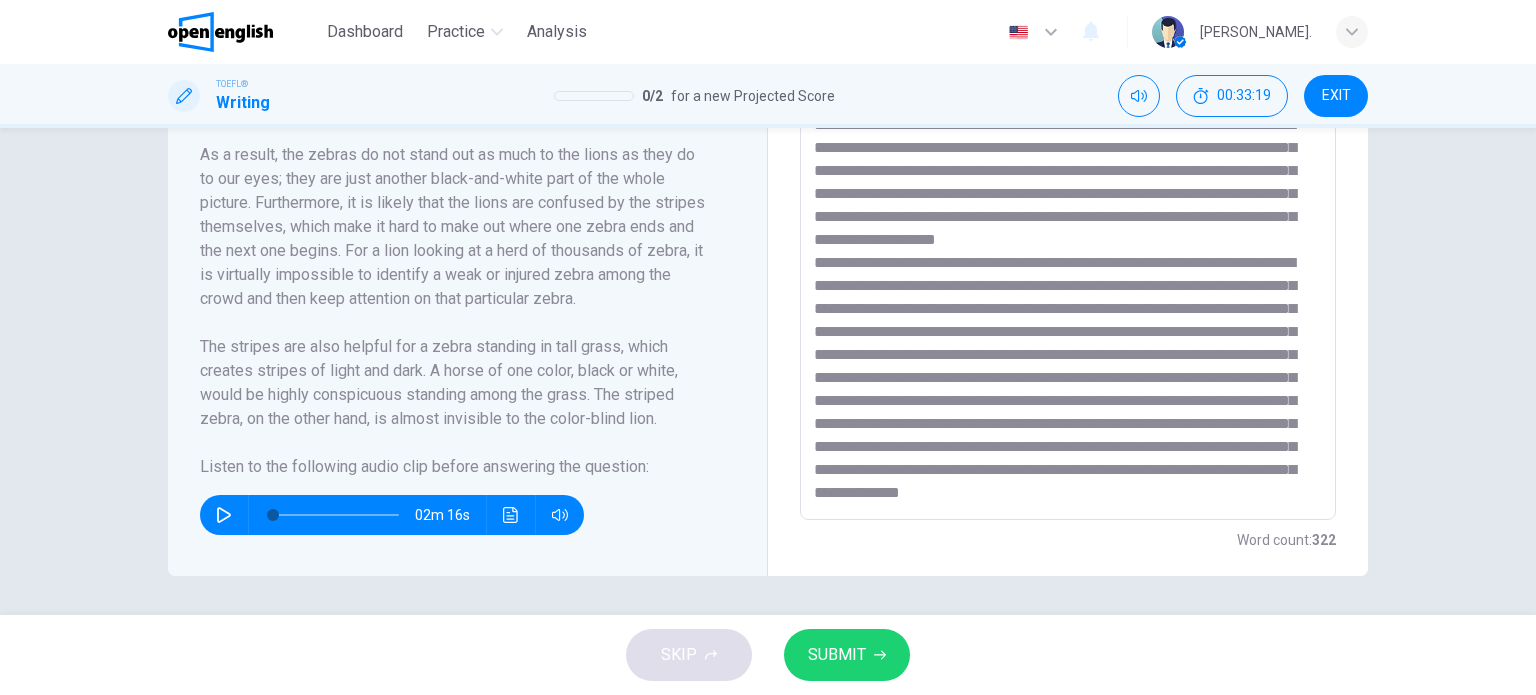 drag, startPoint x: 1244, startPoint y: 500, endPoint x: 1103, endPoint y: 485, distance: 141.79562 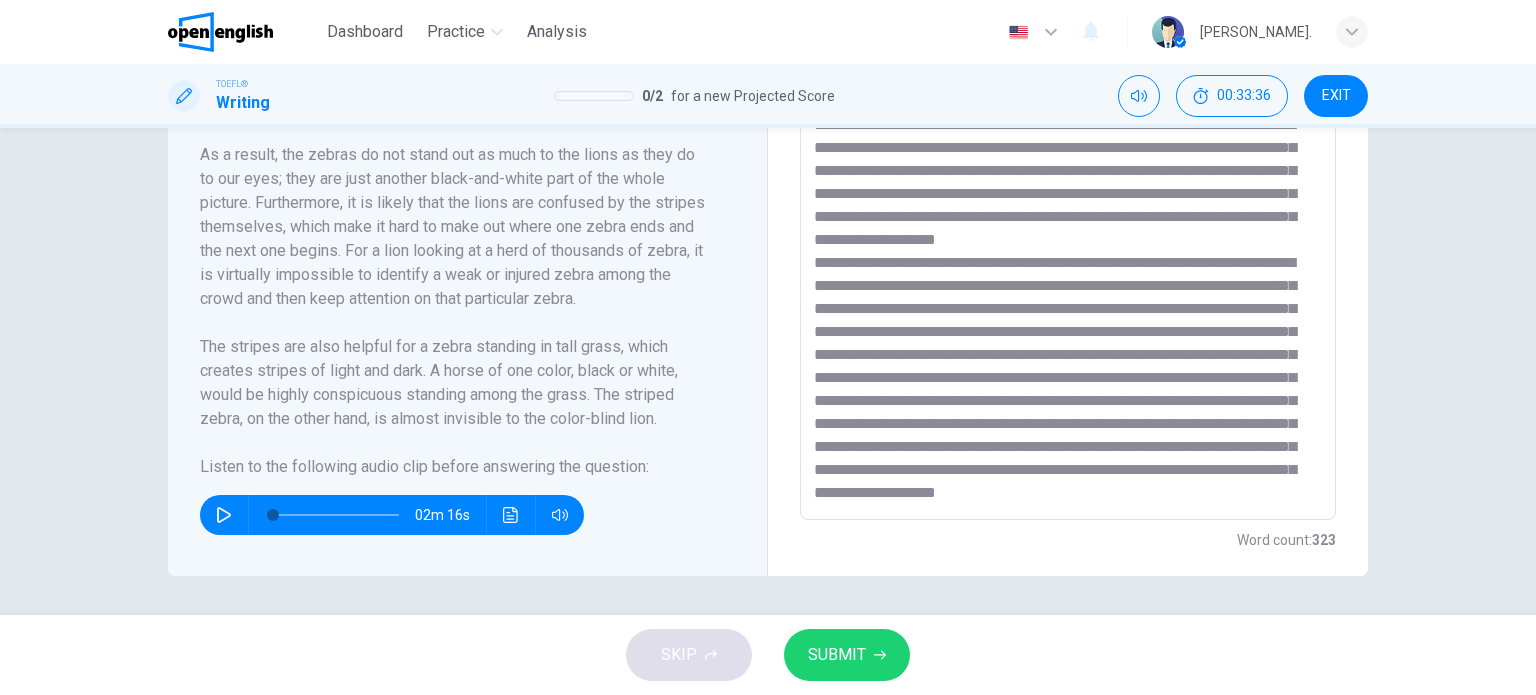 click on "02m 16s" at bounding box center (392, 515) 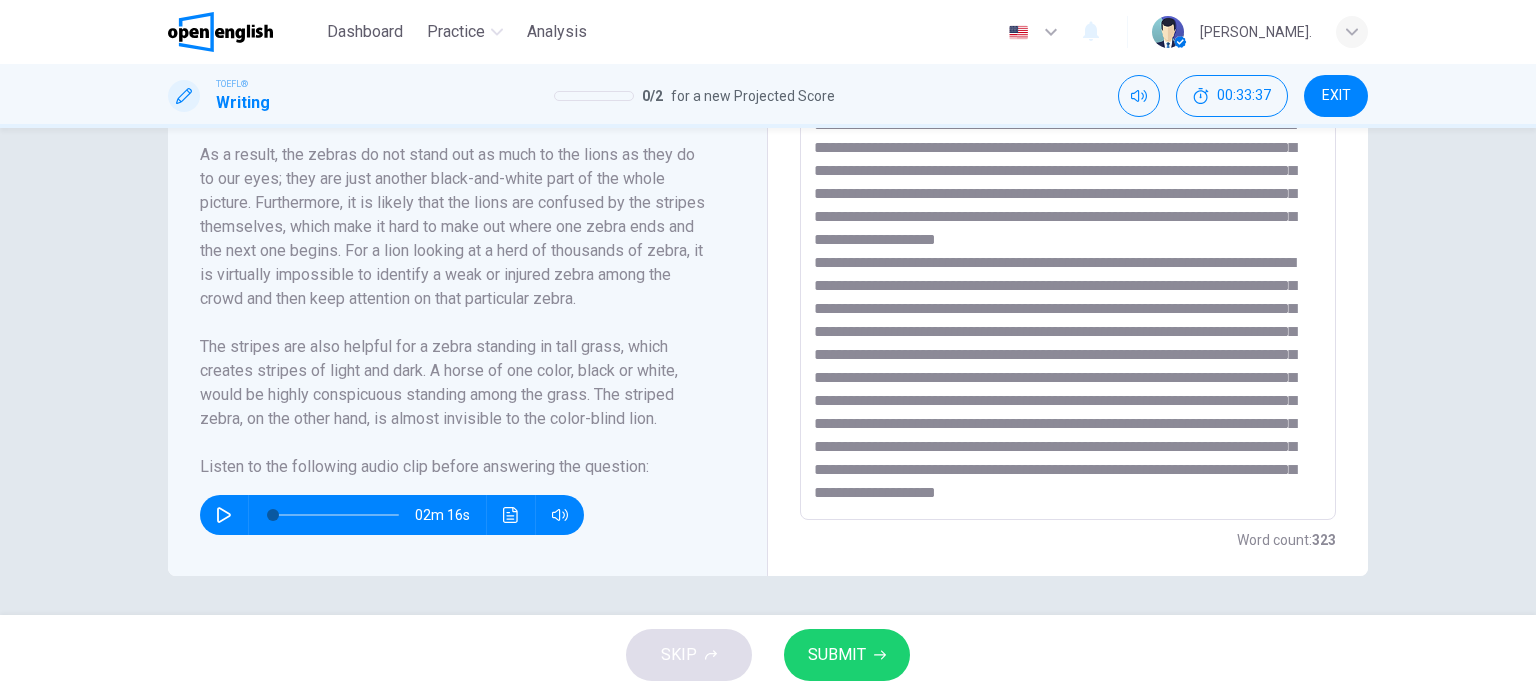 click 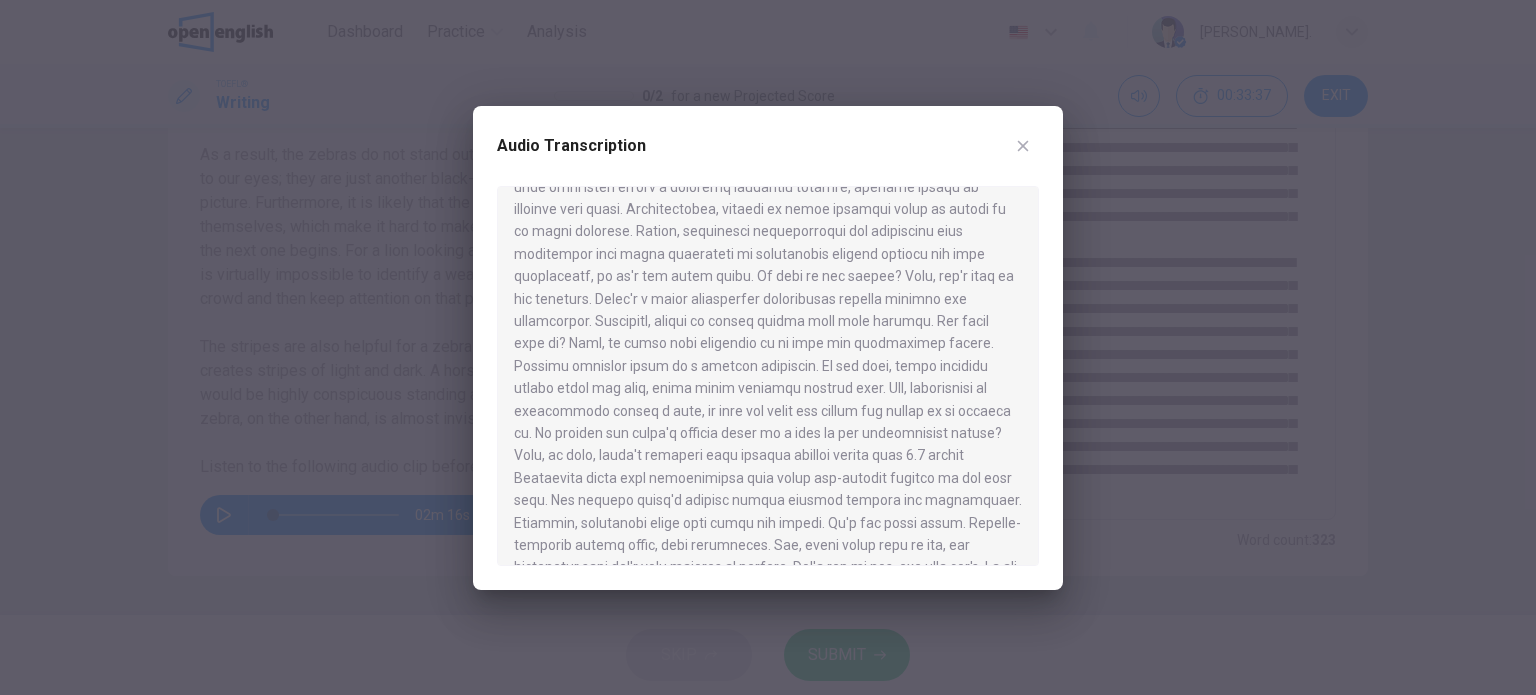 scroll, scrollTop: 236, scrollLeft: 0, axis: vertical 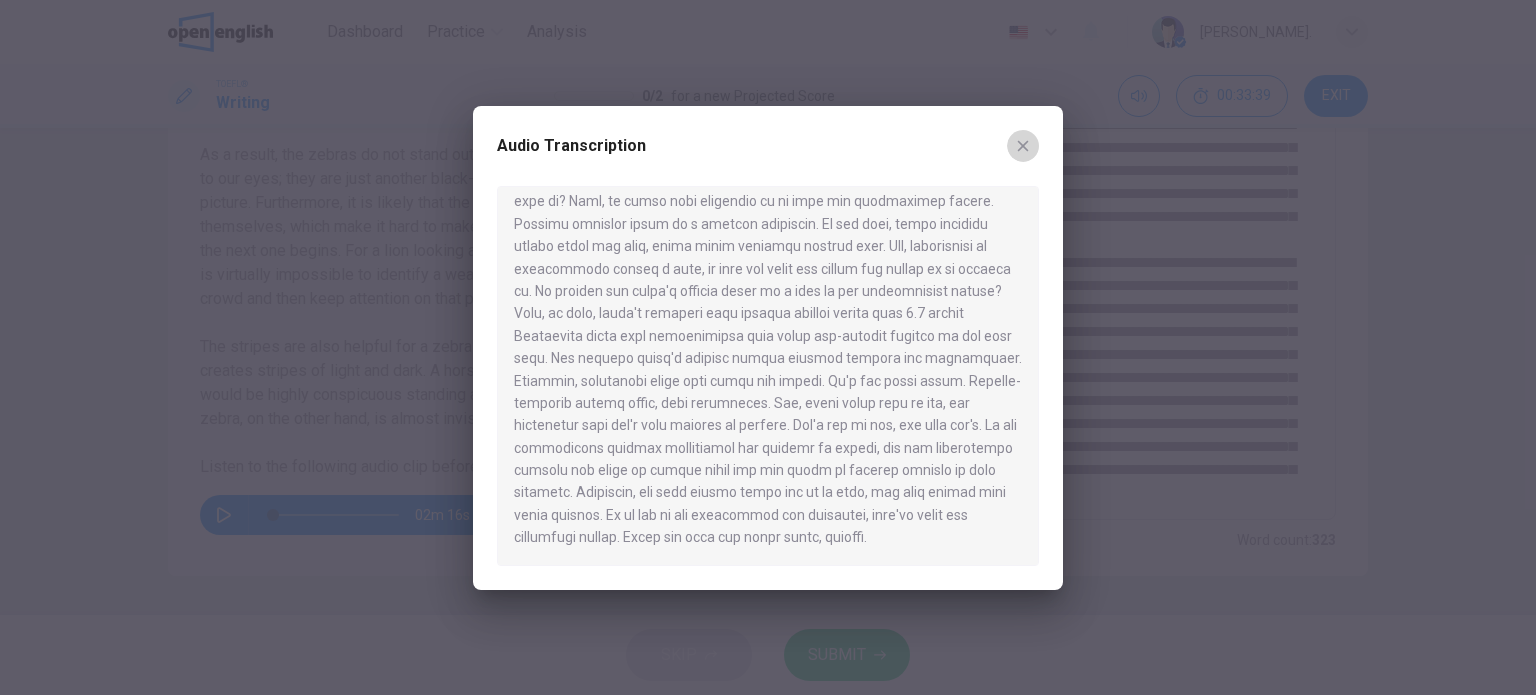 click 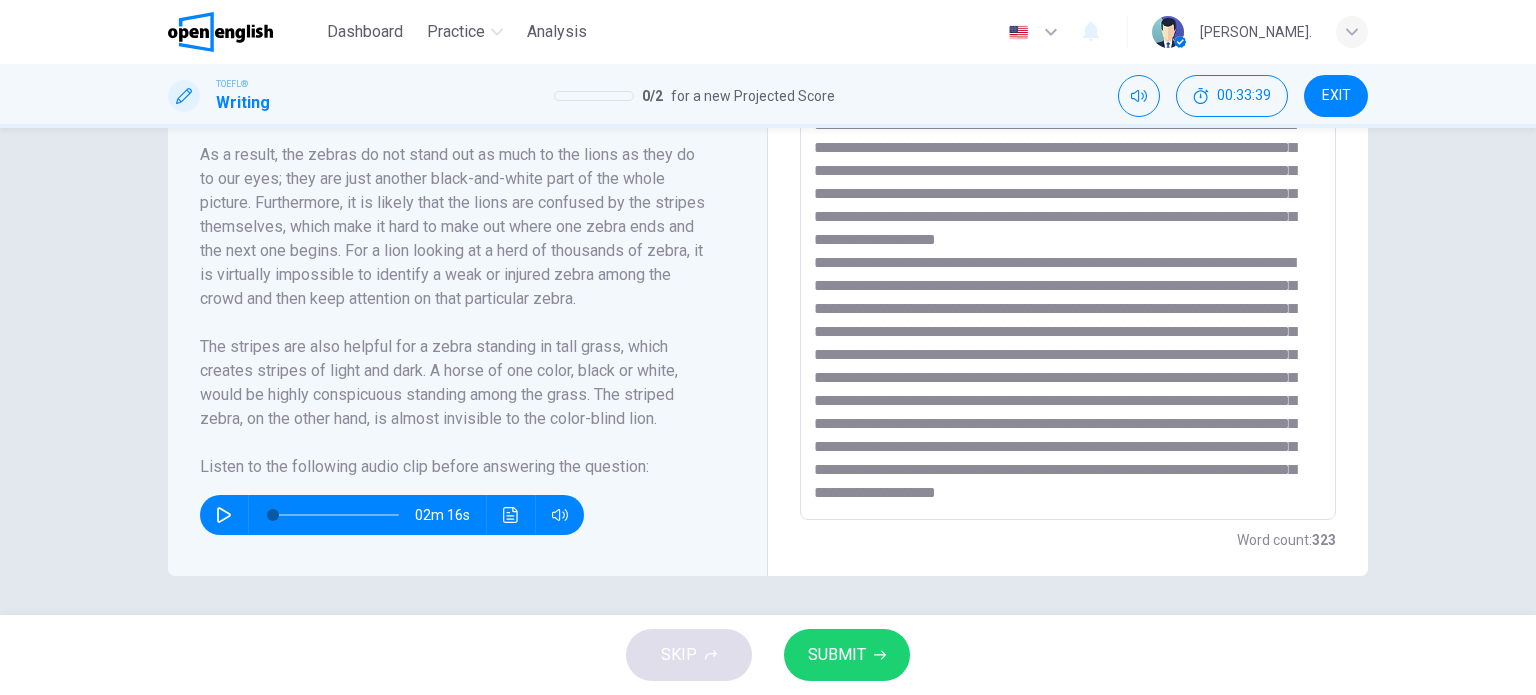 click on "* ​" at bounding box center (1068, 235) 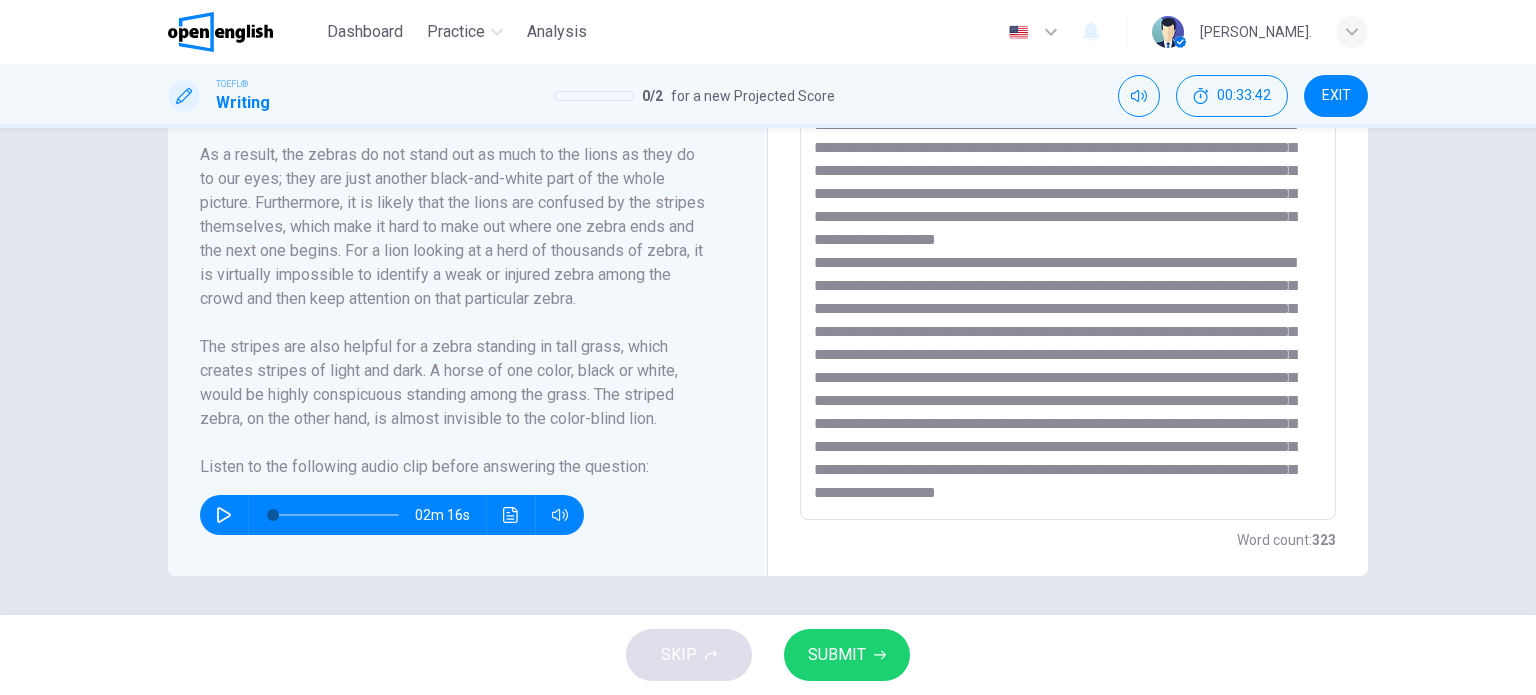 click on "SUBMIT" at bounding box center [837, 655] 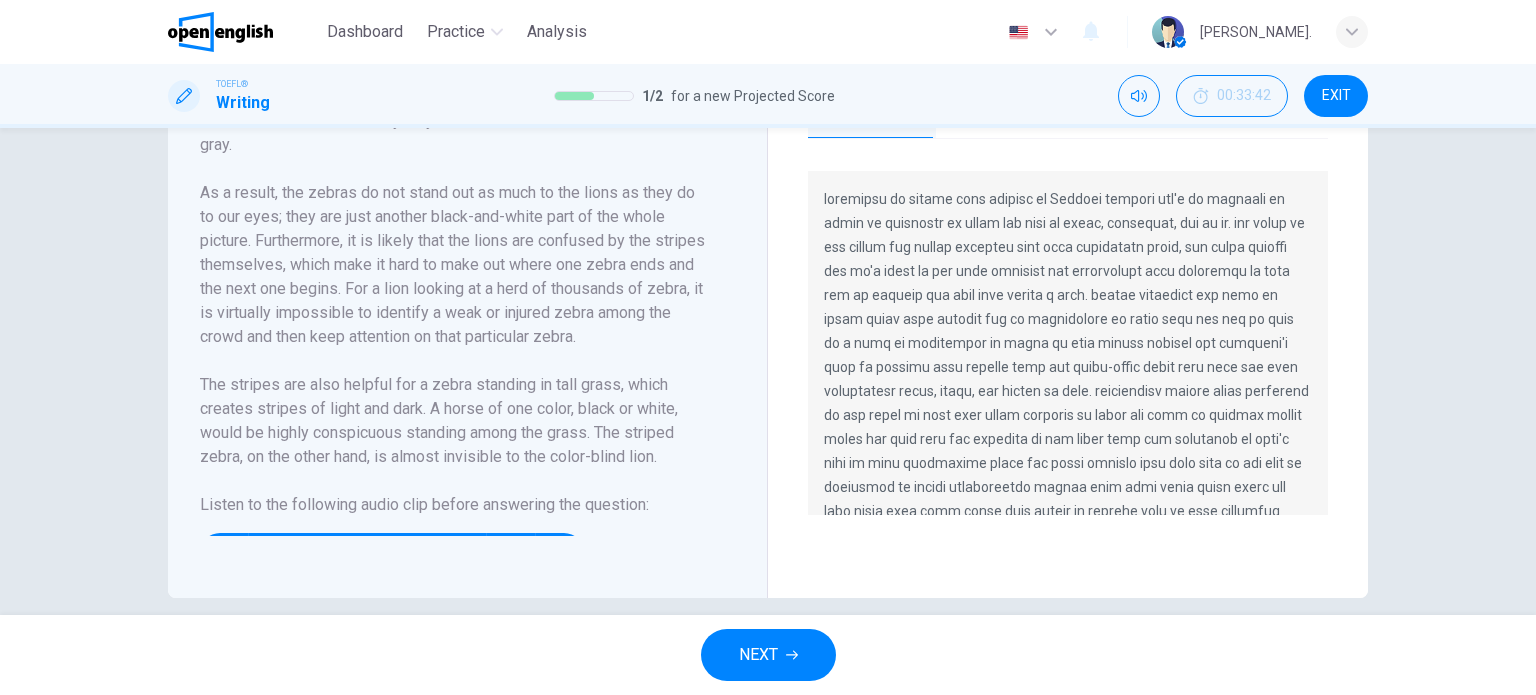scroll, scrollTop: 0, scrollLeft: 0, axis: both 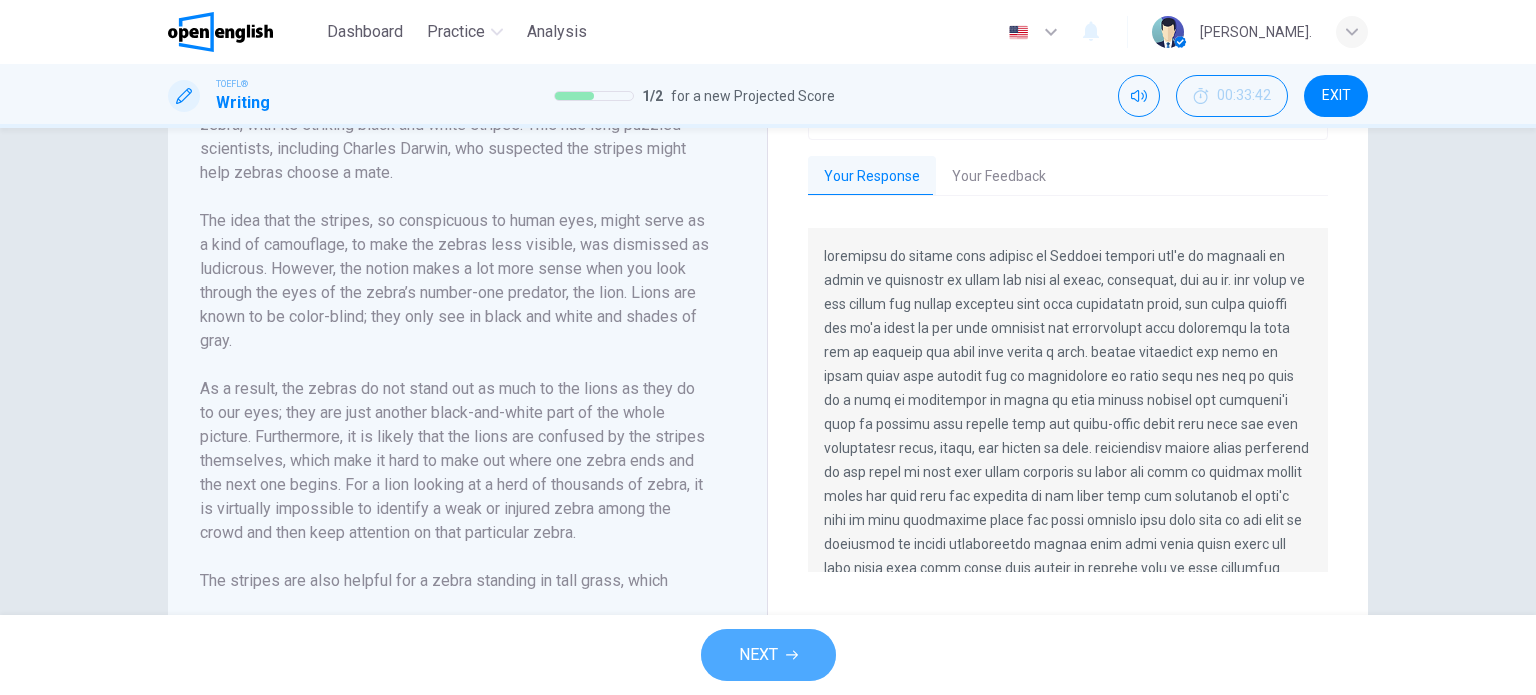 click on "NEXT" at bounding box center (768, 655) 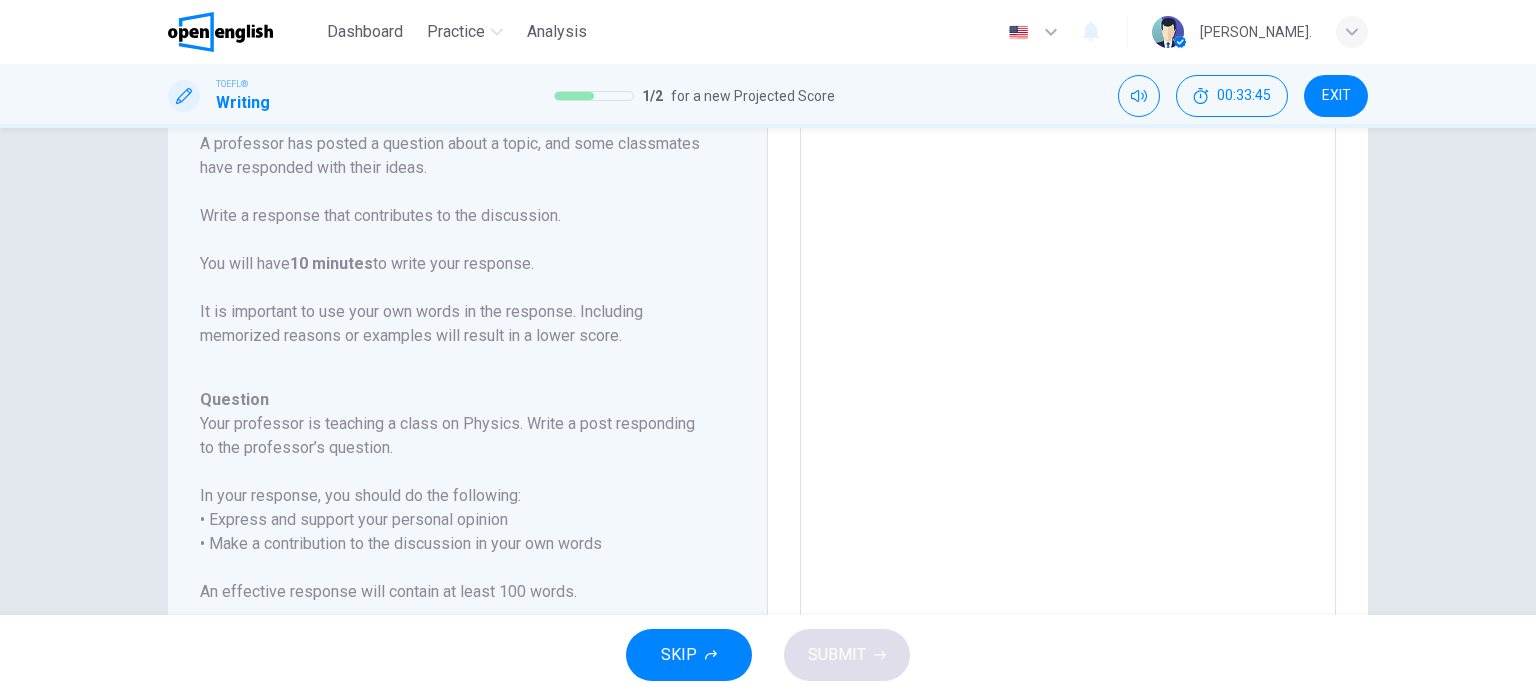 scroll, scrollTop: 300, scrollLeft: 0, axis: vertical 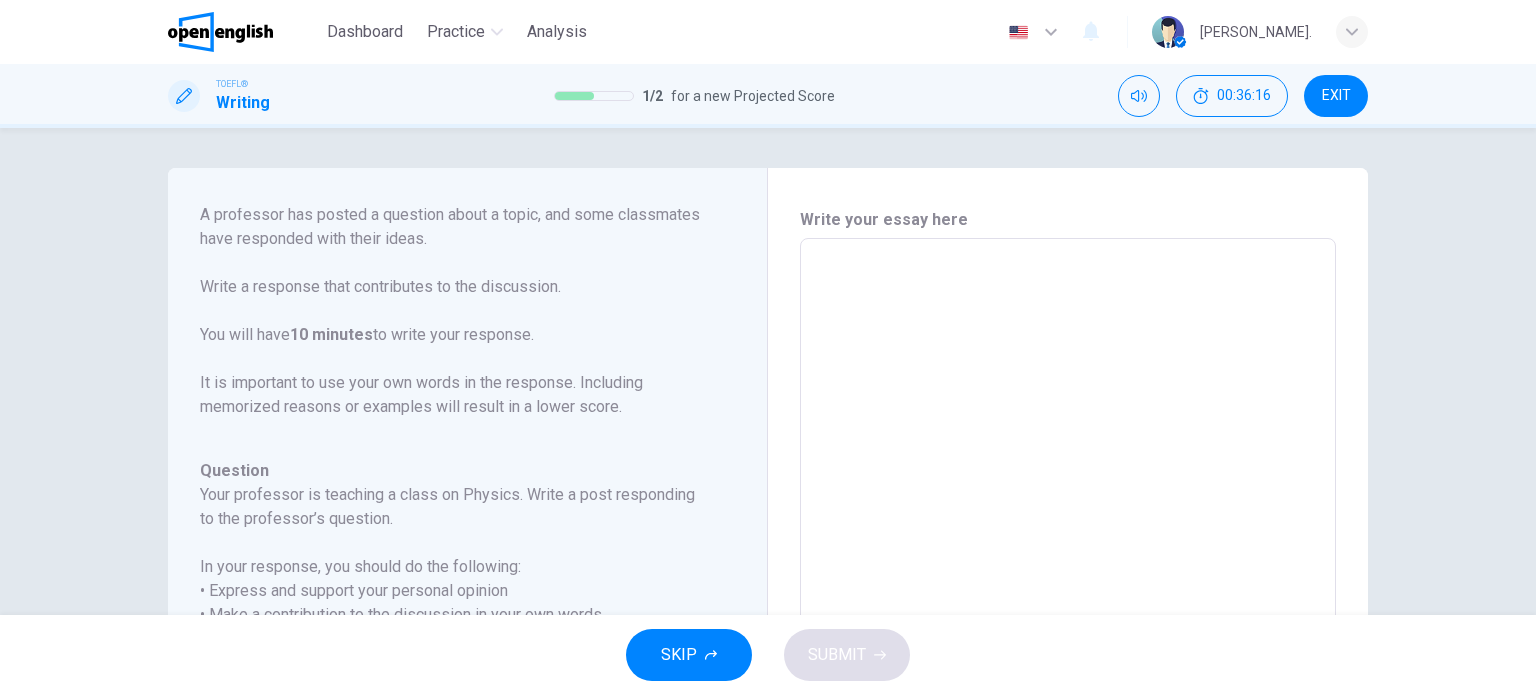 click at bounding box center (1068, 572) 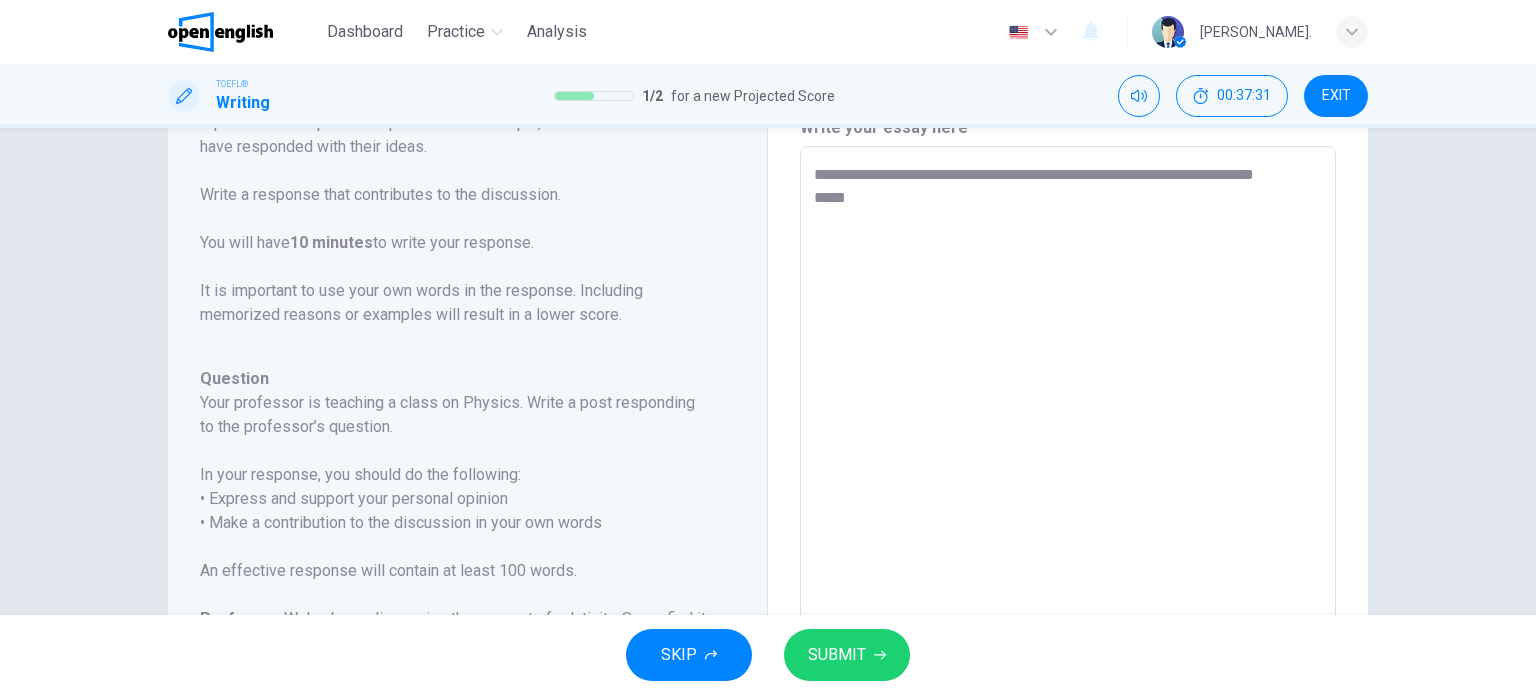 scroll, scrollTop: 100, scrollLeft: 0, axis: vertical 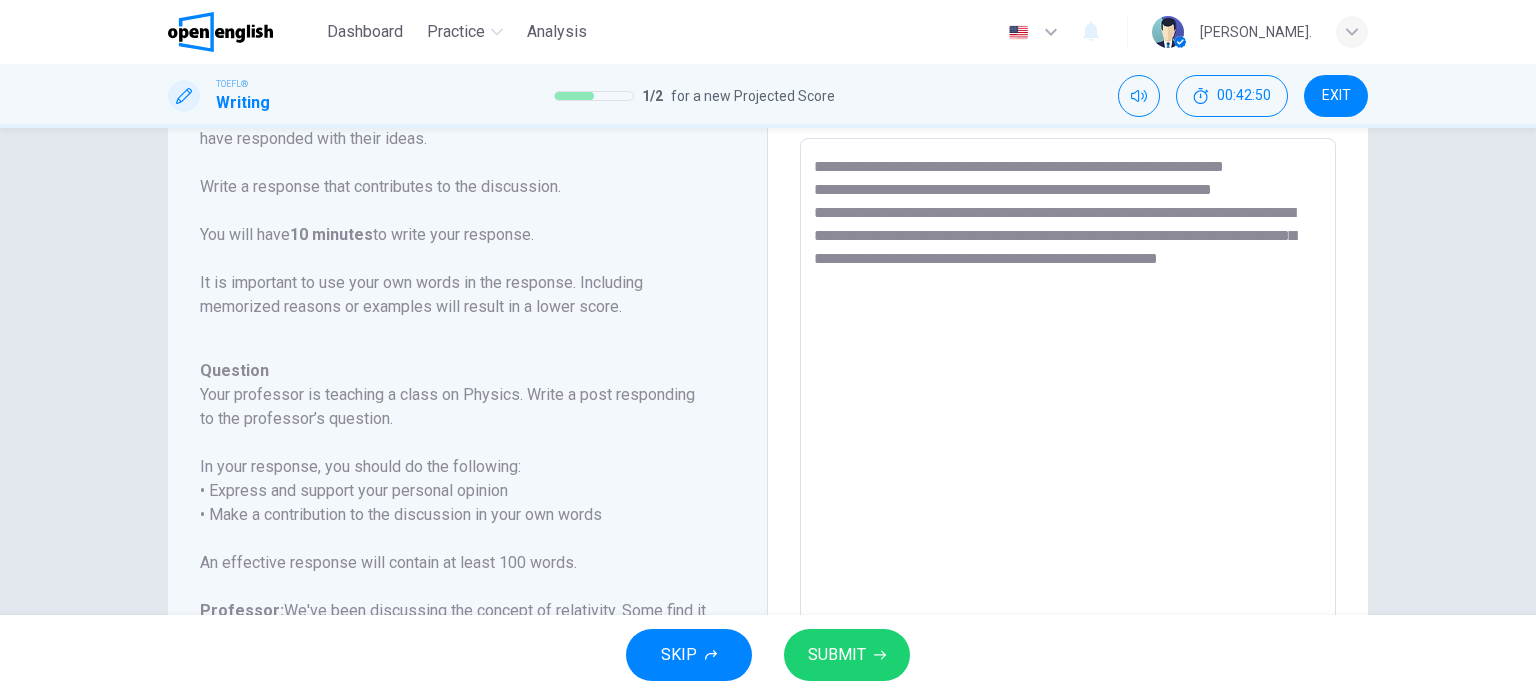 click on "**********" at bounding box center [1068, 472] 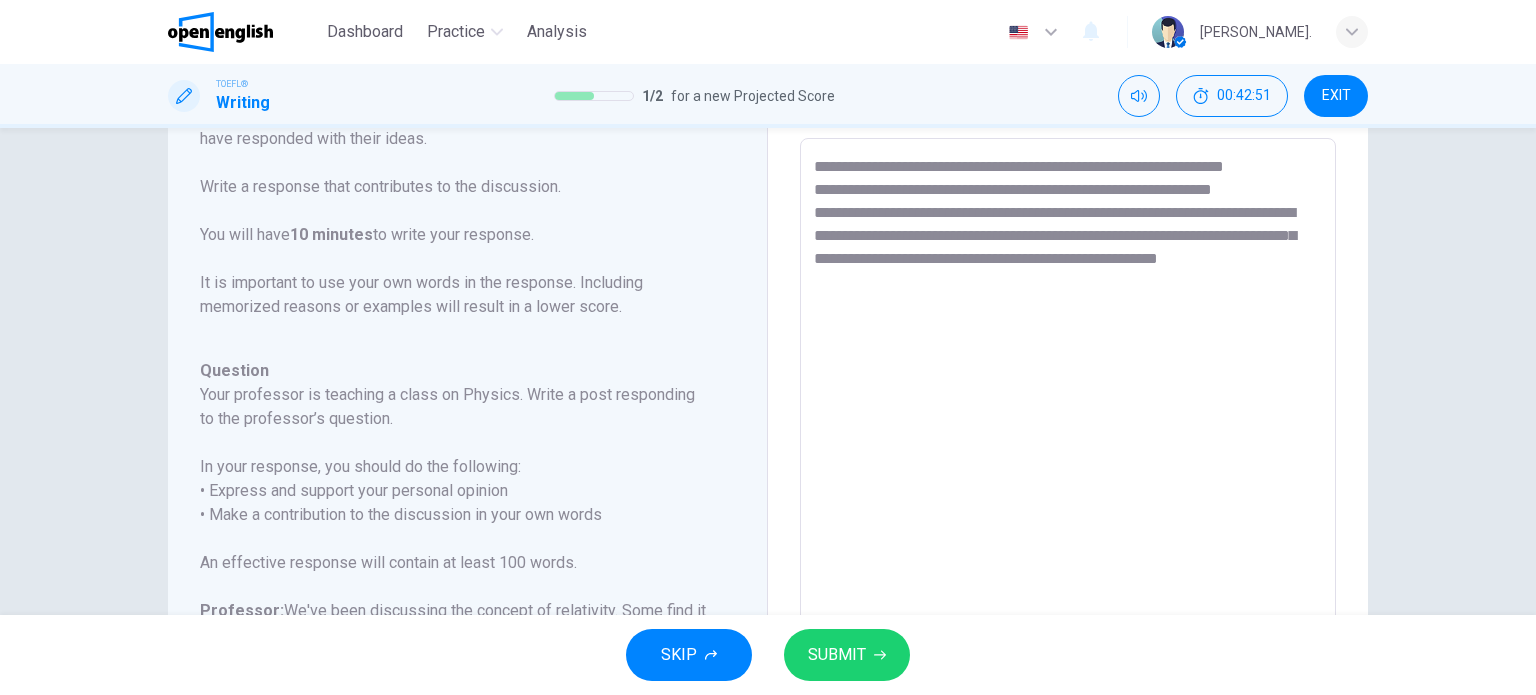 click on "**********" at bounding box center (1068, 472) 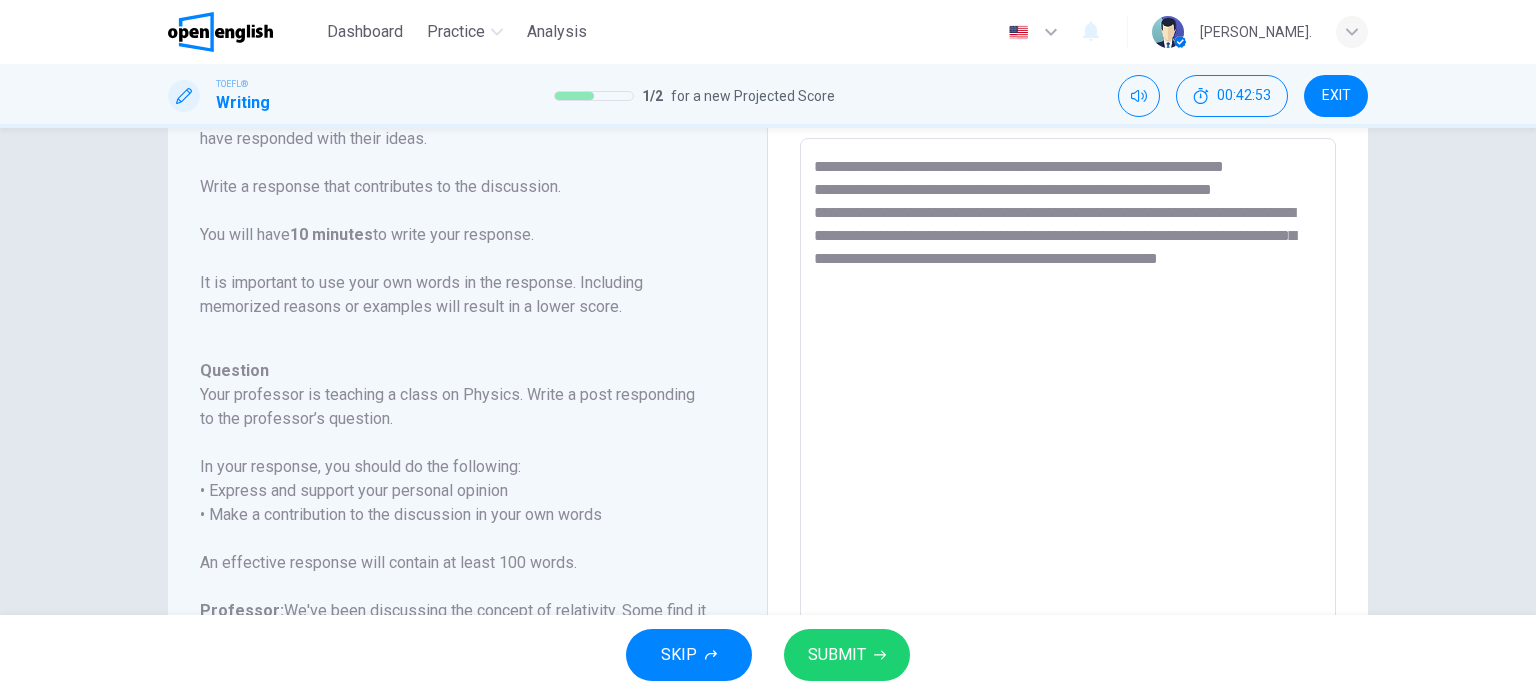 click on "**********" at bounding box center [1068, 472] 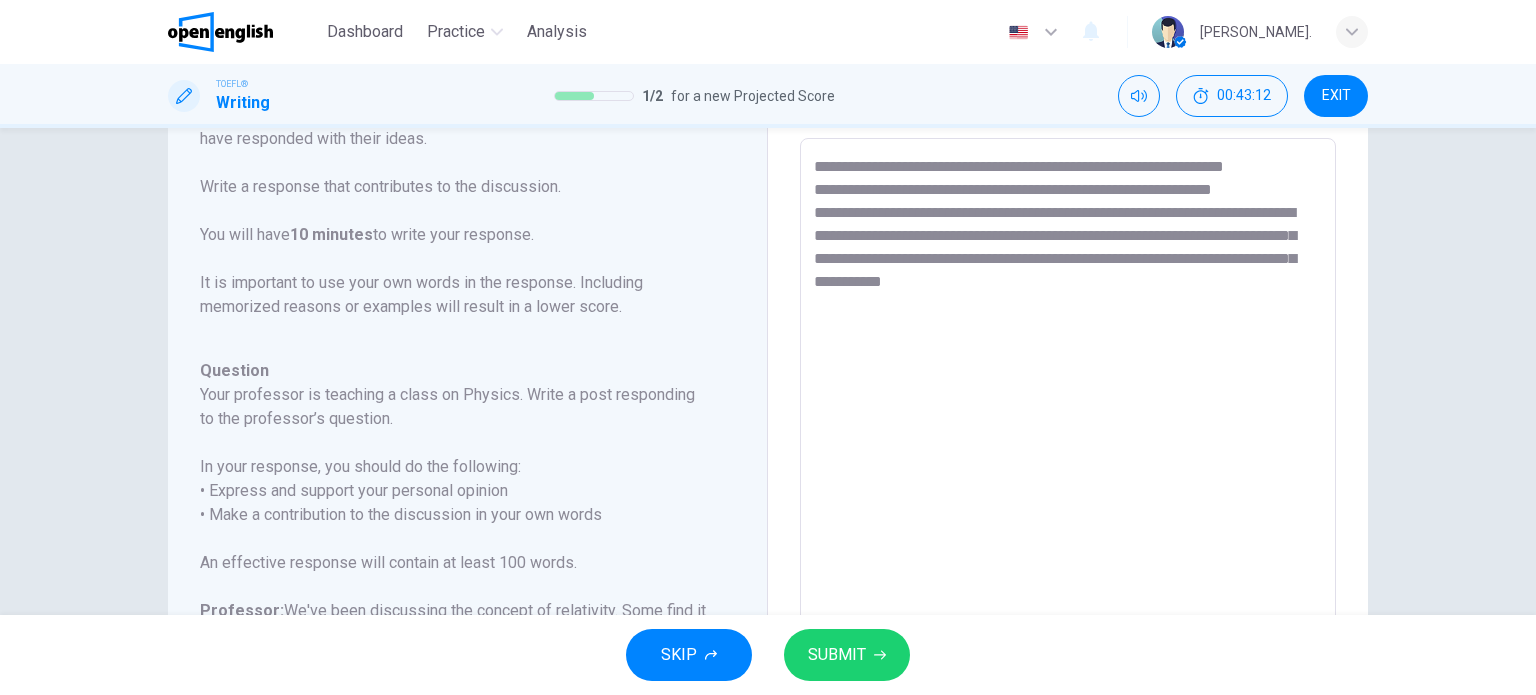click on "**********" at bounding box center (1068, 472) 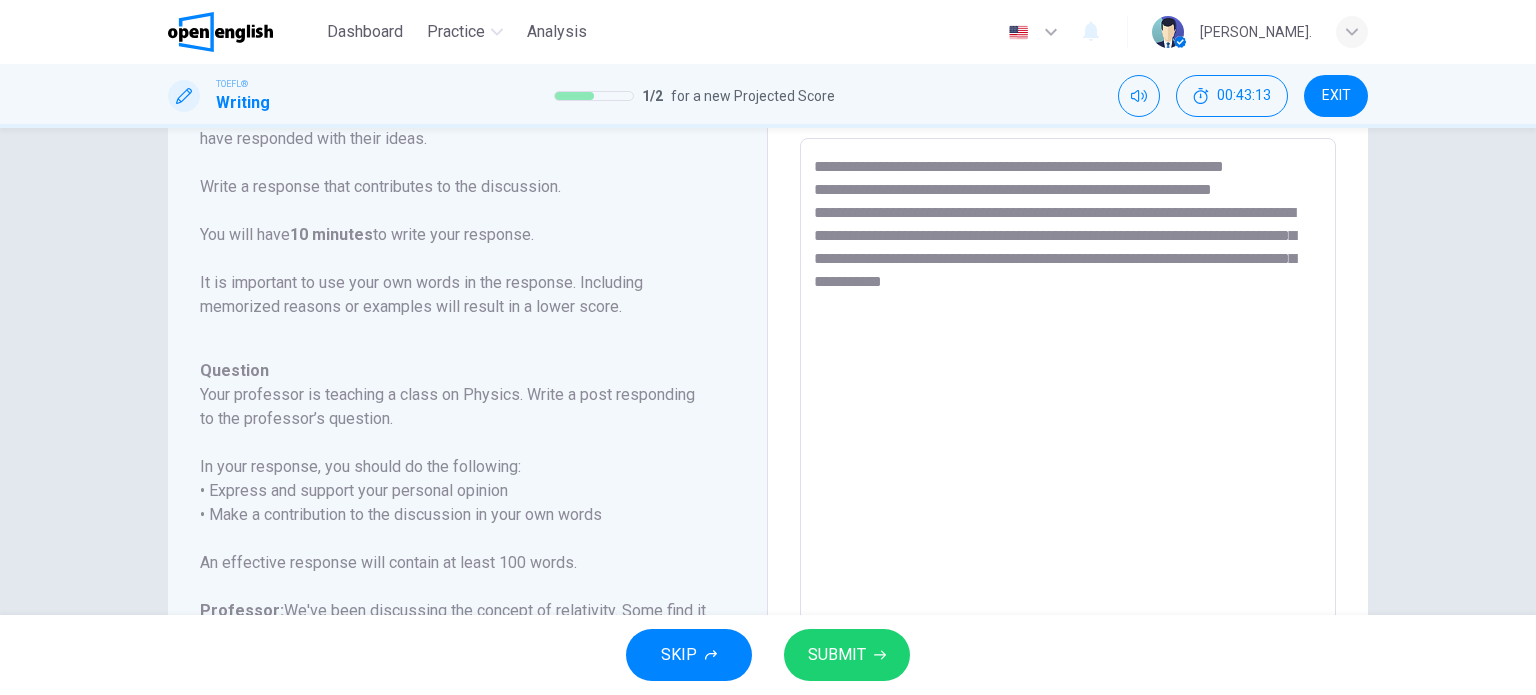 click on "**********" at bounding box center (1068, 472) 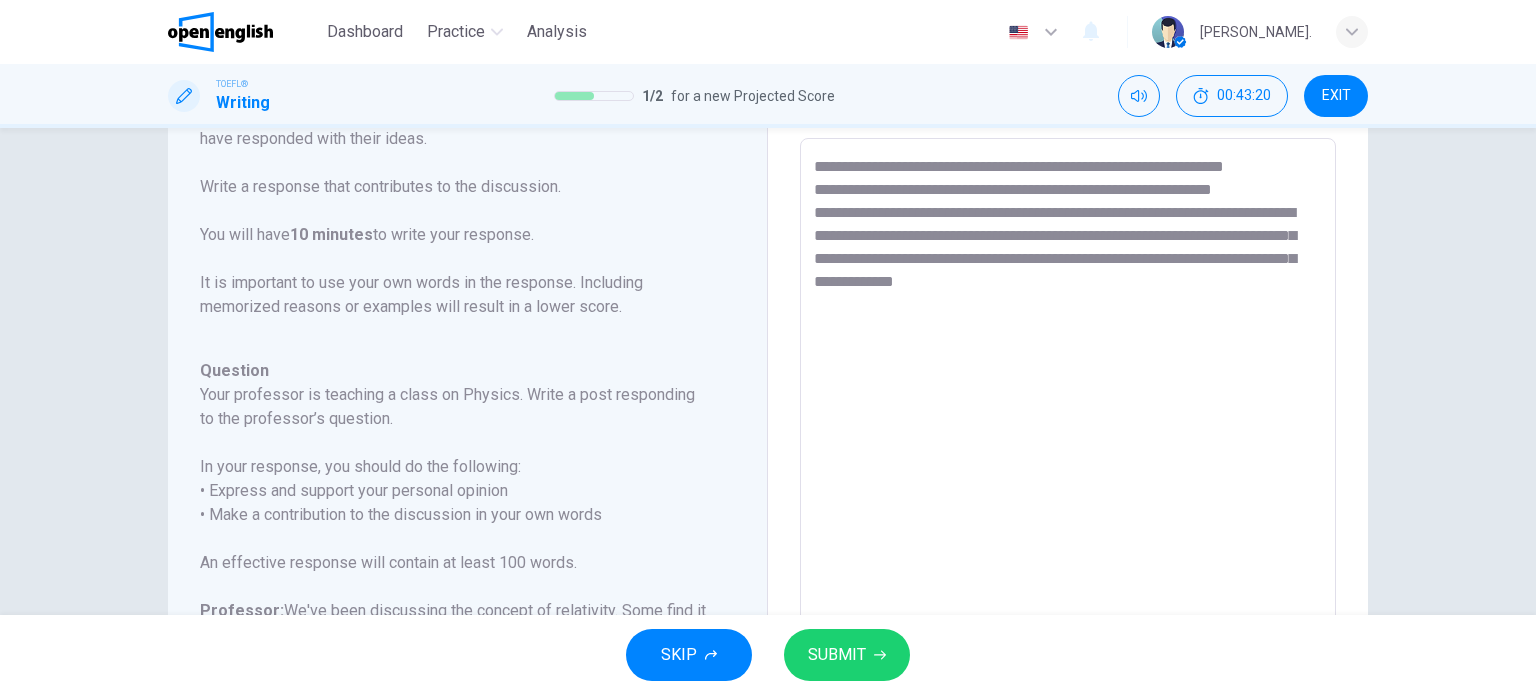 click on "**********" at bounding box center (1068, 472) 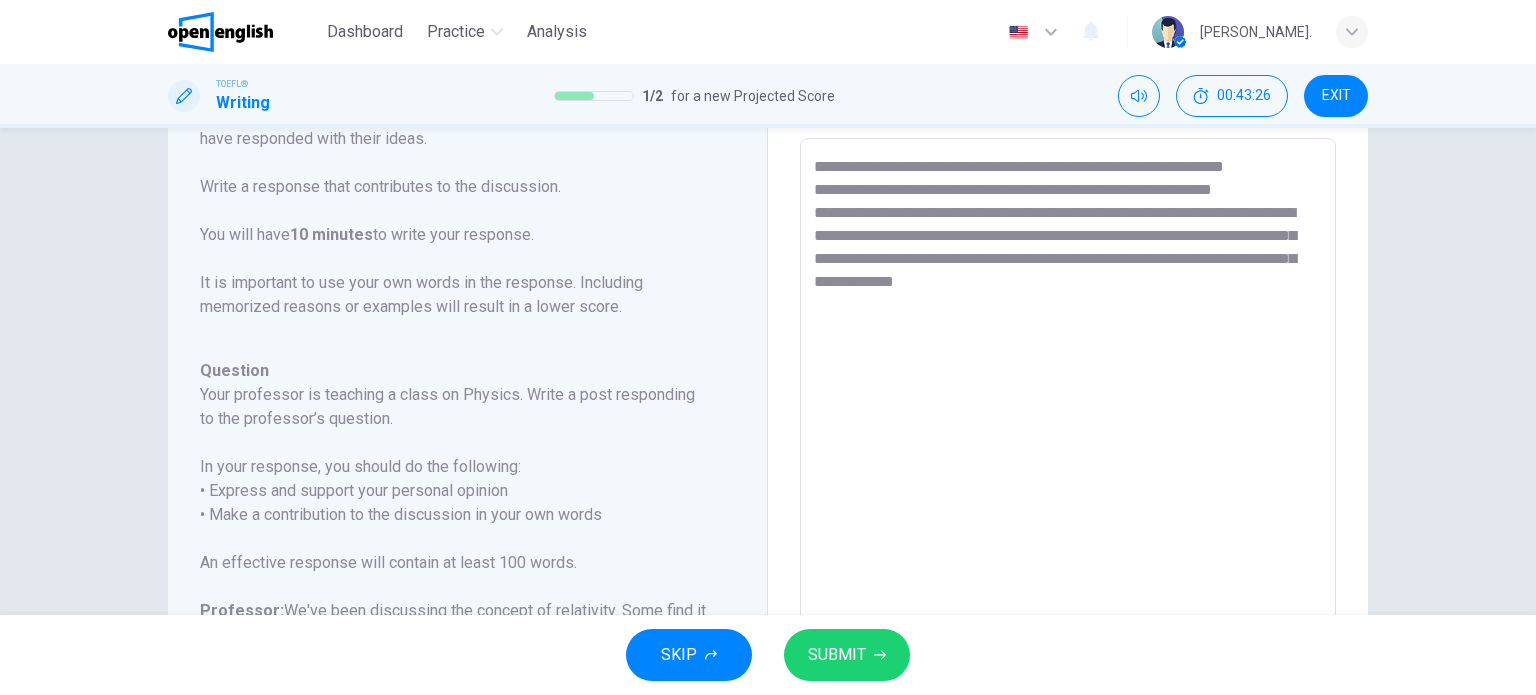 click on "**********" at bounding box center [1068, 472] 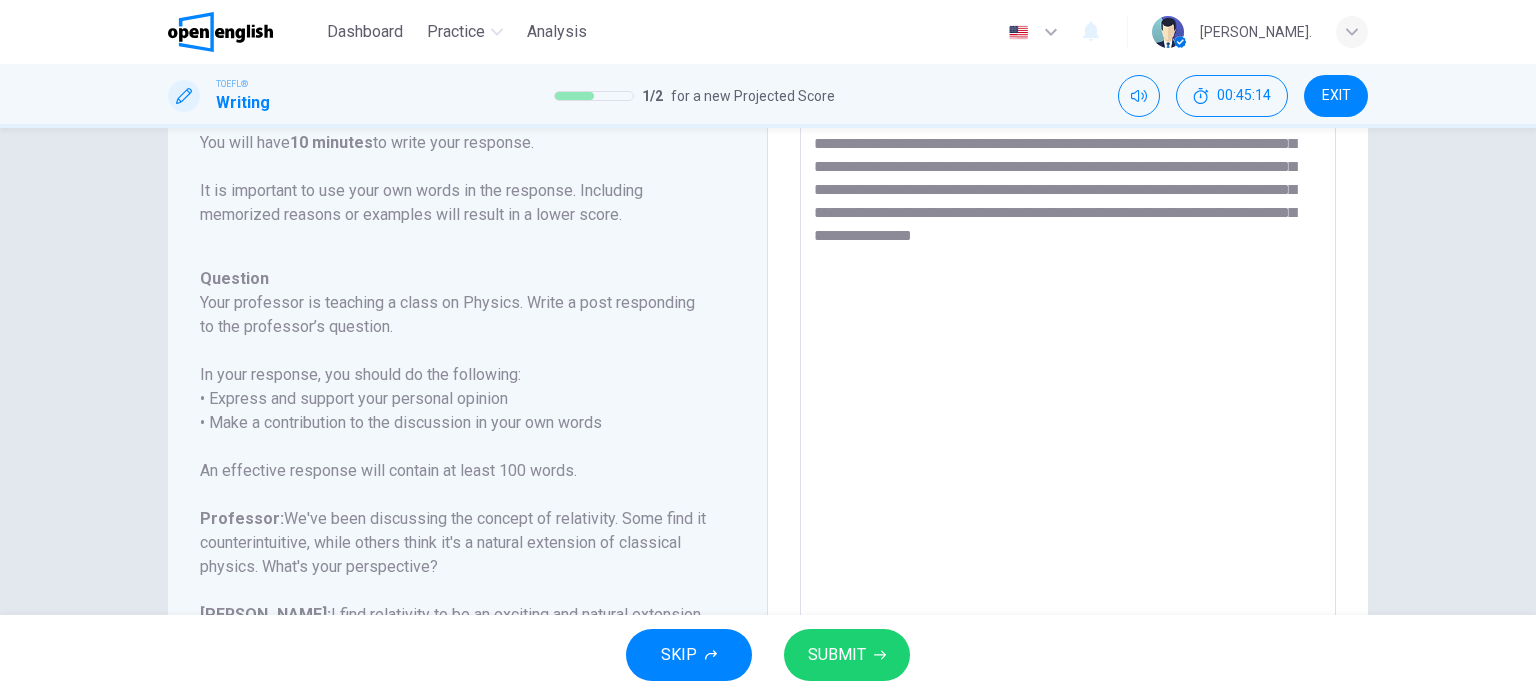 scroll, scrollTop: 200, scrollLeft: 0, axis: vertical 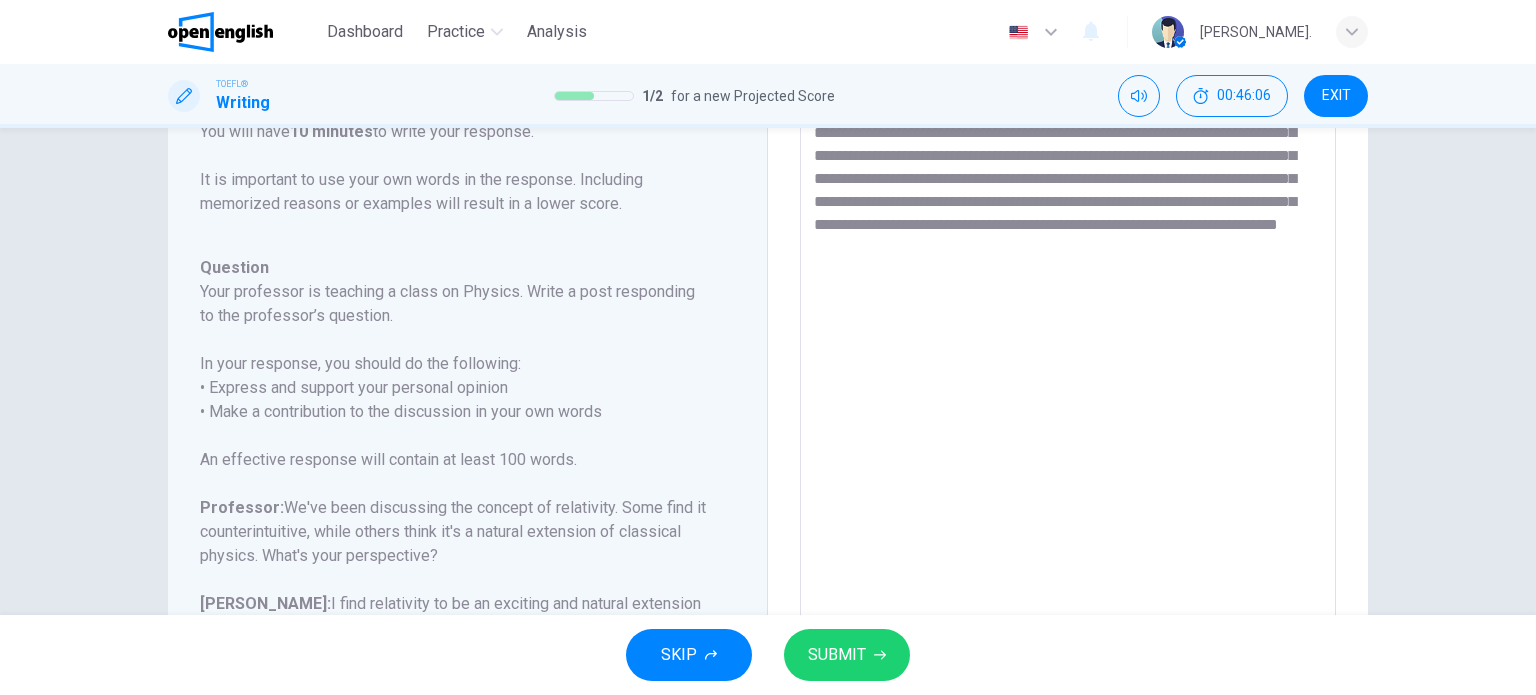 click on "SUBMIT" at bounding box center (847, 655) 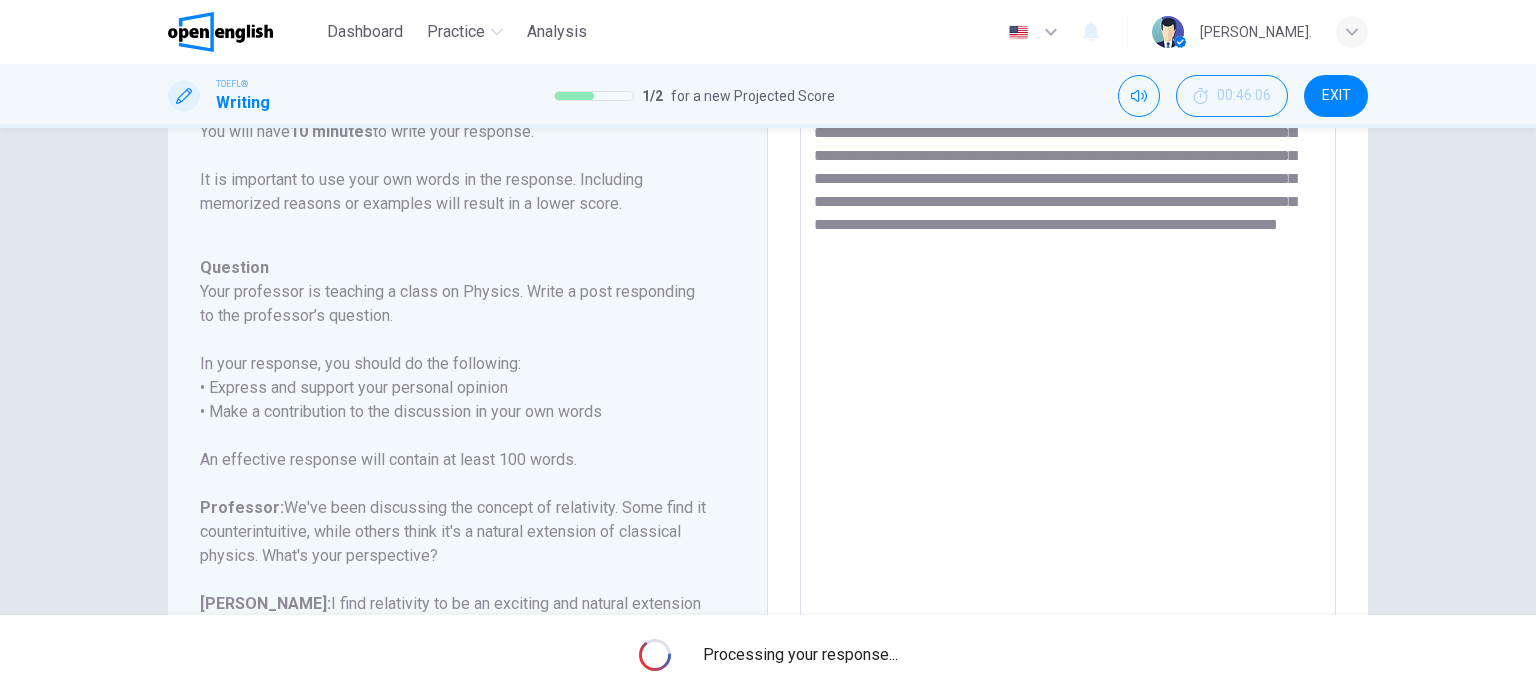 scroll, scrollTop: 0, scrollLeft: 0, axis: both 